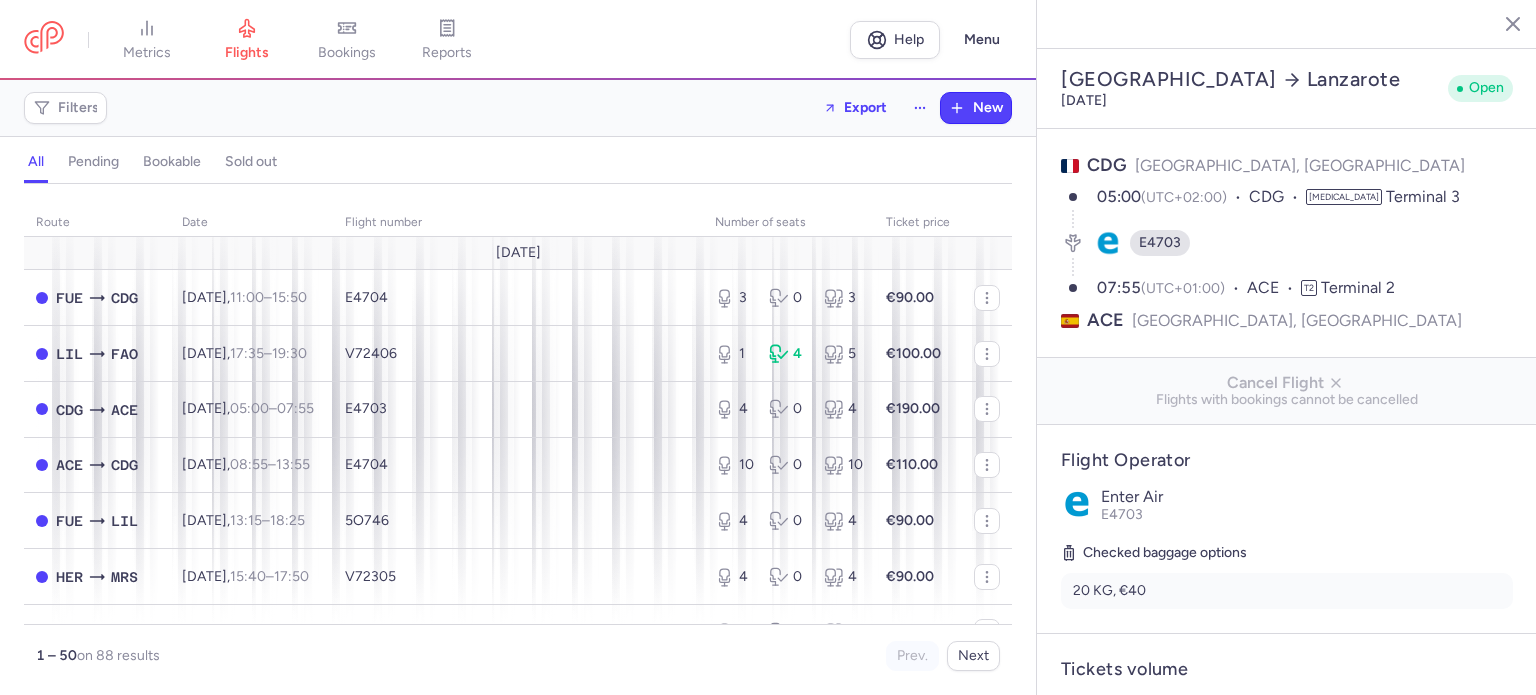 select on "days" 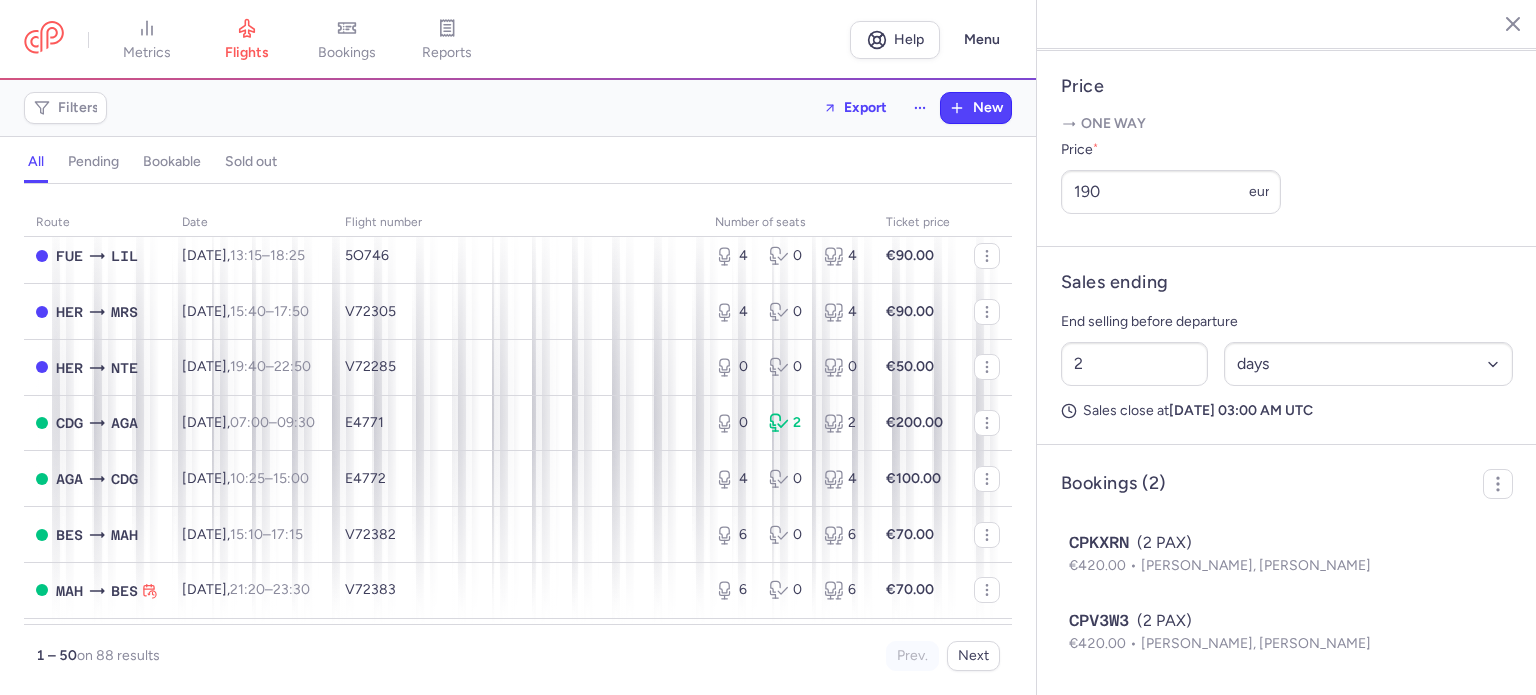 scroll, scrollTop: 300, scrollLeft: 0, axis: vertical 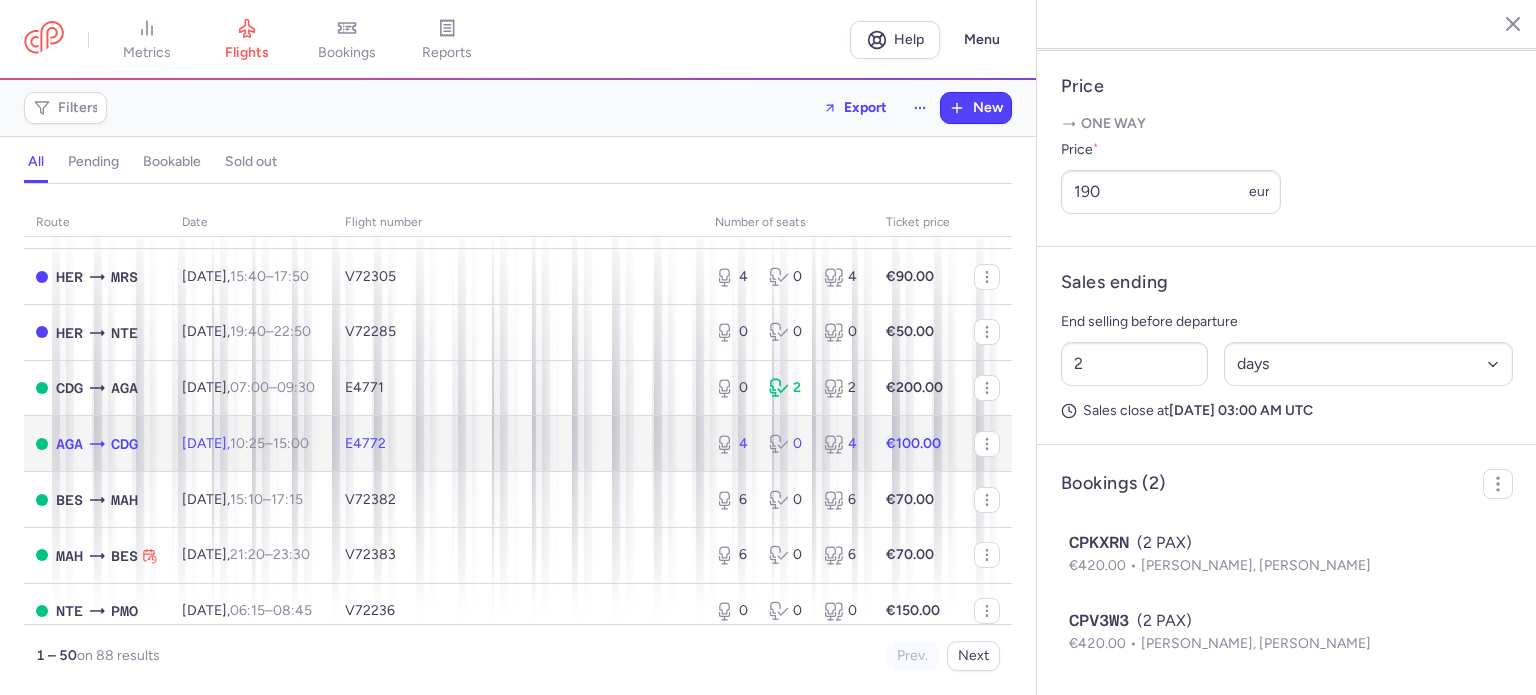 click on "E4772" at bounding box center (518, 444) 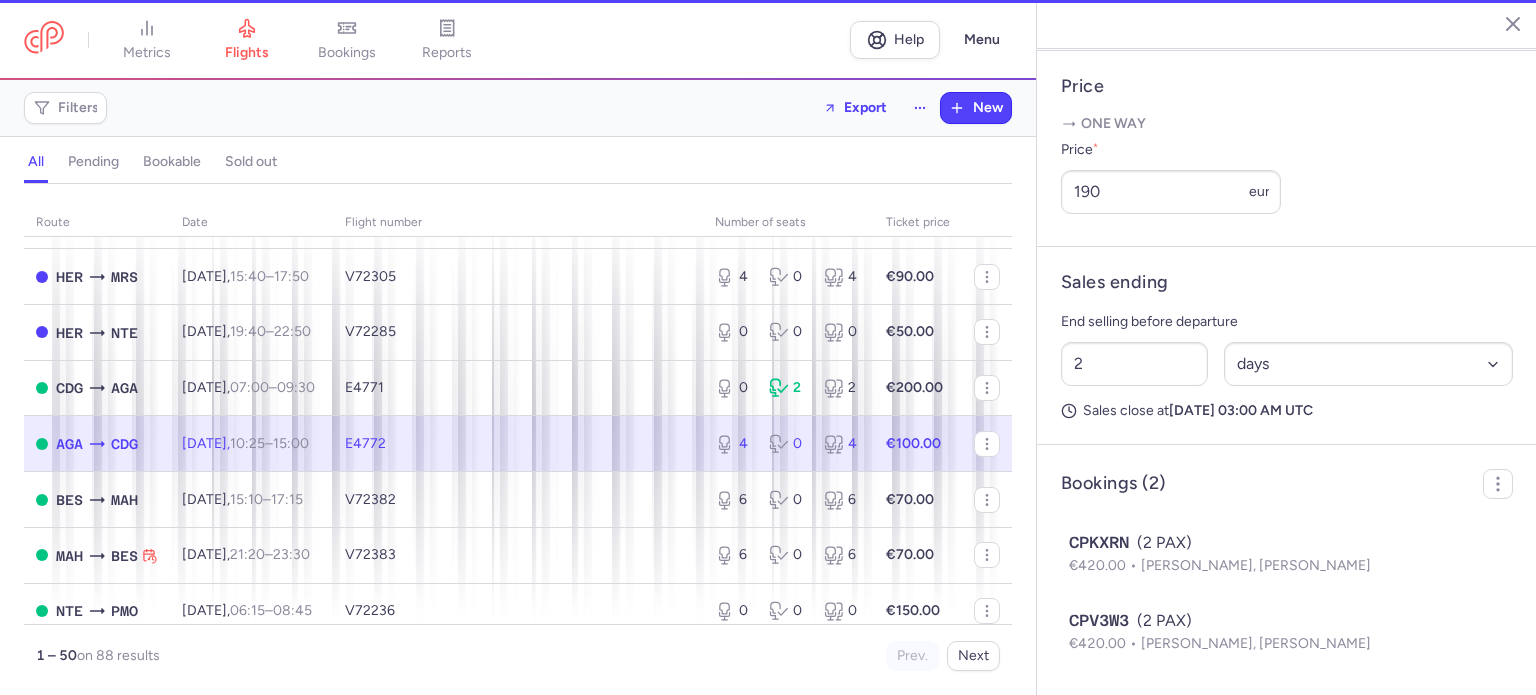 type on "4" 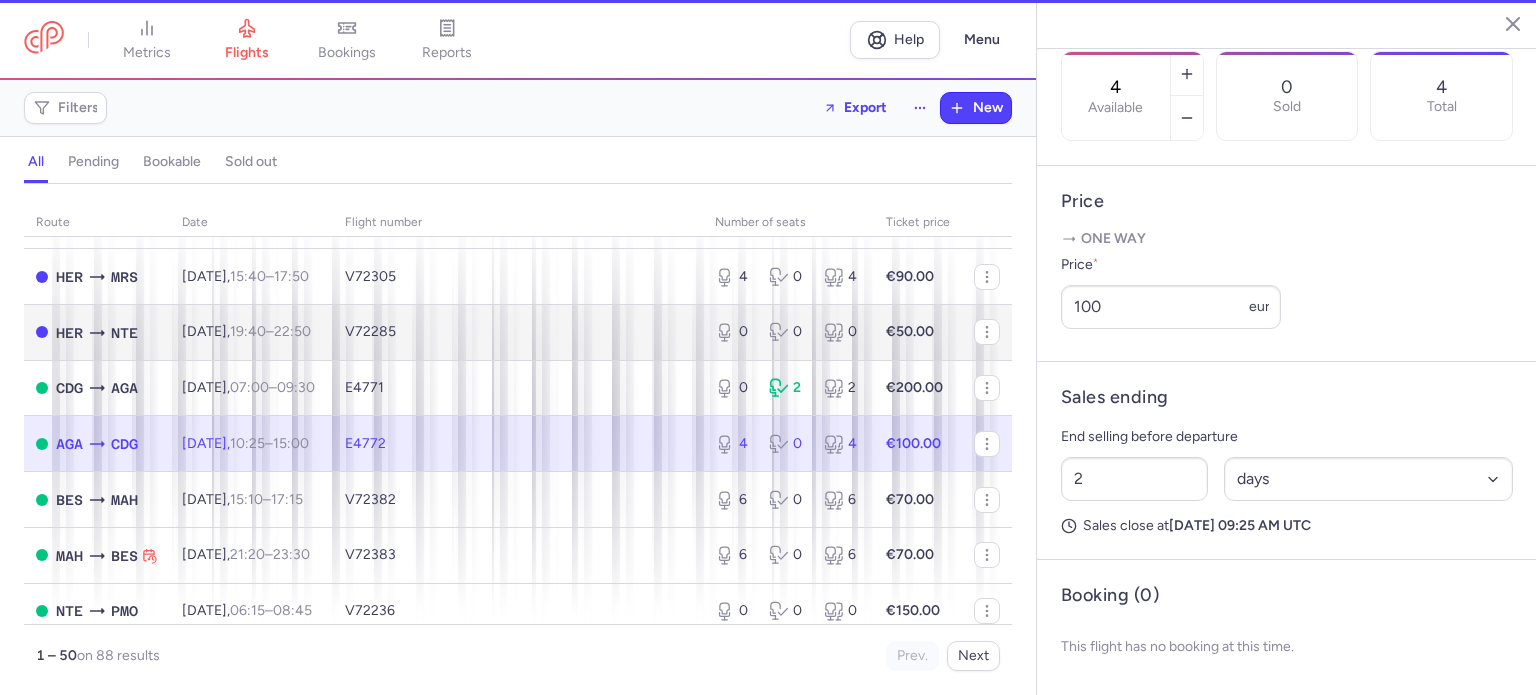 scroll, scrollTop: 683, scrollLeft: 0, axis: vertical 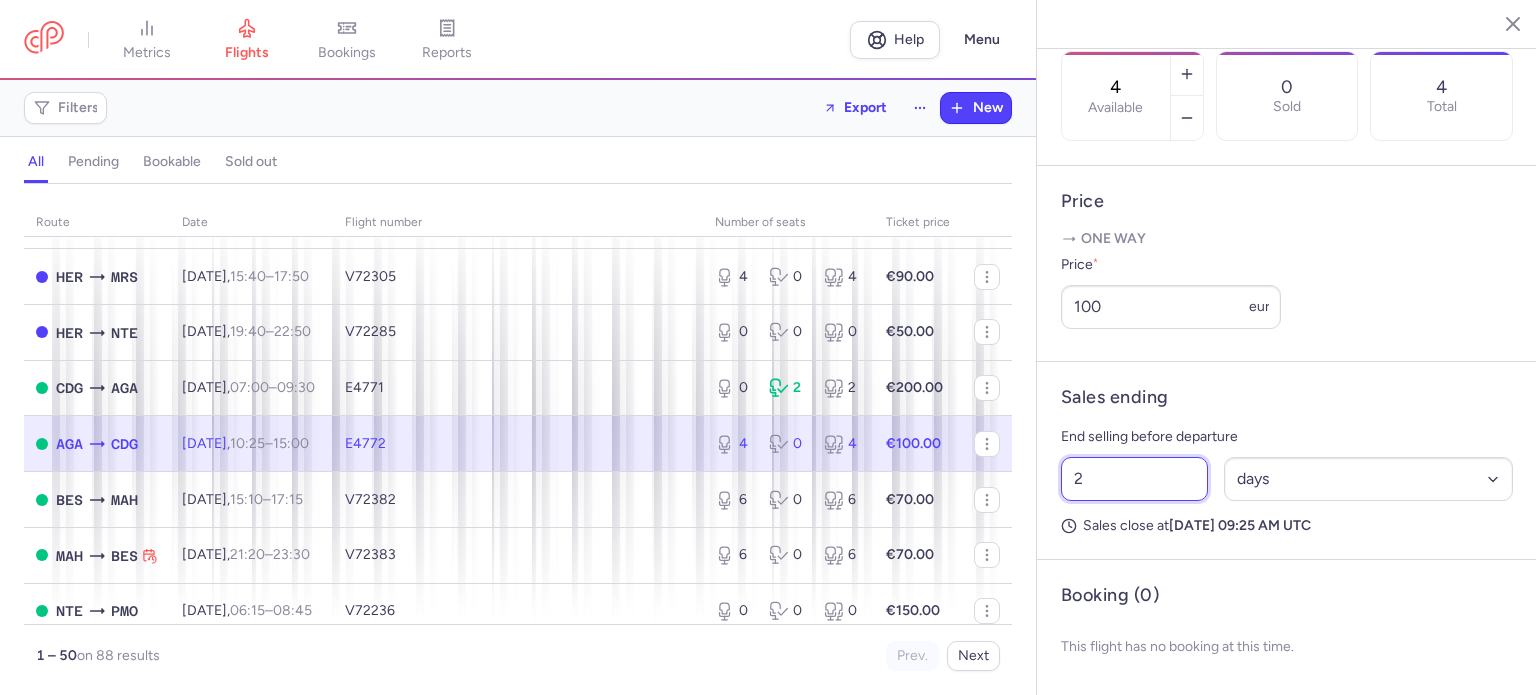 drag, startPoint x: 1100, startPoint y: 486, endPoint x: 987, endPoint y: 463, distance: 115.316956 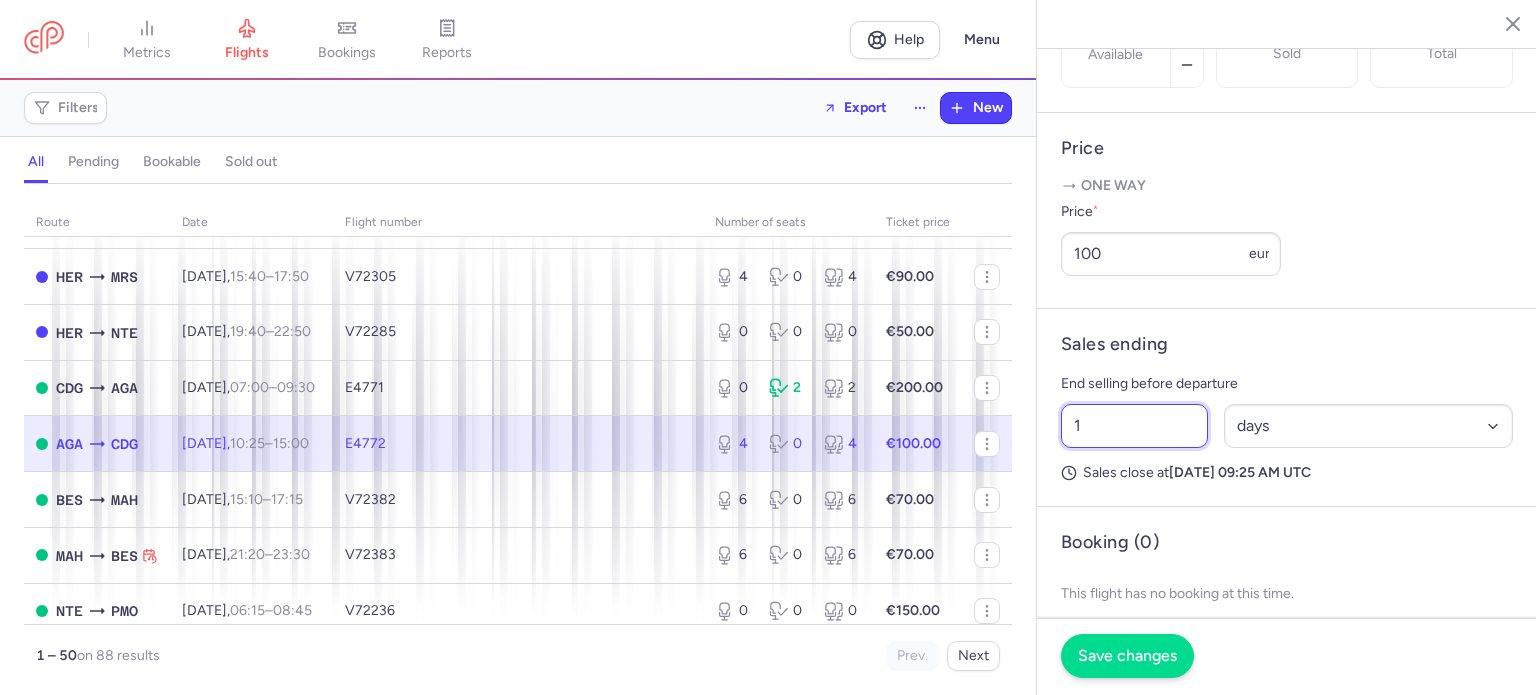 type on "1" 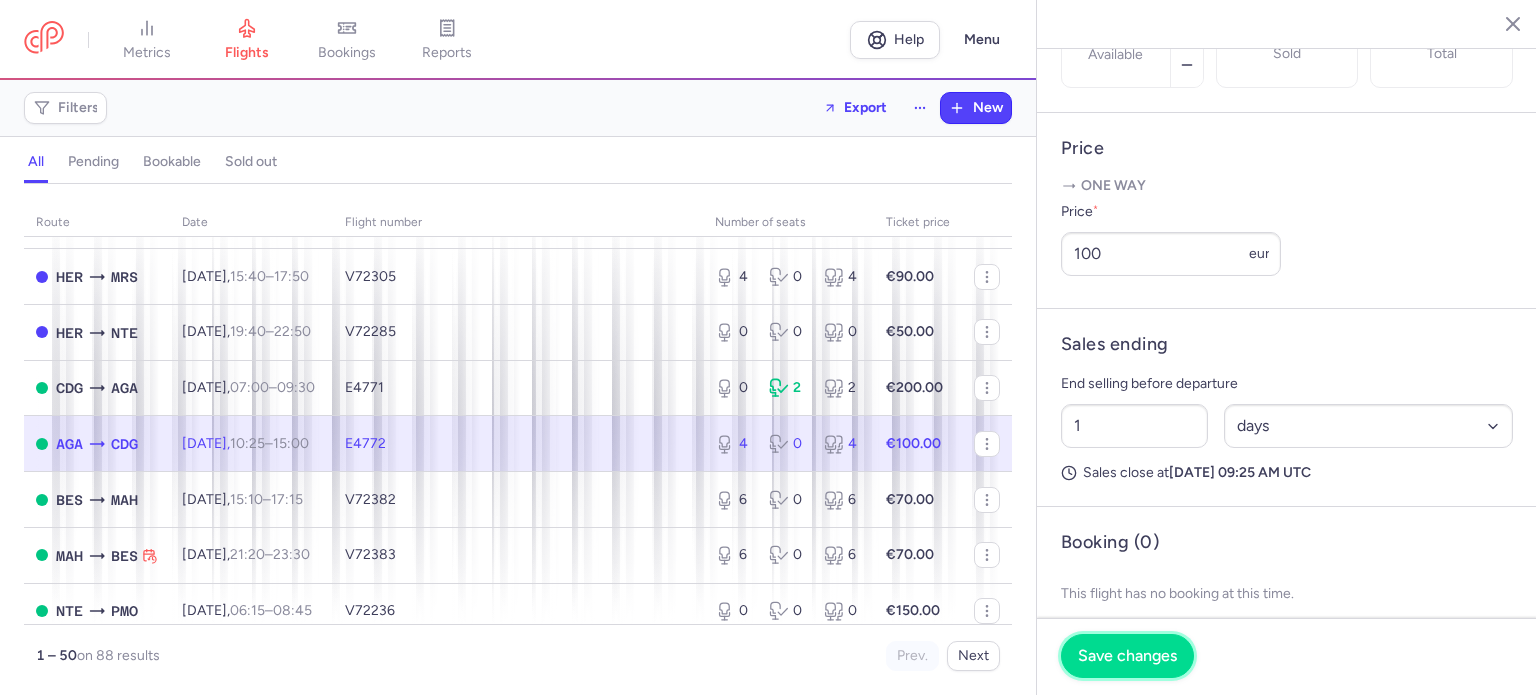 click on "Save changes" at bounding box center (1127, 656) 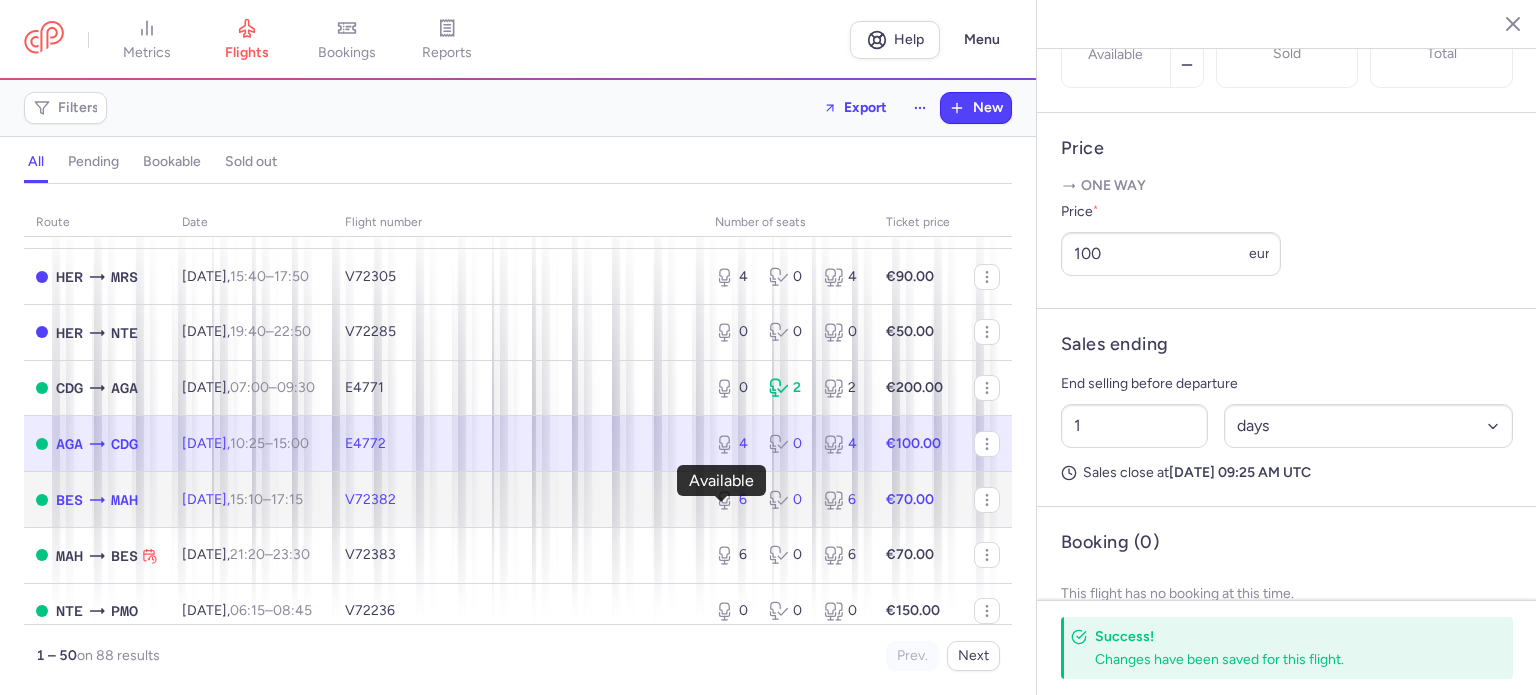 click 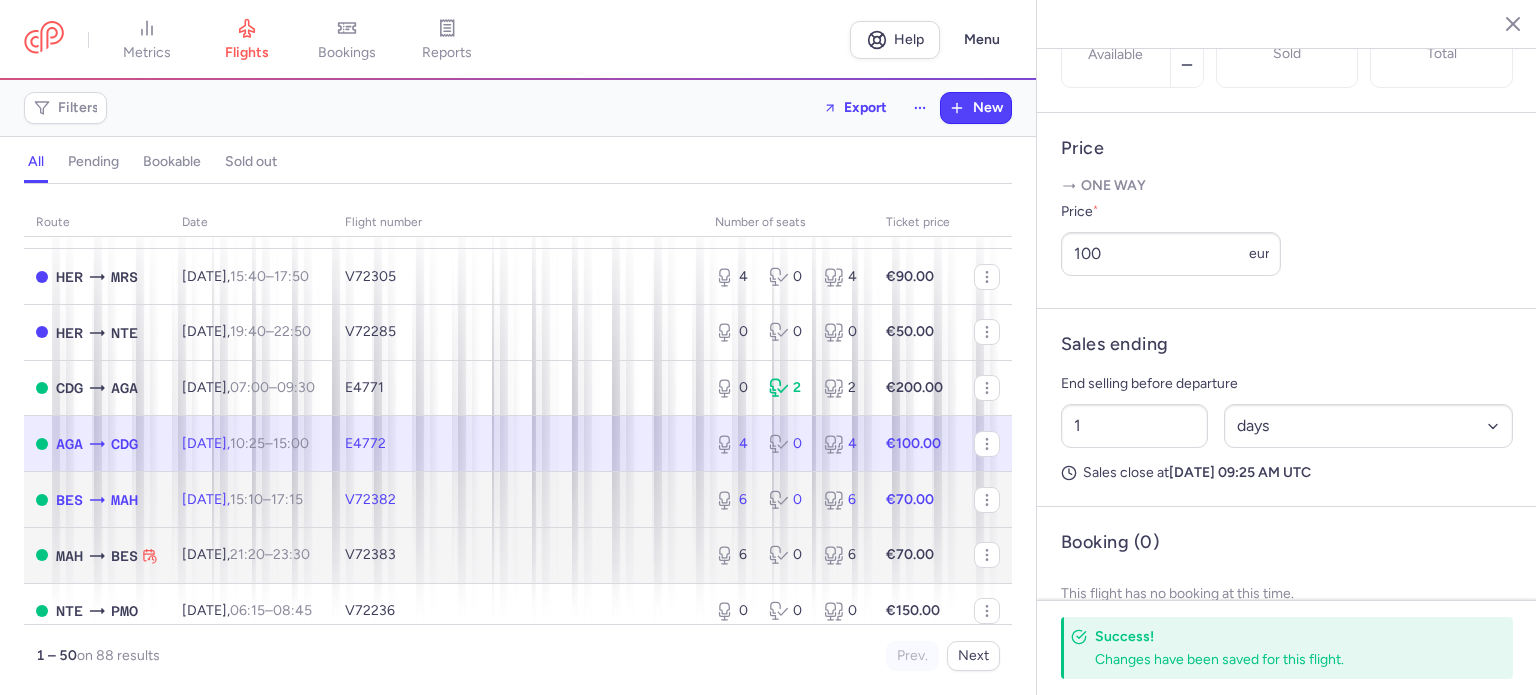 type on "6" 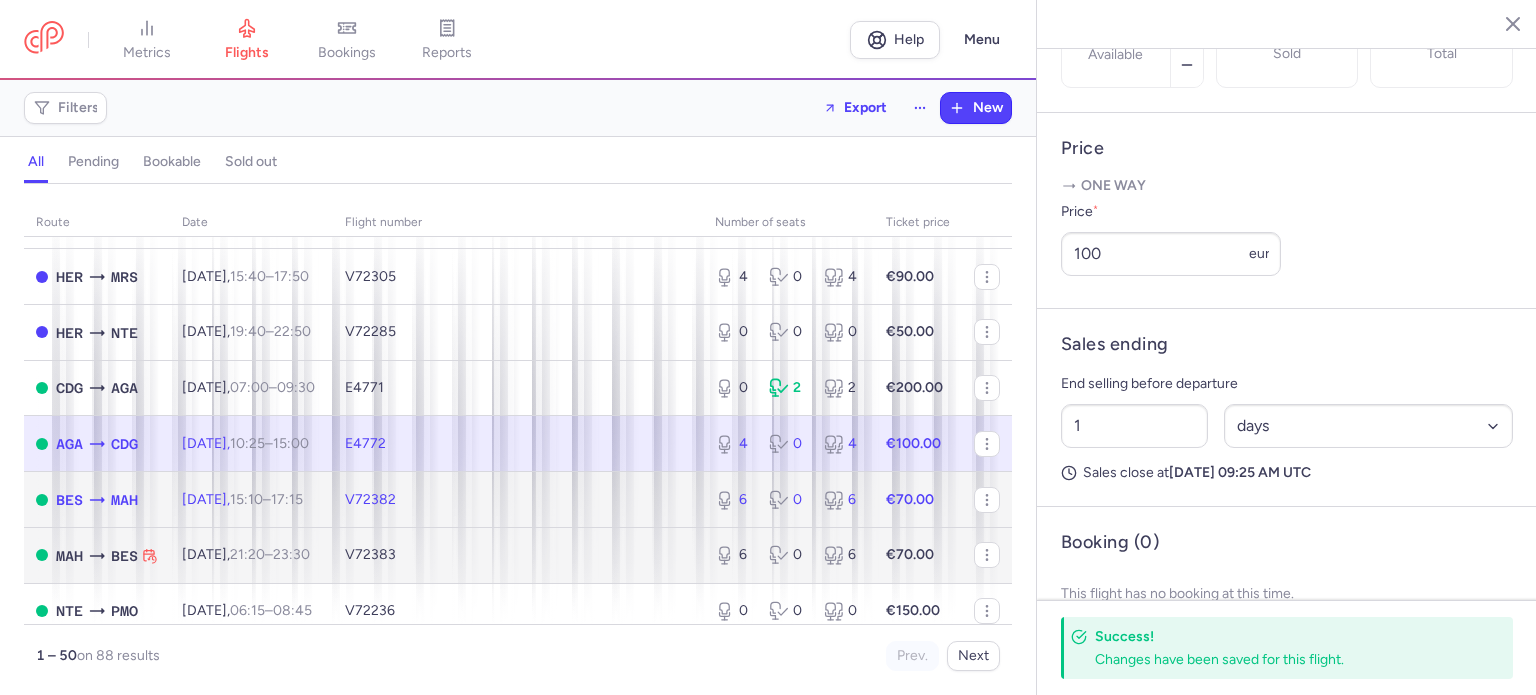 type on "2" 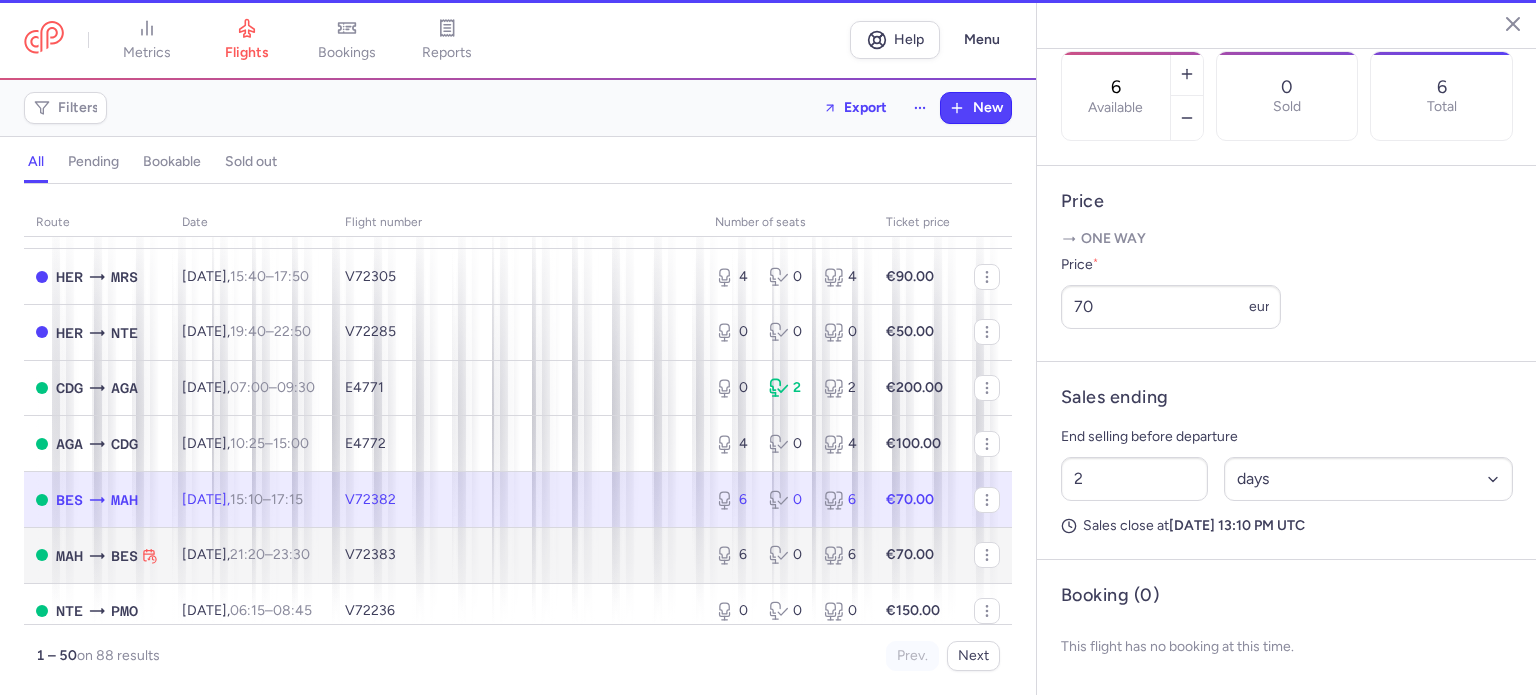 scroll, scrollTop: 500, scrollLeft: 0, axis: vertical 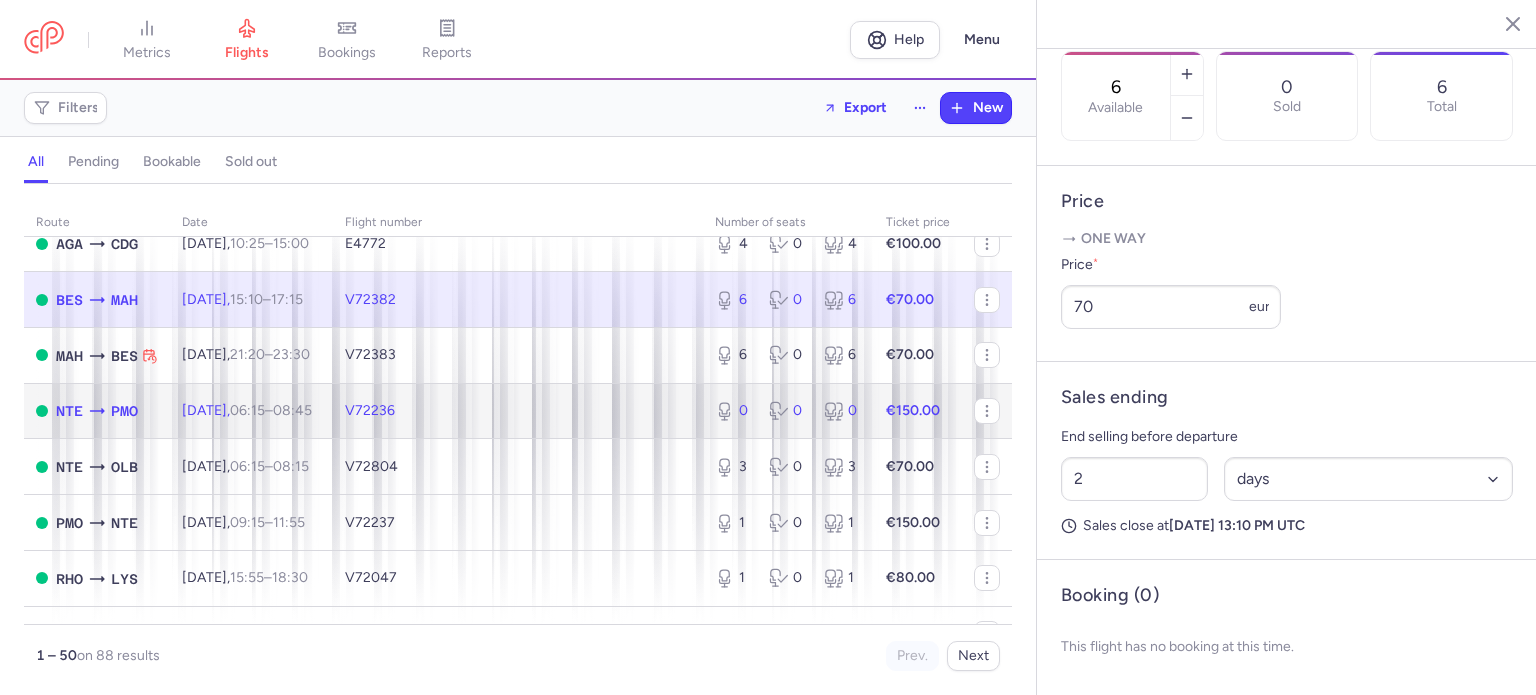 click on "V72236" at bounding box center [518, 411] 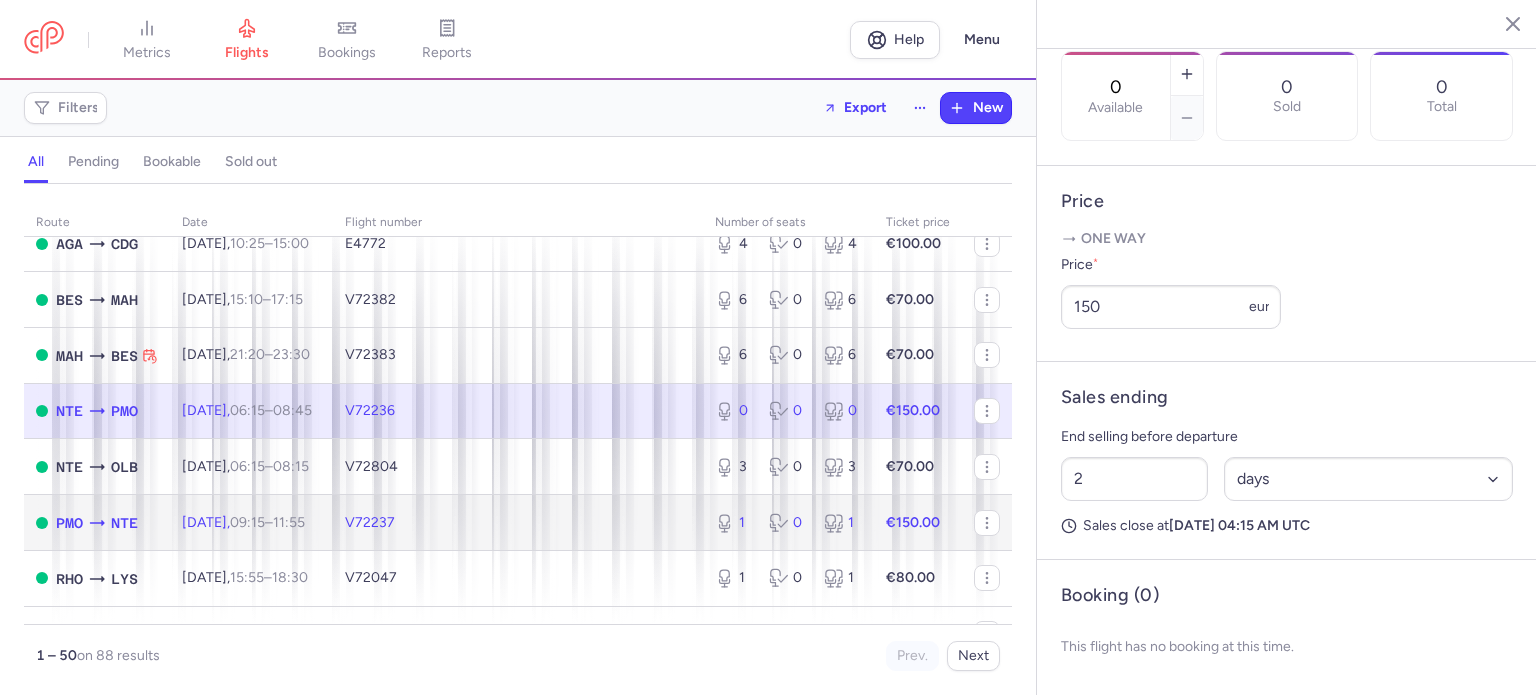 click on "V72237" at bounding box center [518, 523] 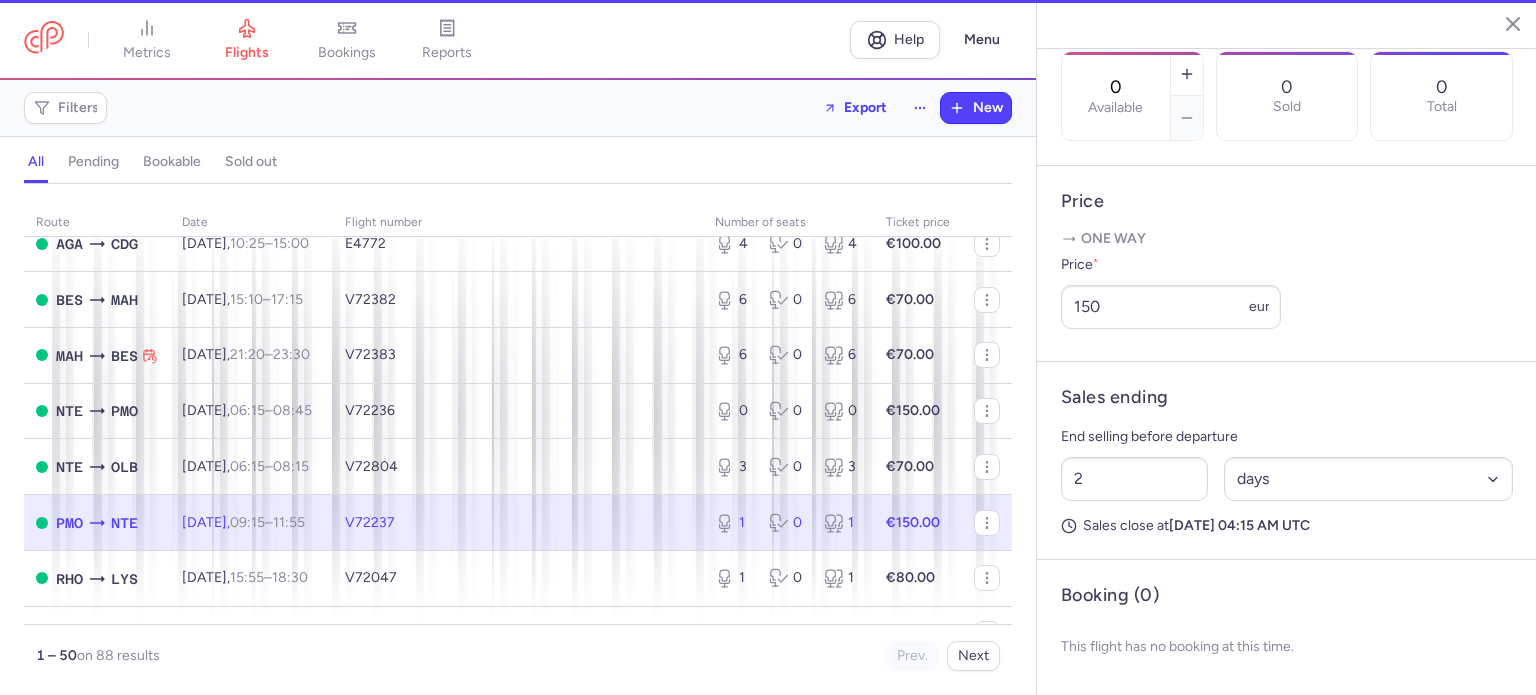 type on "1" 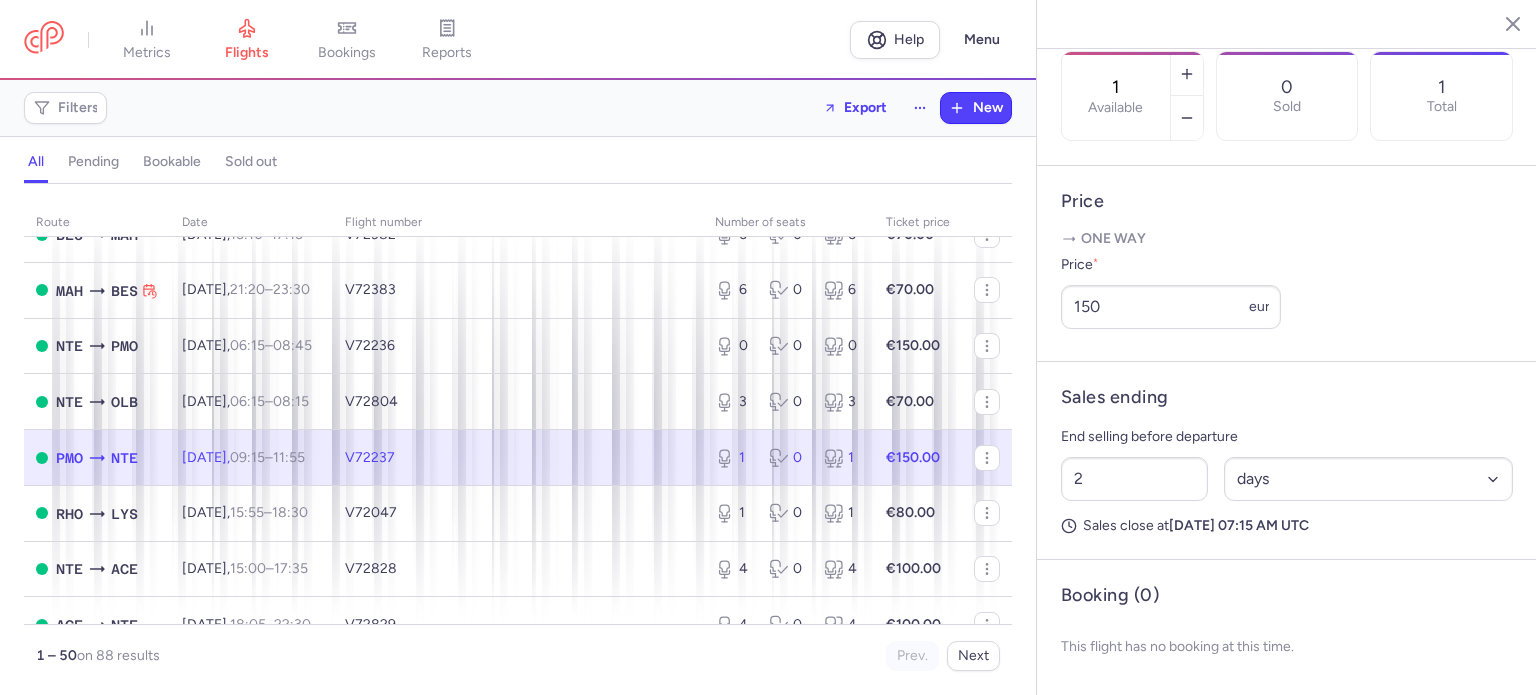 scroll, scrollTop: 600, scrollLeft: 0, axis: vertical 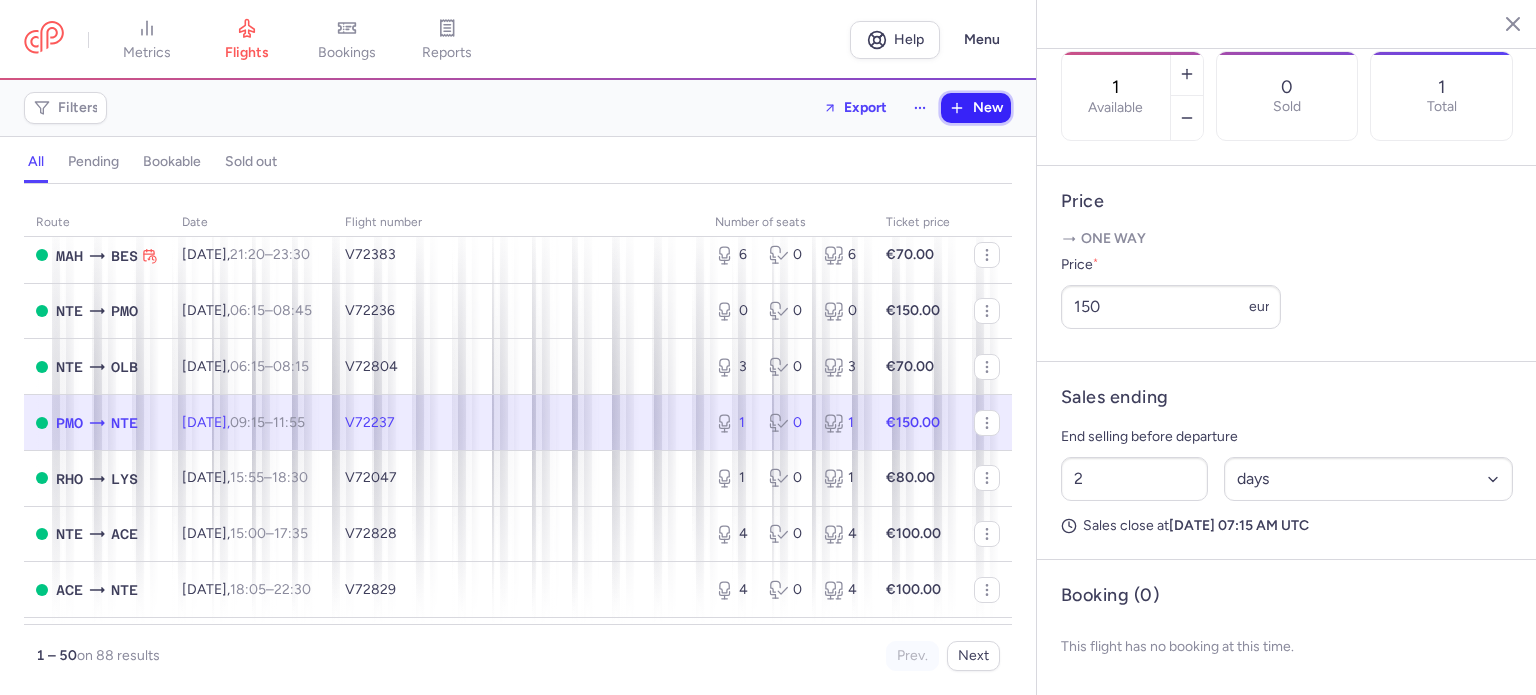 click on "New" at bounding box center [976, 108] 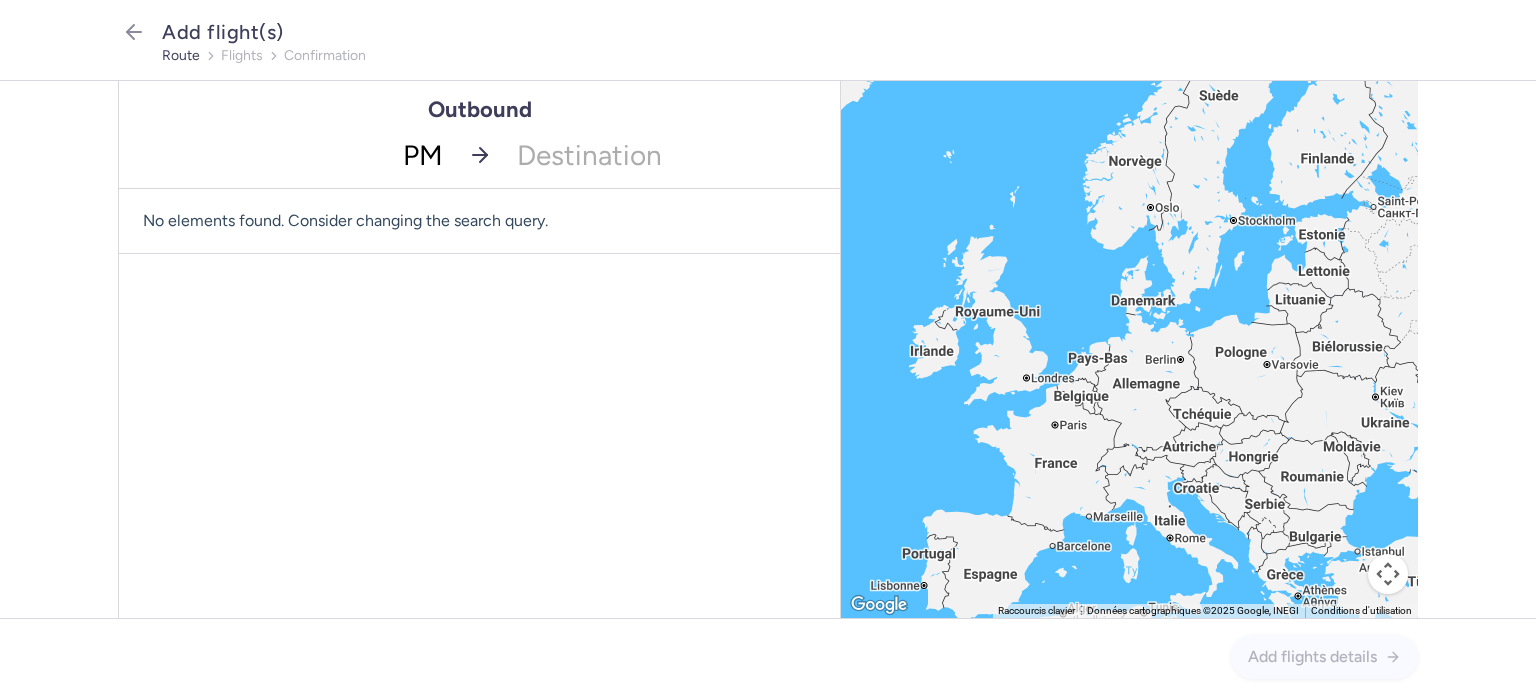 type on "PMO" 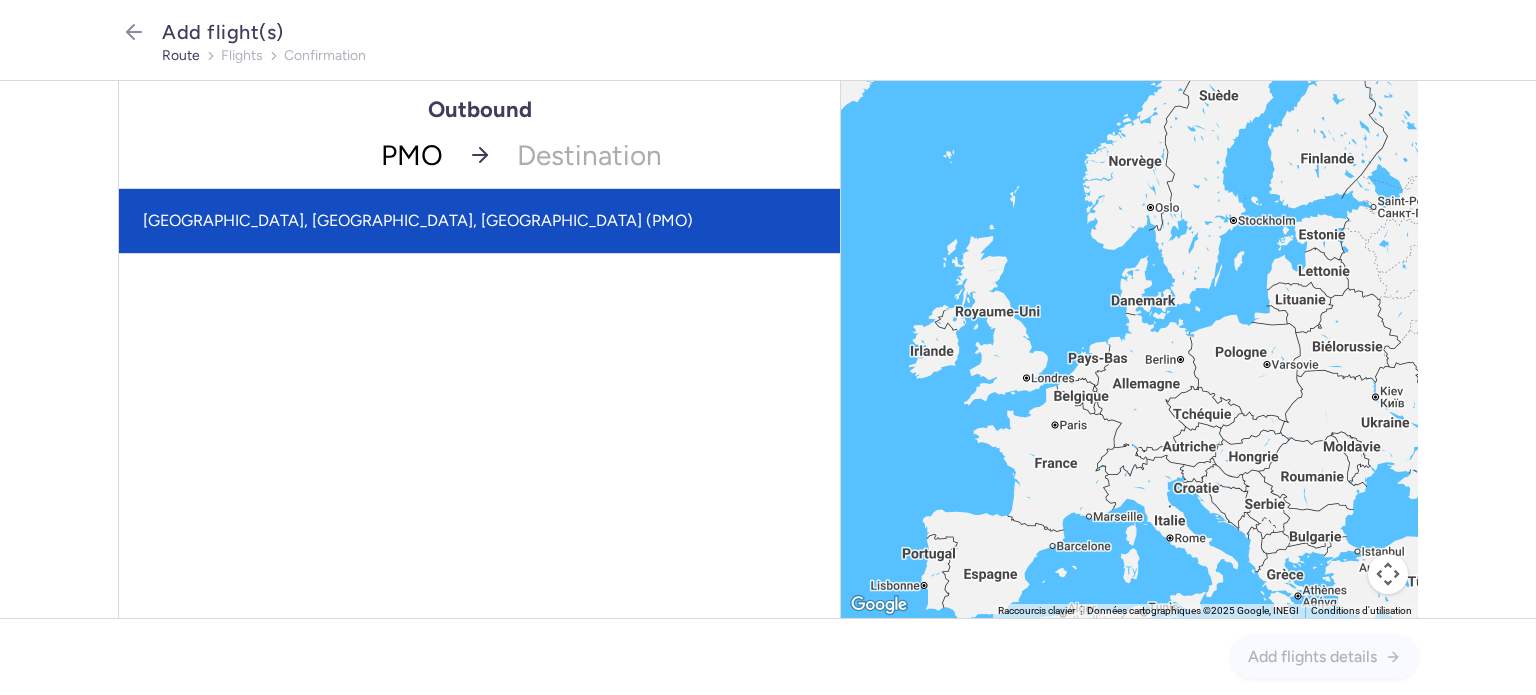 click on "[GEOGRAPHIC_DATA], [GEOGRAPHIC_DATA], [GEOGRAPHIC_DATA] (PMO)" at bounding box center (479, 221) 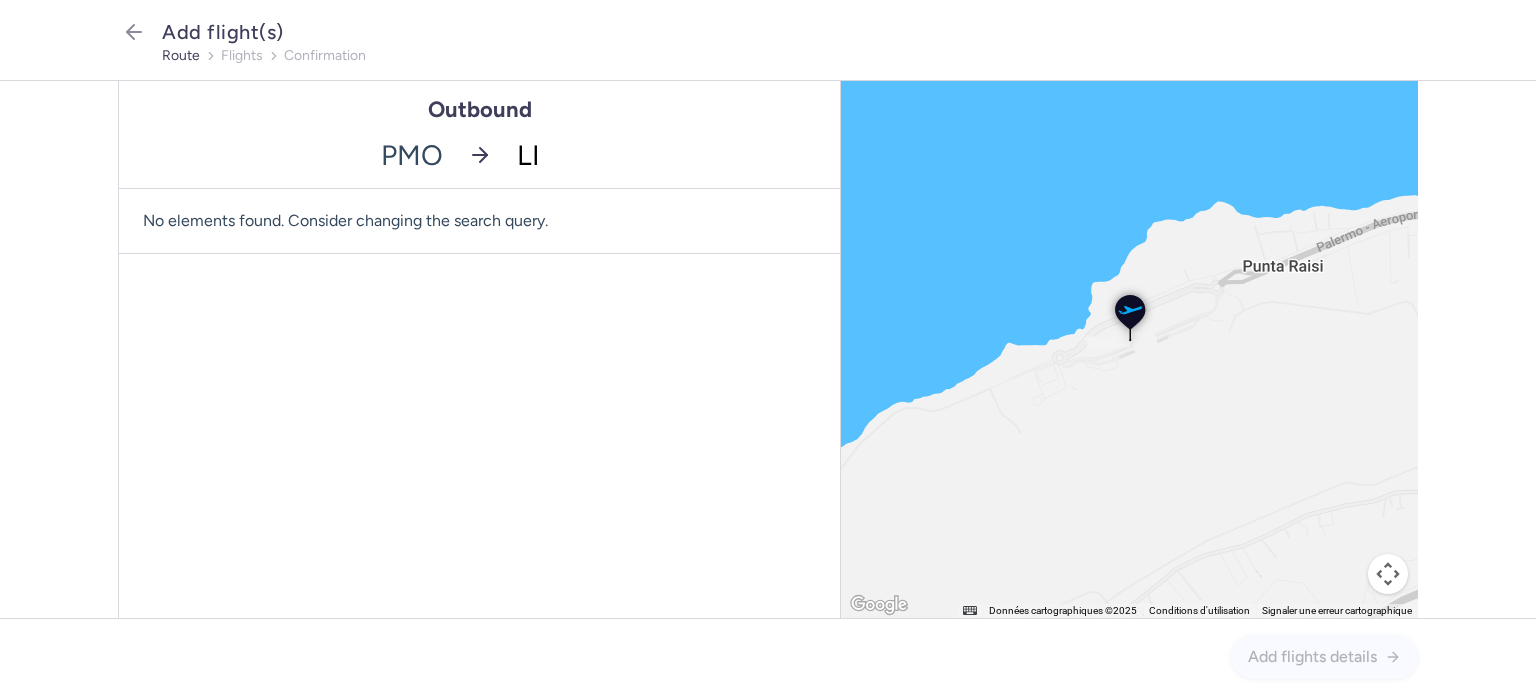 type on "LIL" 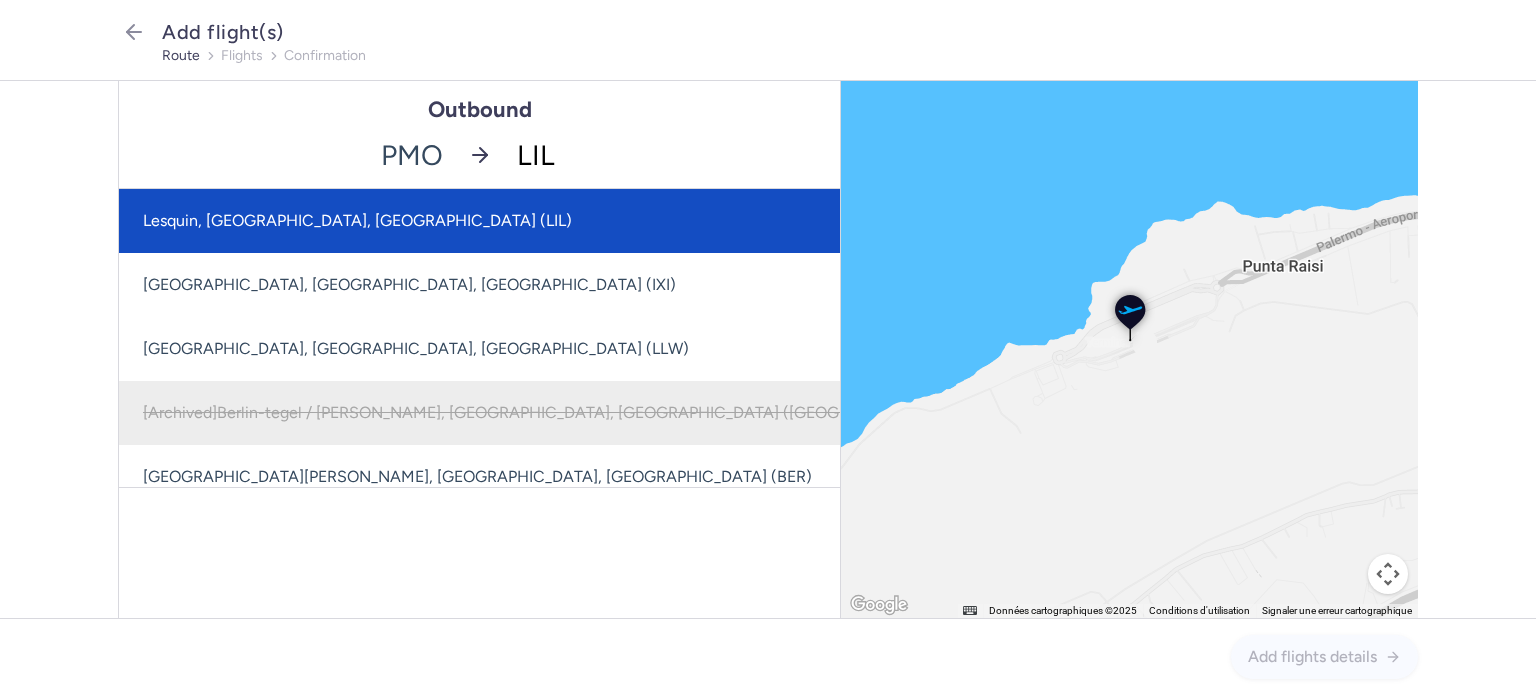 click on "Lesquin, [GEOGRAPHIC_DATA], [GEOGRAPHIC_DATA] (LIL)" at bounding box center [549, 221] 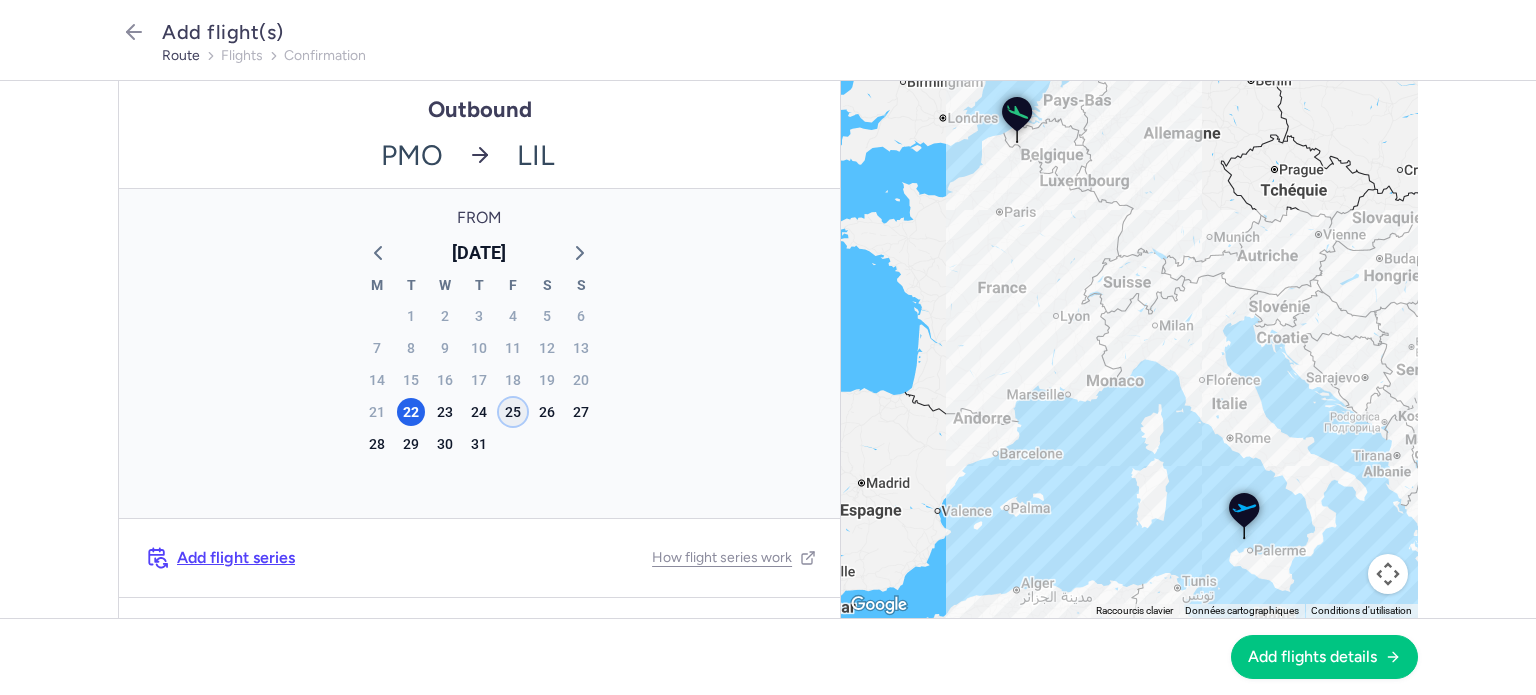 click on "25" 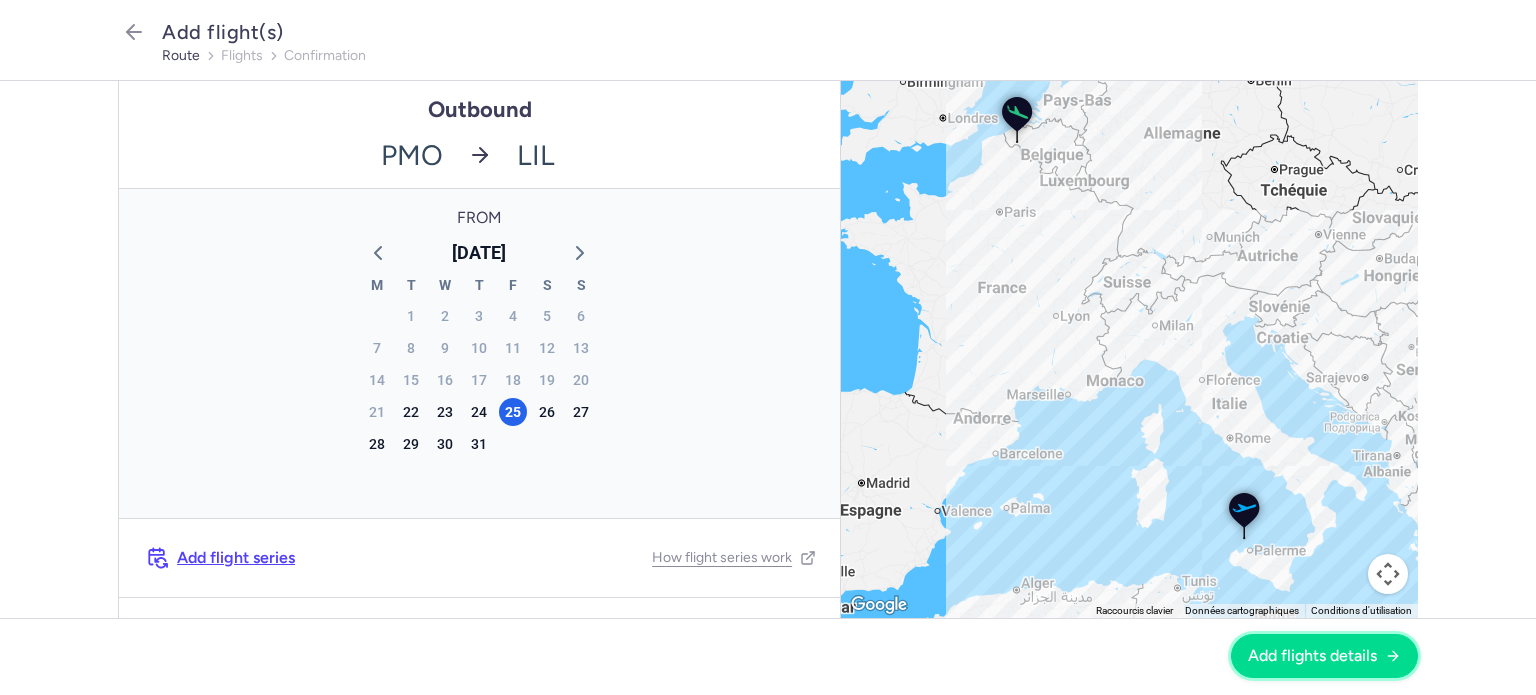 click on "Add flights details" at bounding box center (1312, 656) 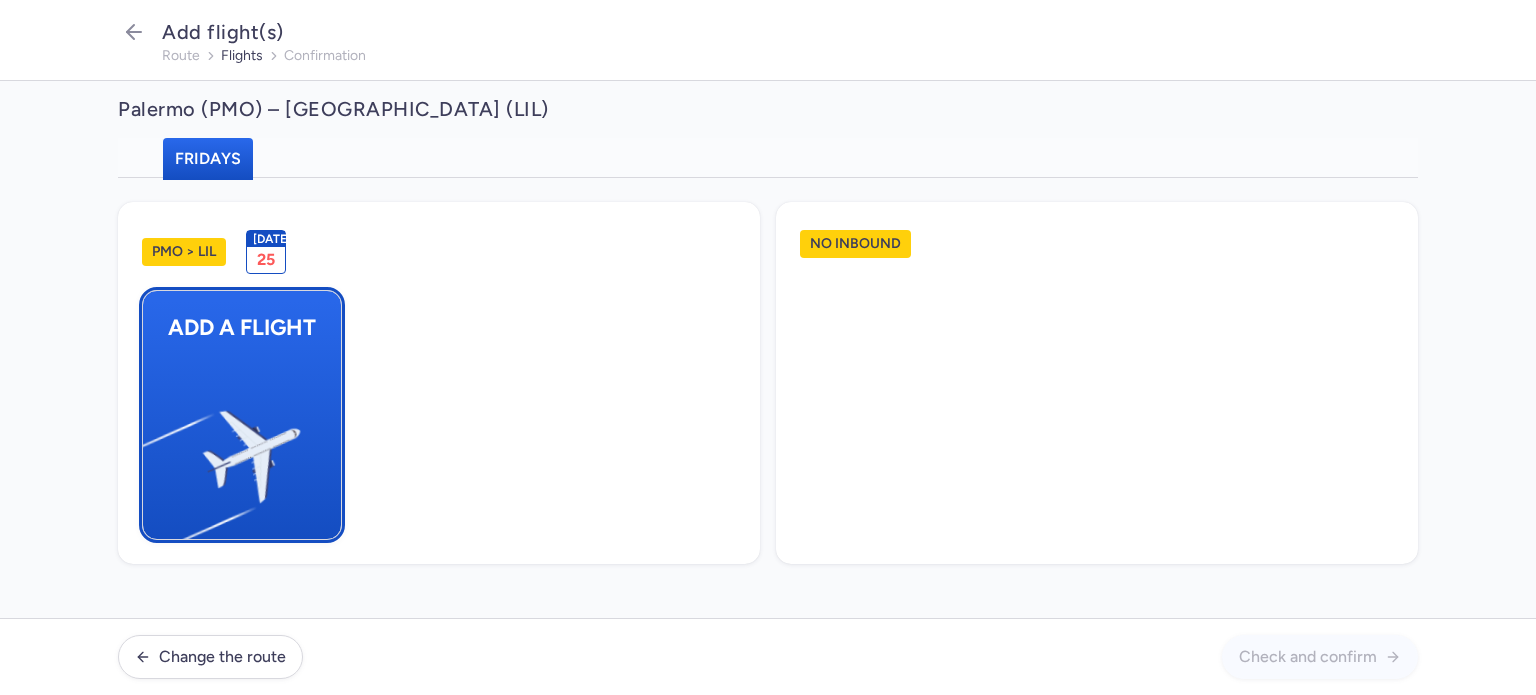 click on "Add a flight" at bounding box center [242, 415] 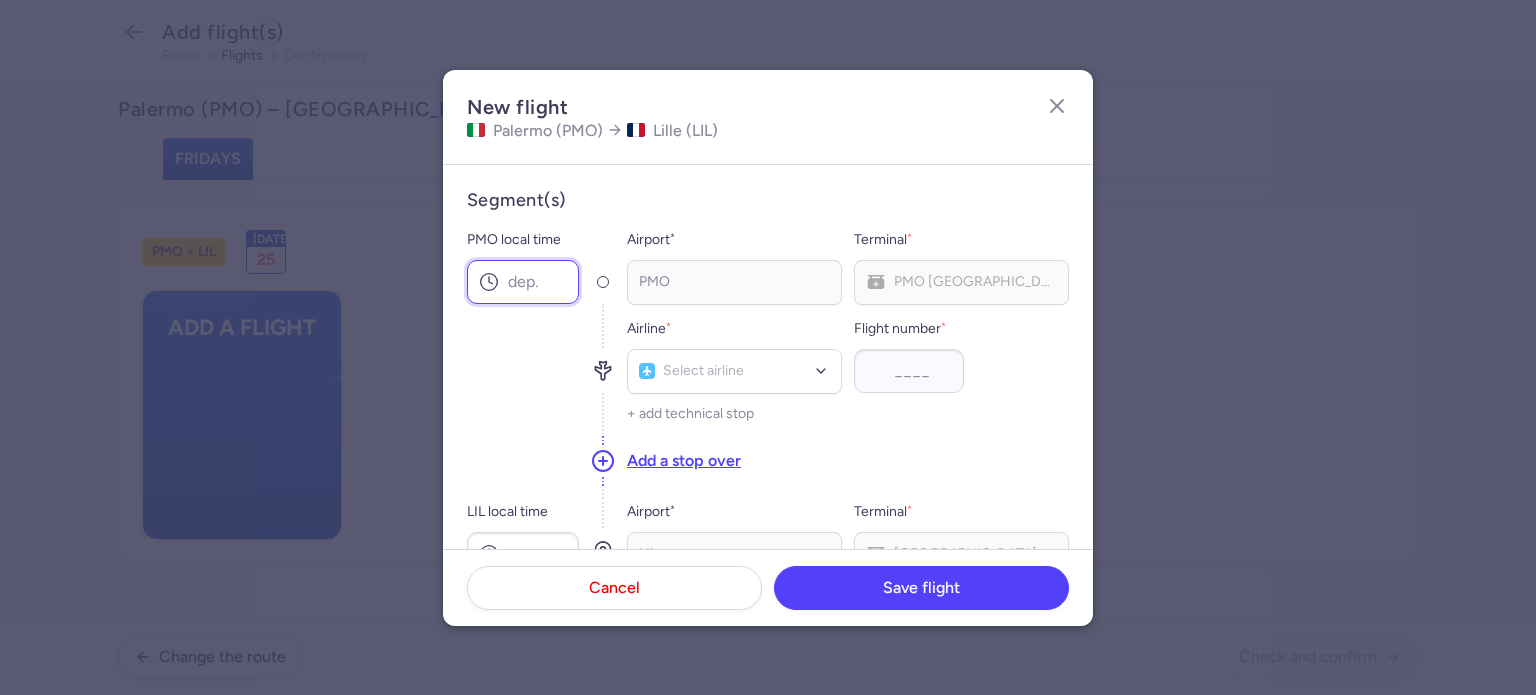 click on "PMO local time" at bounding box center [523, 282] 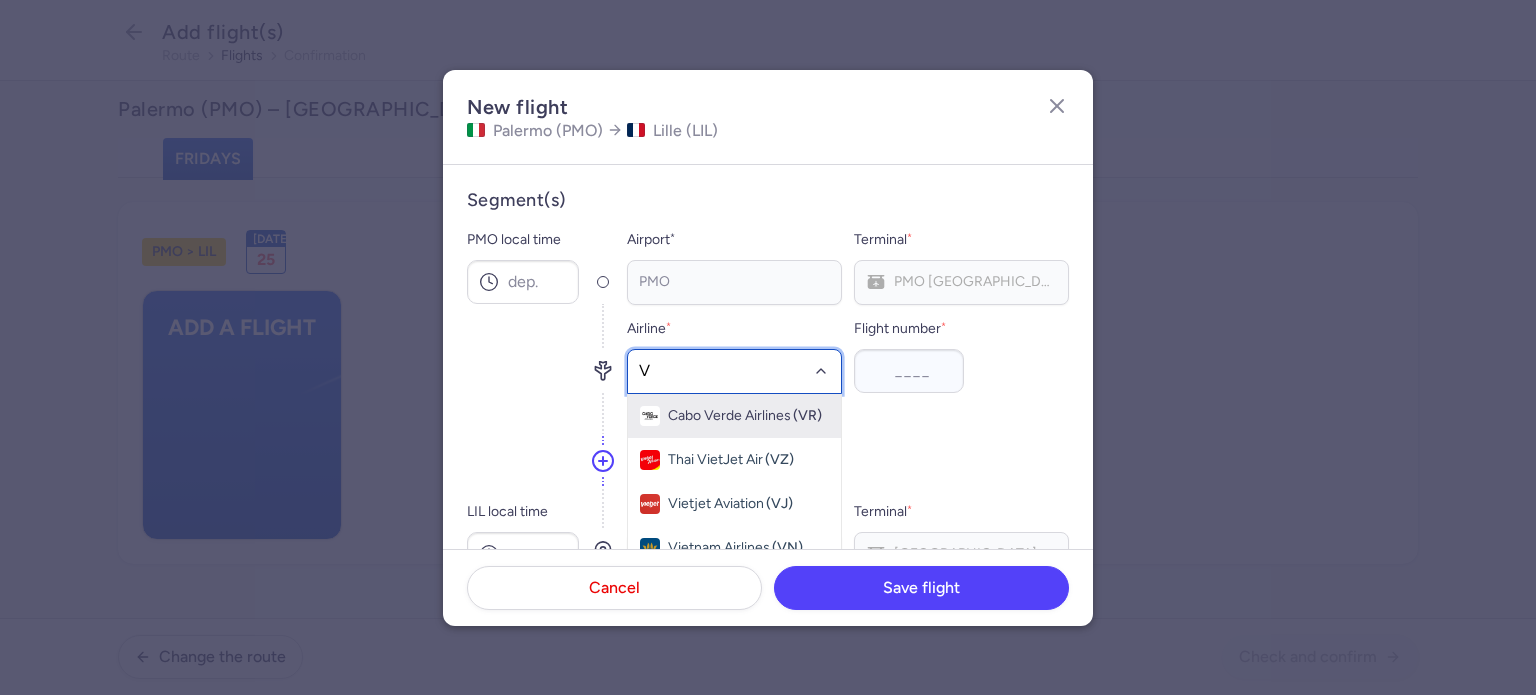 type on "V7" 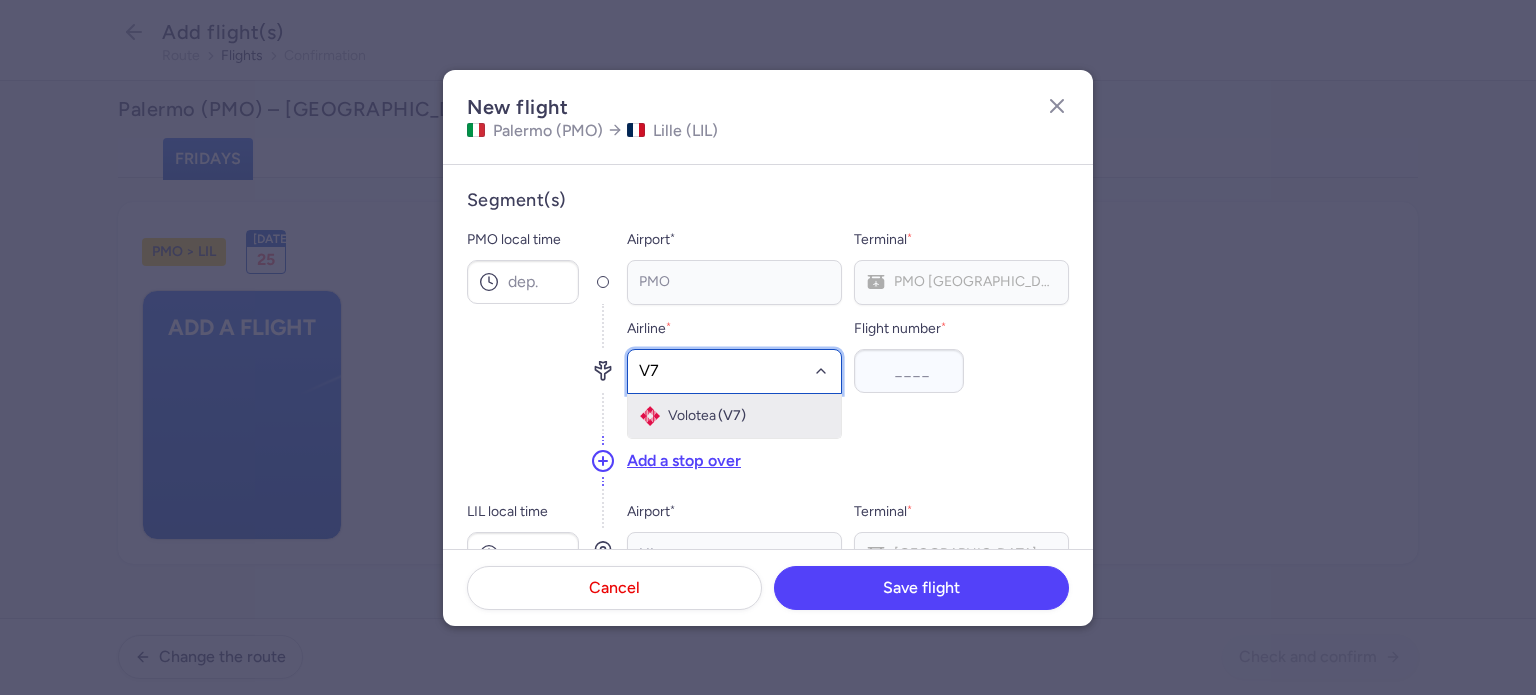 click on "Volotea (V7)" at bounding box center [734, 416] 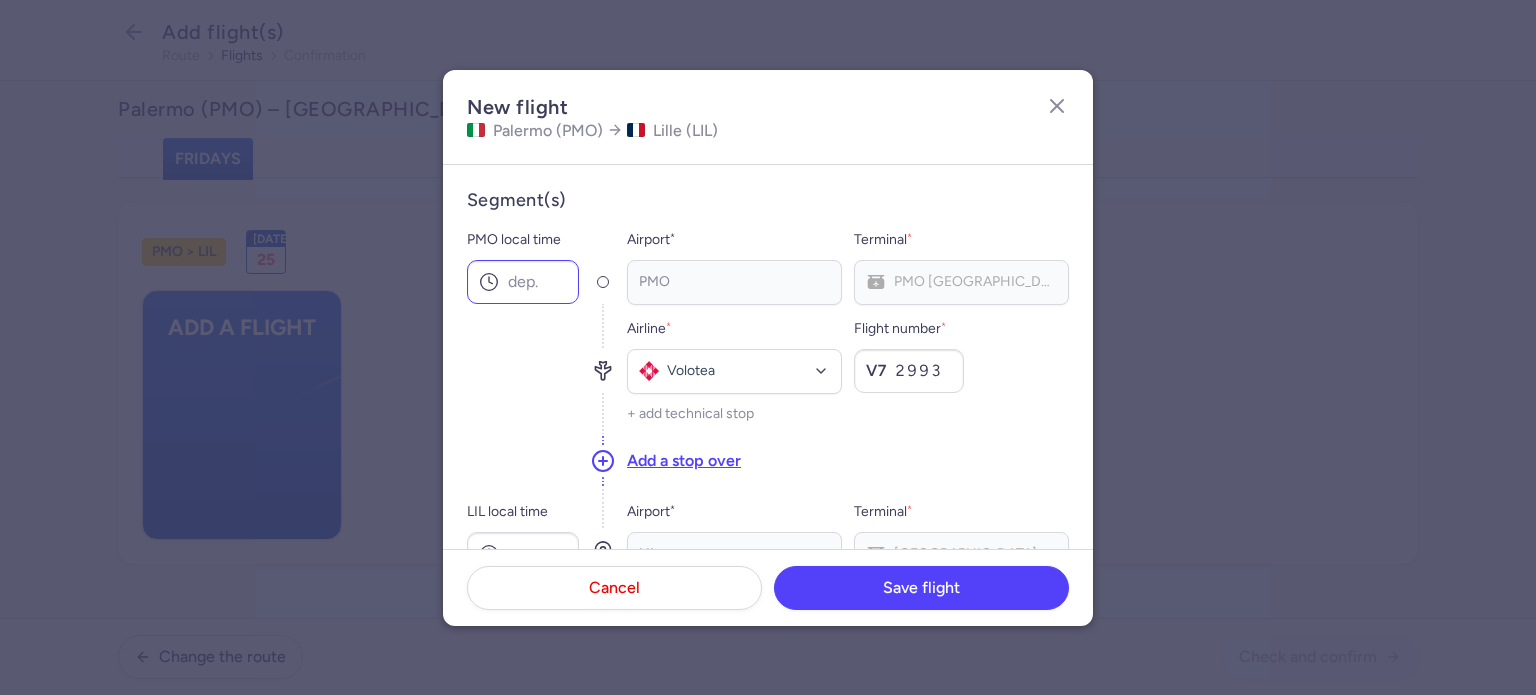 type on "2993" 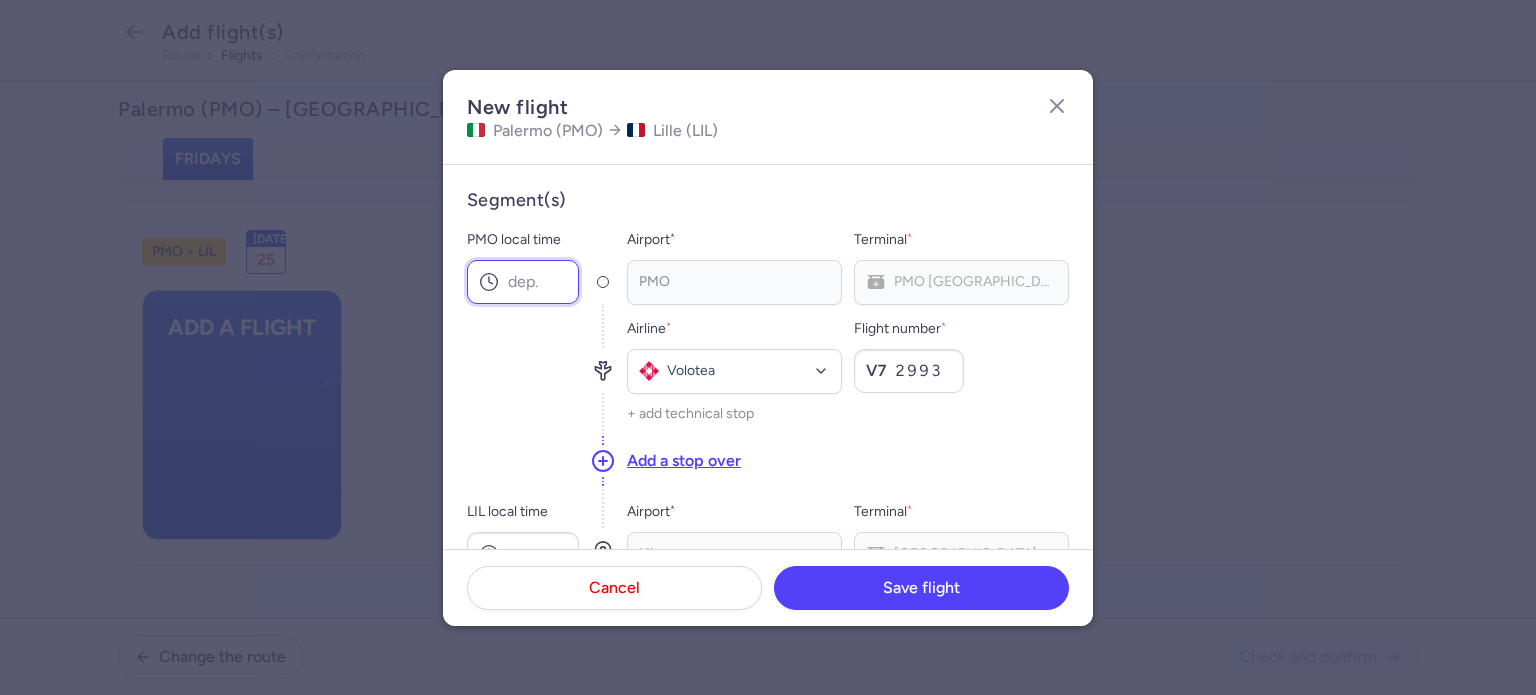 click on "PMO local time" at bounding box center (523, 282) 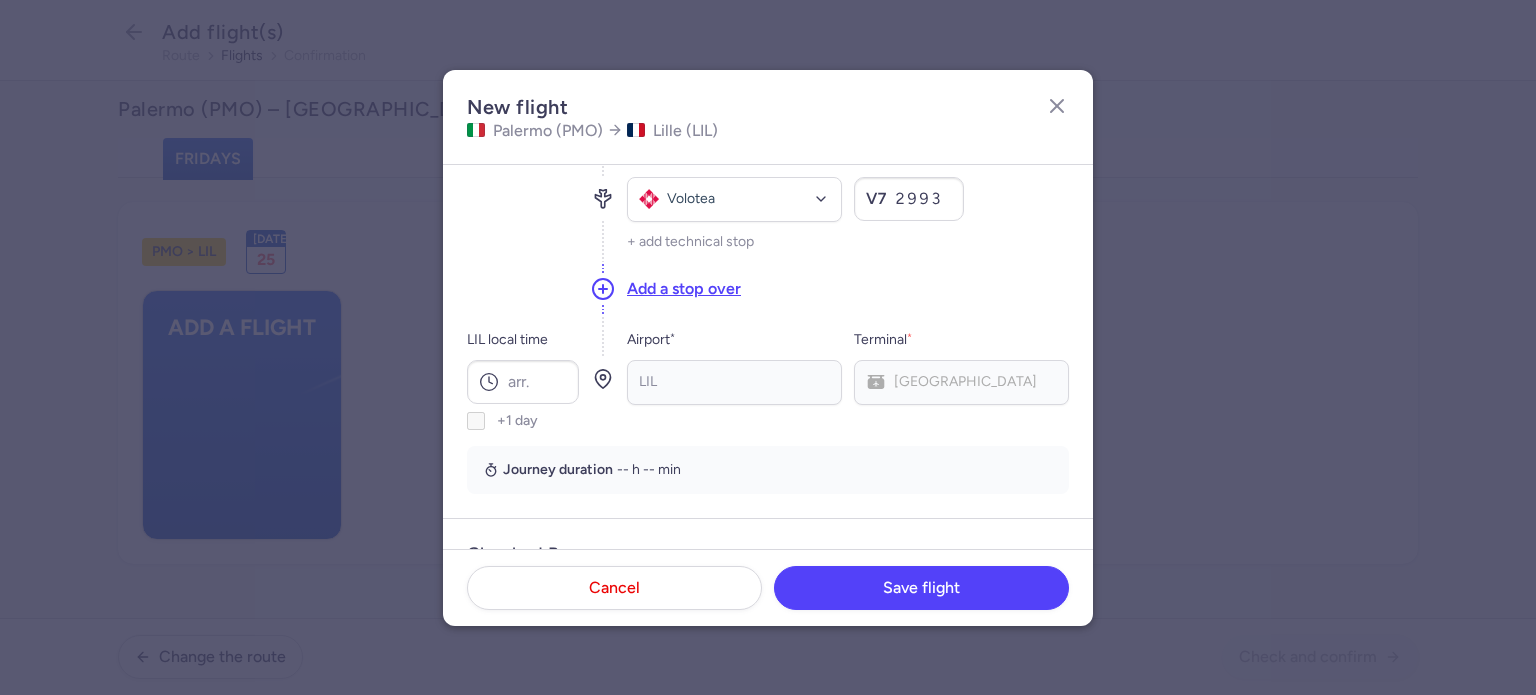 scroll, scrollTop: 300, scrollLeft: 0, axis: vertical 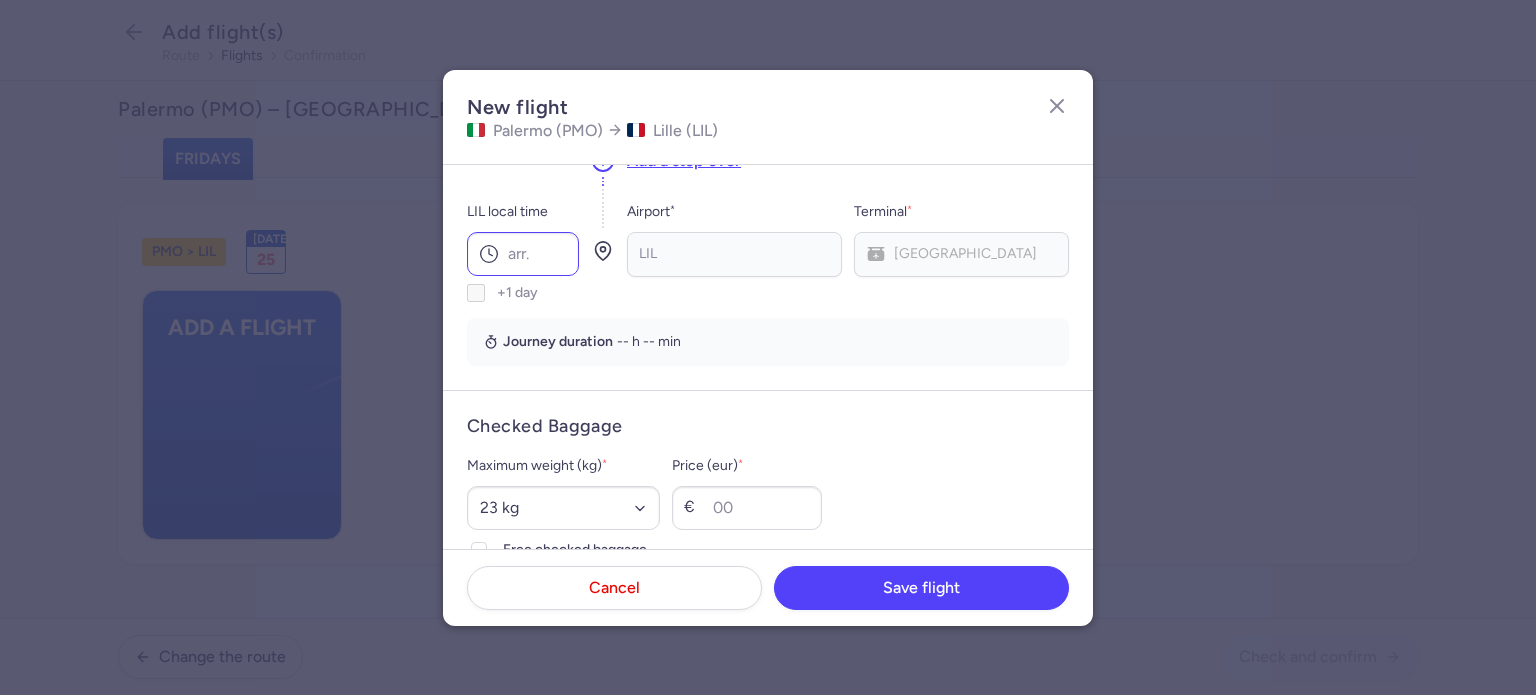 type on "22:55" 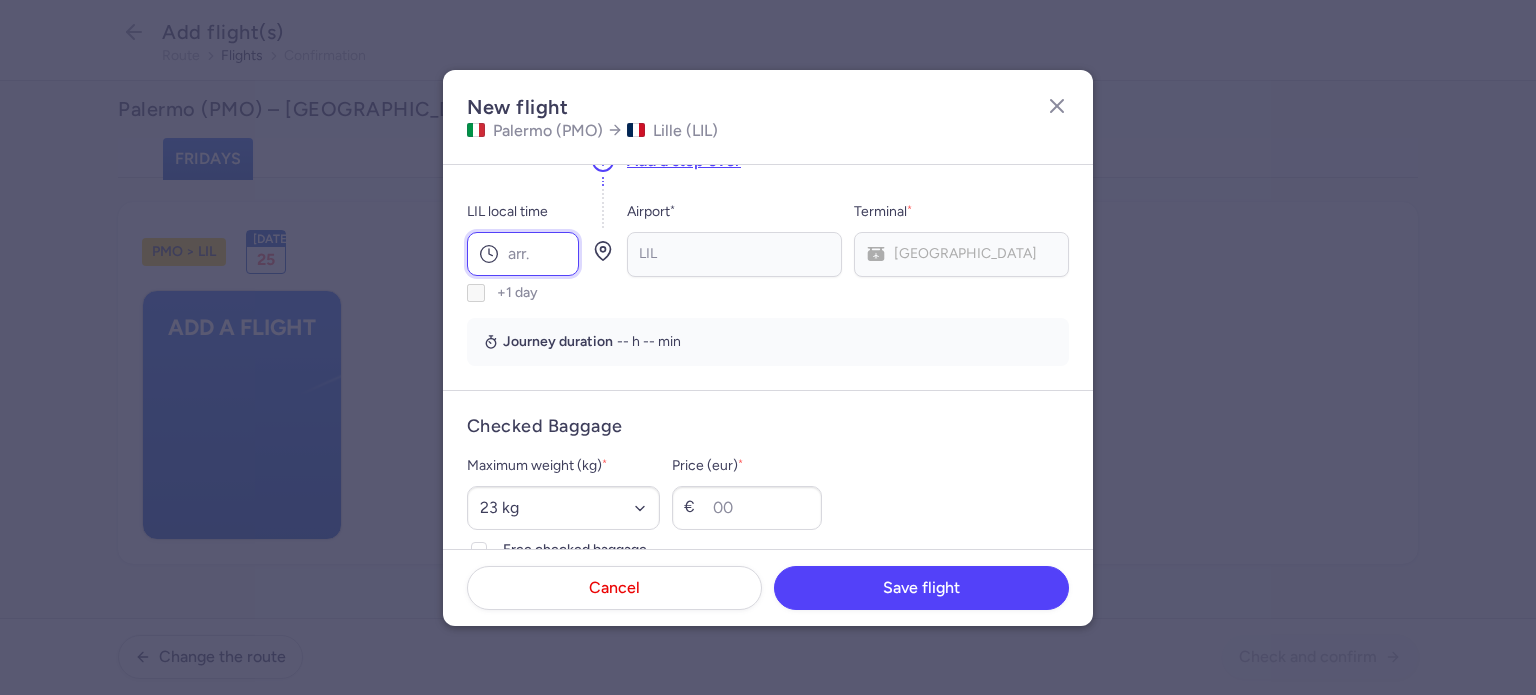 click on "LIL local time" at bounding box center (523, 254) 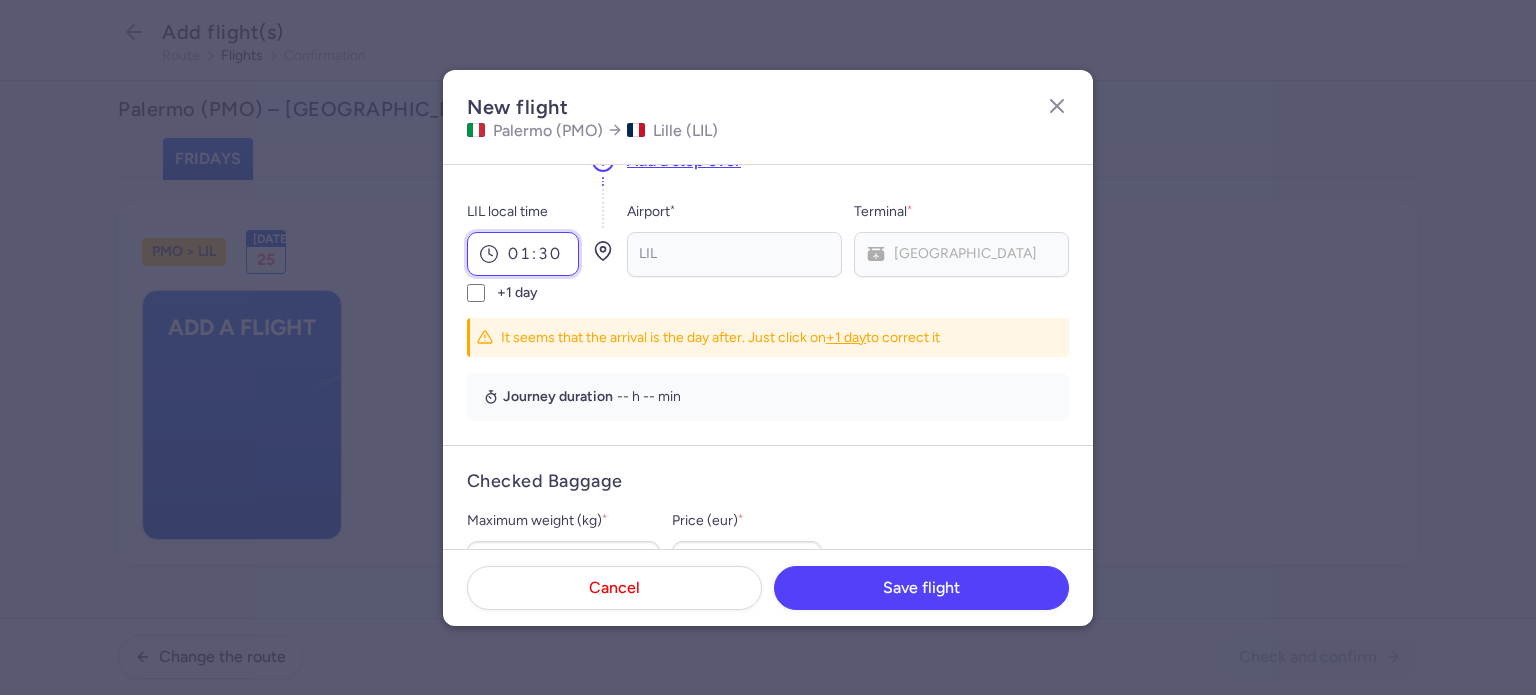 type on "01:30" 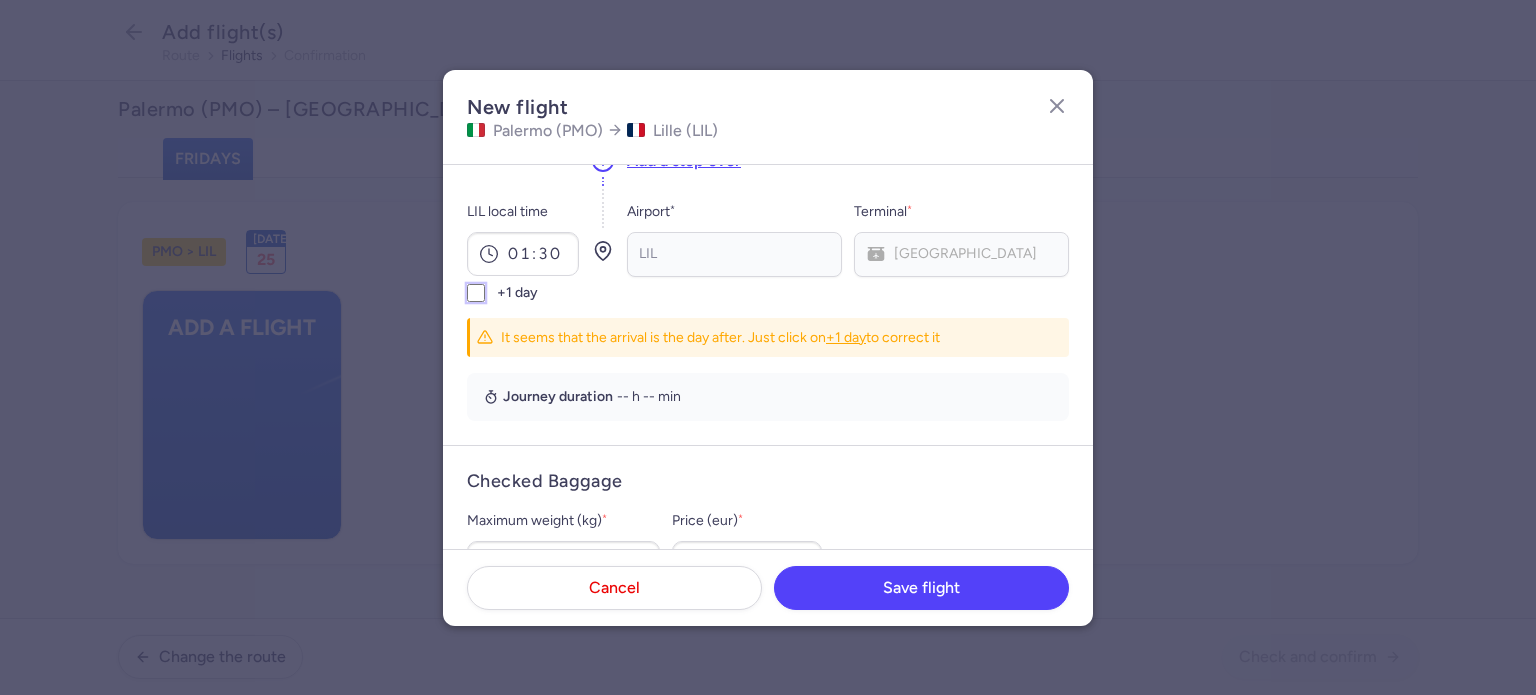 click on "+1 day" at bounding box center (476, 293) 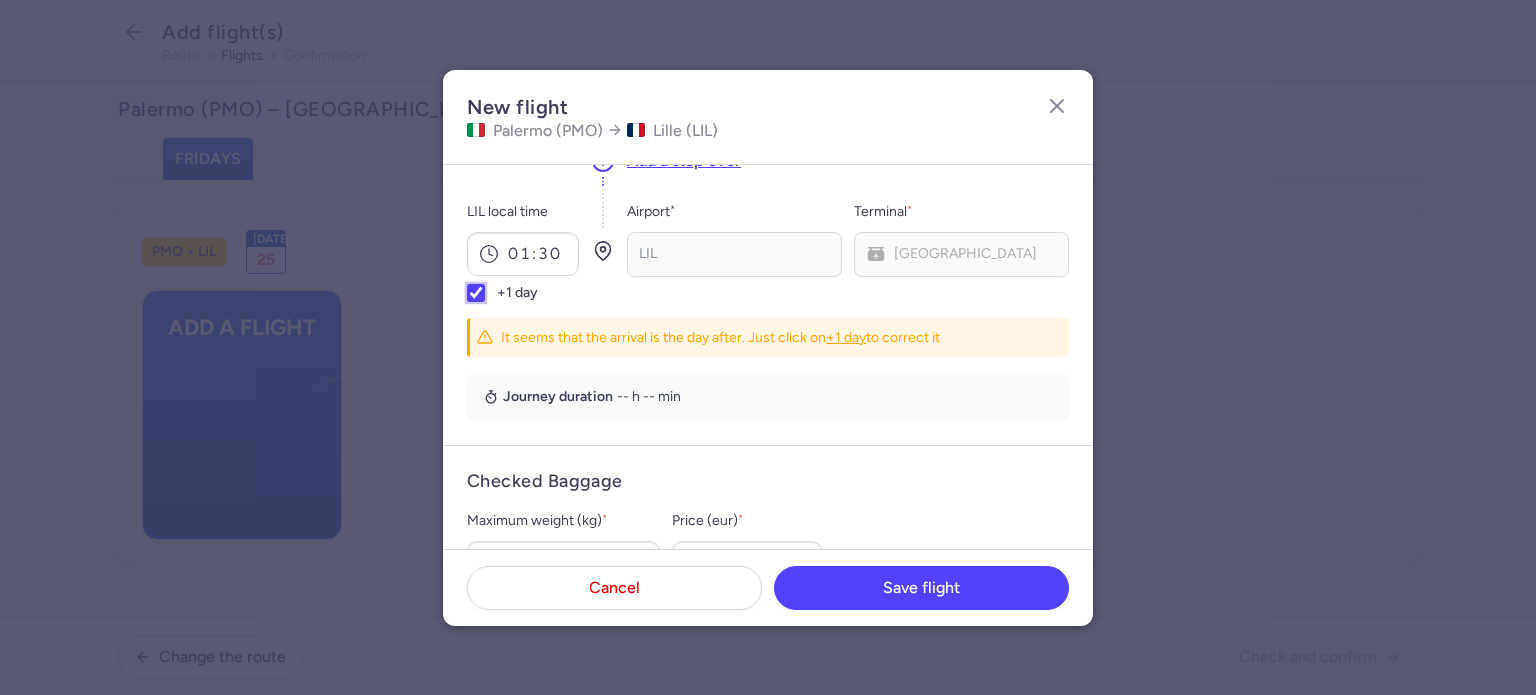 checkbox on "true" 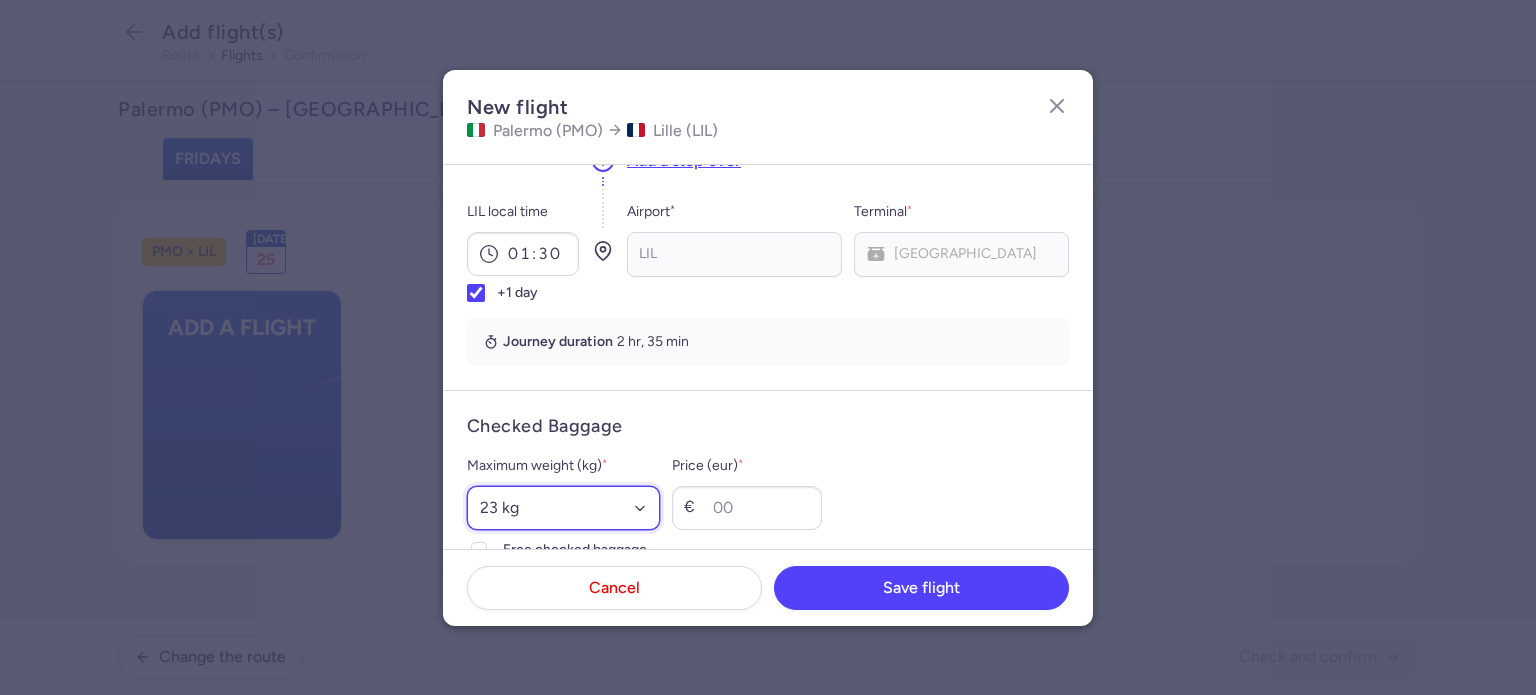 click on "Select an option 15 kg 16 kg 17 kg 18 kg 19 kg 20 kg 21 kg 22 kg 23 kg 24 kg 25 kg 26 kg 27 kg 28 kg 29 kg 30 kg 31 kg 32 kg 33 kg 34 kg 35 kg" at bounding box center [563, 508] 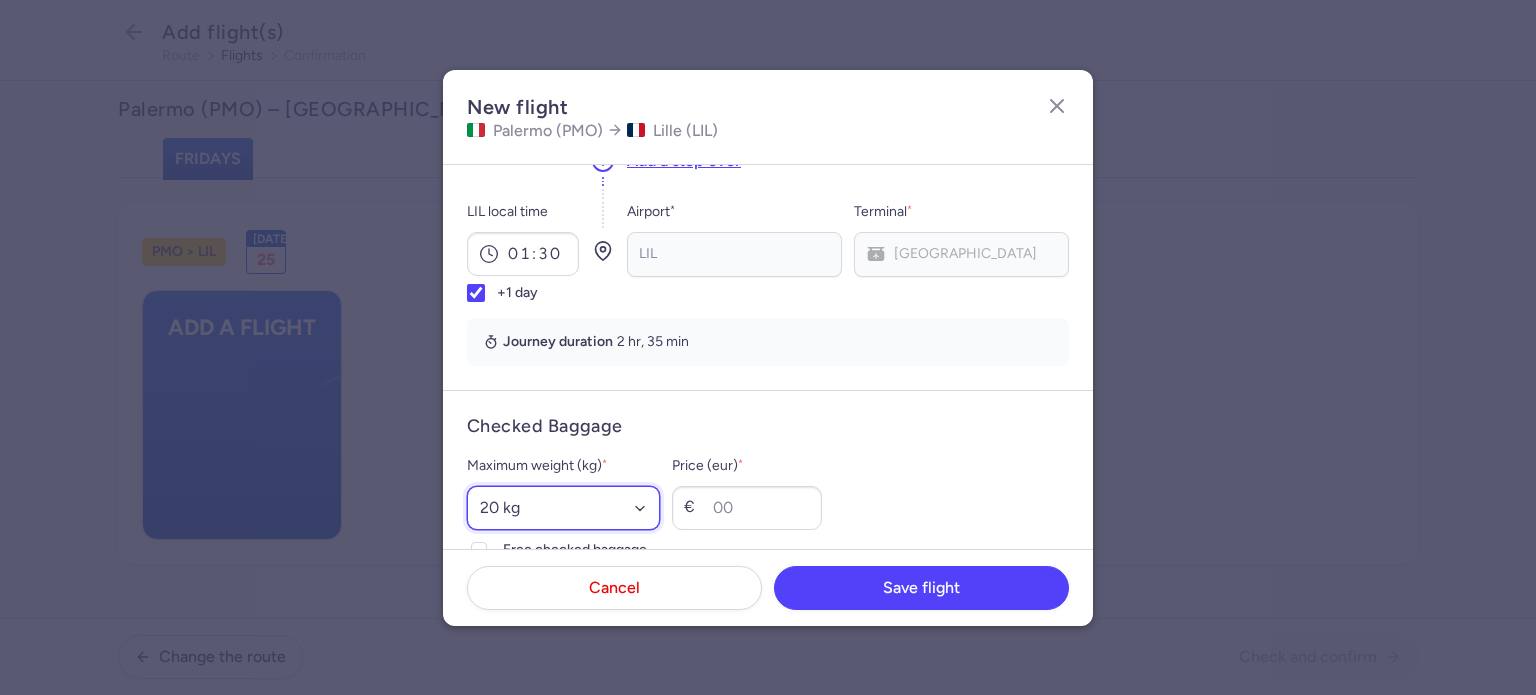 click on "Select an option 15 kg 16 kg 17 kg 18 kg 19 kg 20 kg 21 kg 22 kg 23 kg 24 kg 25 kg 26 kg 27 kg 28 kg 29 kg 30 kg 31 kg 32 kg 33 kg 34 kg 35 kg" at bounding box center (563, 508) 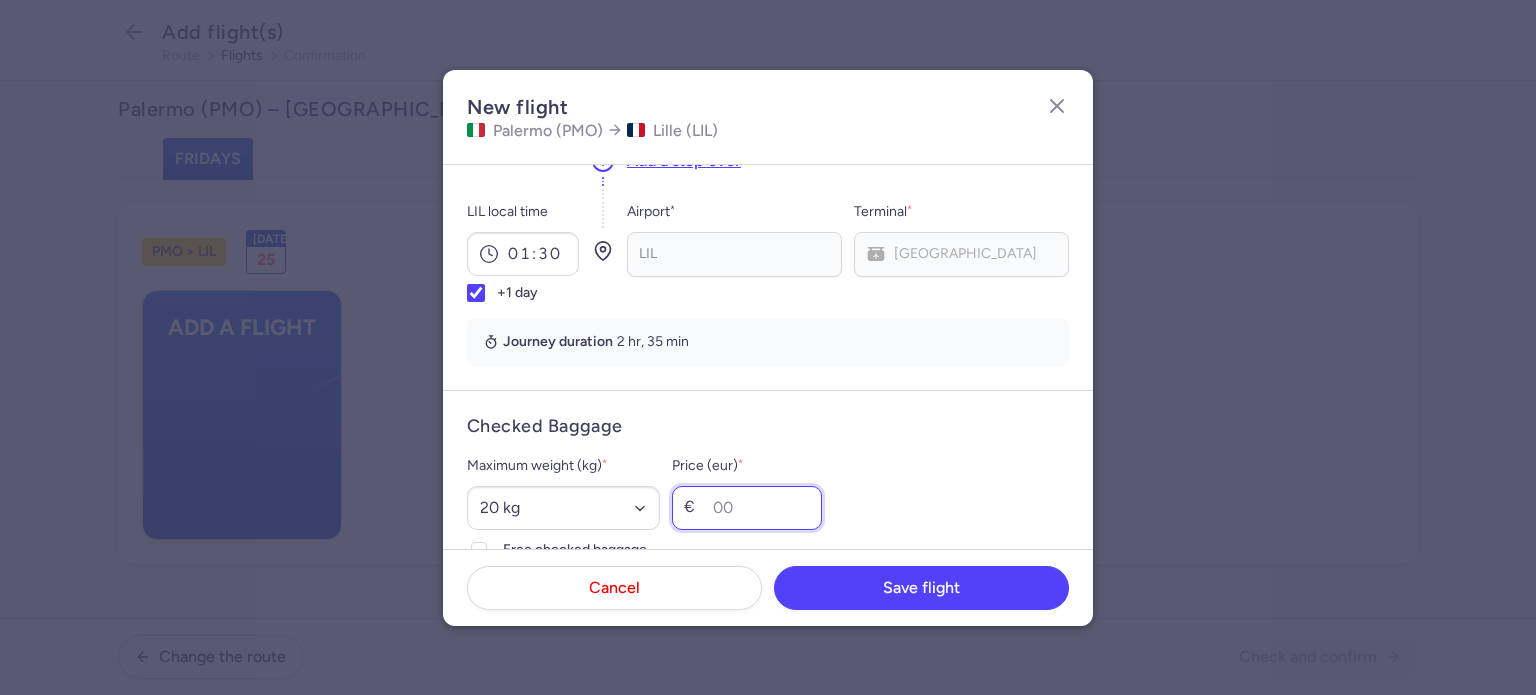 click on "Price (eur)  *" at bounding box center [747, 508] 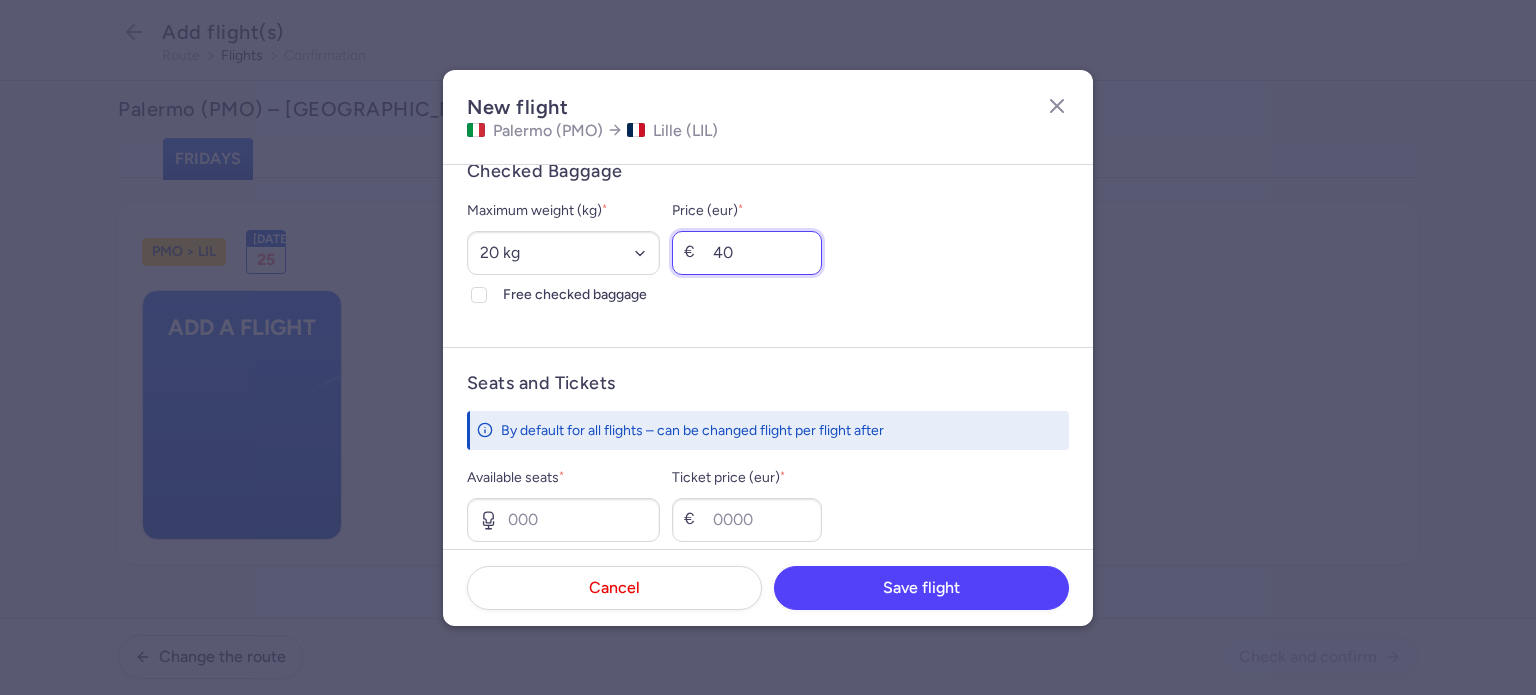 scroll, scrollTop: 700, scrollLeft: 0, axis: vertical 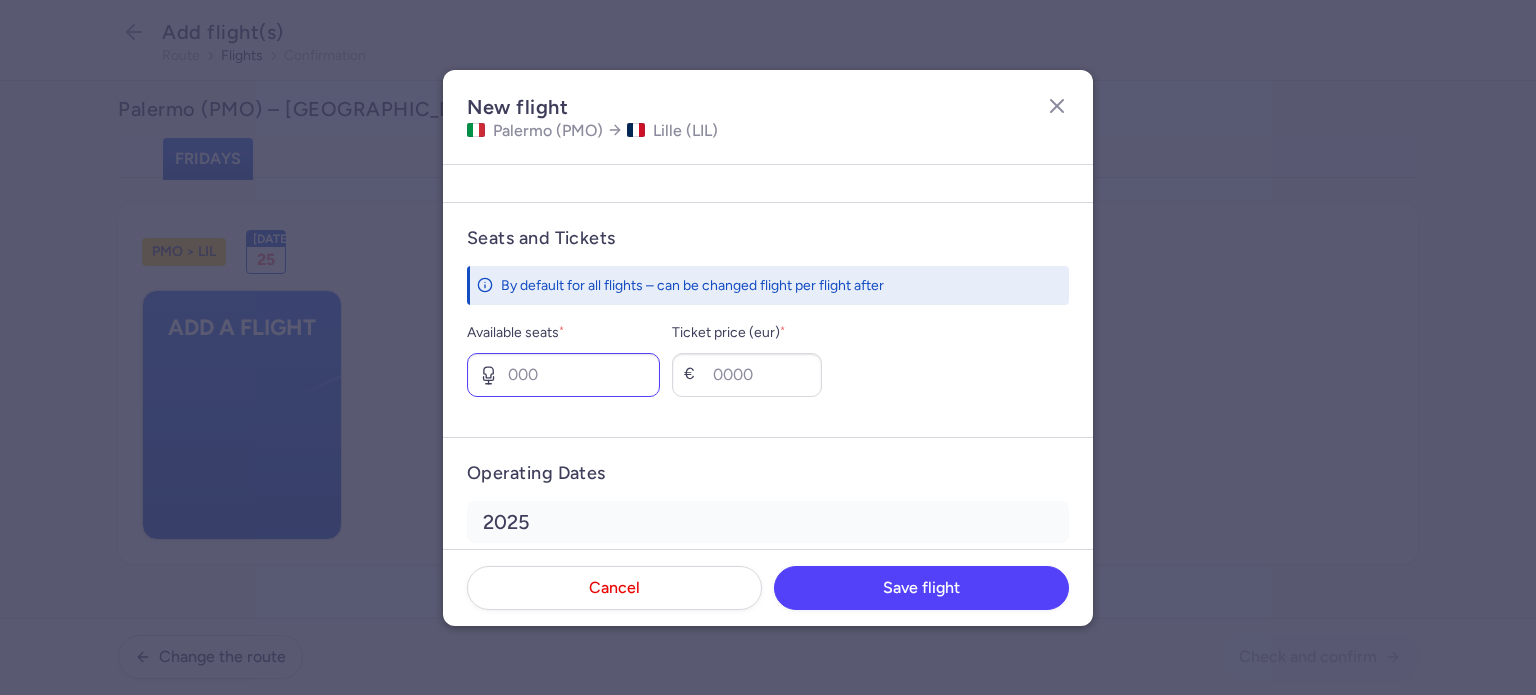 type on "40" 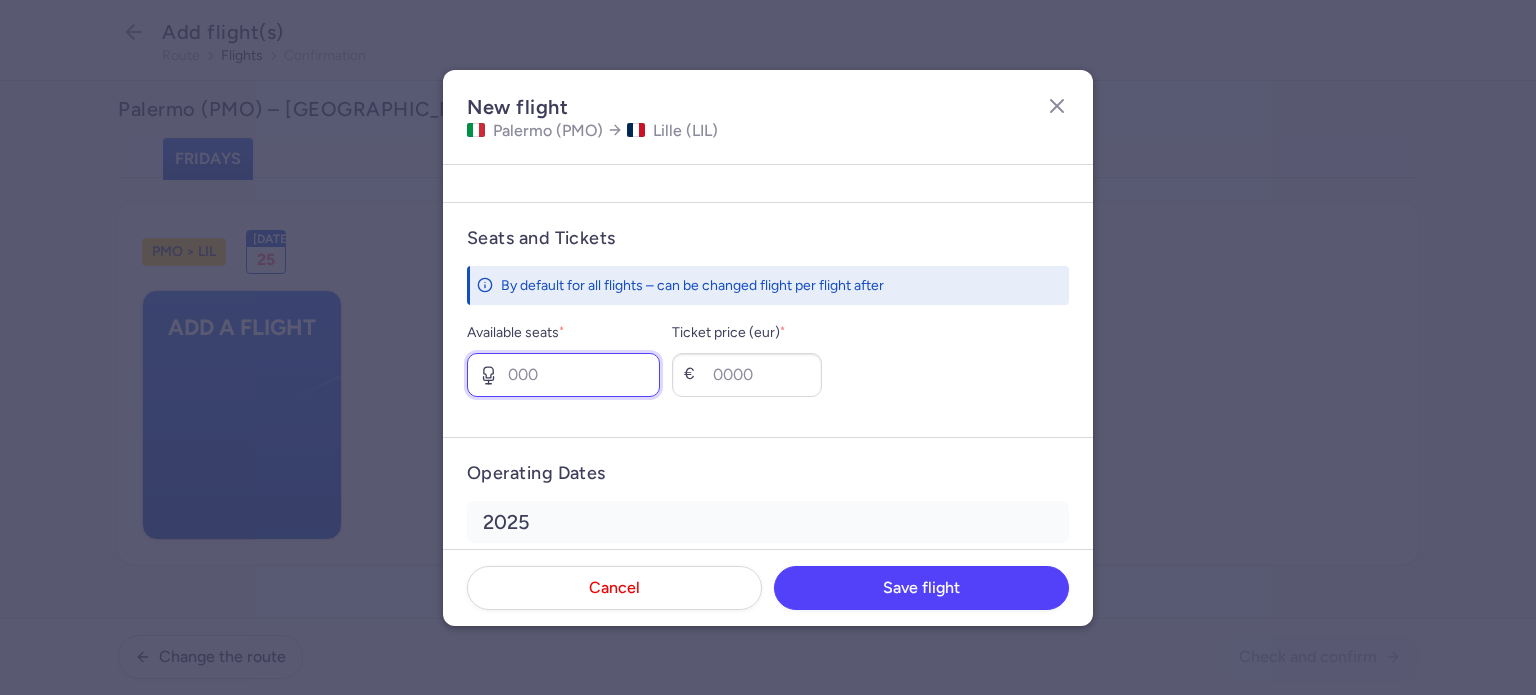 click on "Available seats  *" at bounding box center (563, 375) 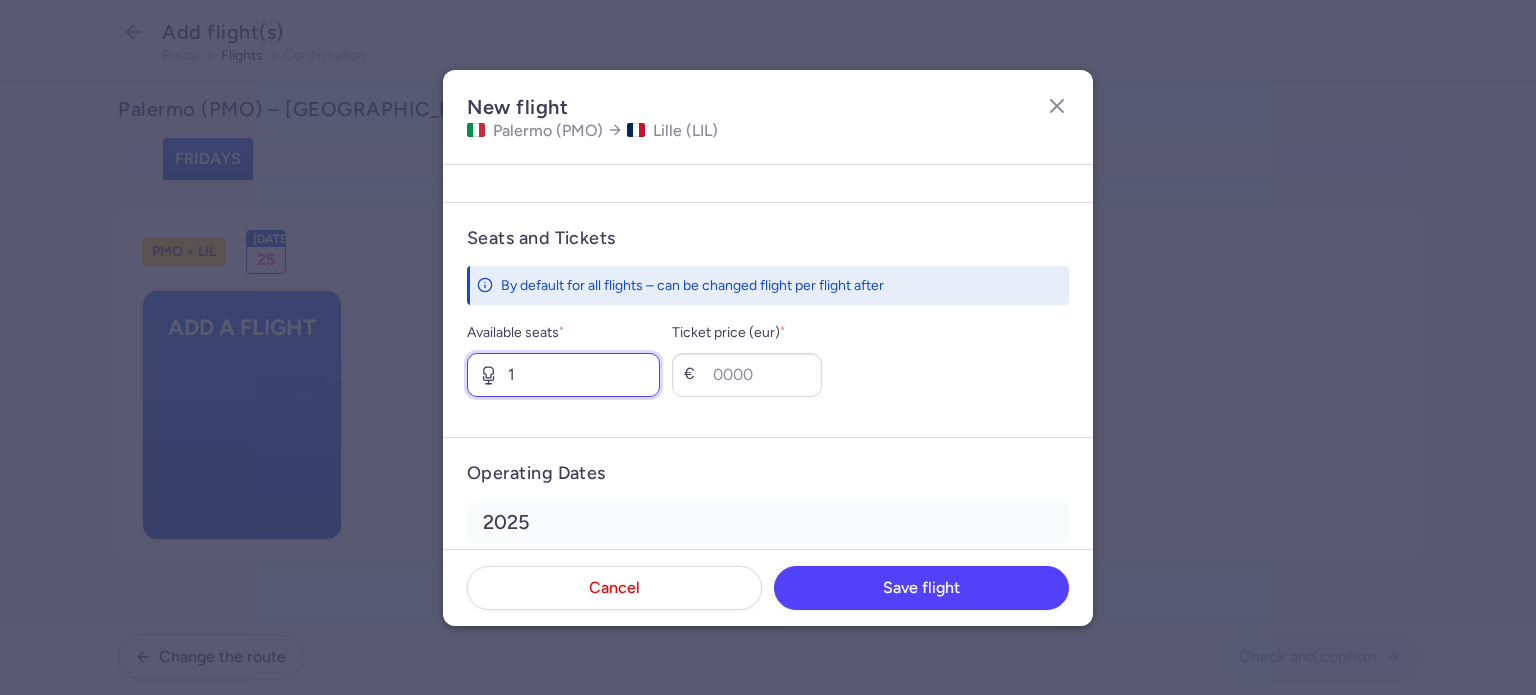 type on "1" 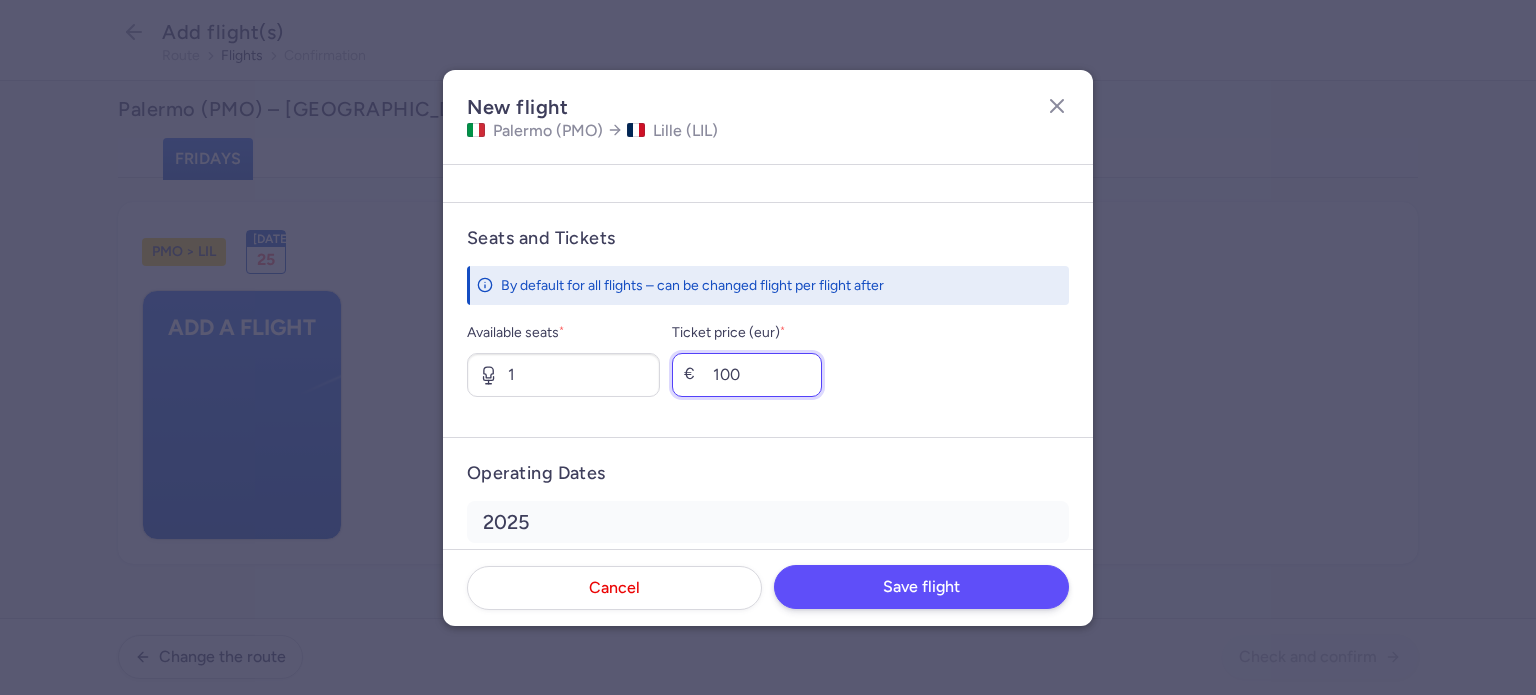type on "100" 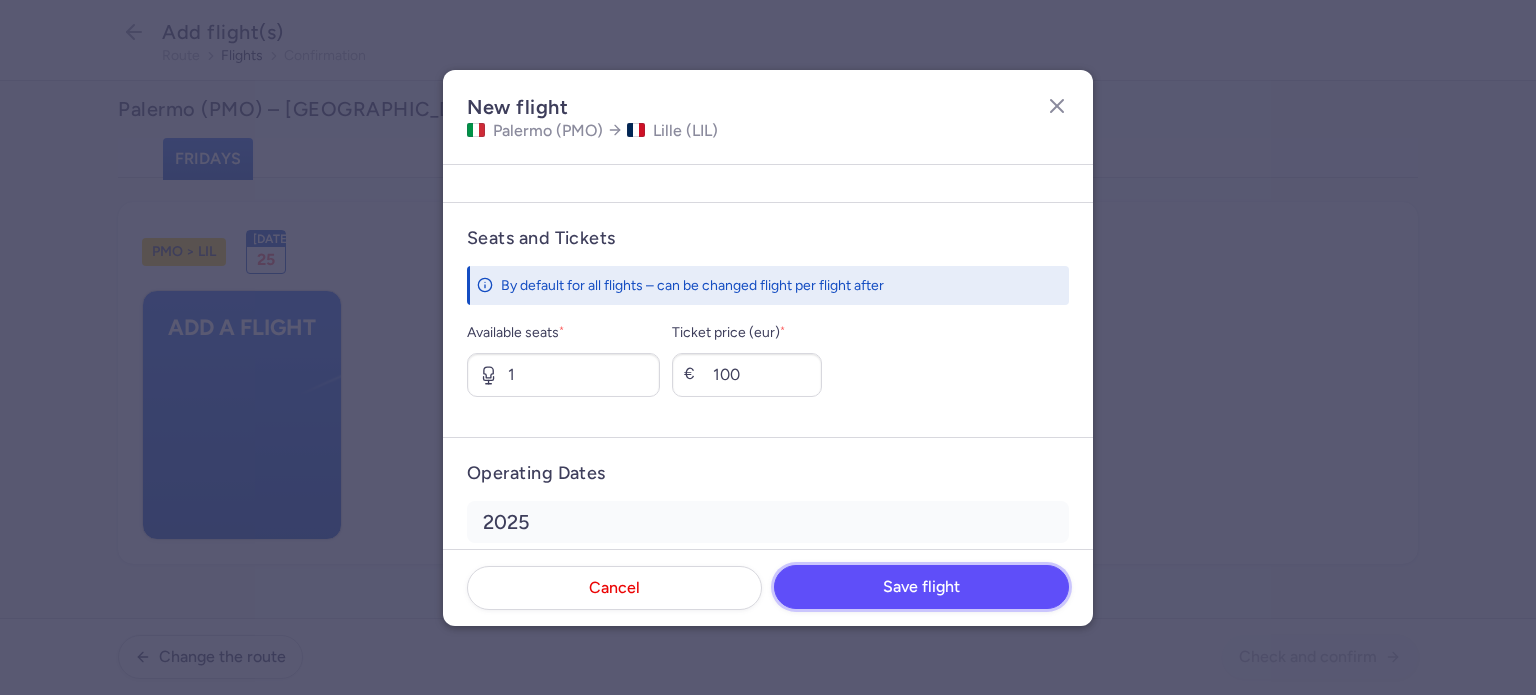 click on "Save flight" at bounding box center (921, 587) 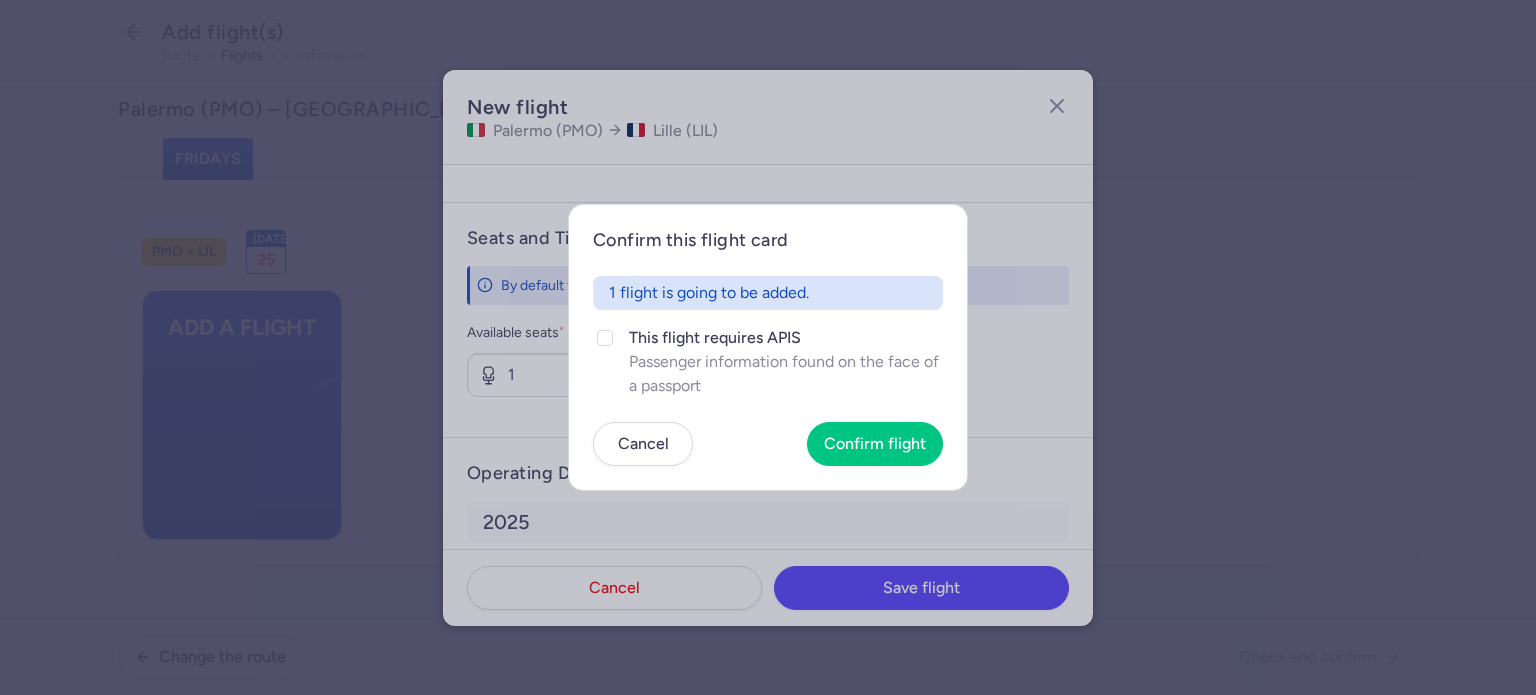 click on "Confirm this flight card 1 flight is going to be added. This flight requires APIS Passenger information found on the face of a passport Cancel Confirm flight" at bounding box center [768, 347] 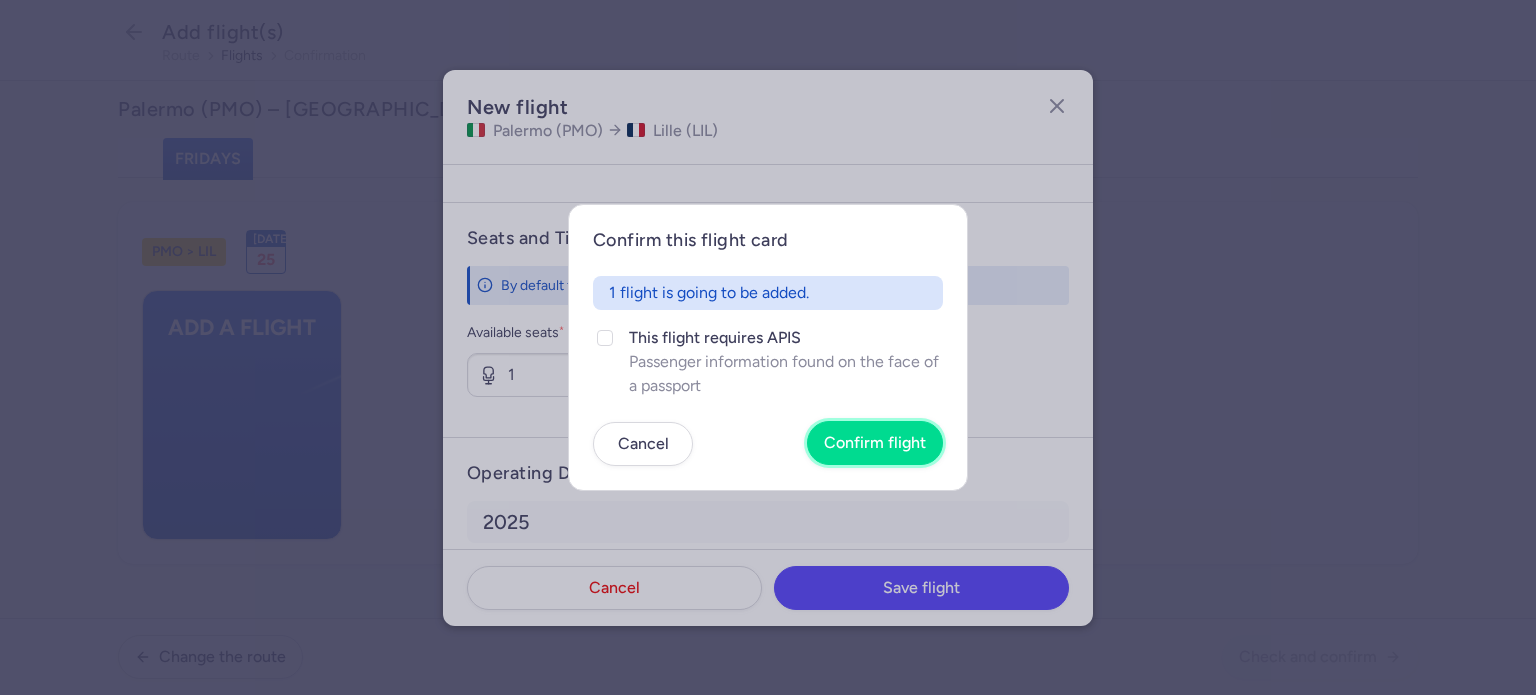 click on "Confirm flight" at bounding box center (875, 443) 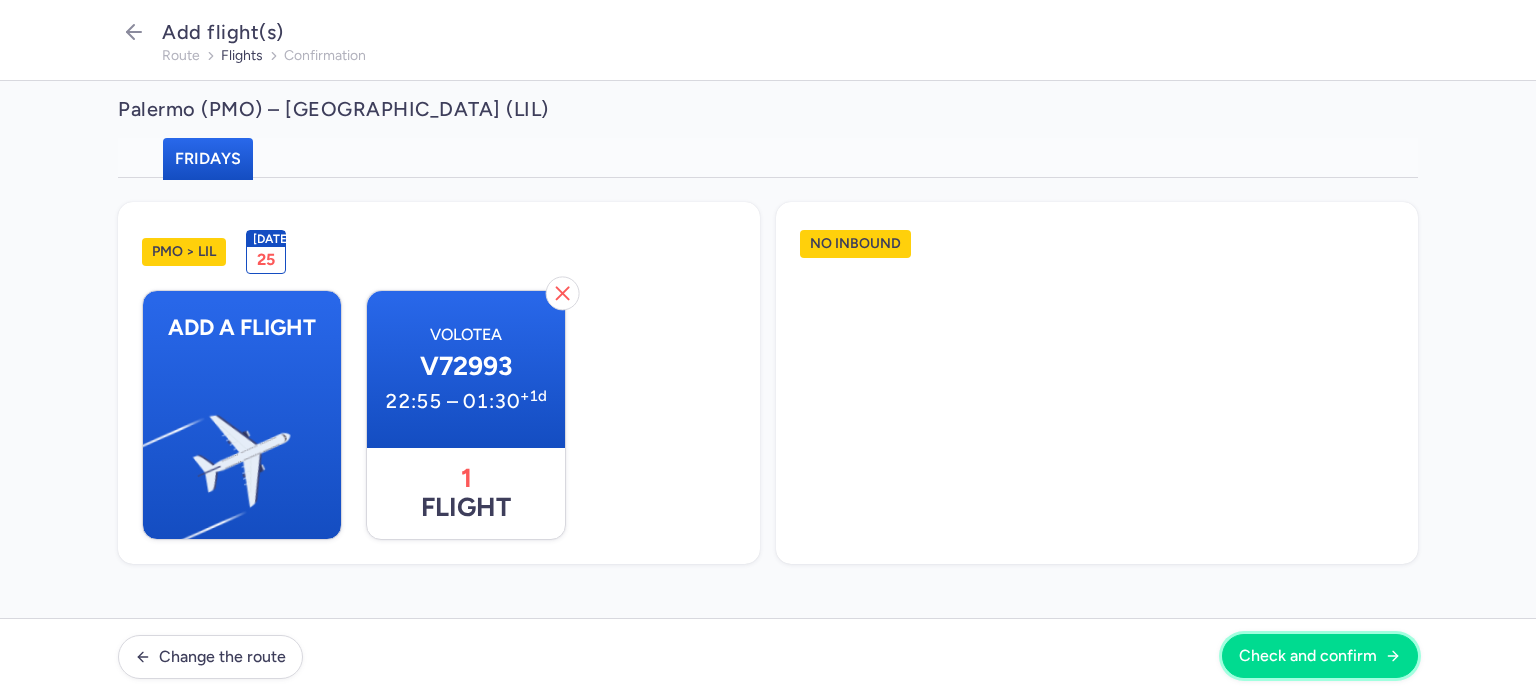 click on "Check and confirm" at bounding box center [1308, 656] 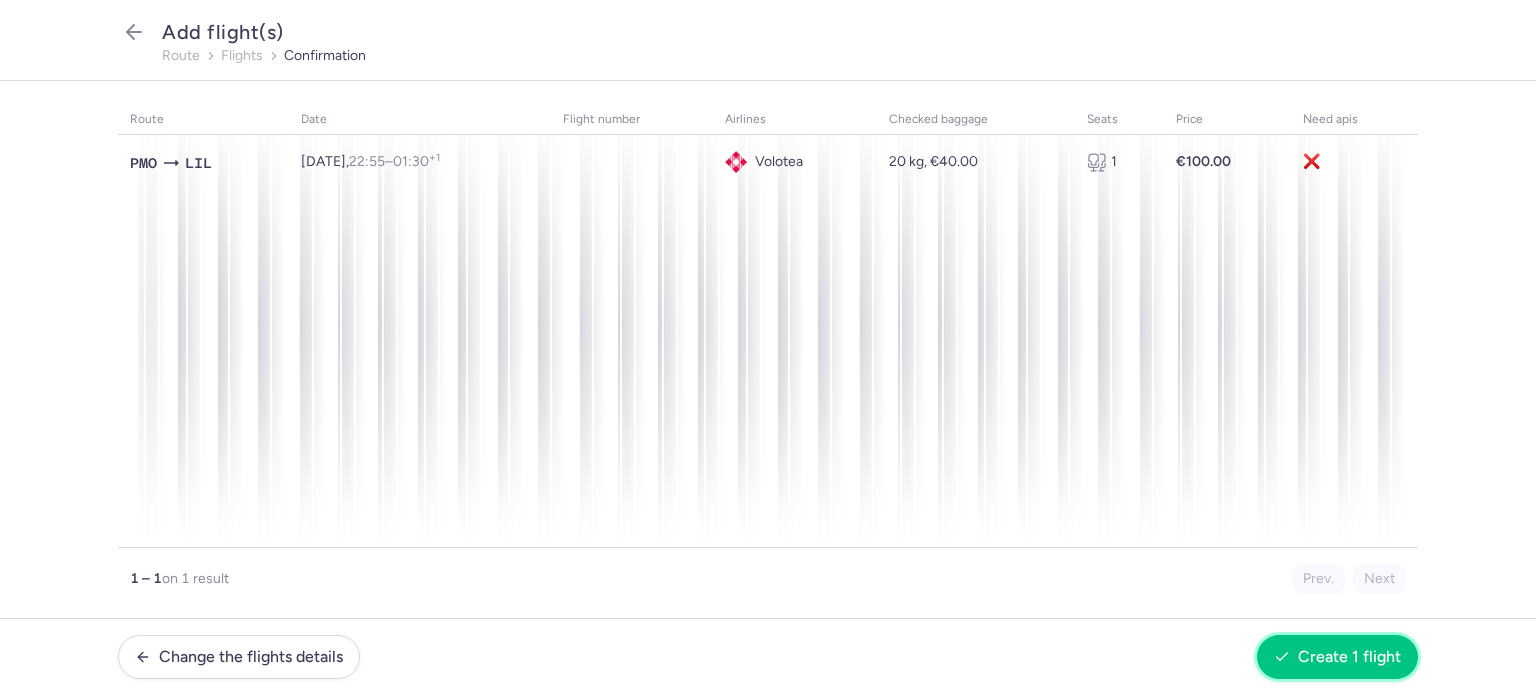click 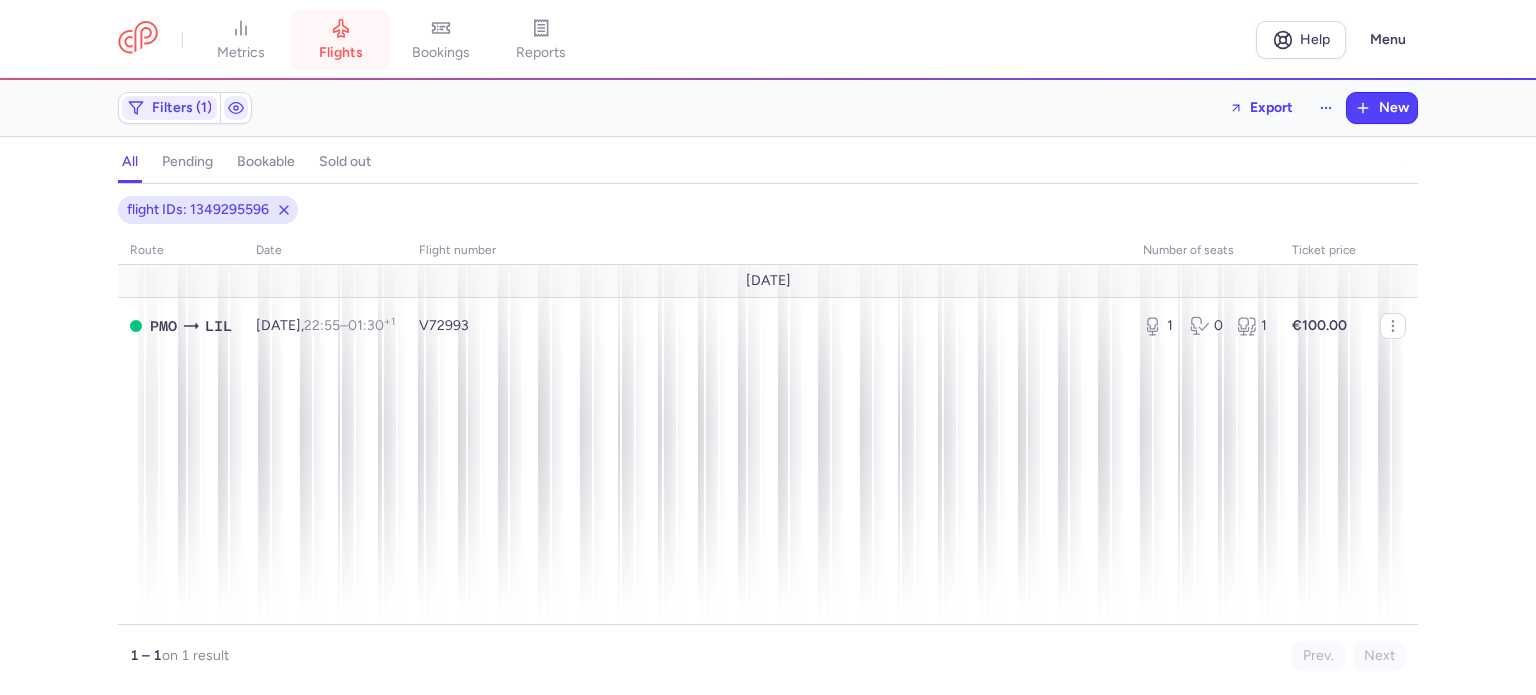 click 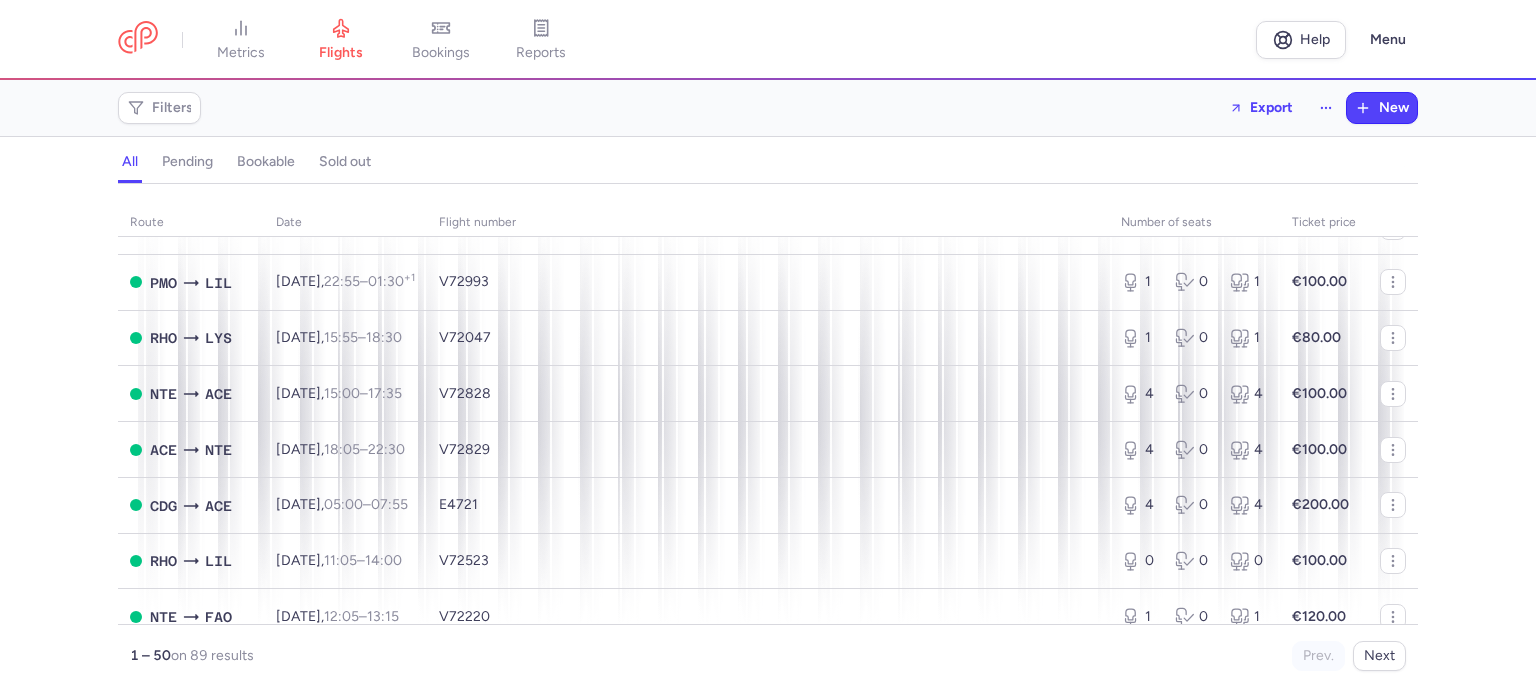 scroll, scrollTop: 800, scrollLeft: 0, axis: vertical 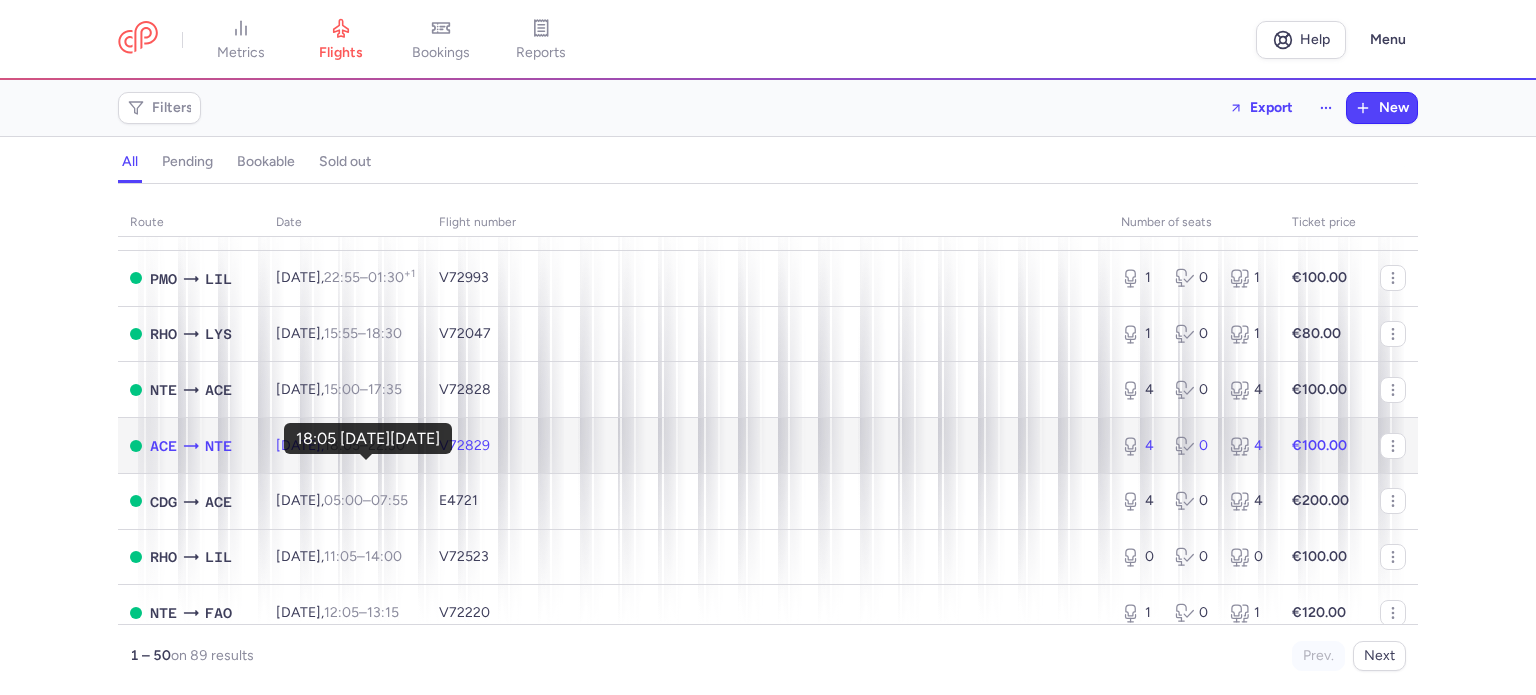 click on "18:05" at bounding box center (342, 445) 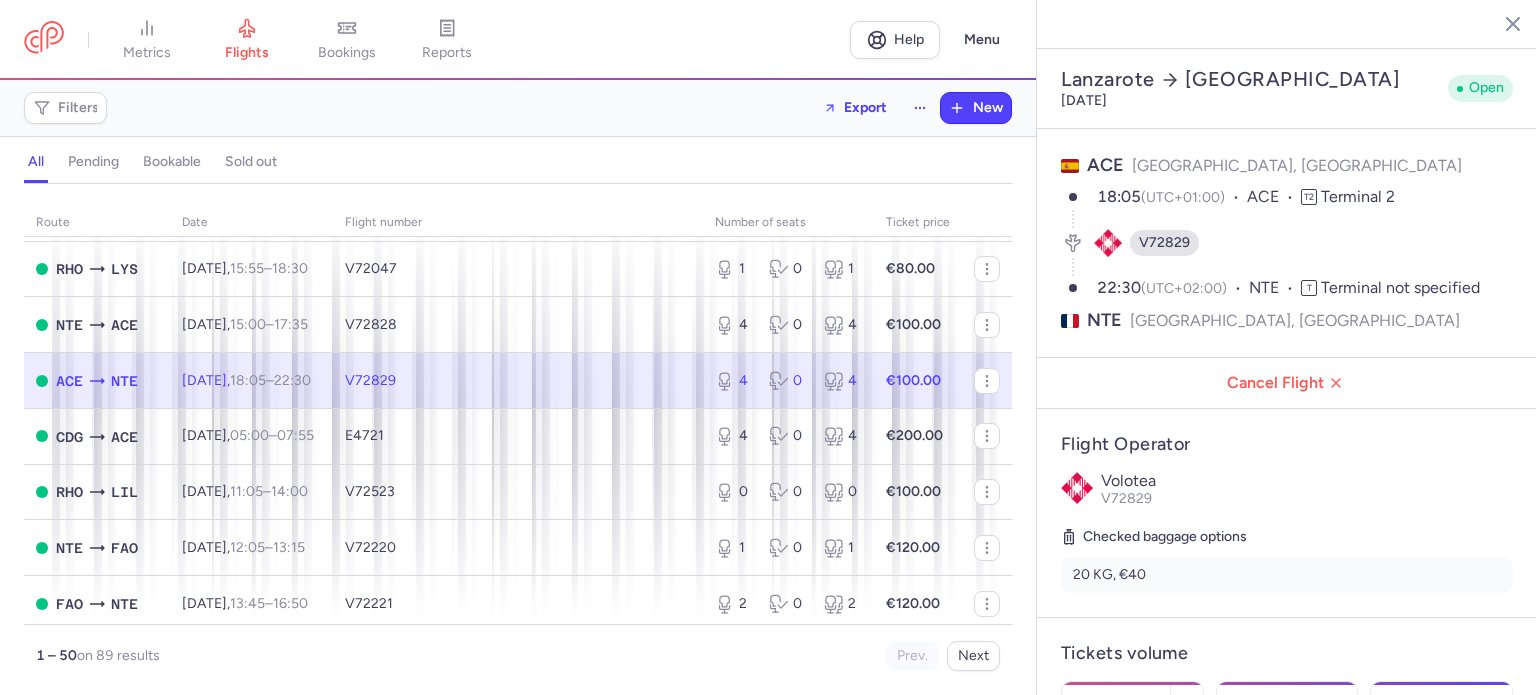 scroll, scrollTop: 900, scrollLeft: 0, axis: vertical 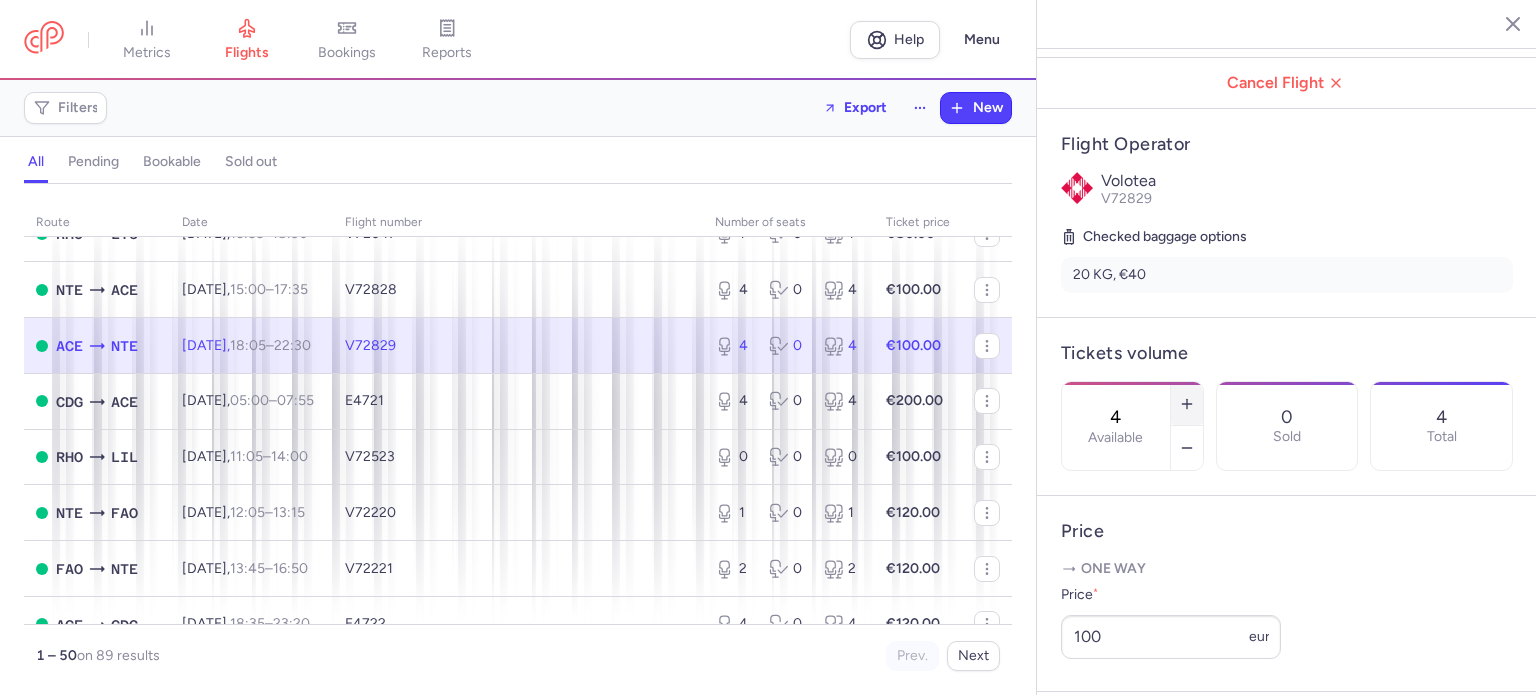click 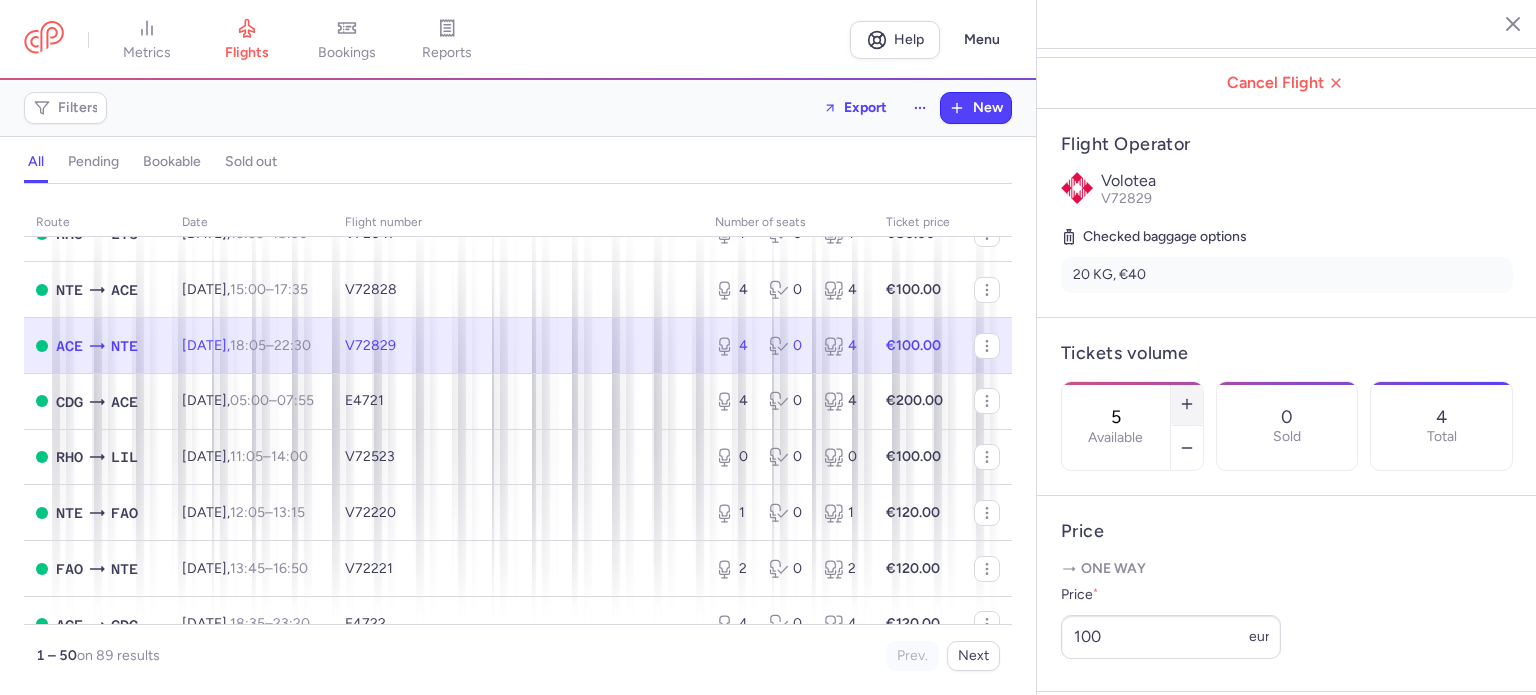 click 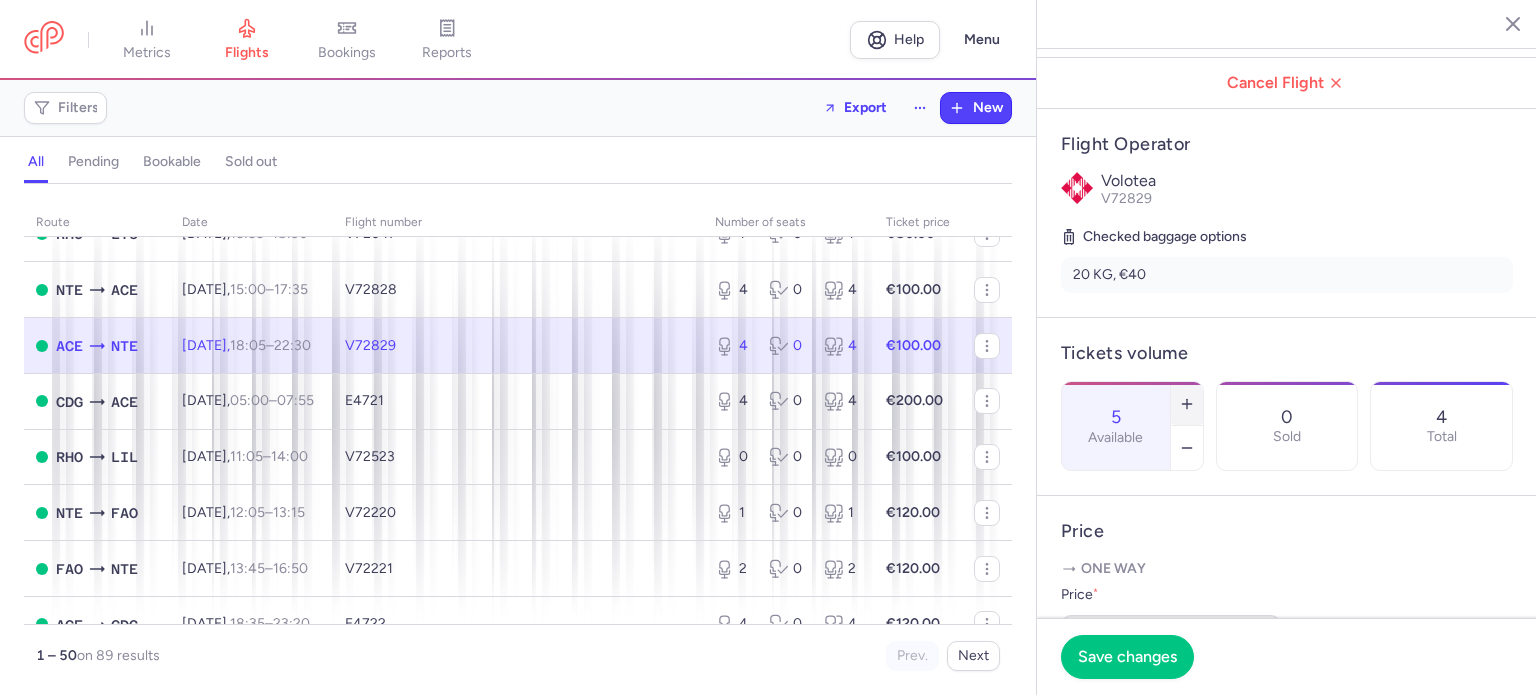type on "6" 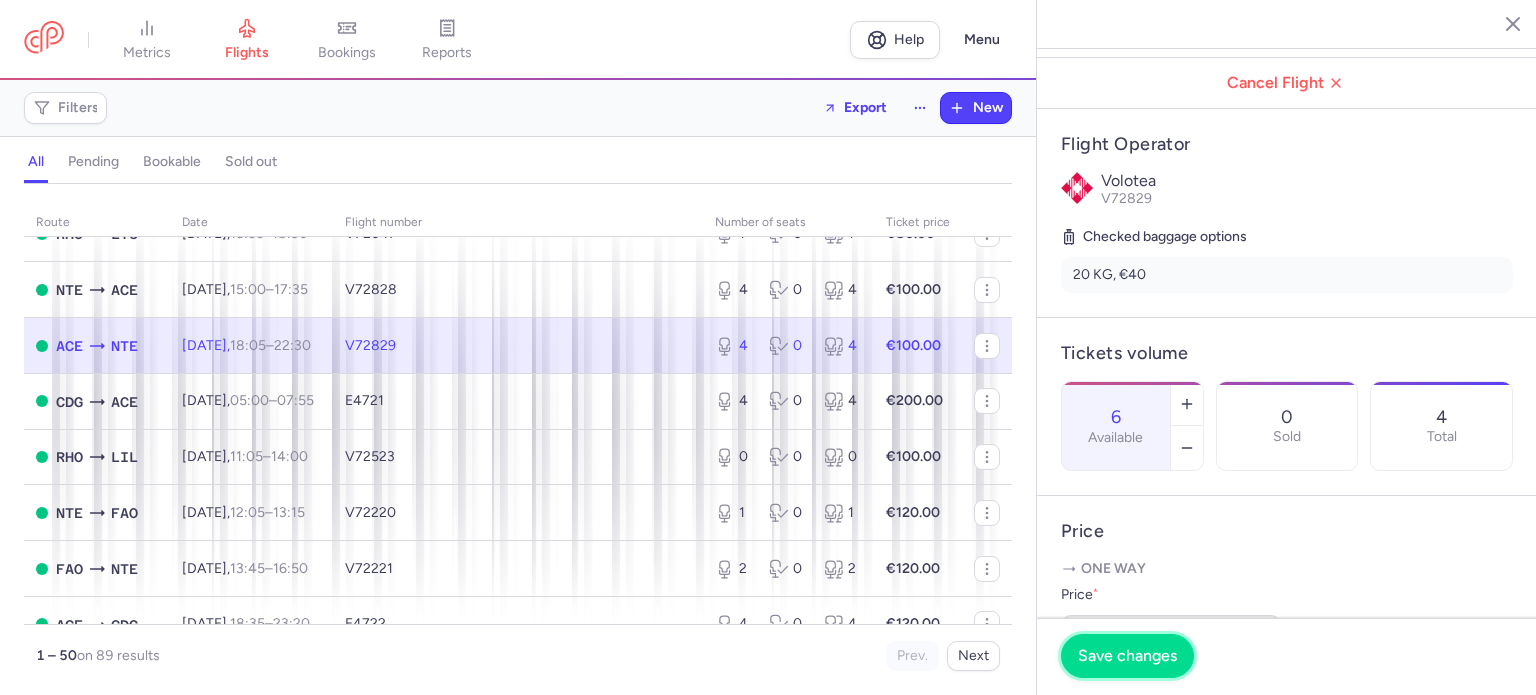 click on "Save changes" at bounding box center [1127, 656] 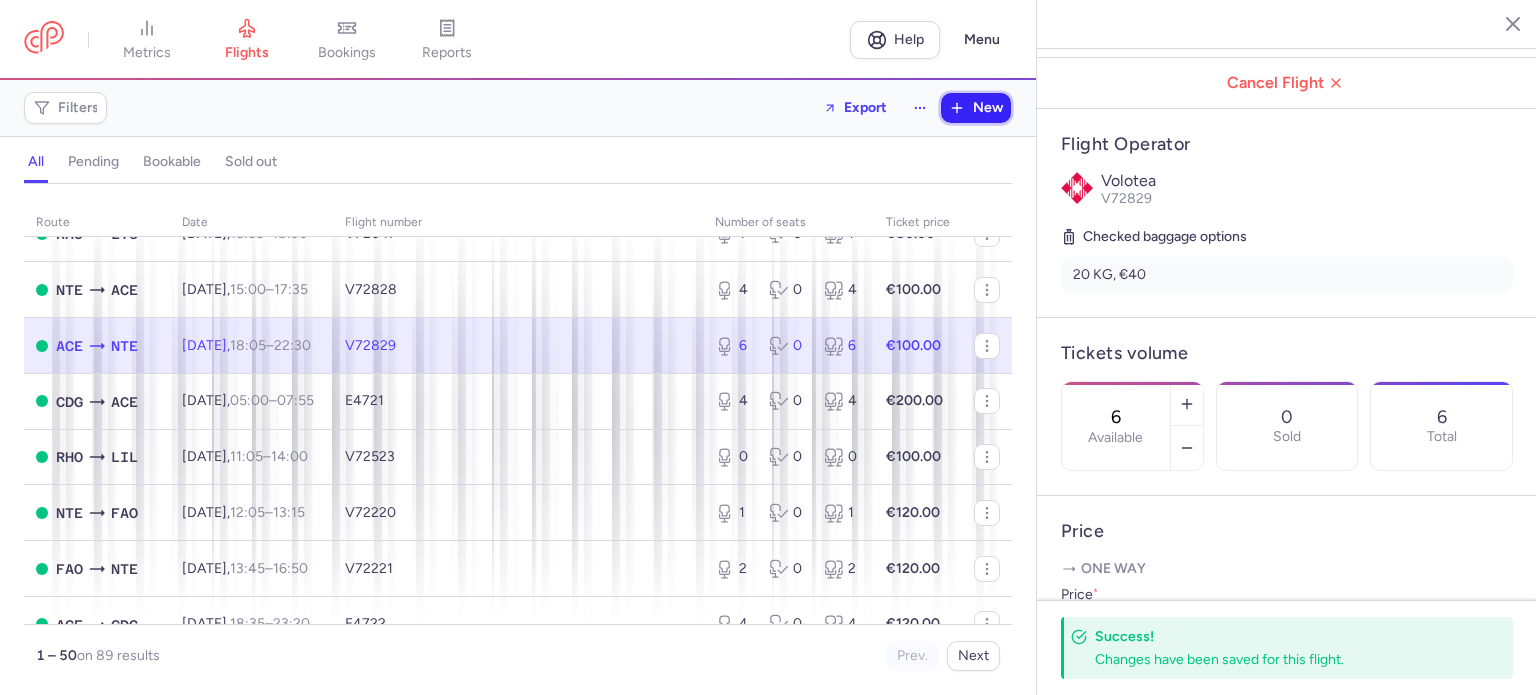 click on "New" at bounding box center (988, 108) 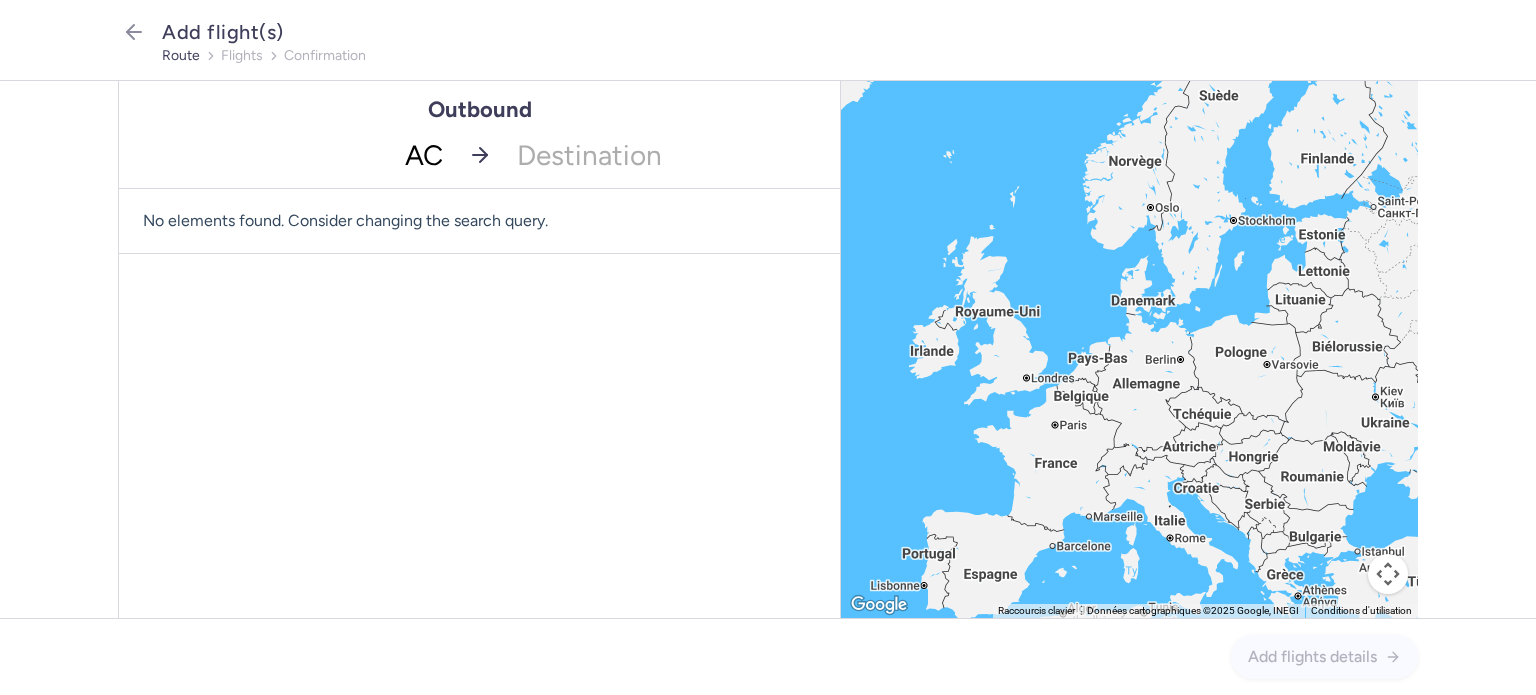 type on "ACE" 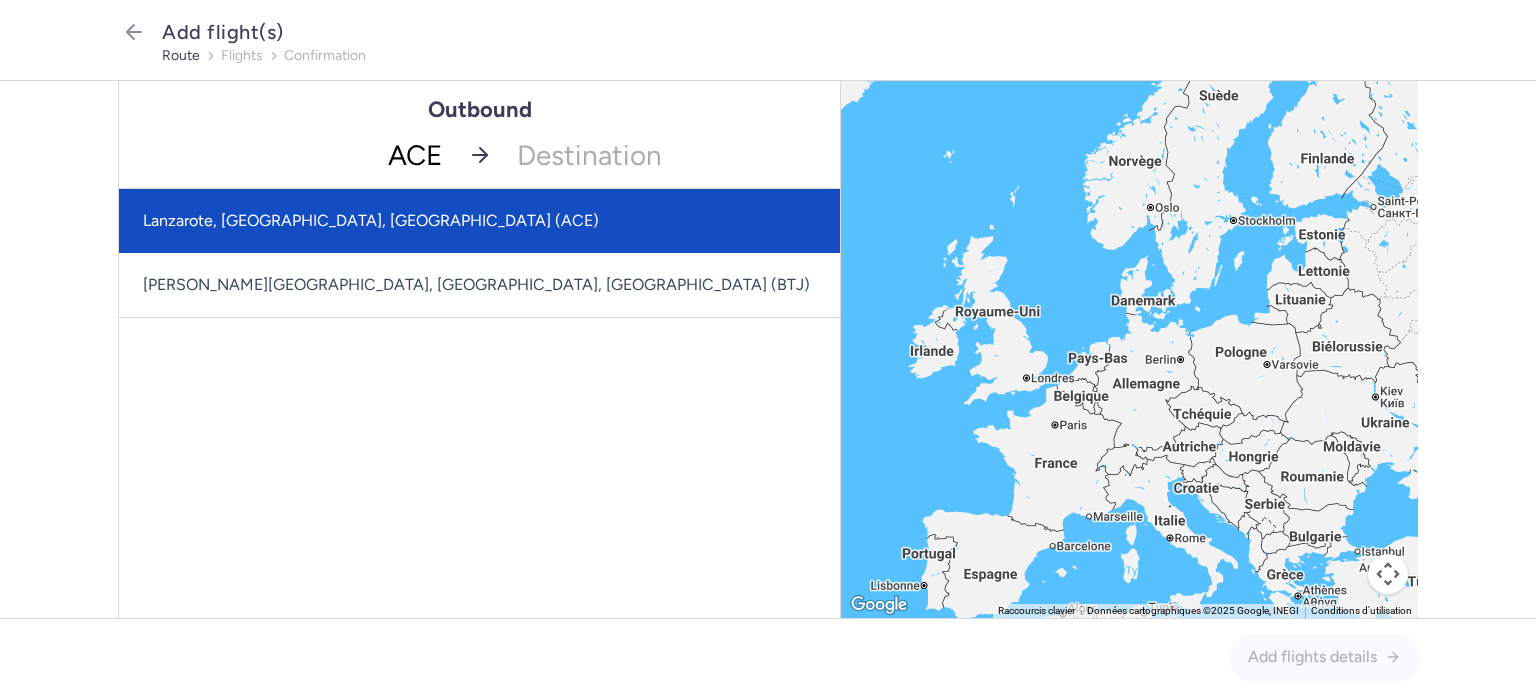 drag, startPoint x: 430, startPoint y: 206, endPoint x: 444, endPoint y: 223, distance: 22.022715 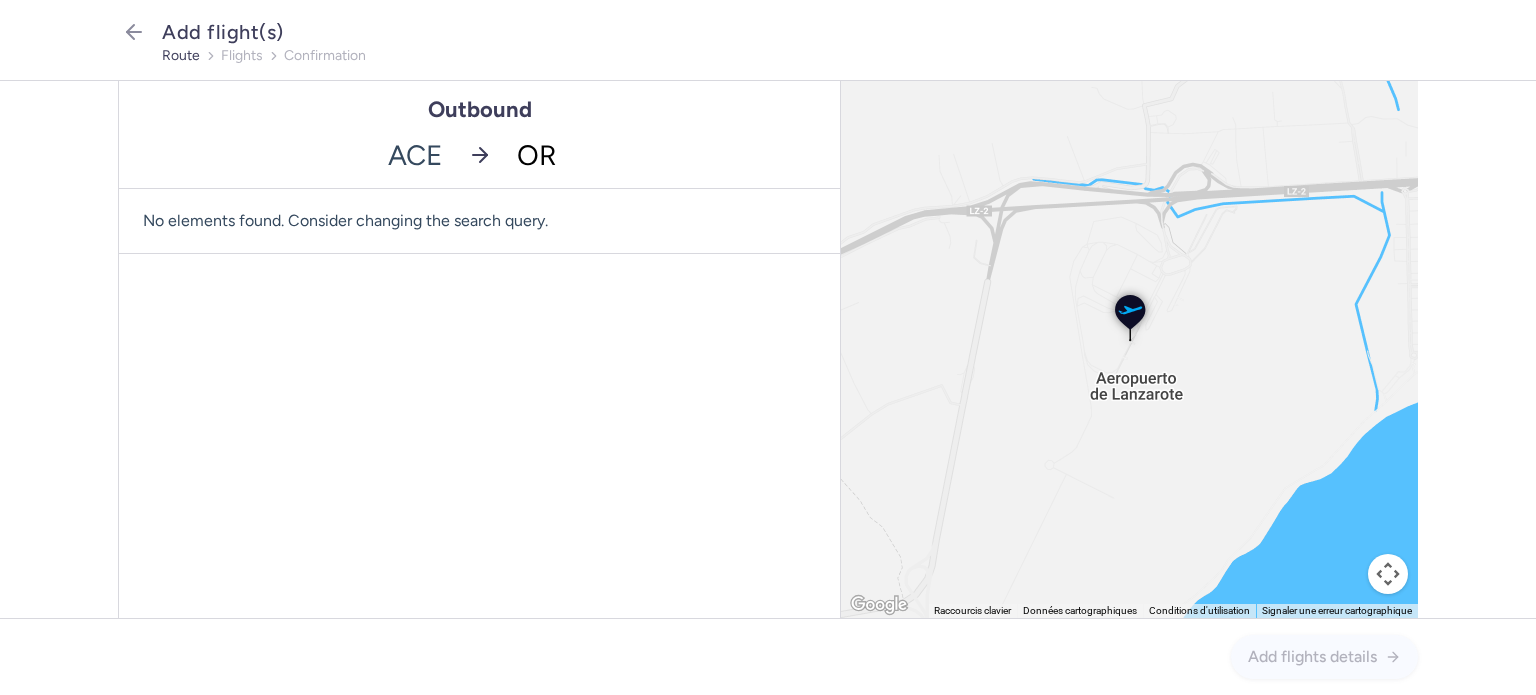 type on "ORY" 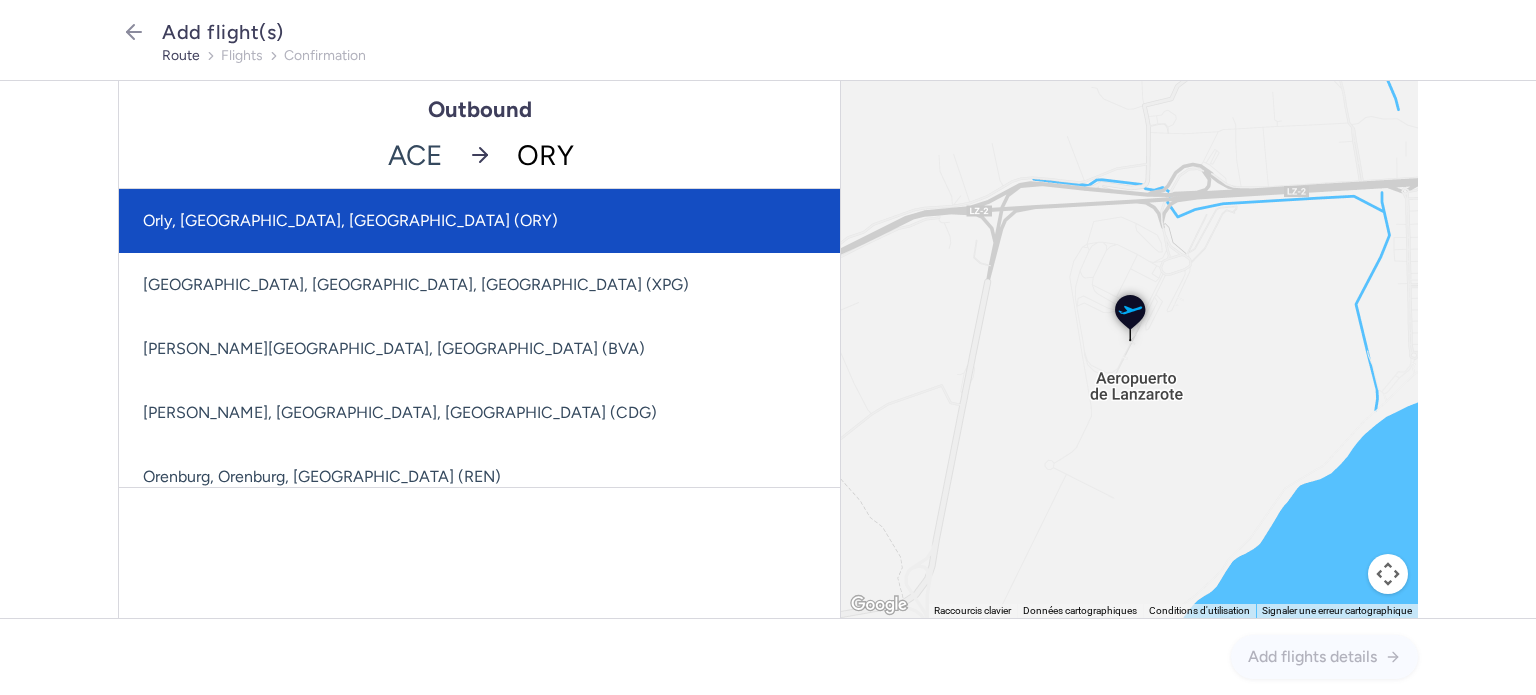 click on "Orly, [GEOGRAPHIC_DATA], [GEOGRAPHIC_DATA] (ORY)" at bounding box center [479, 221] 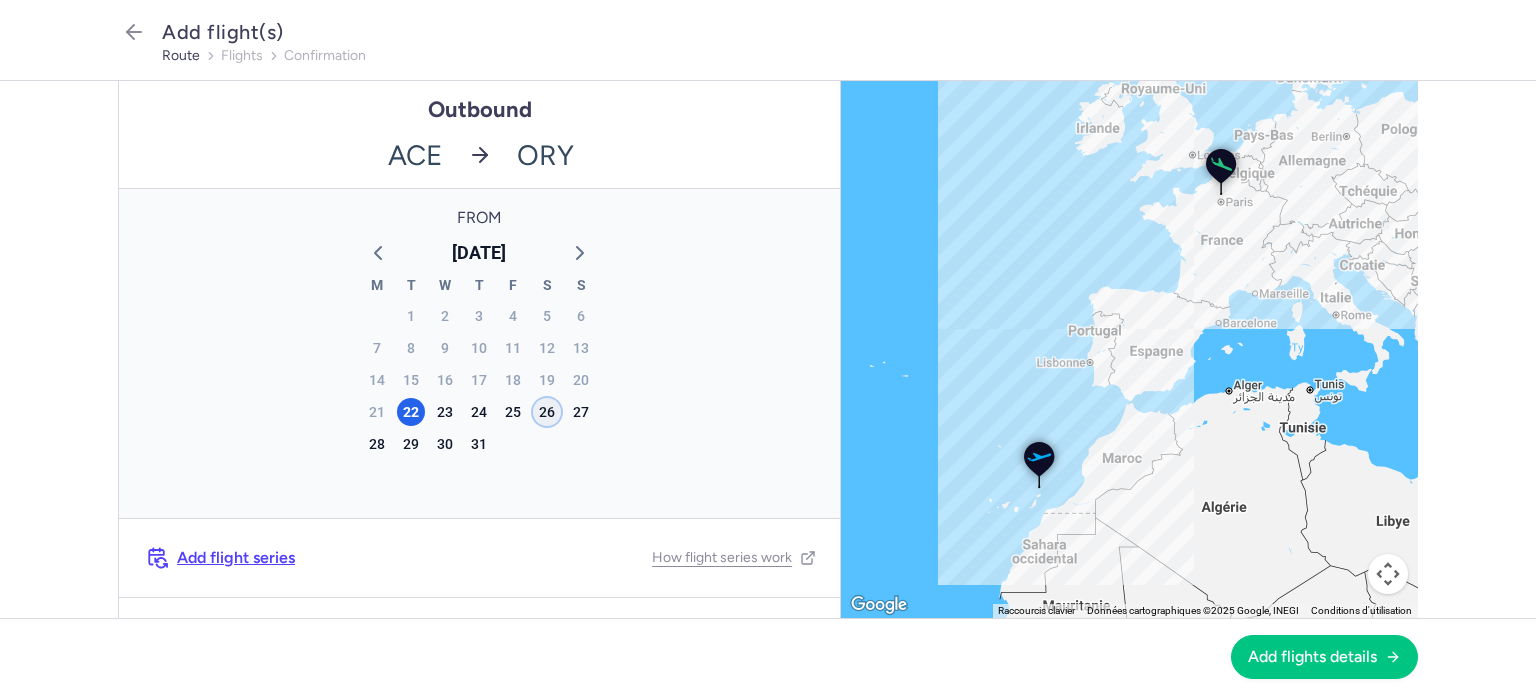 click on "26" 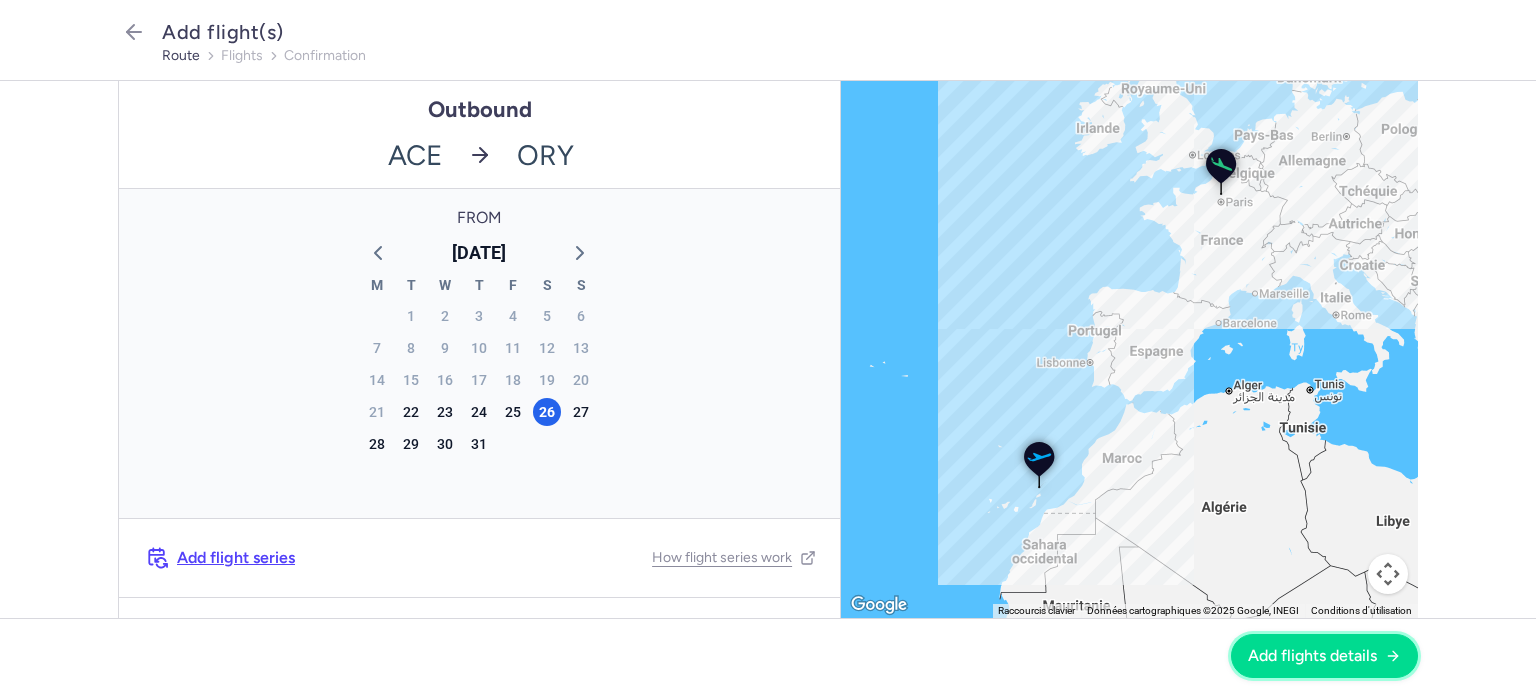 click on "Add flights details" at bounding box center (1324, 656) 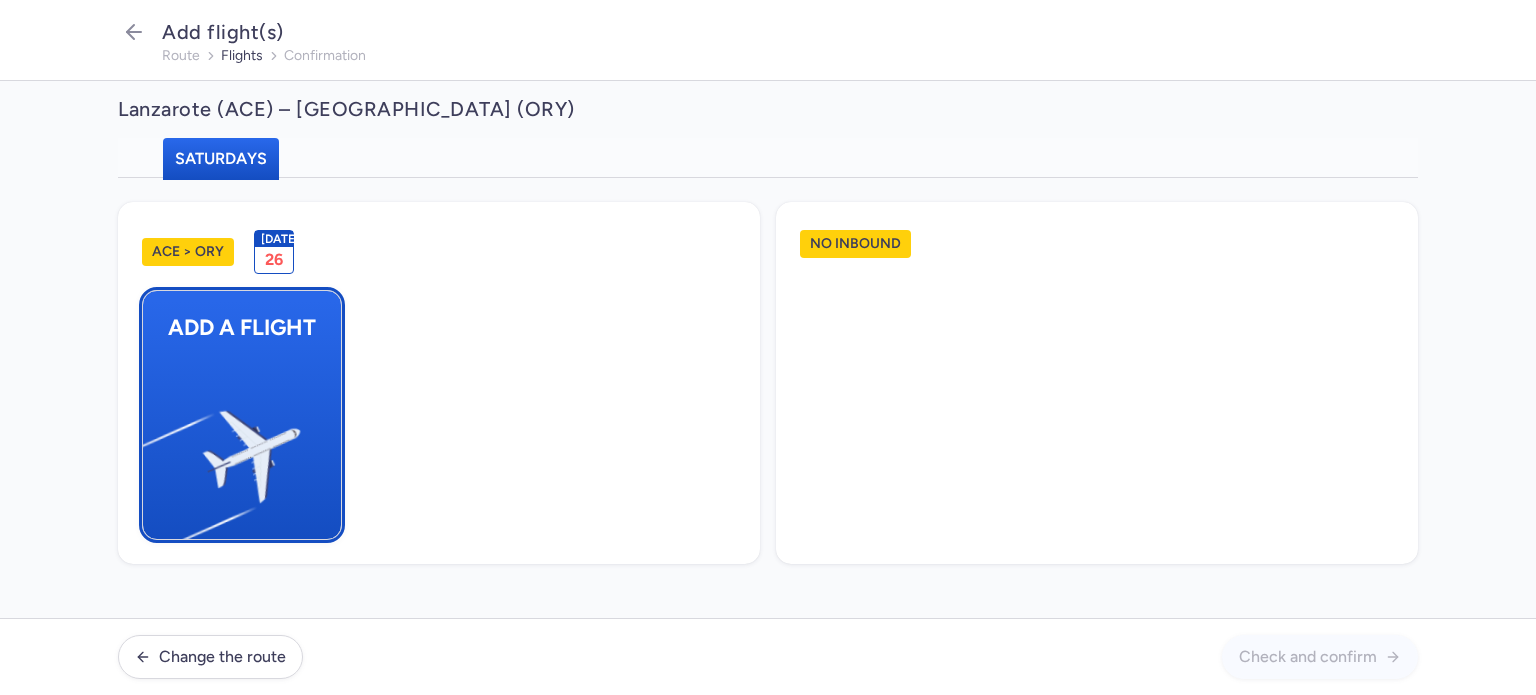click on "Add a flight" at bounding box center (242, 415) 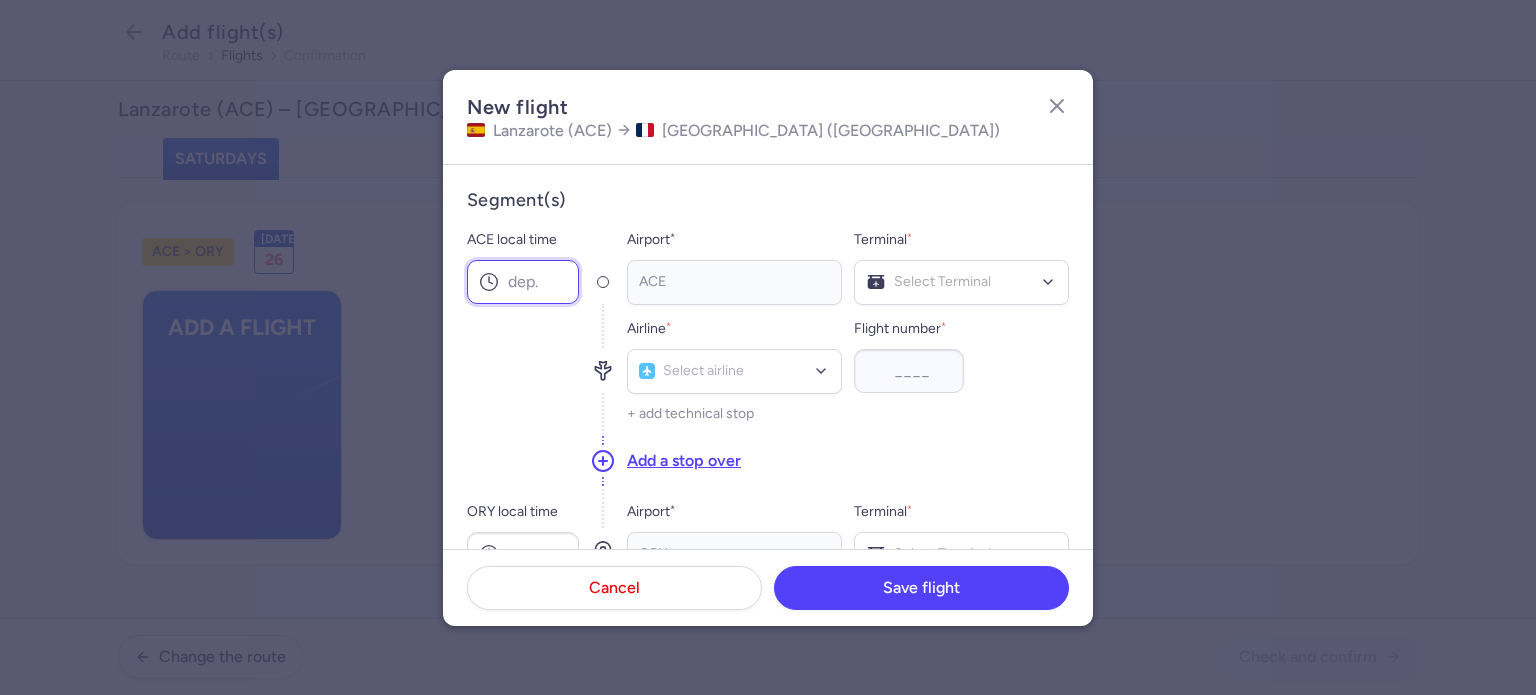 click on "ACE local time" at bounding box center (523, 282) 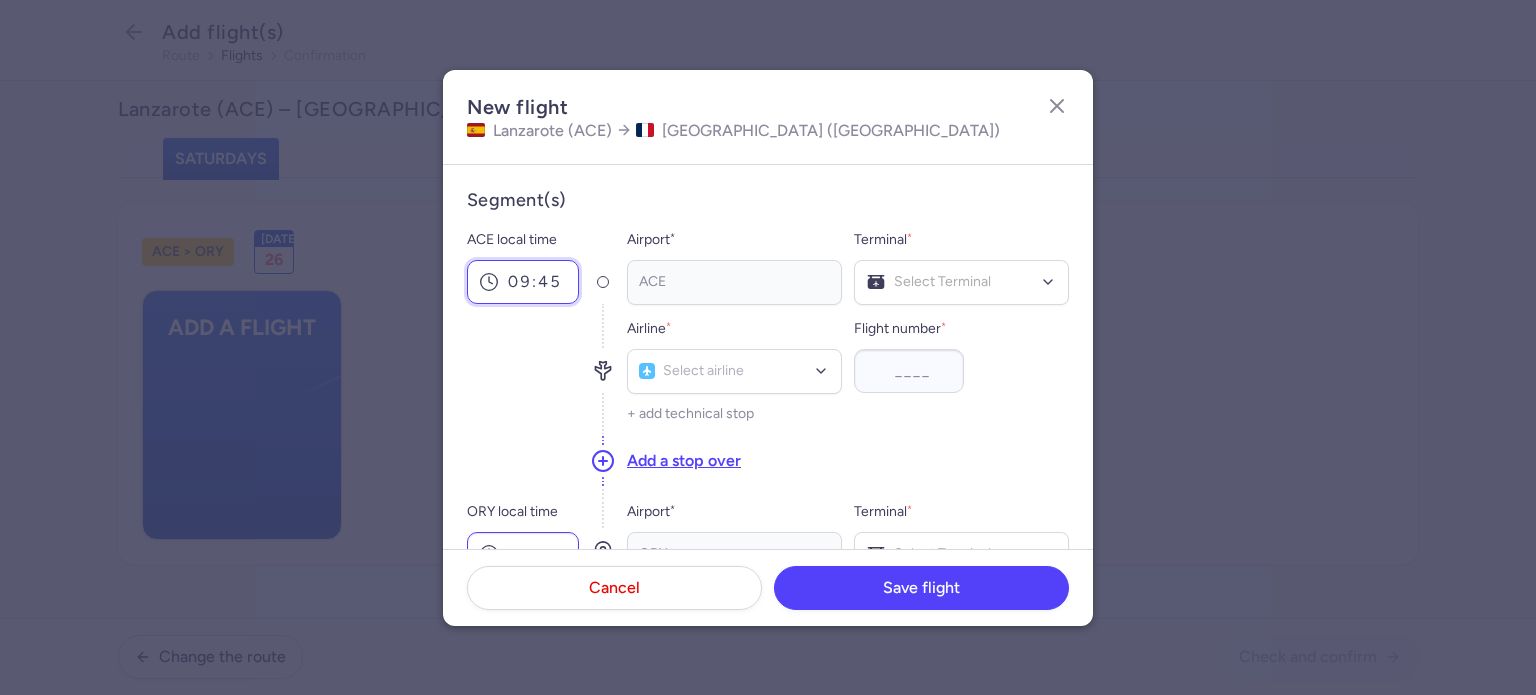 type on "09:45" 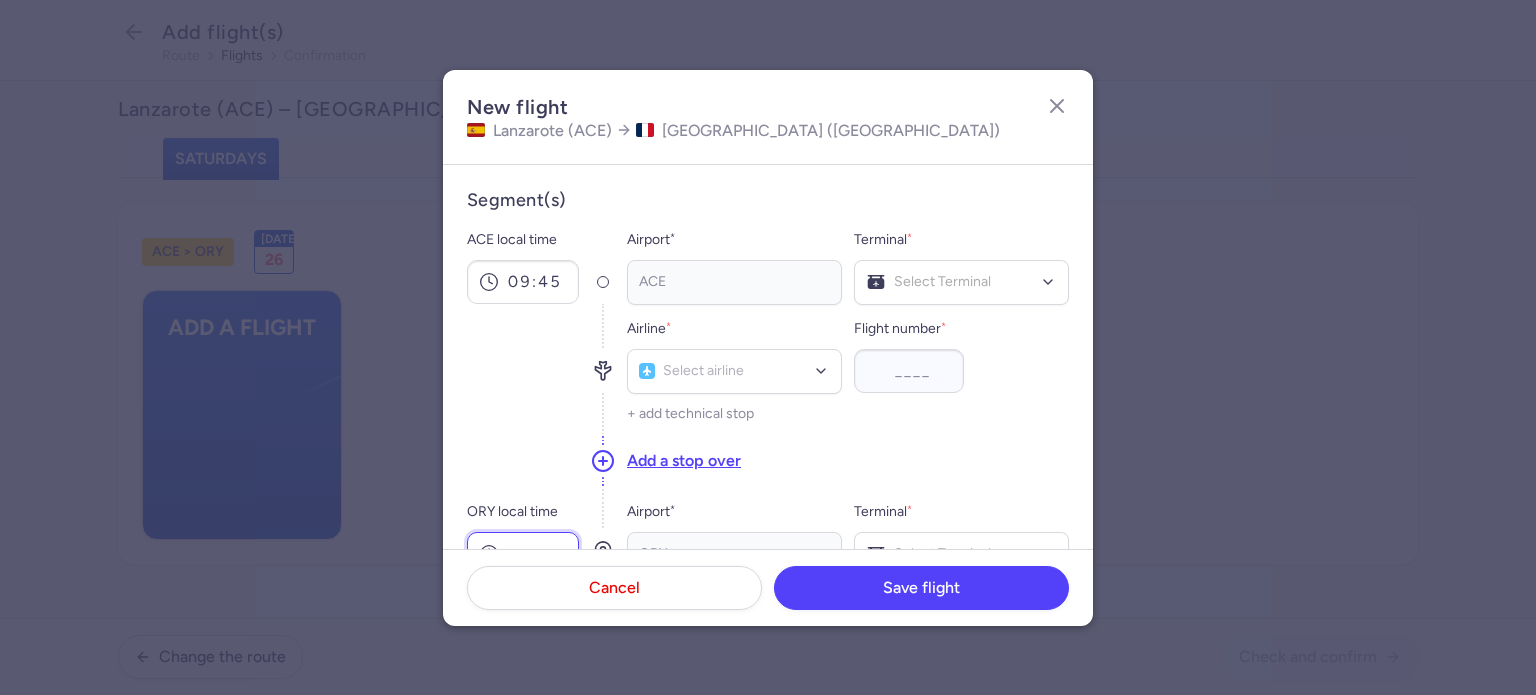 click on "ORY local time" at bounding box center [523, 554] 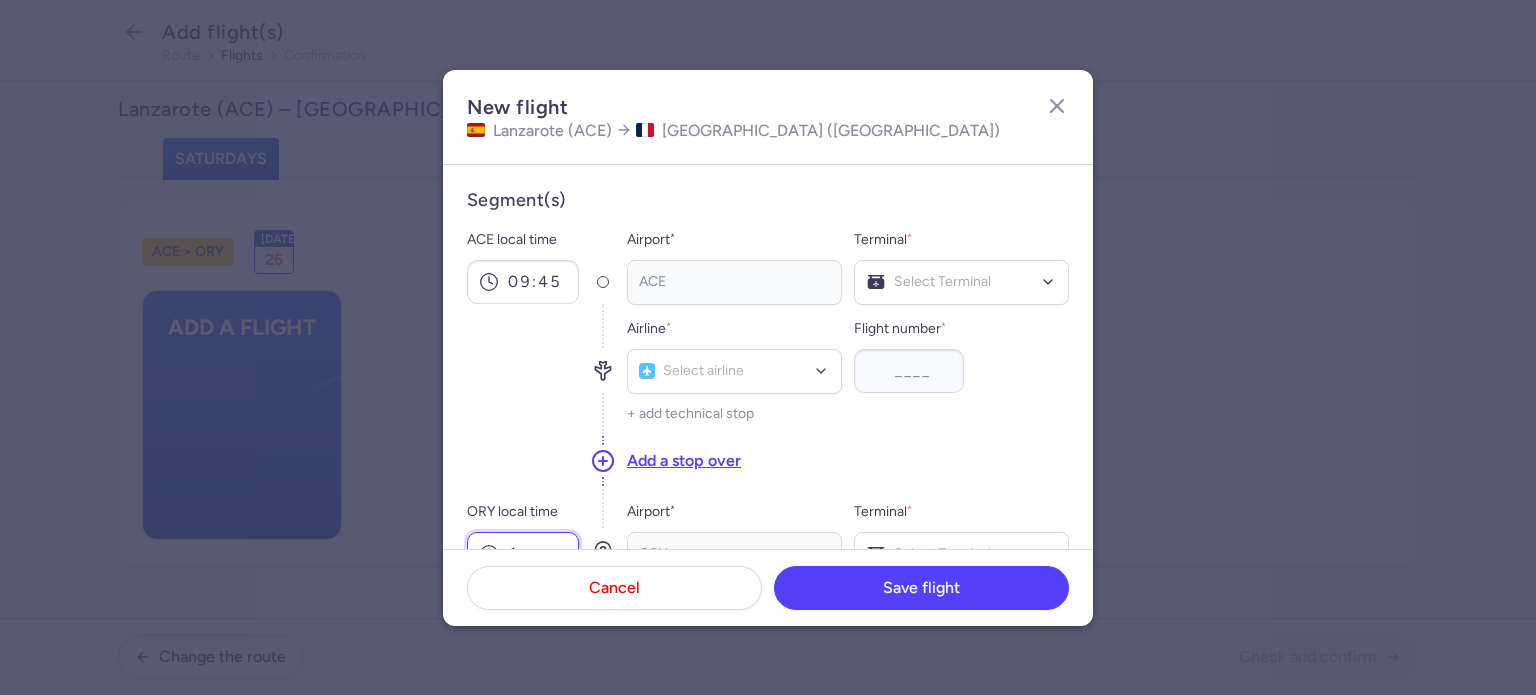 scroll, scrollTop: 13, scrollLeft: 0, axis: vertical 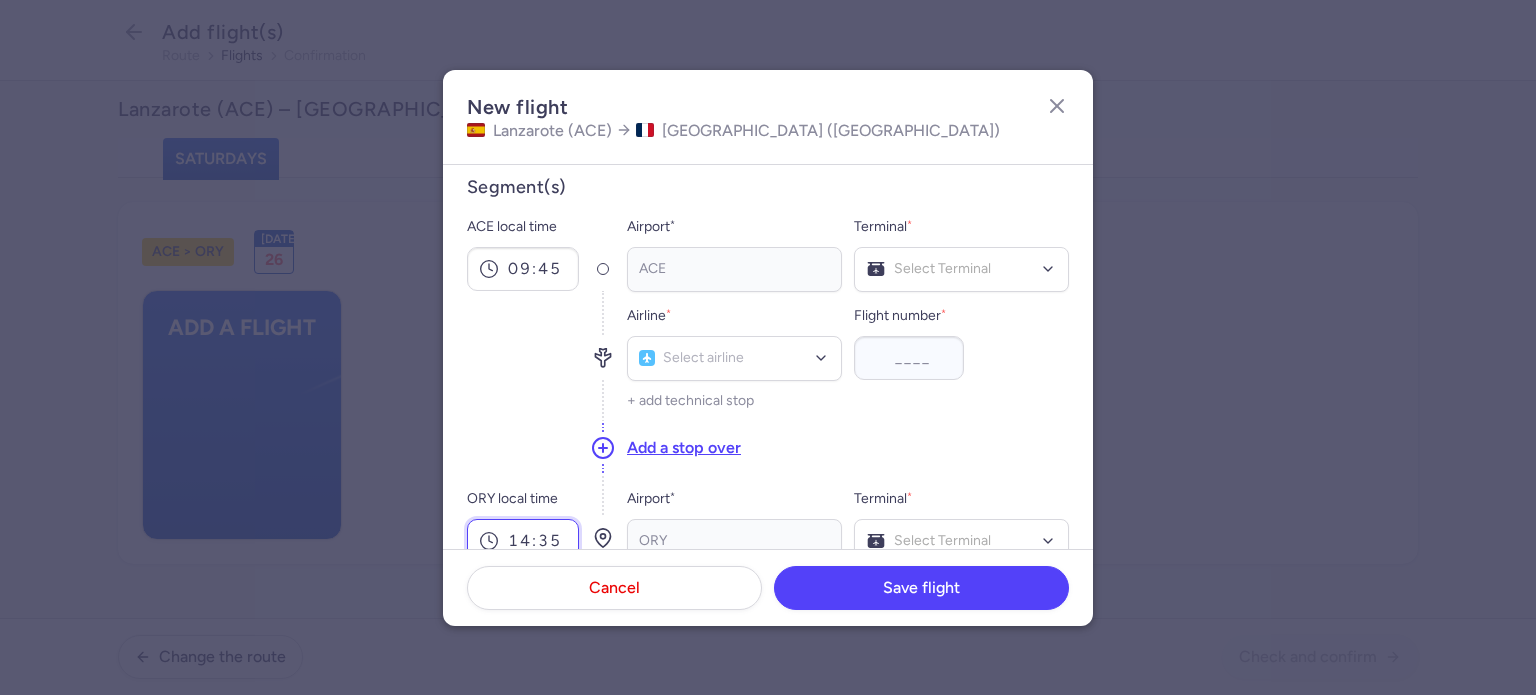 type on "14:35" 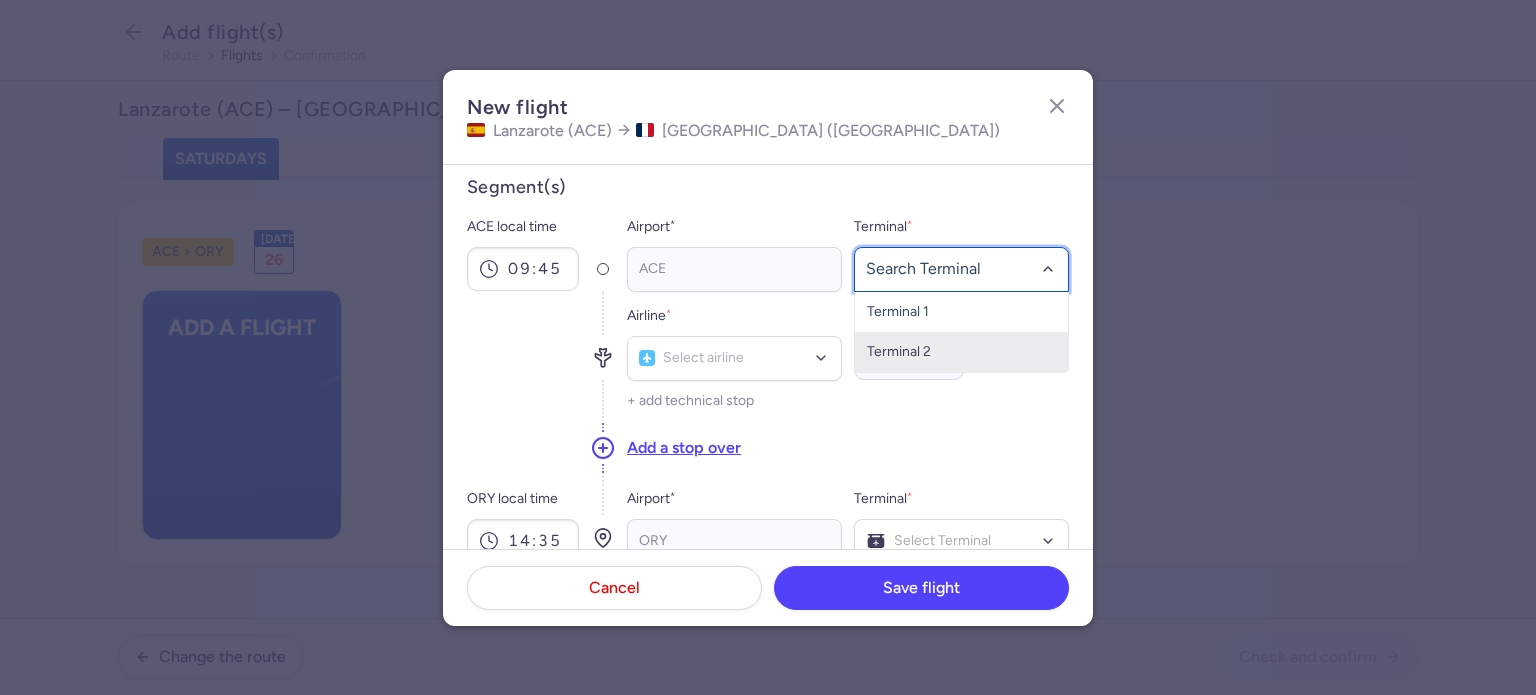 click on "Terminal 2" at bounding box center [961, 352] 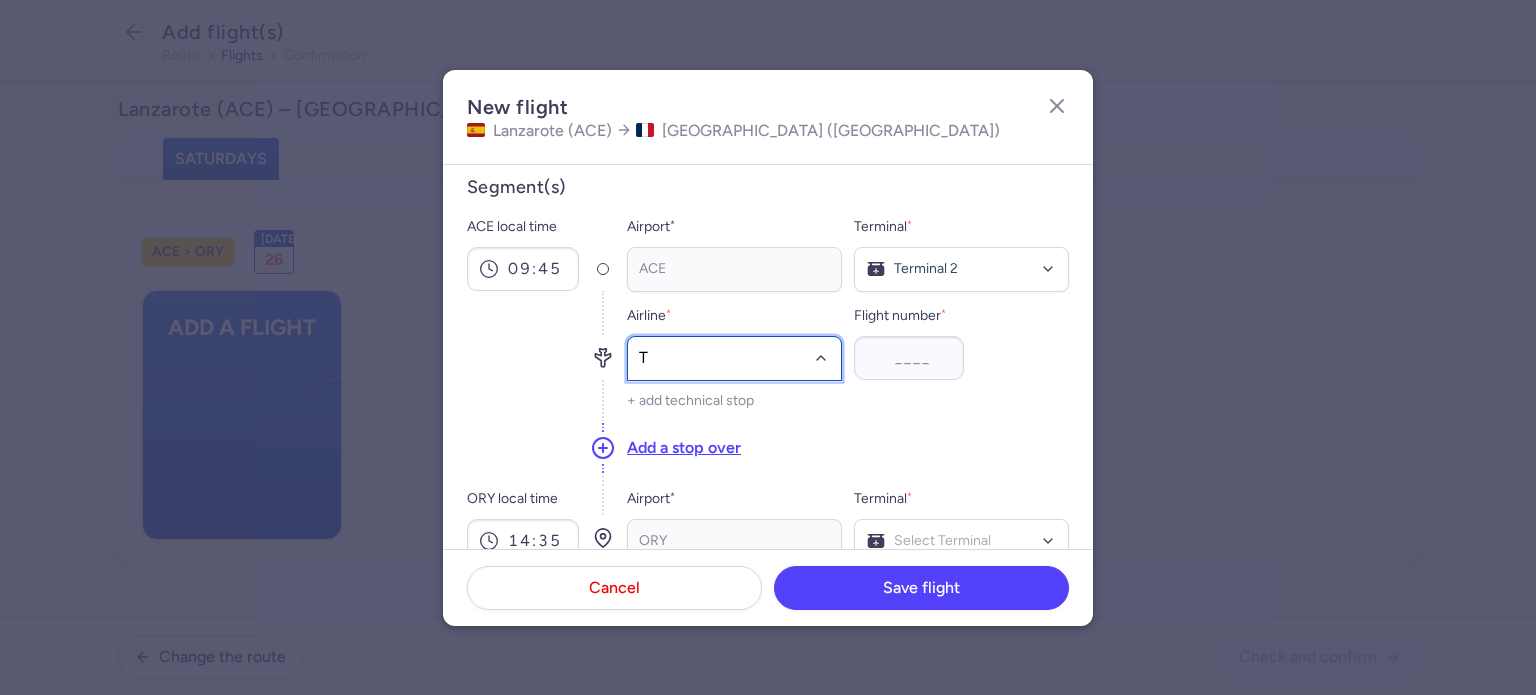 type on "TO" 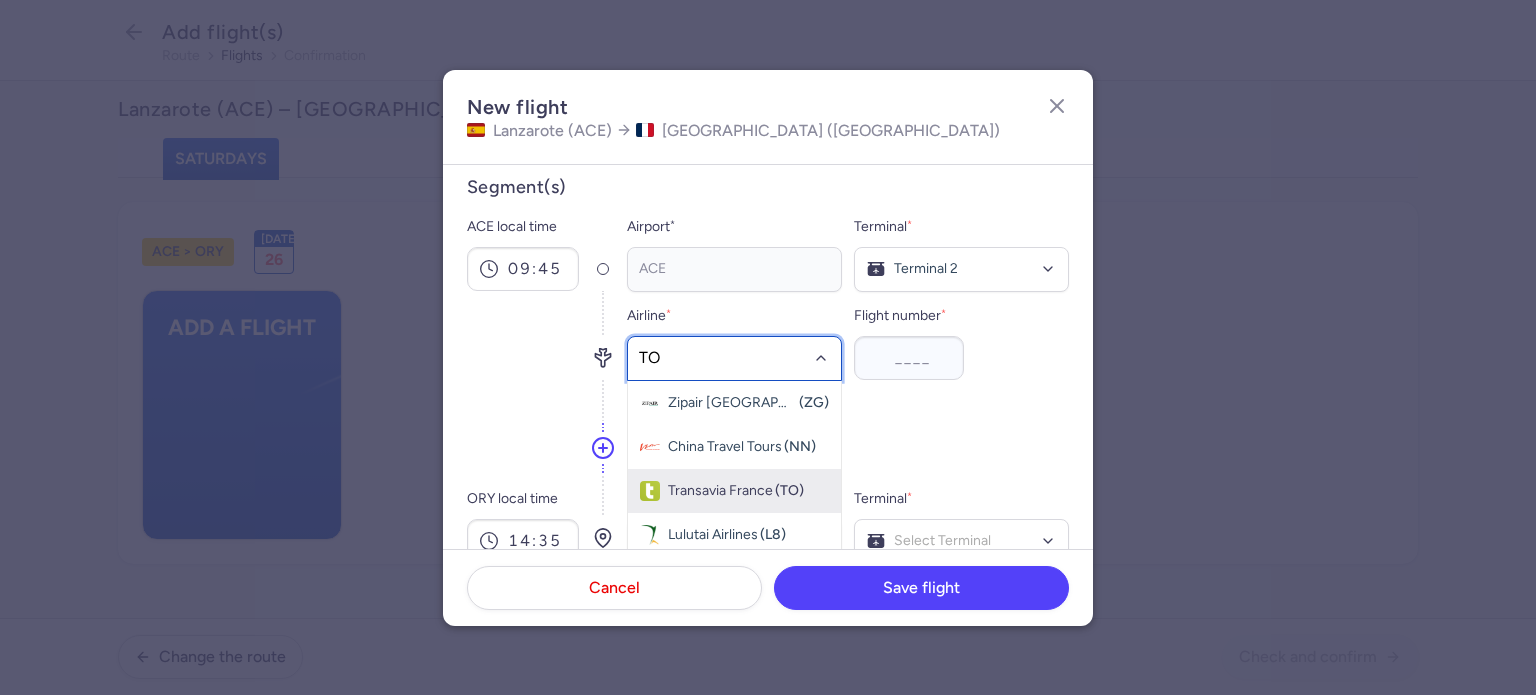click on "Transavia France" at bounding box center (720, 491) 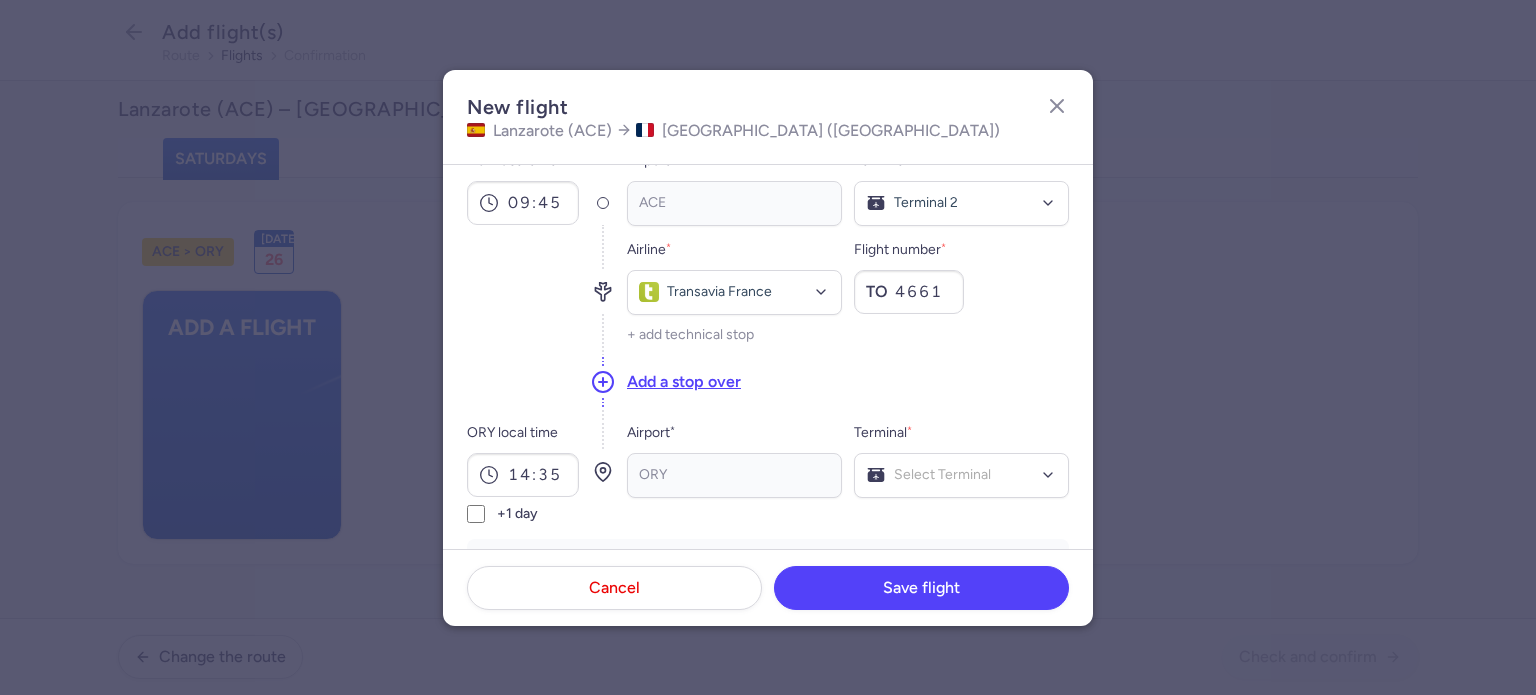 scroll, scrollTop: 113, scrollLeft: 0, axis: vertical 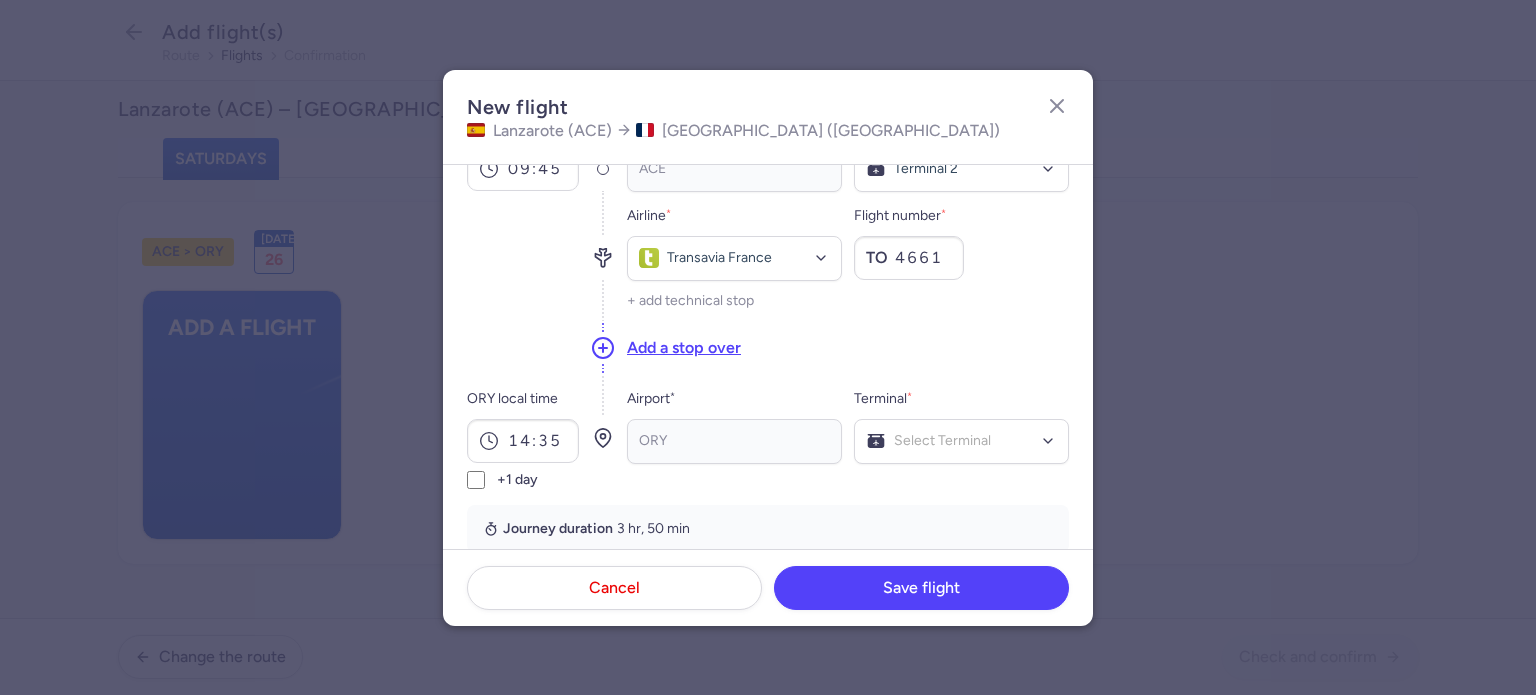 type on "4661" 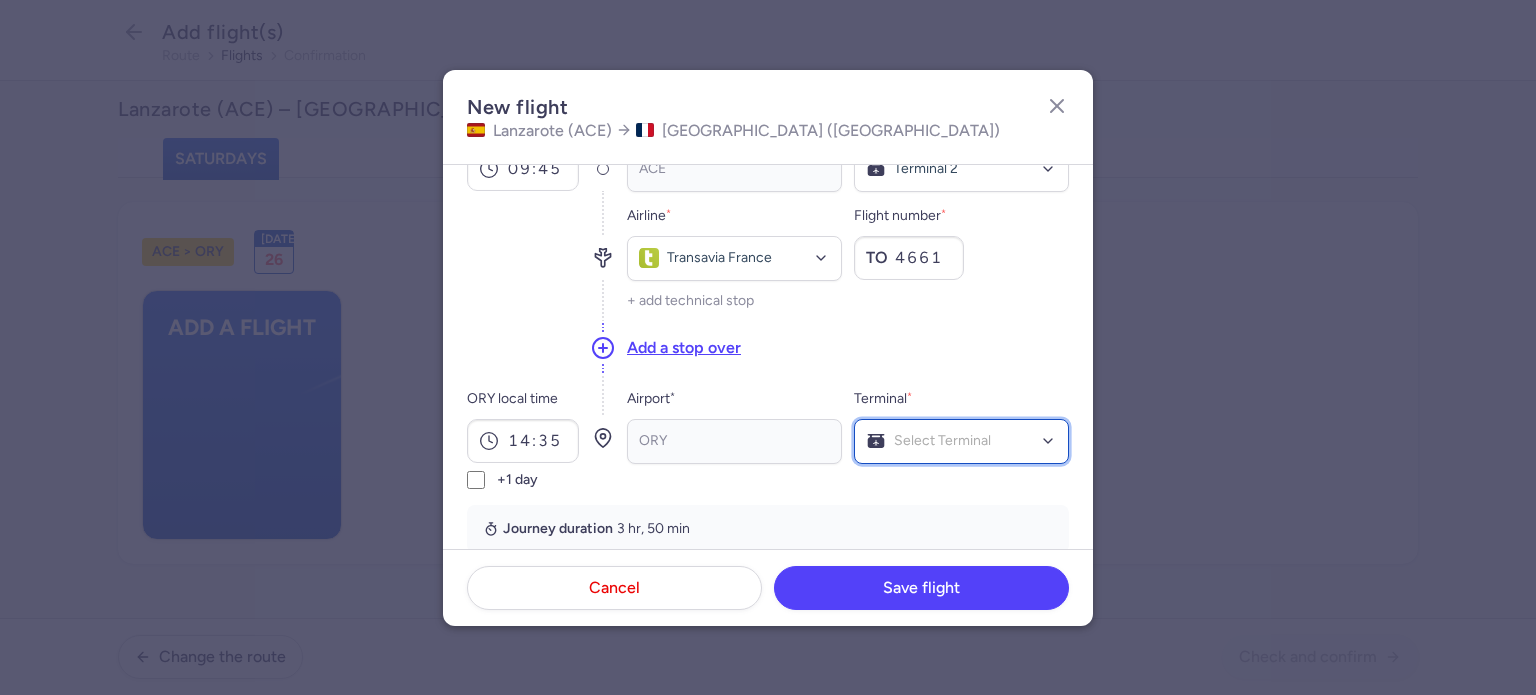 click on "Select Terminal" 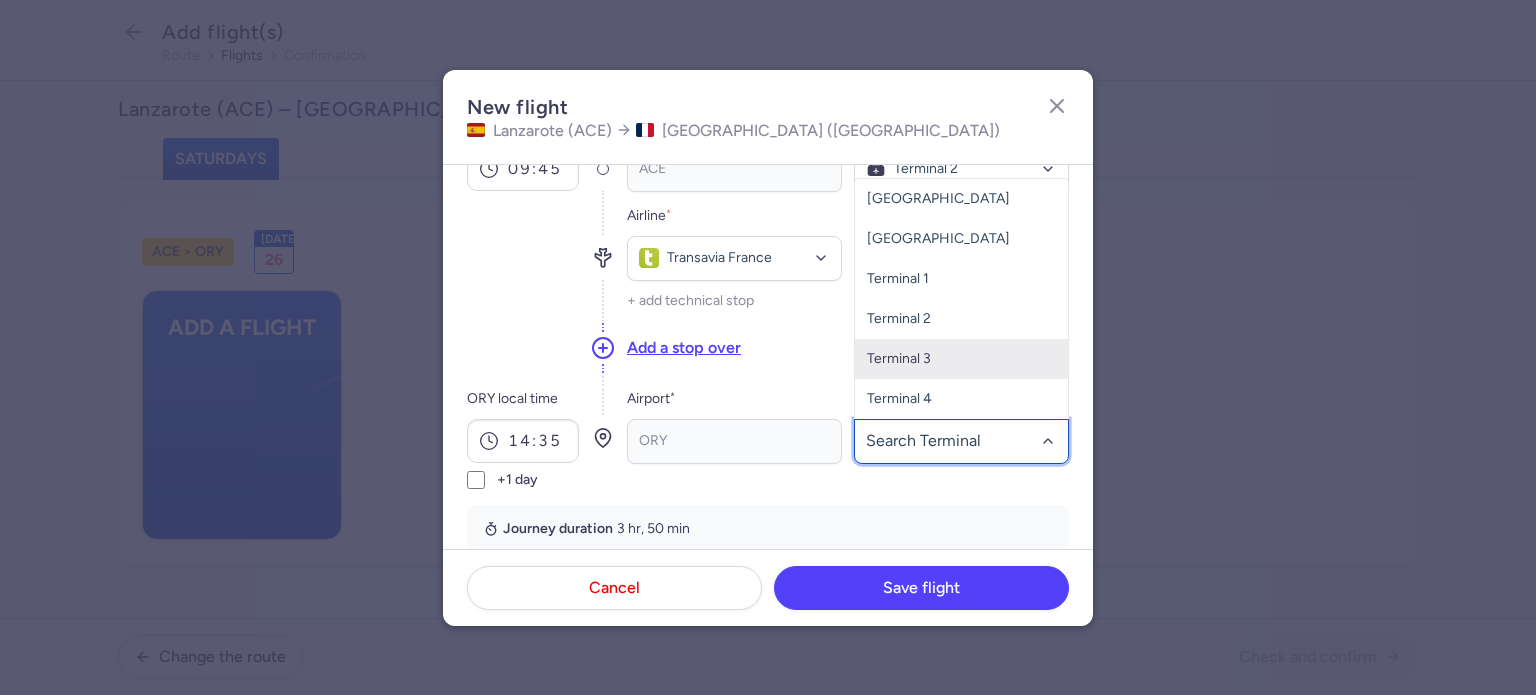 click on "Terminal 3" at bounding box center (961, 359) 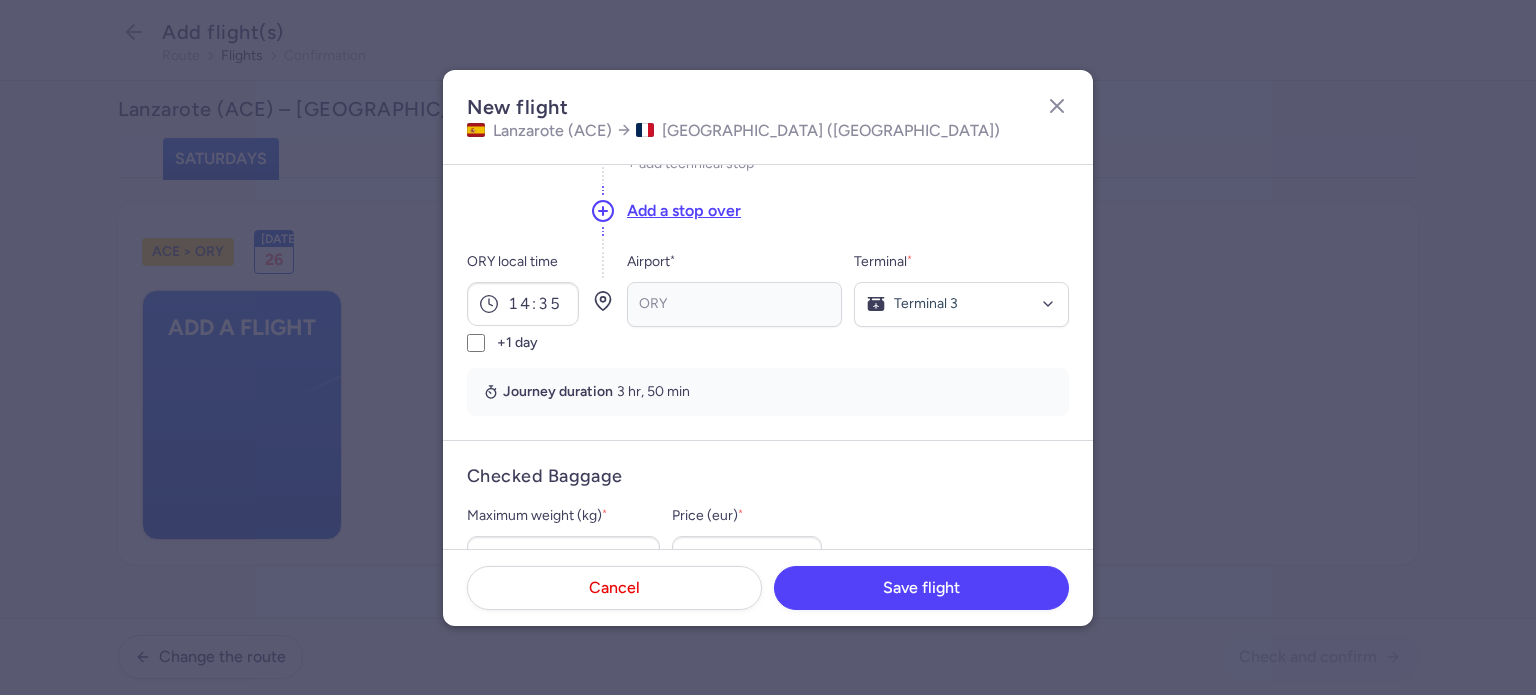 scroll, scrollTop: 413, scrollLeft: 0, axis: vertical 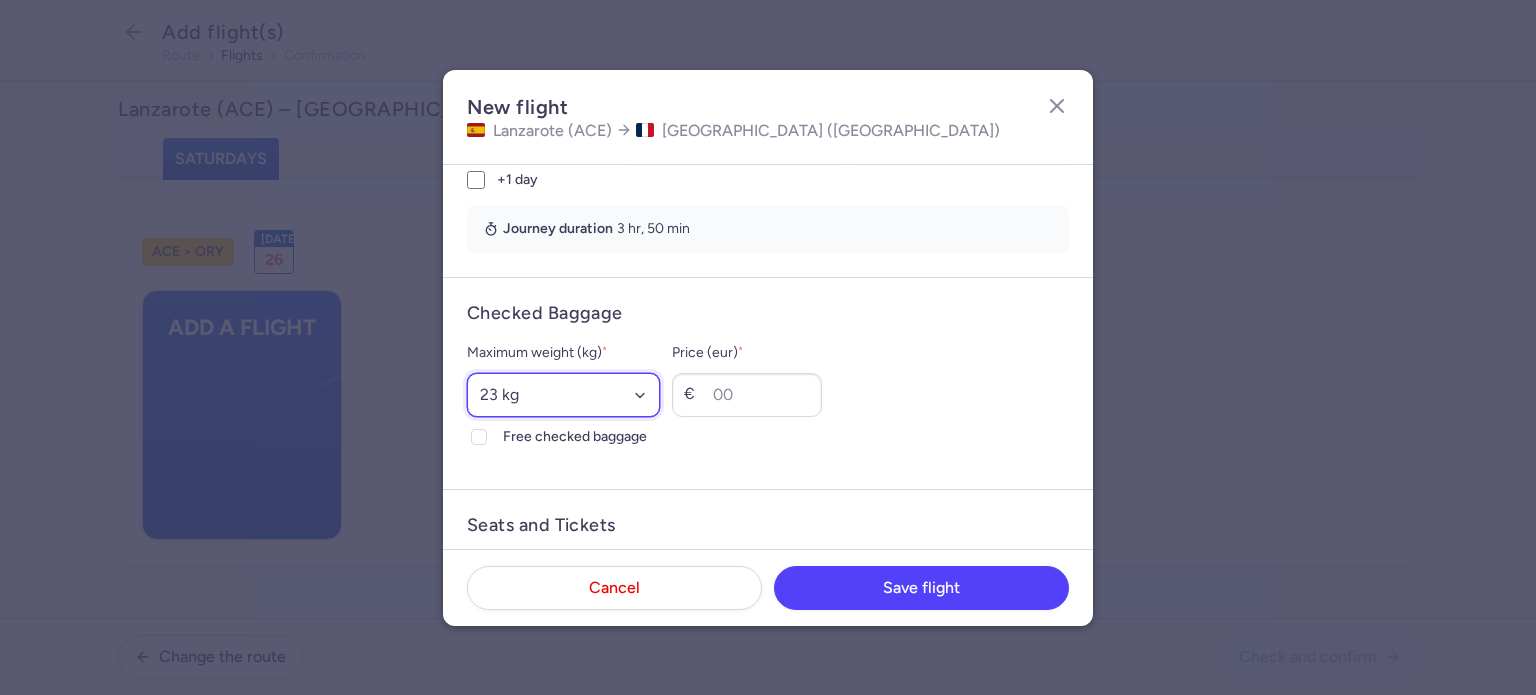 click on "Select an option 15 kg 16 kg 17 kg 18 kg 19 kg 20 kg 21 kg 22 kg 23 kg 24 kg 25 kg 26 kg 27 kg 28 kg 29 kg 30 kg 31 kg 32 kg 33 kg 34 kg 35 kg" at bounding box center [563, 395] 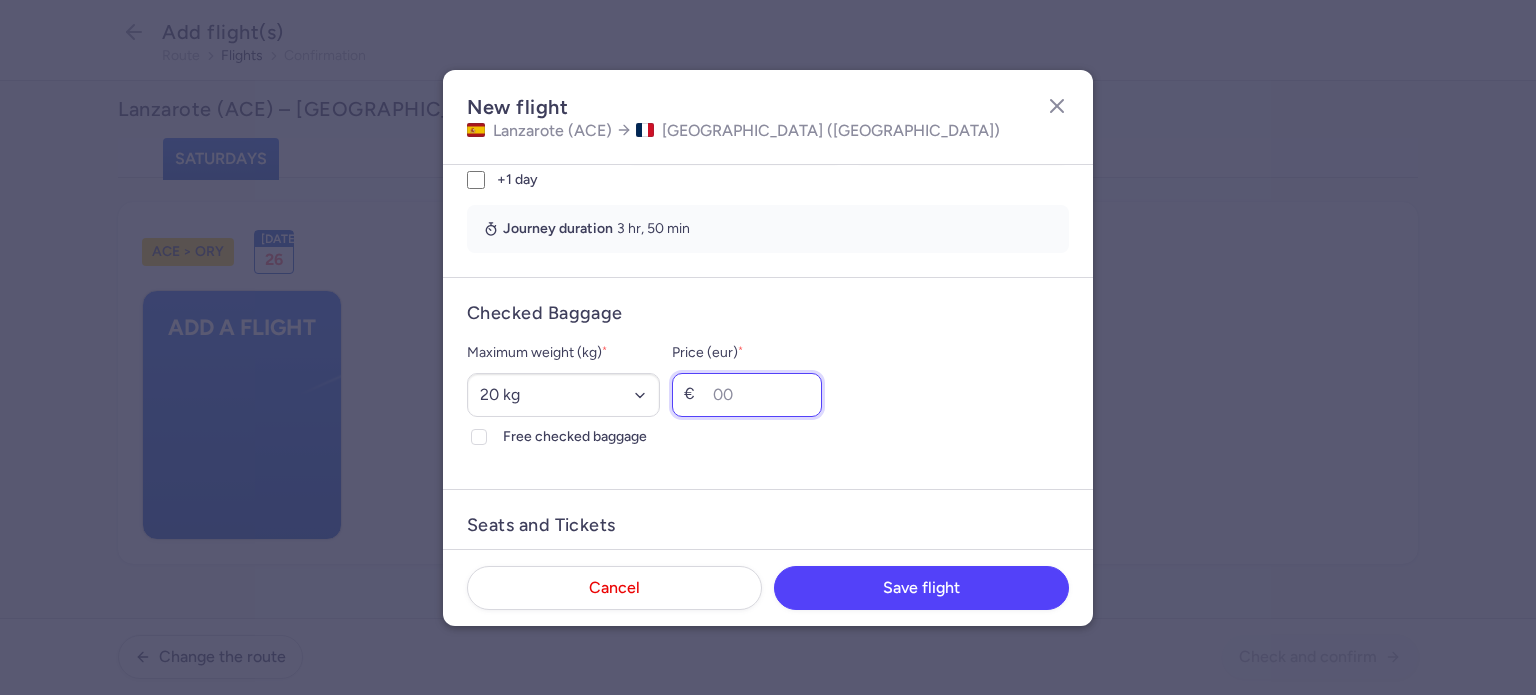 click on "Price (eur)  *" at bounding box center [747, 395] 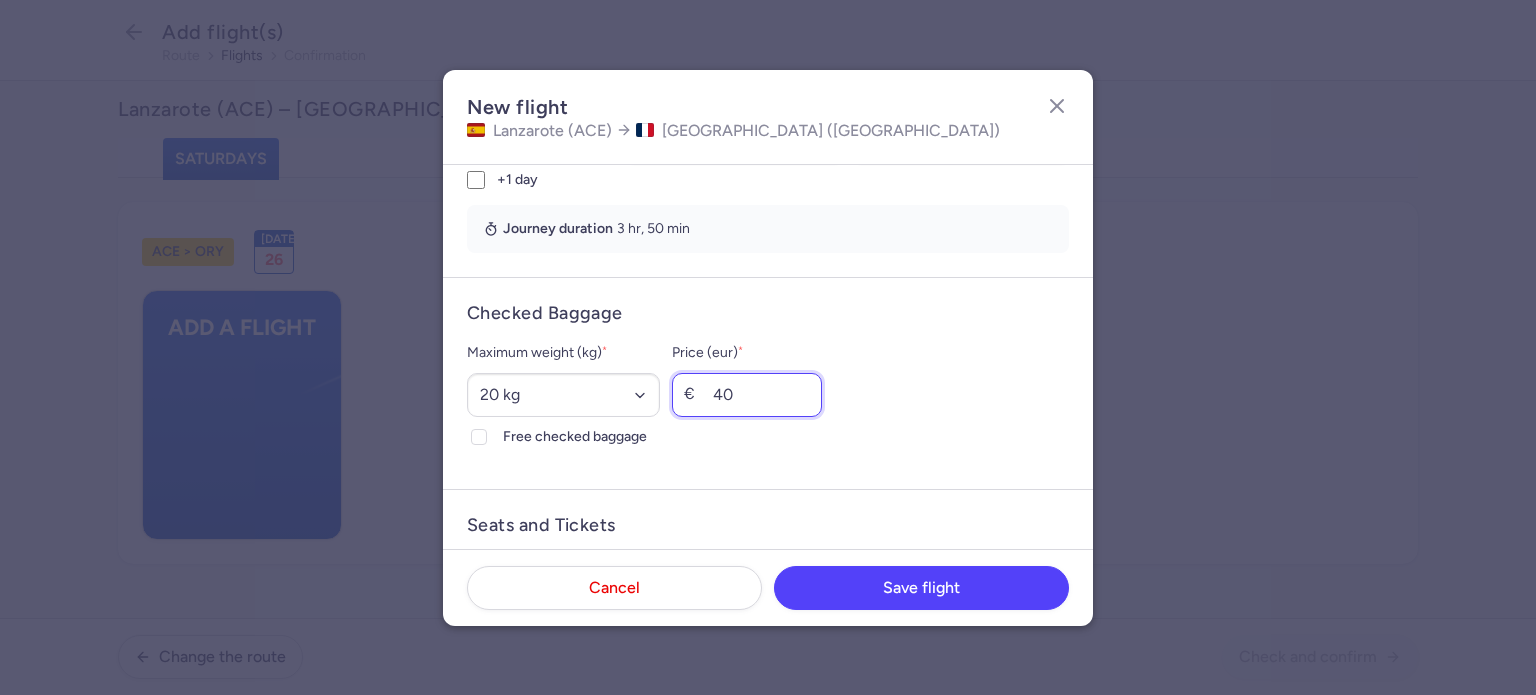 scroll, scrollTop: 713, scrollLeft: 0, axis: vertical 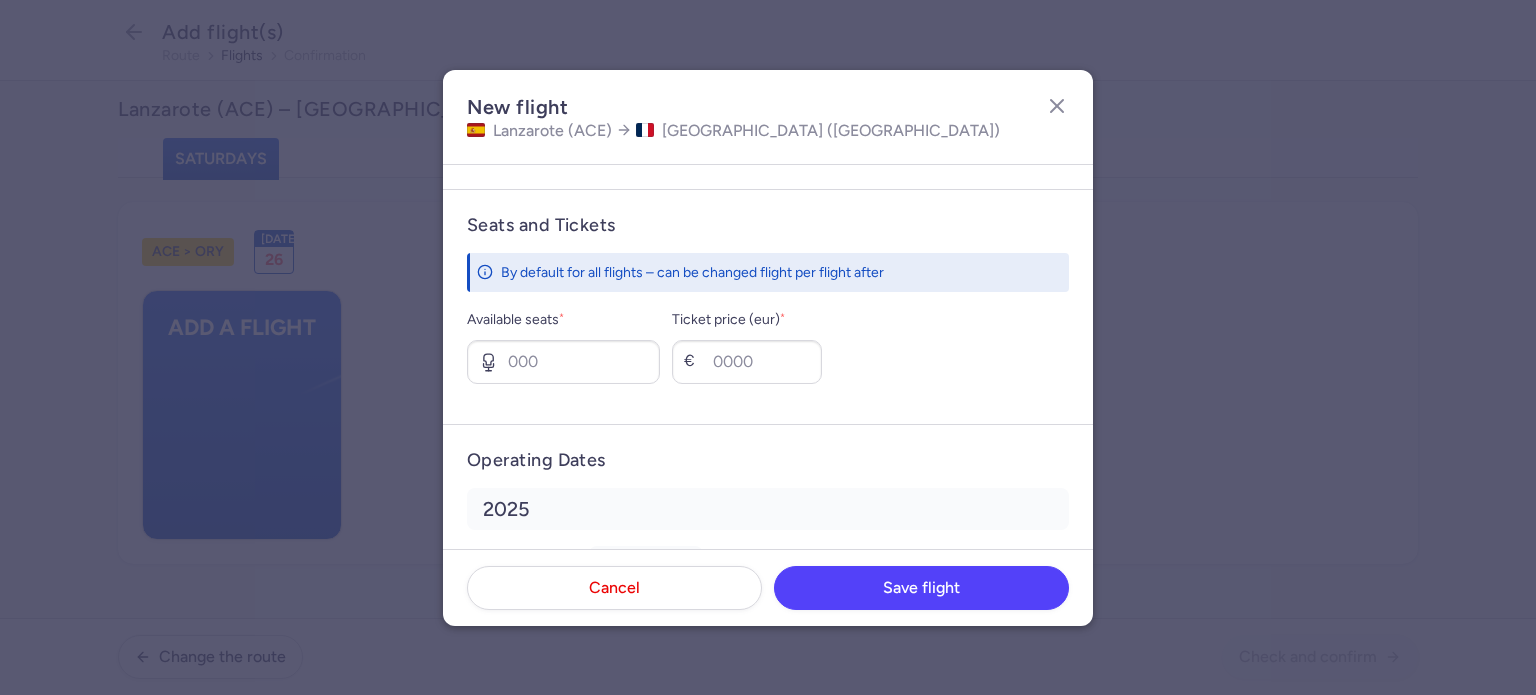 type on "40" 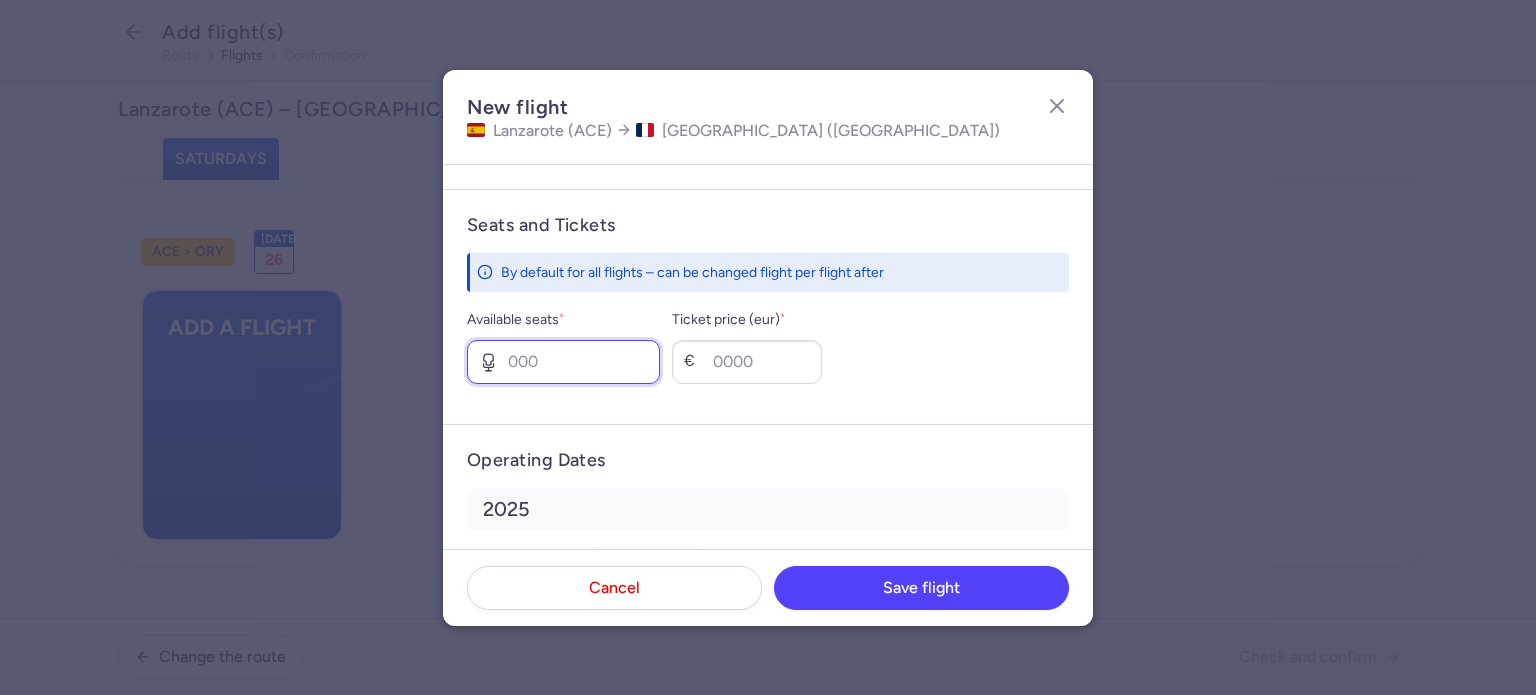 click on "Available seats  *" at bounding box center (563, 362) 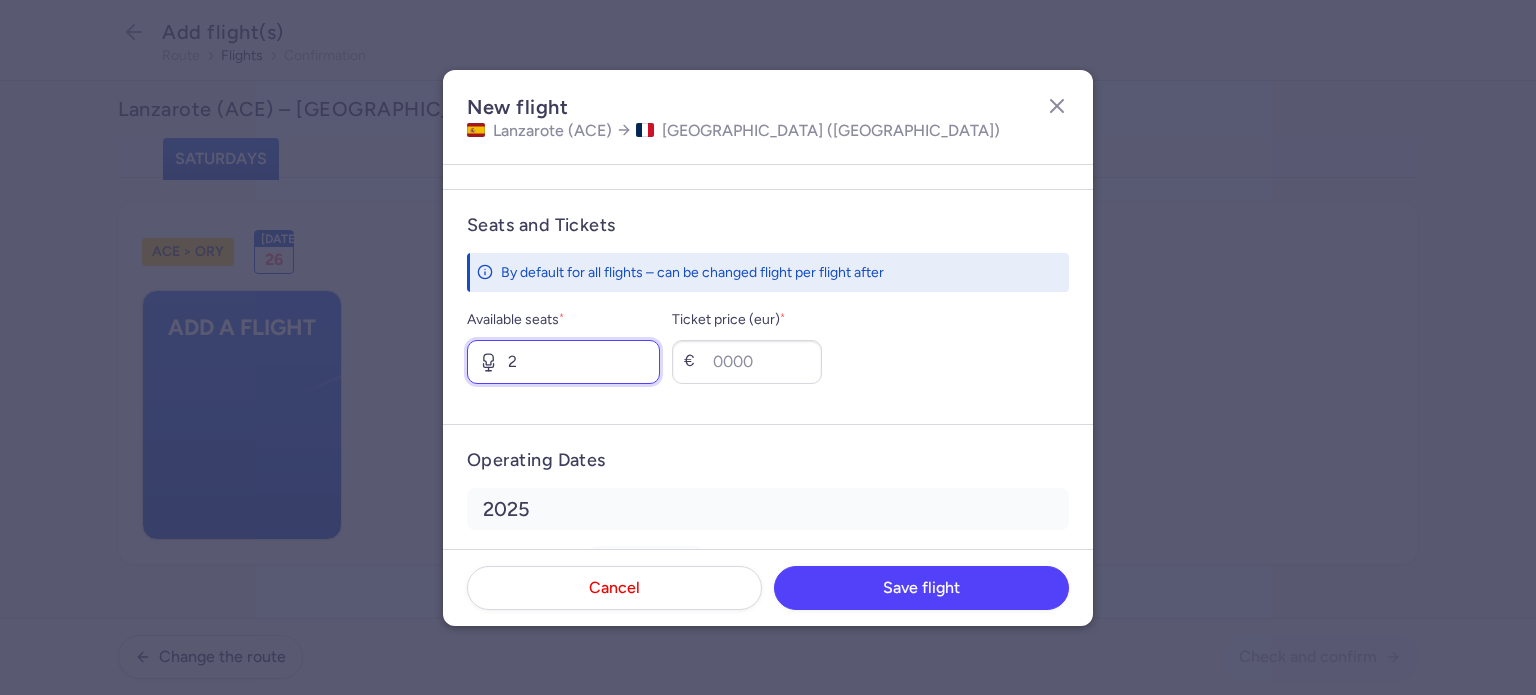 type on "2" 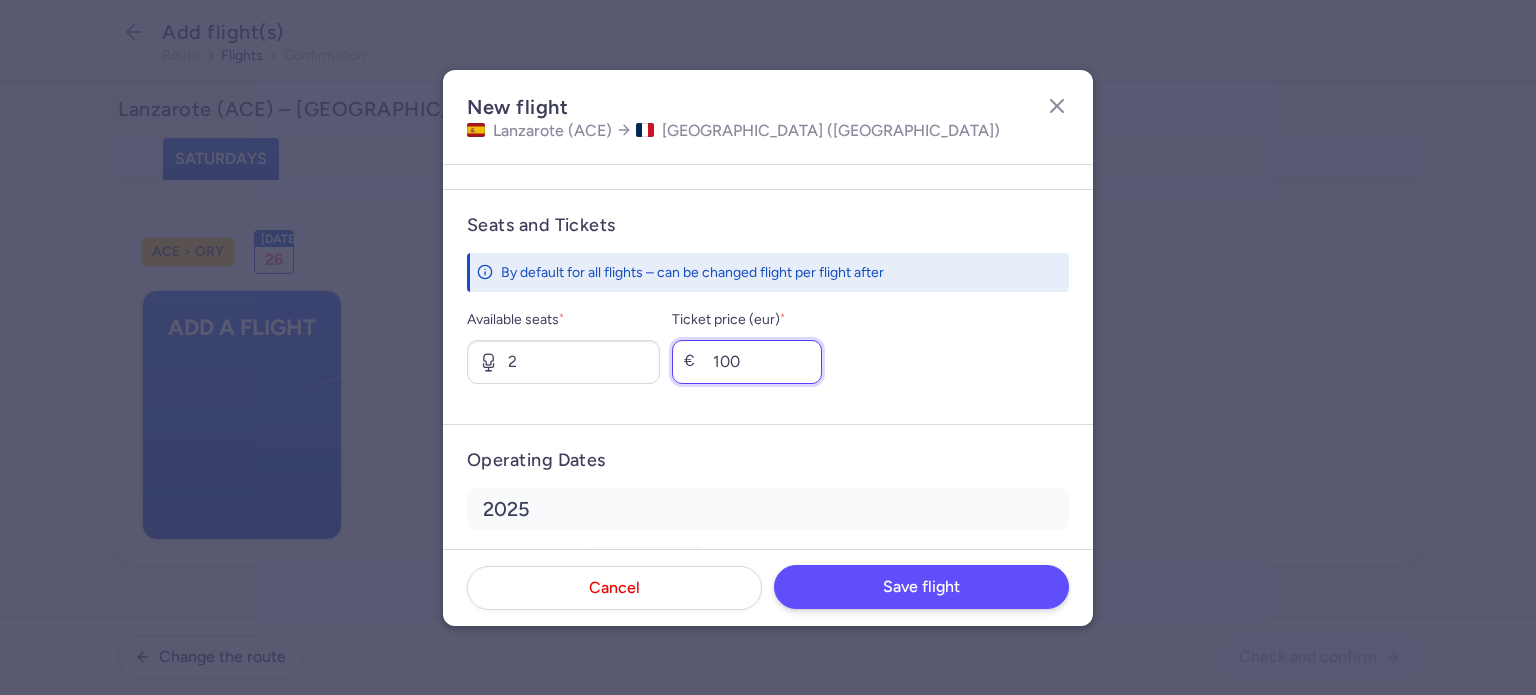 type on "100" 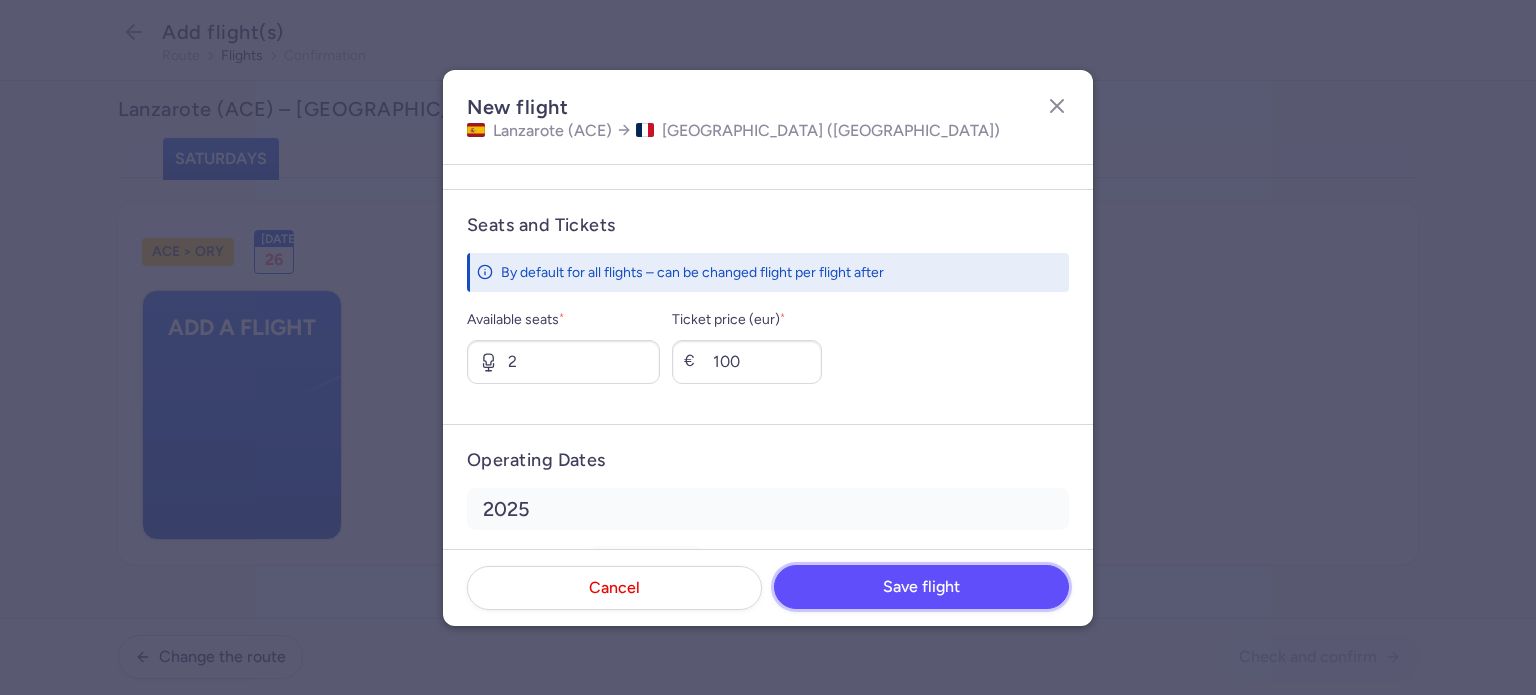 click on "Save flight" at bounding box center (921, 587) 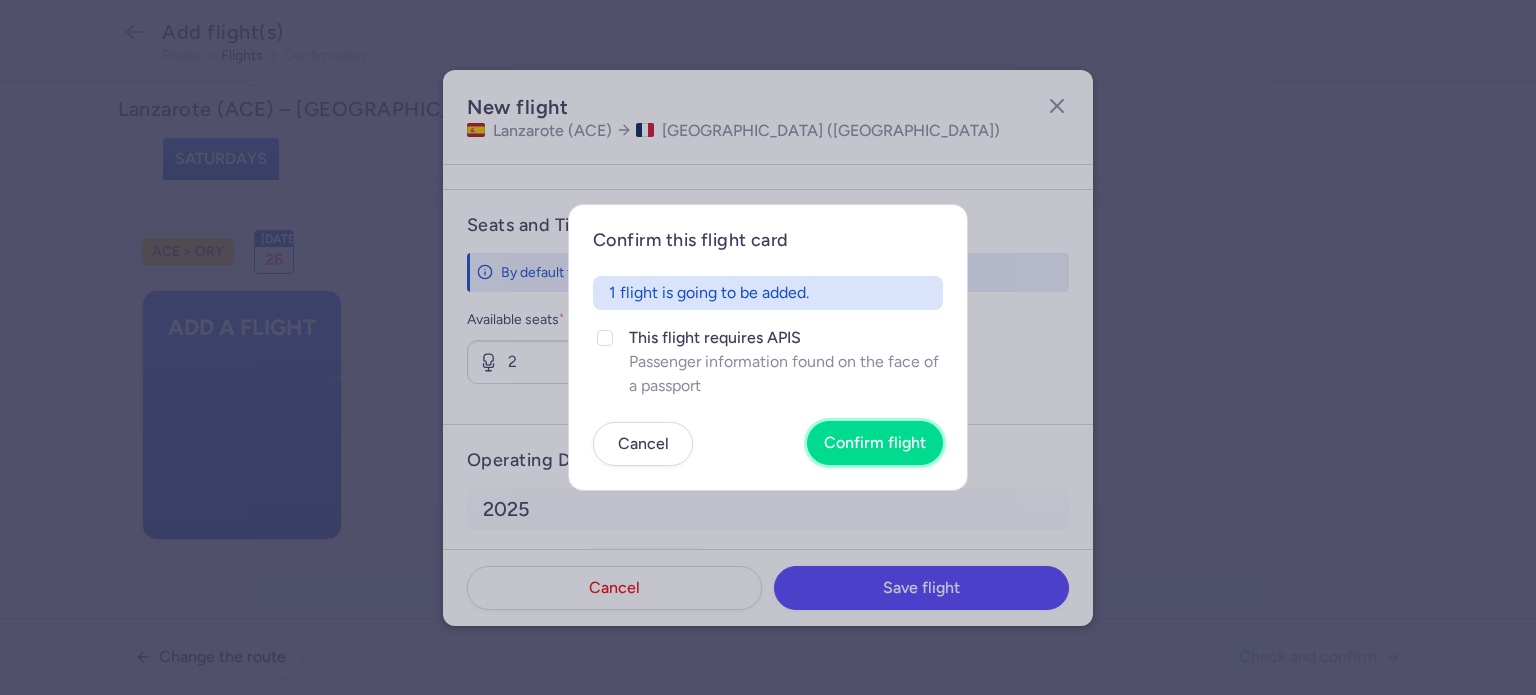 click on "Confirm flight" at bounding box center [875, 443] 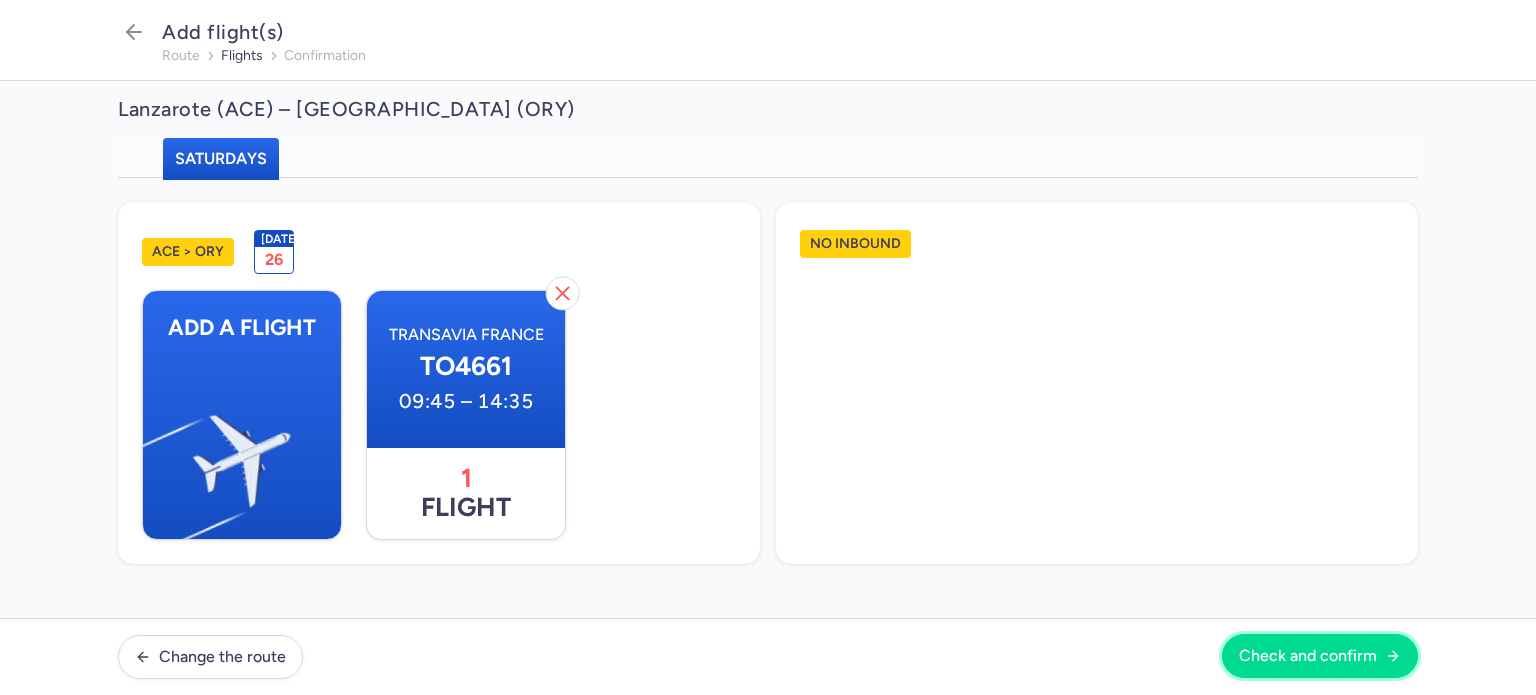 click on "Check and confirm" at bounding box center [1320, 656] 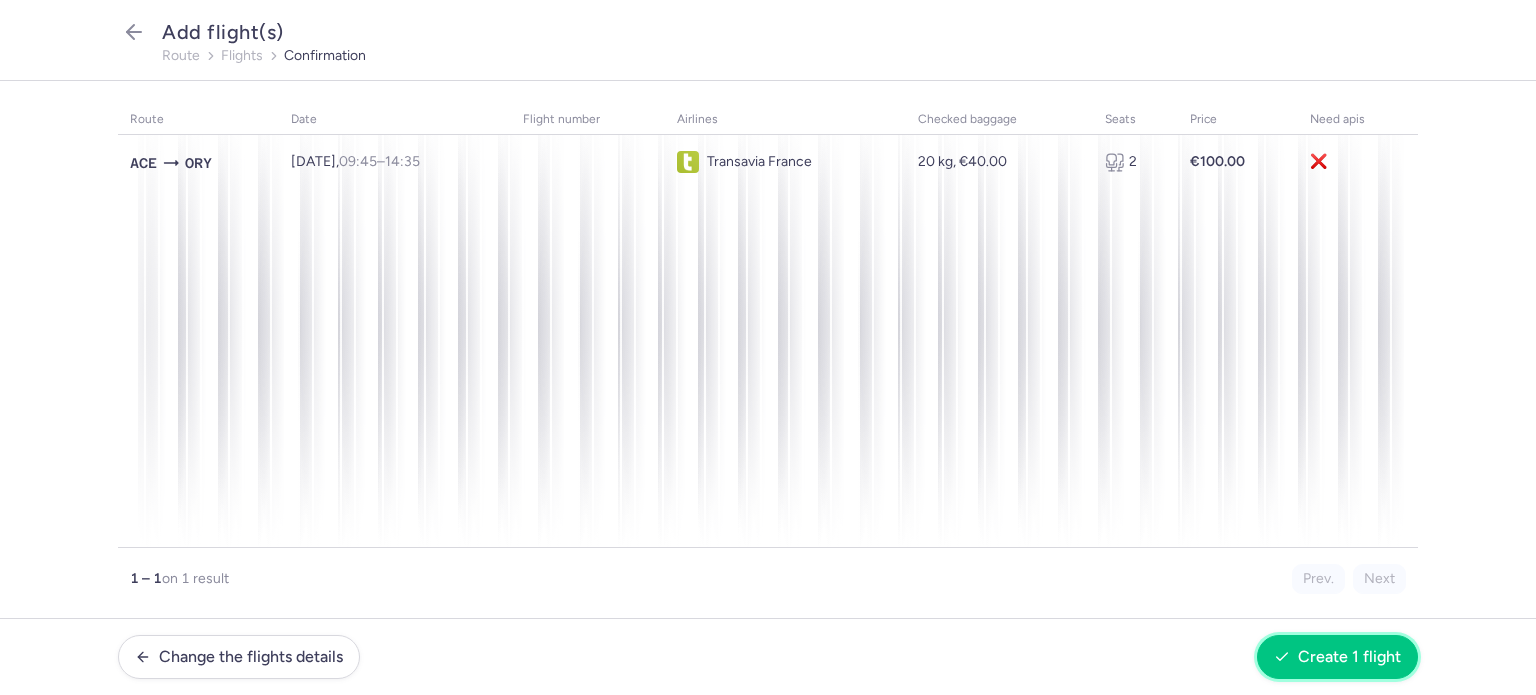 click on "Create 1 flight" at bounding box center (1337, 657) 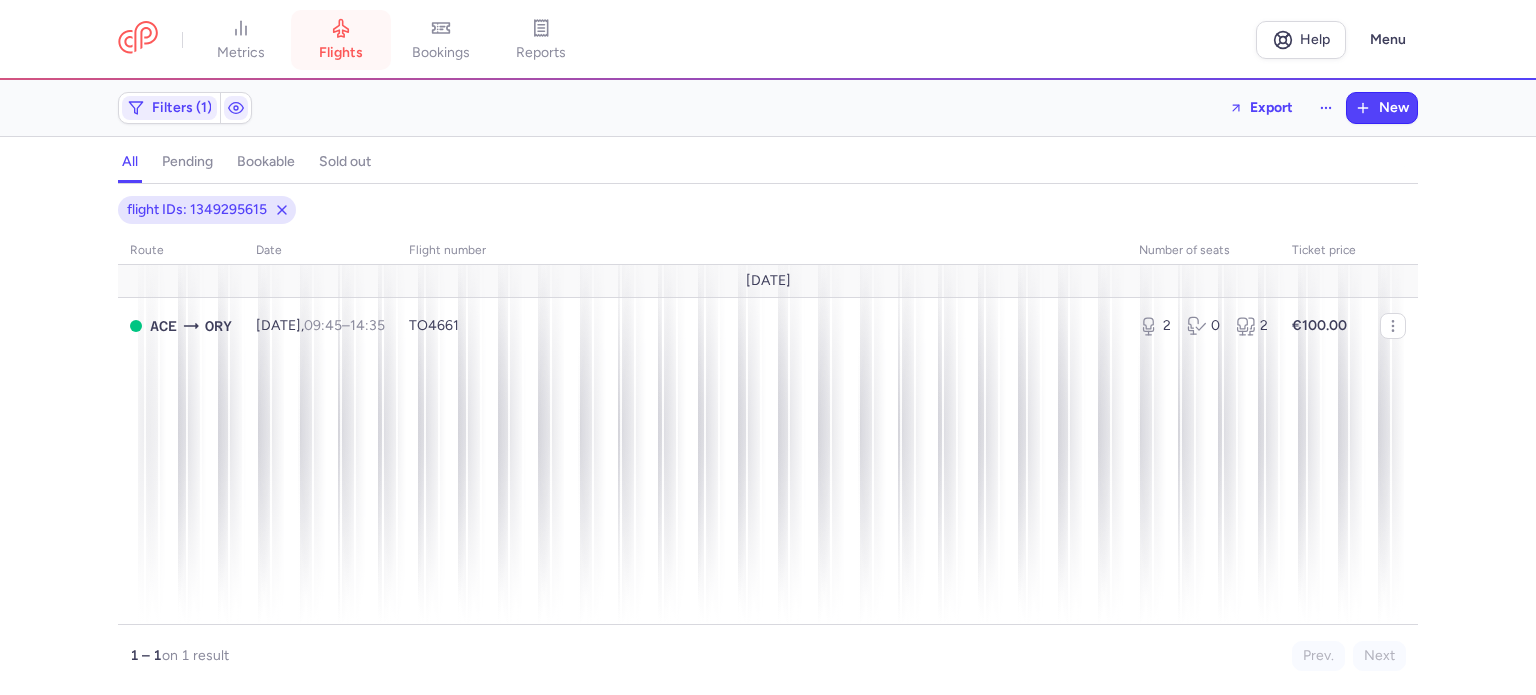 click 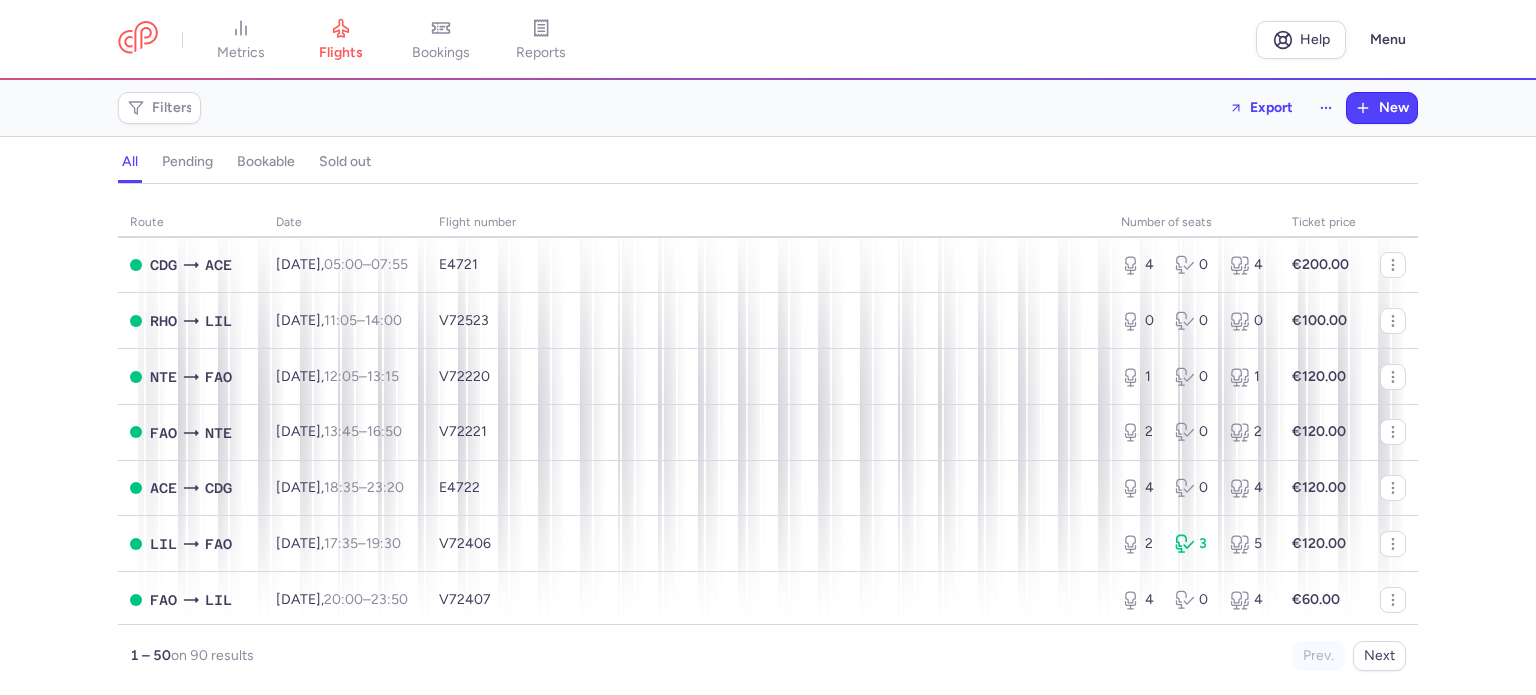 scroll, scrollTop: 1200, scrollLeft: 0, axis: vertical 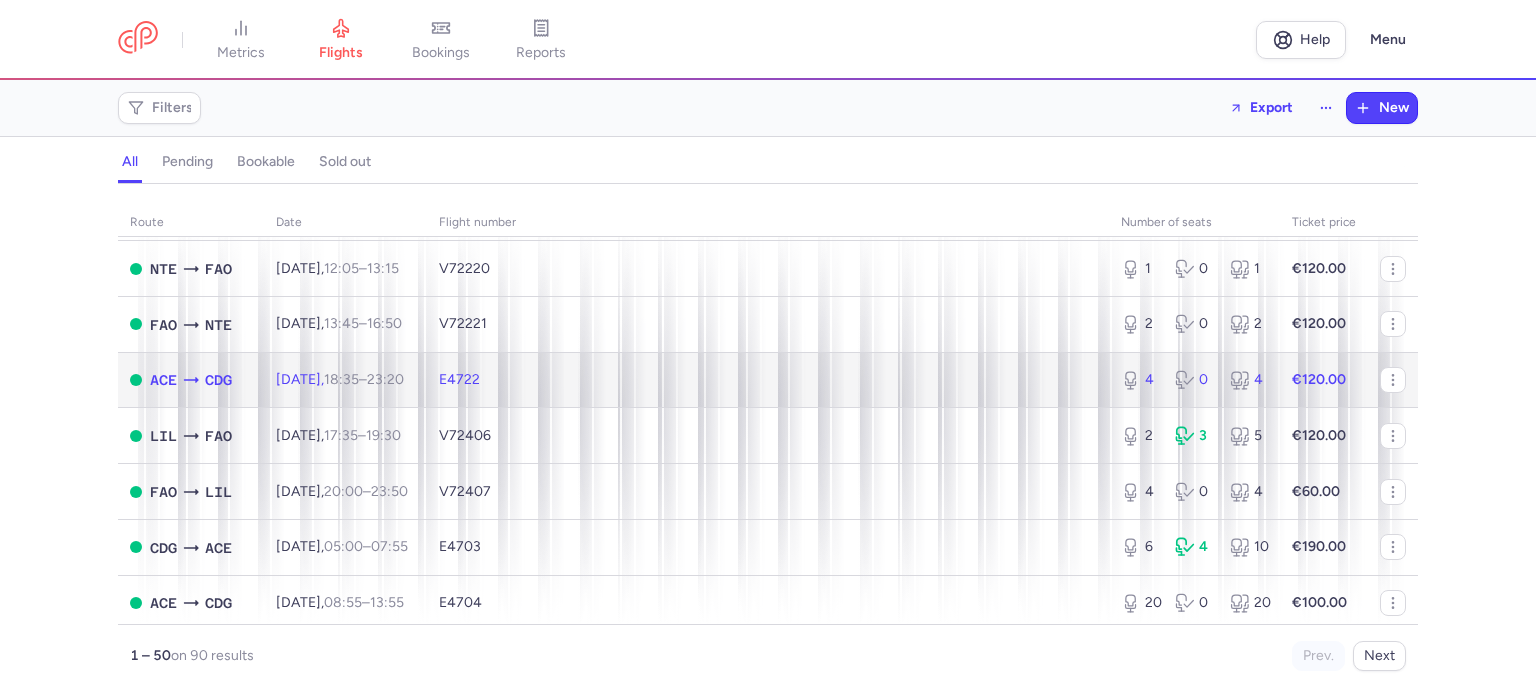 click on "4 0 4" 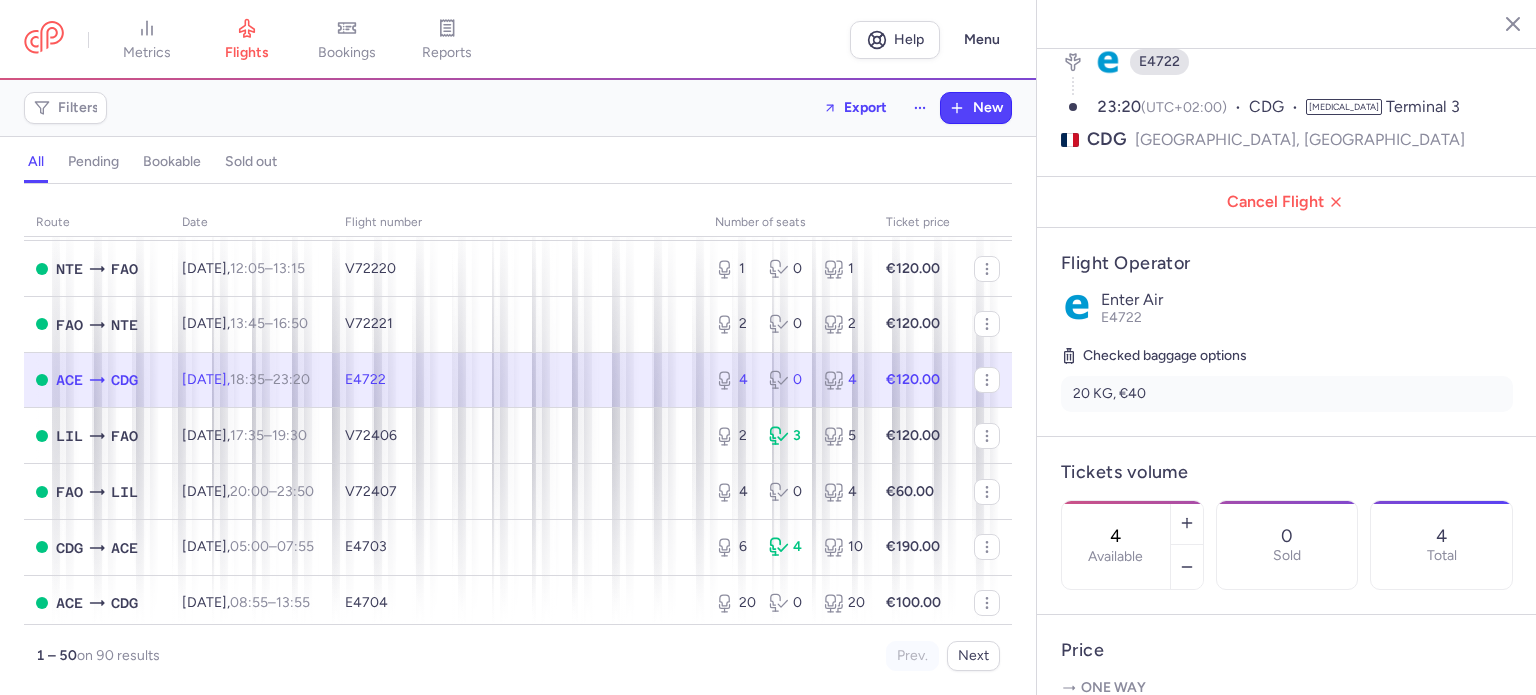 scroll, scrollTop: 400, scrollLeft: 0, axis: vertical 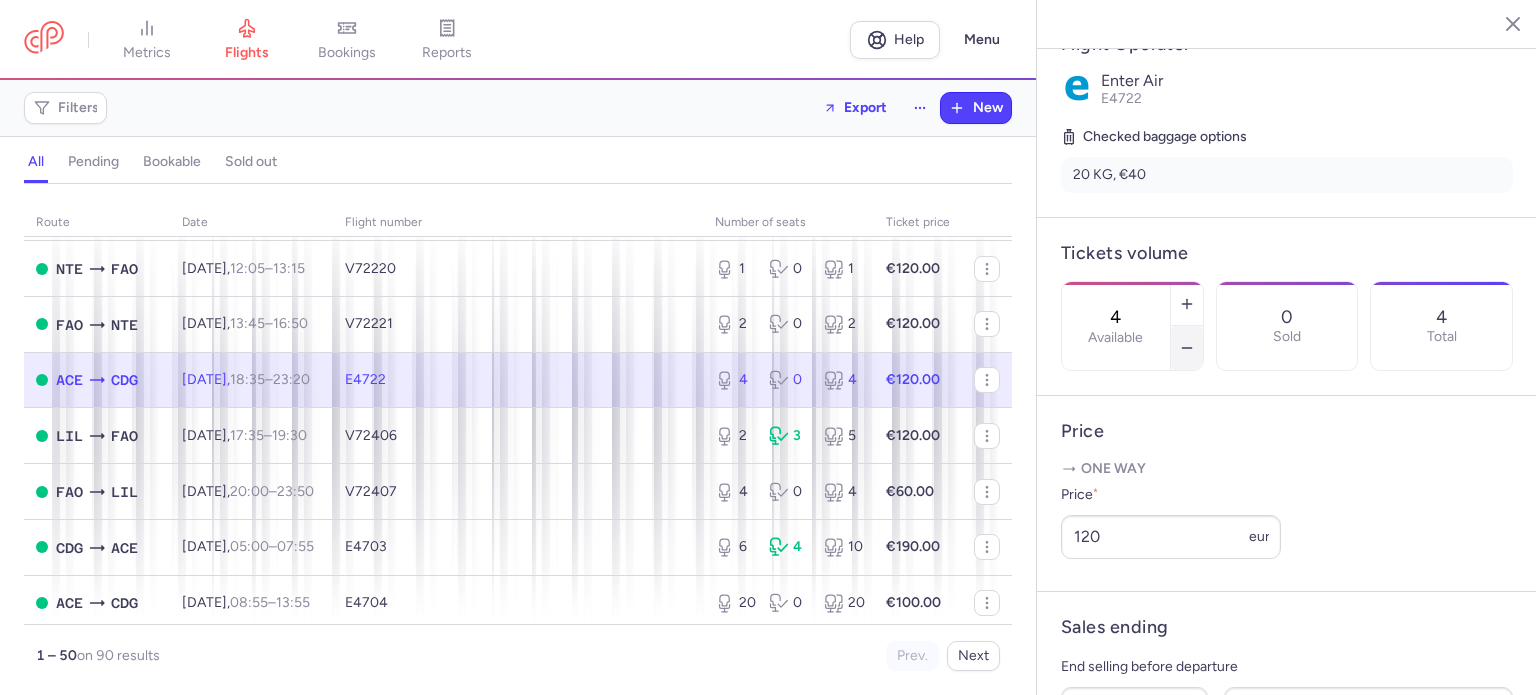 click 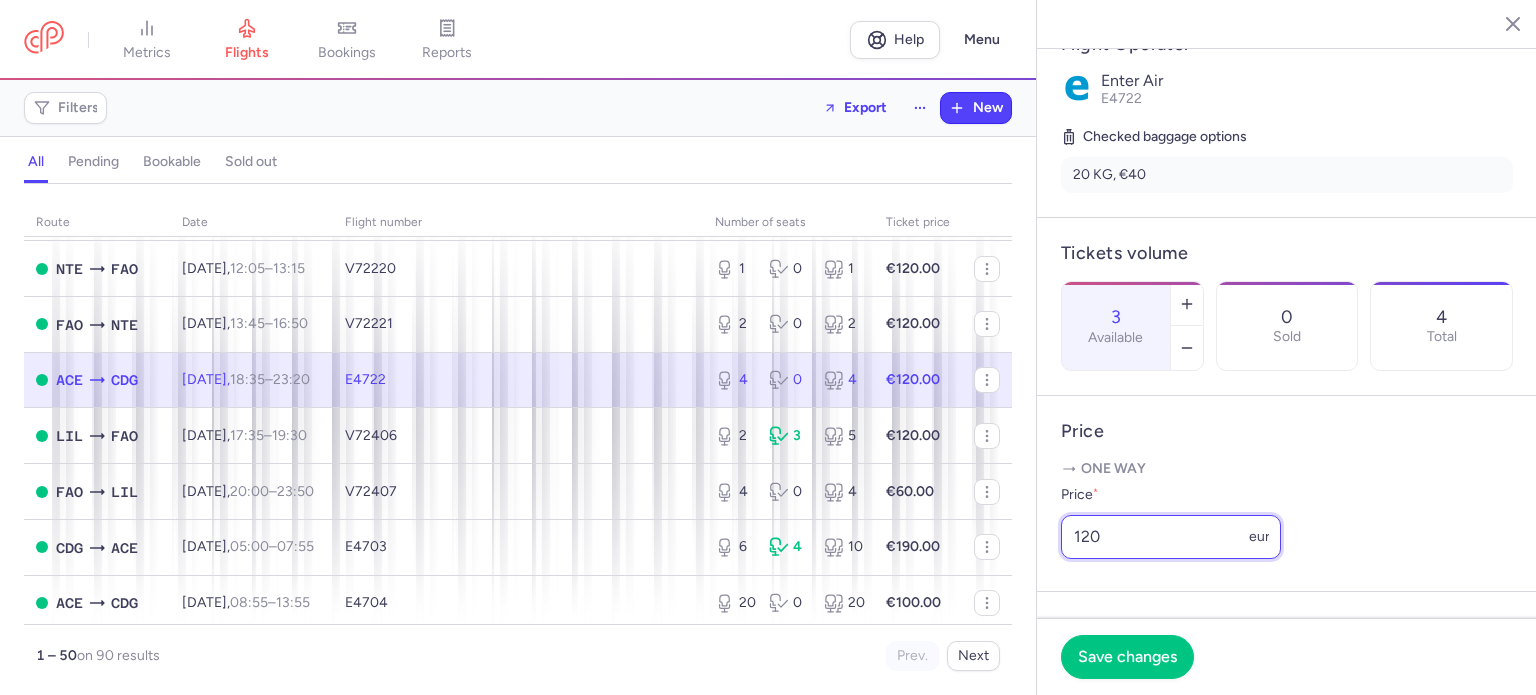 drag, startPoint x: 1113, startPoint y: 587, endPoint x: 1016, endPoint y: 586, distance: 97.00516 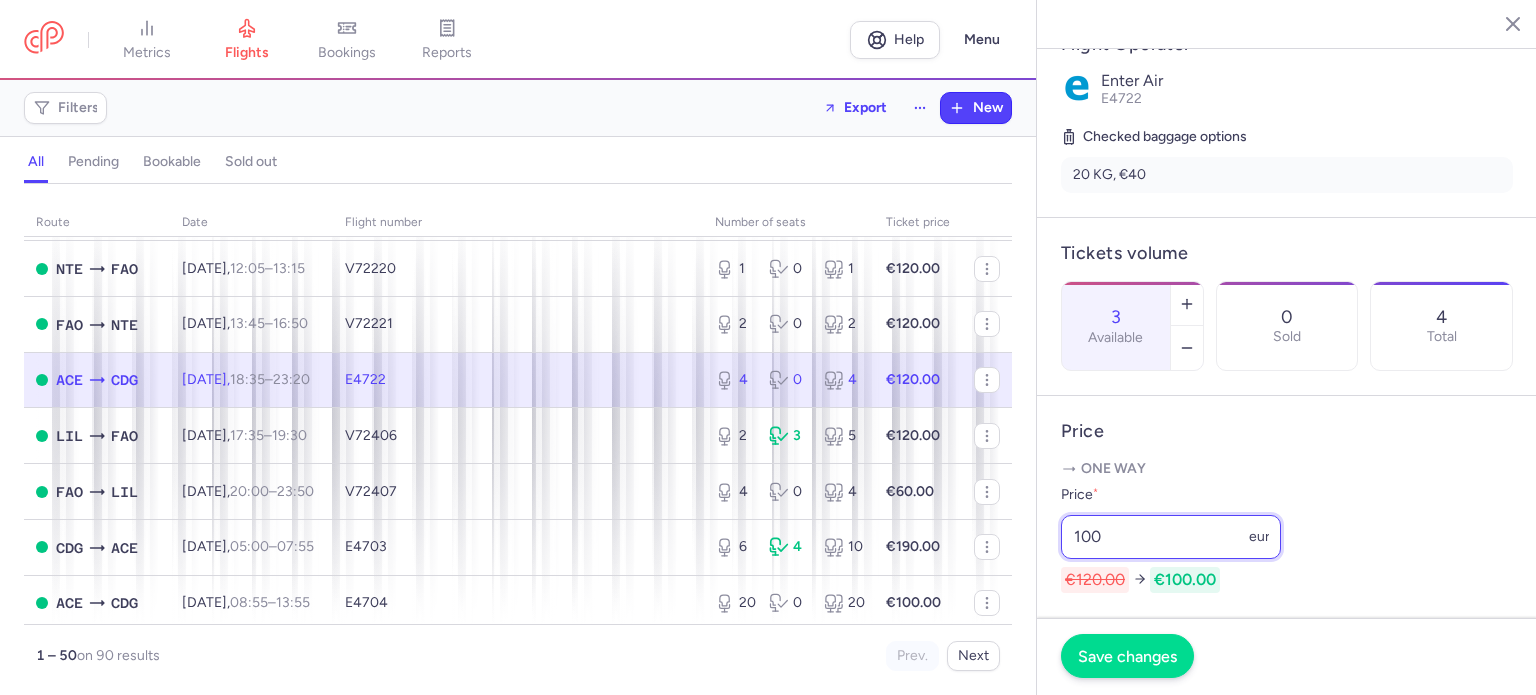 type on "100" 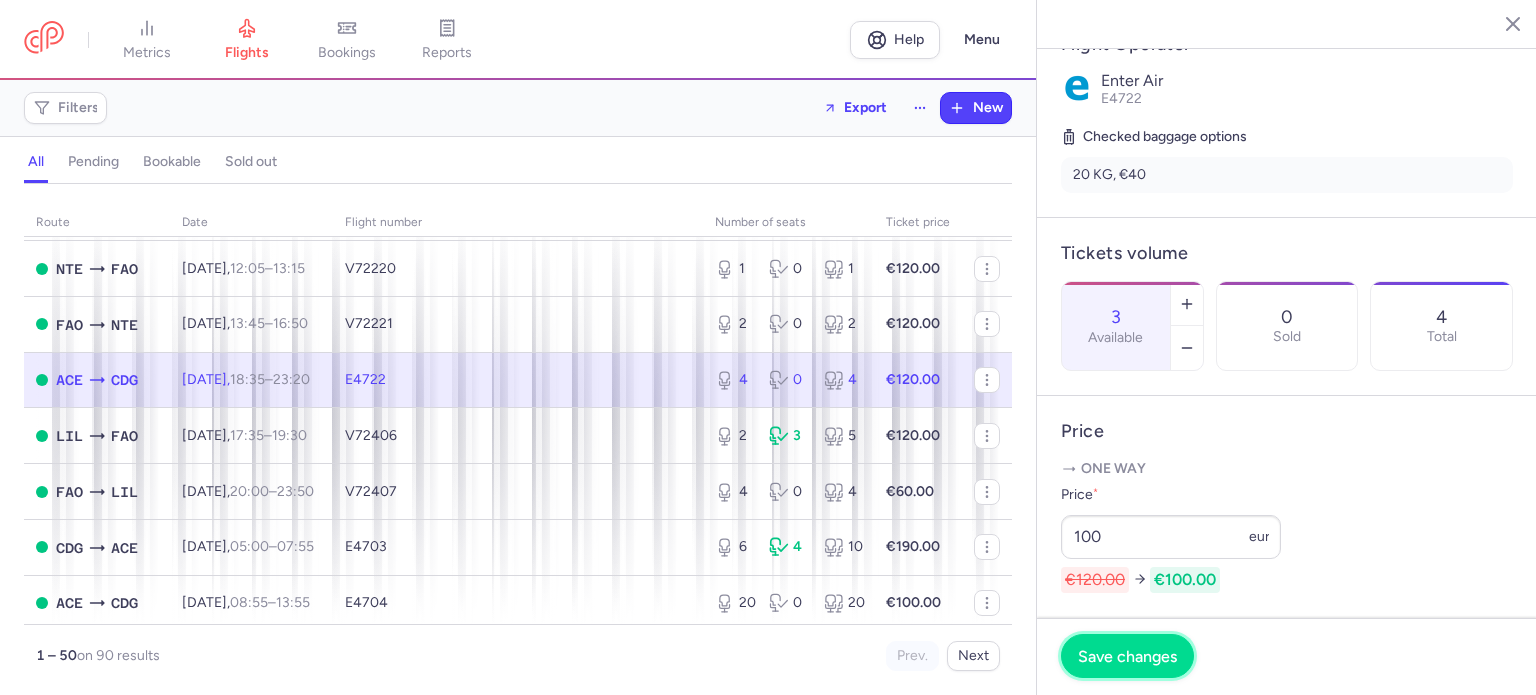 click on "Save changes" at bounding box center (1127, 656) 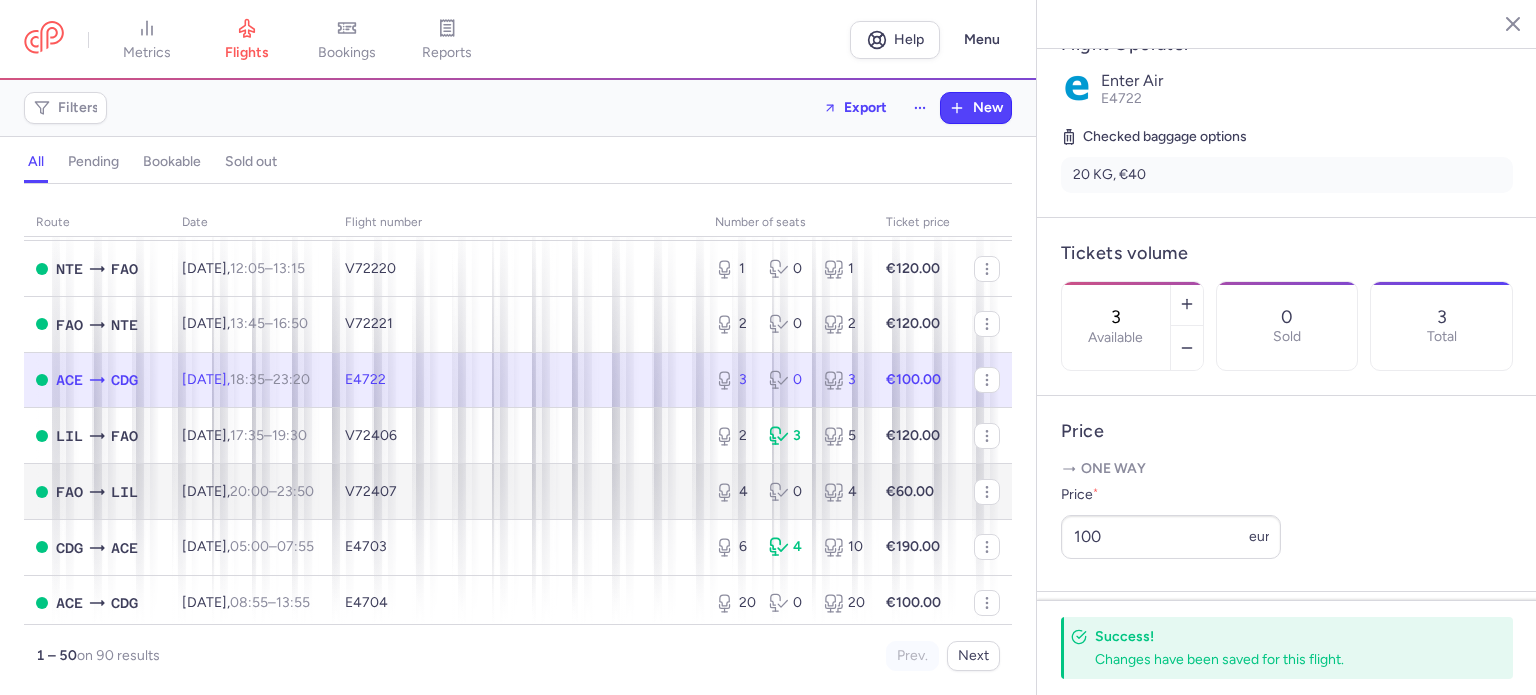 scroll, scrollTop: 1300, scrollLeft: 0, axis: vertical 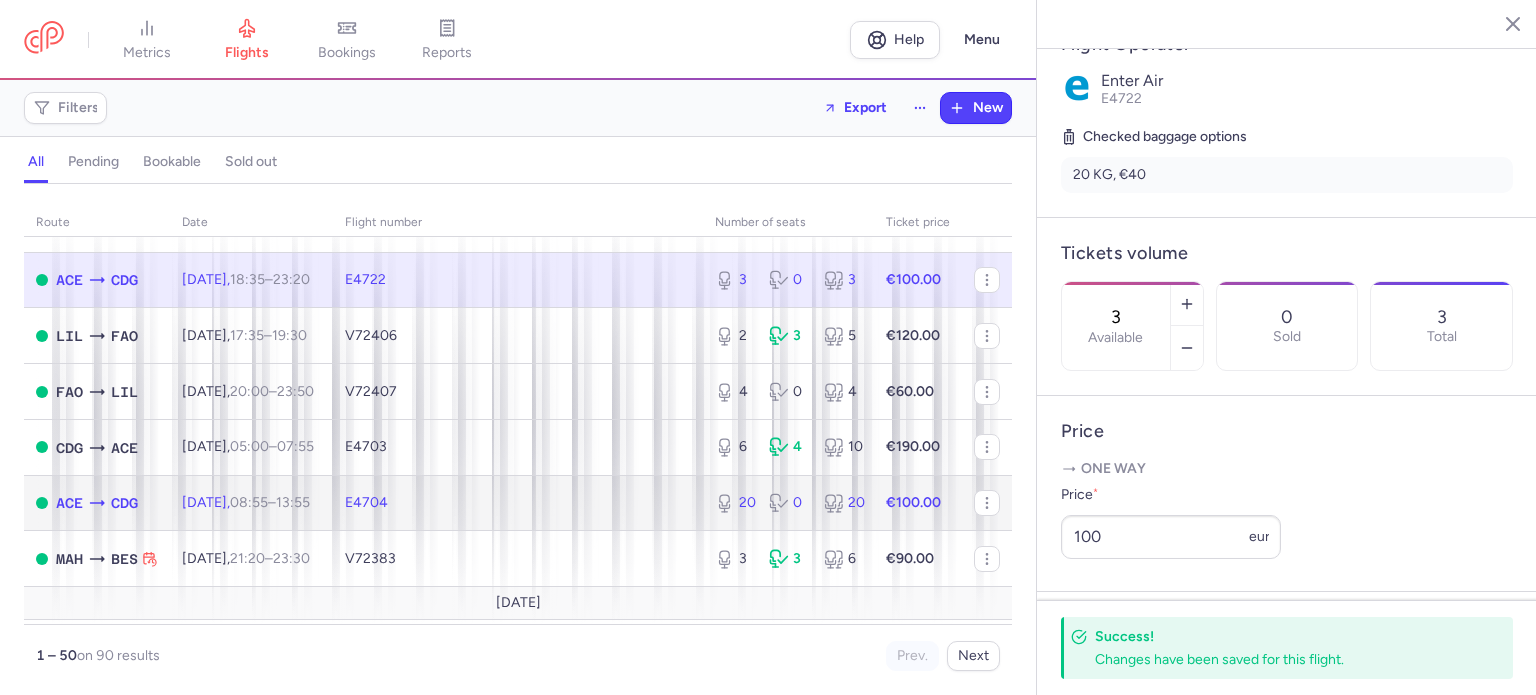 click on "€100.00" 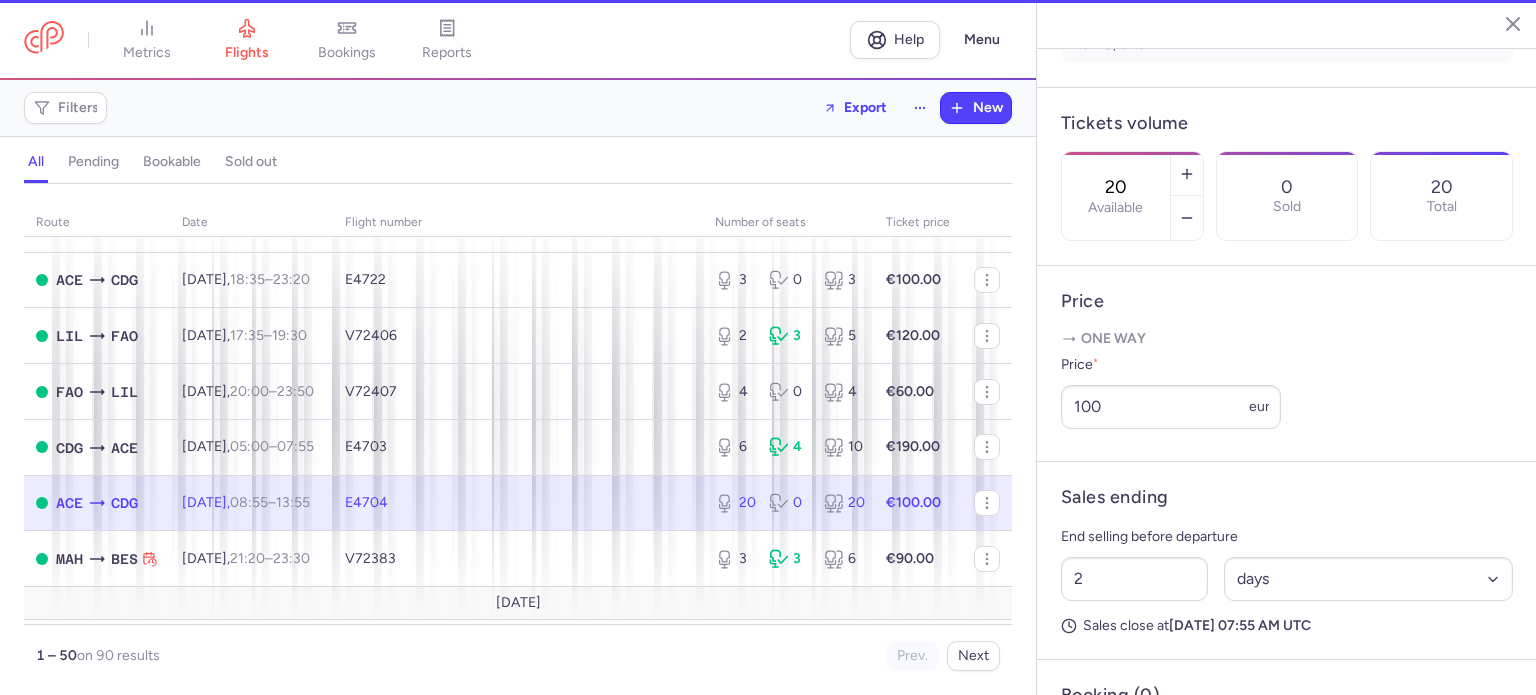 scroll, scrollTop: 600, scrollLeft: 0, axis: vertical 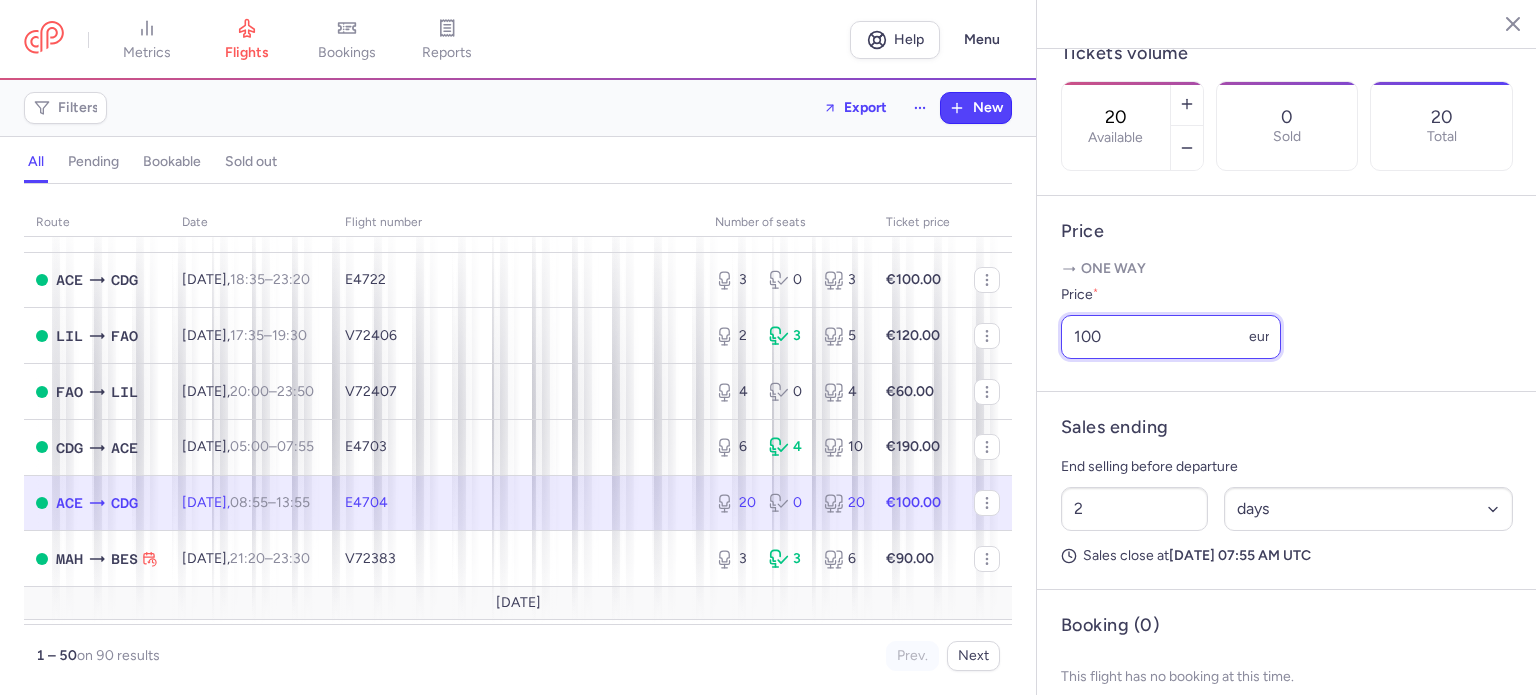 drag, startPoint x: 1046, startPoint y: 380, endPoint x: 1019, endPoint y: 380, distance: 27 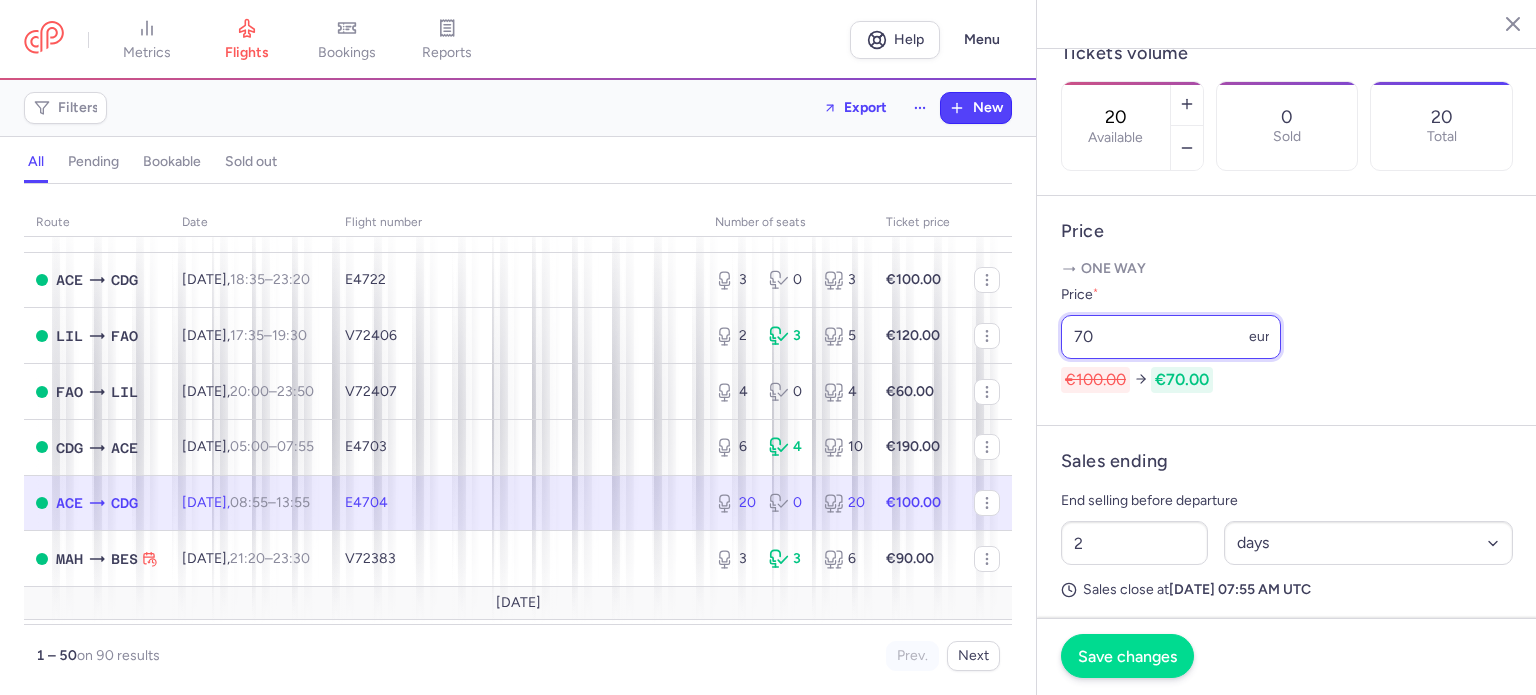 type on "70" 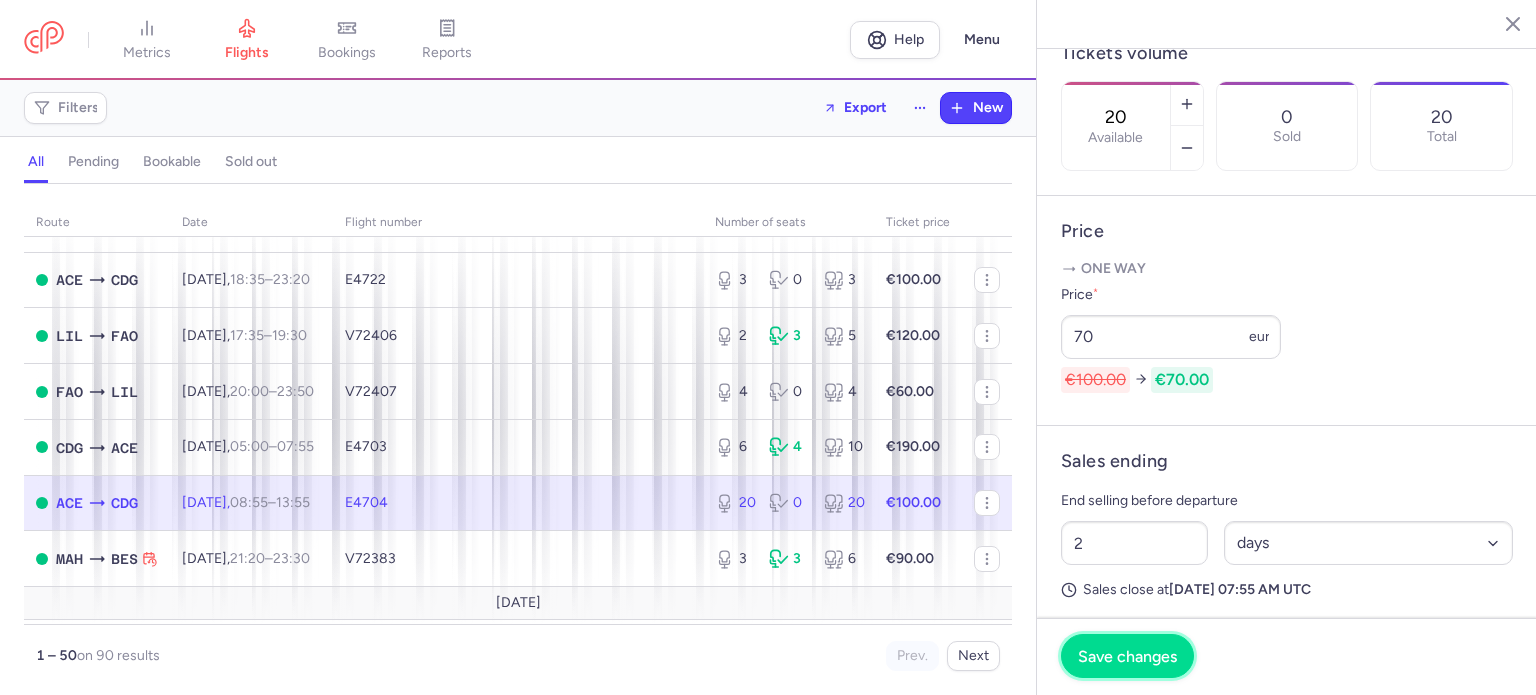 click on "Save changes" at bounding box center [1127, 656] 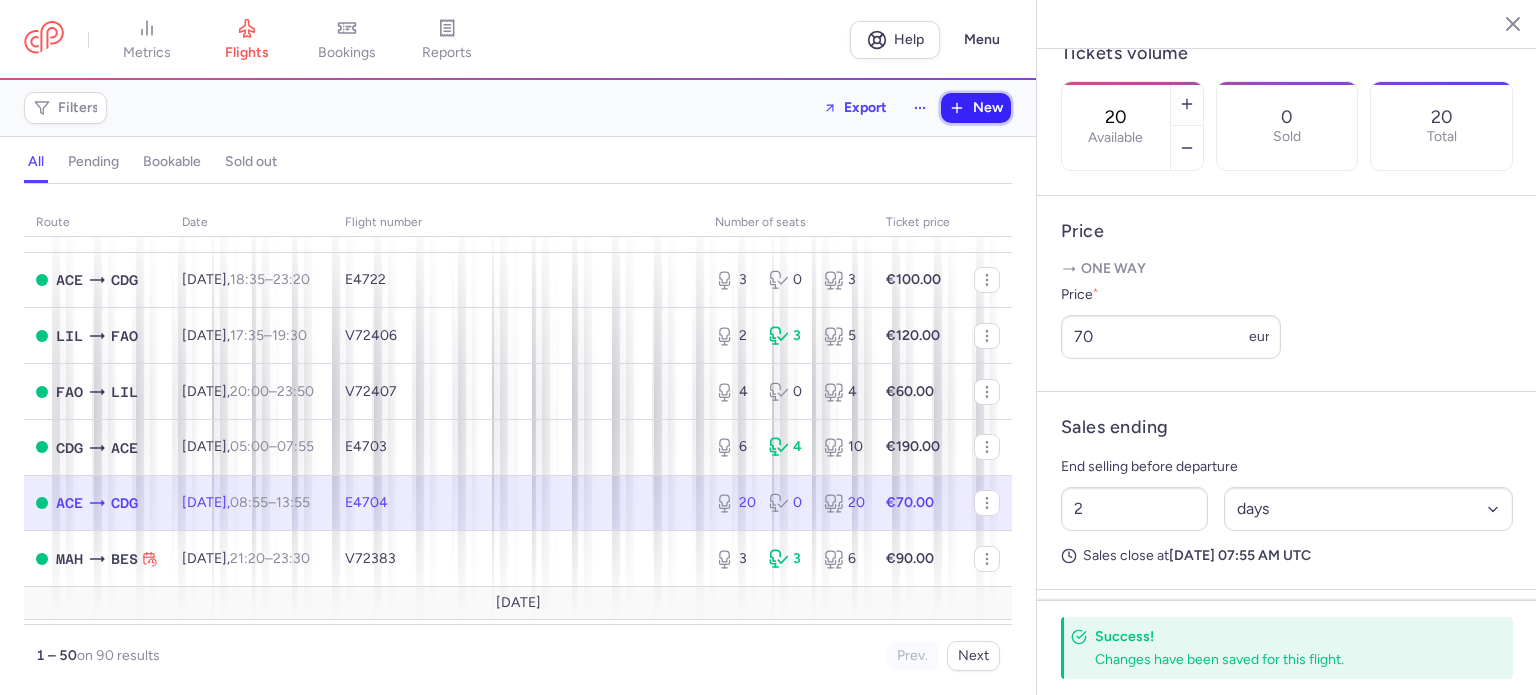 click on "New" at bounding box center (988, 108) 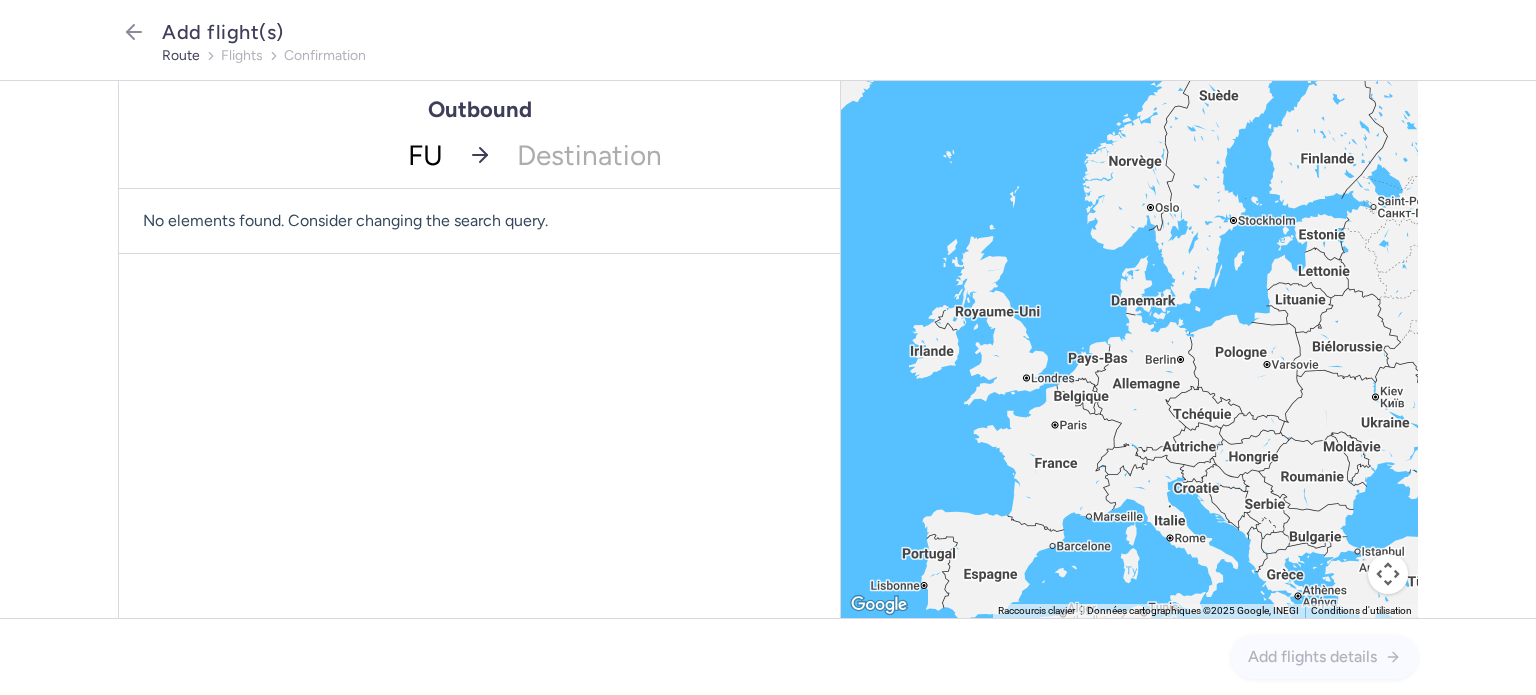 type on "FUE" 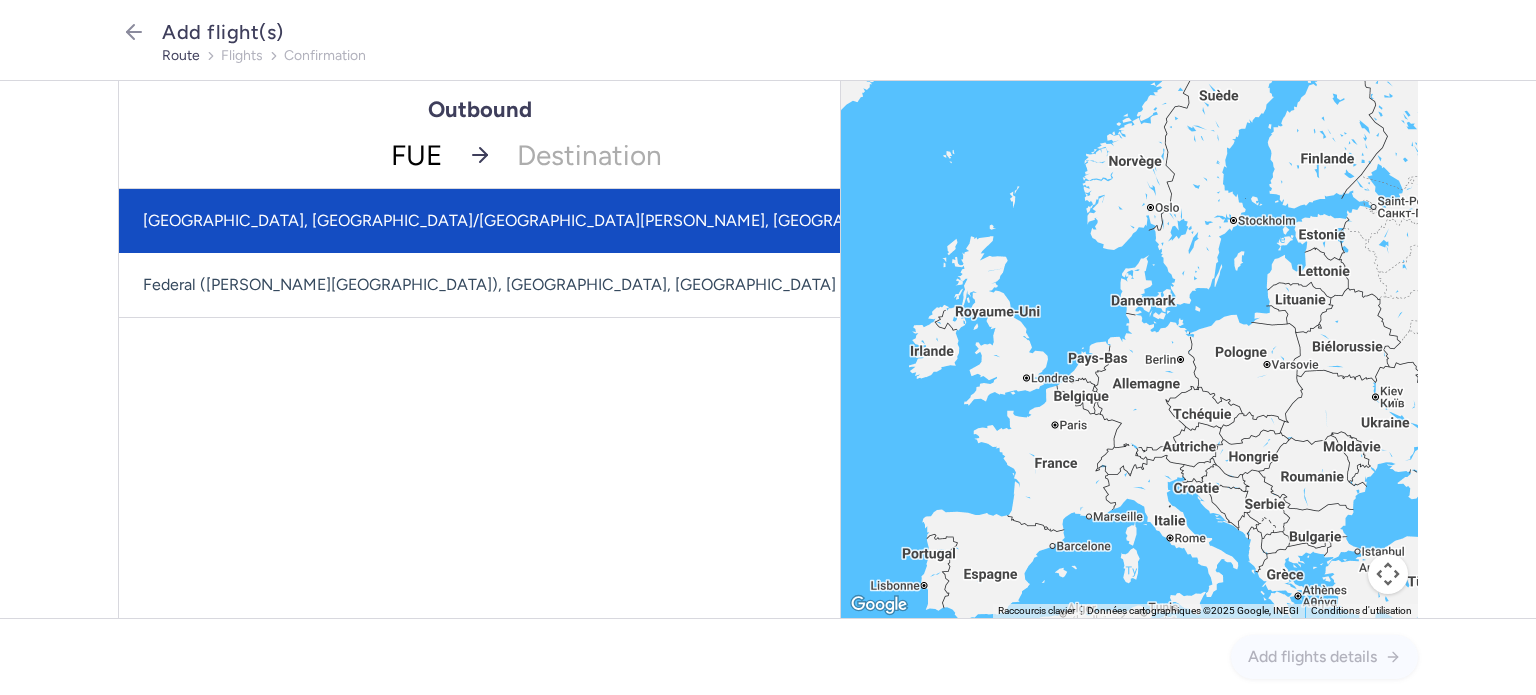 click on "[GEOGRAPHIC_DATA], [GEOGRAPHIC_DATA]/[GEOGRAPHIC_DATA][PERSON_NAME], [GEOGRAPHIC_DATA] (FUE)" 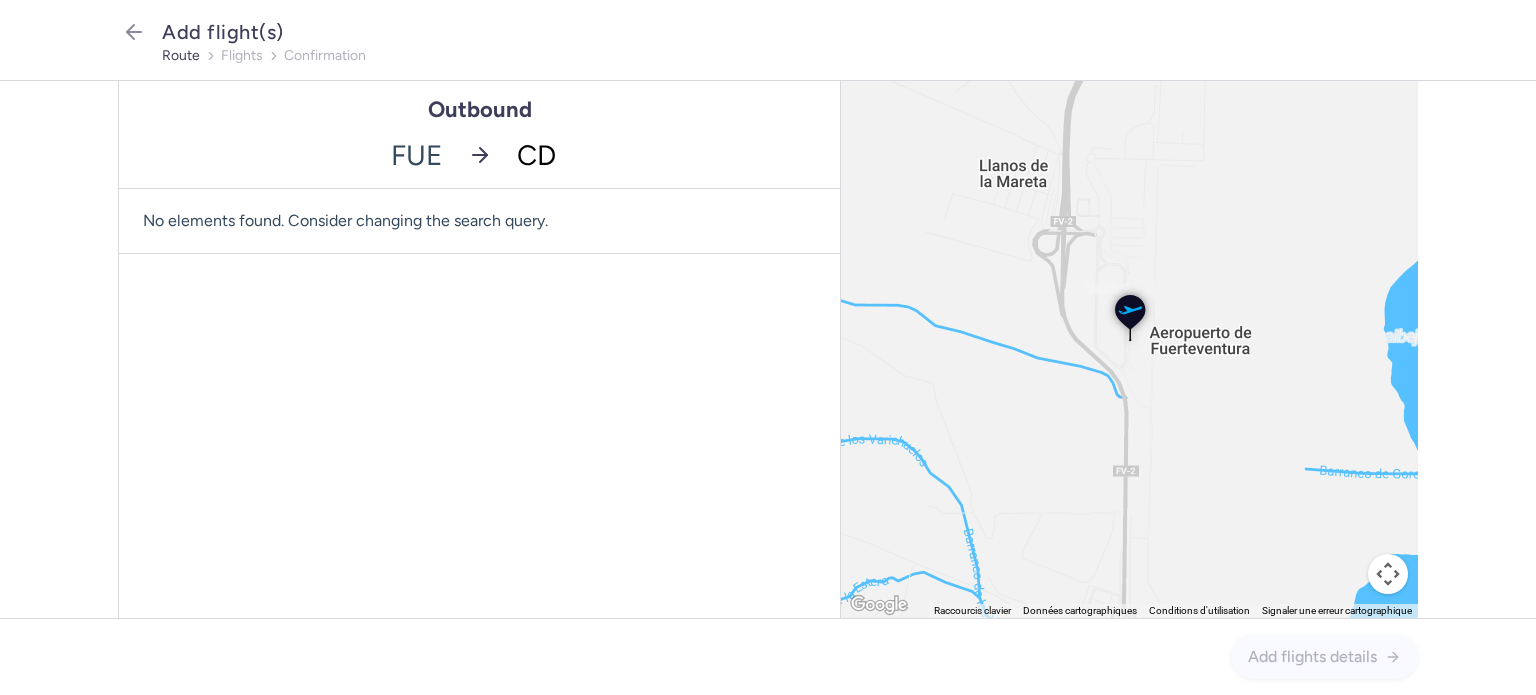 type on "CDG" 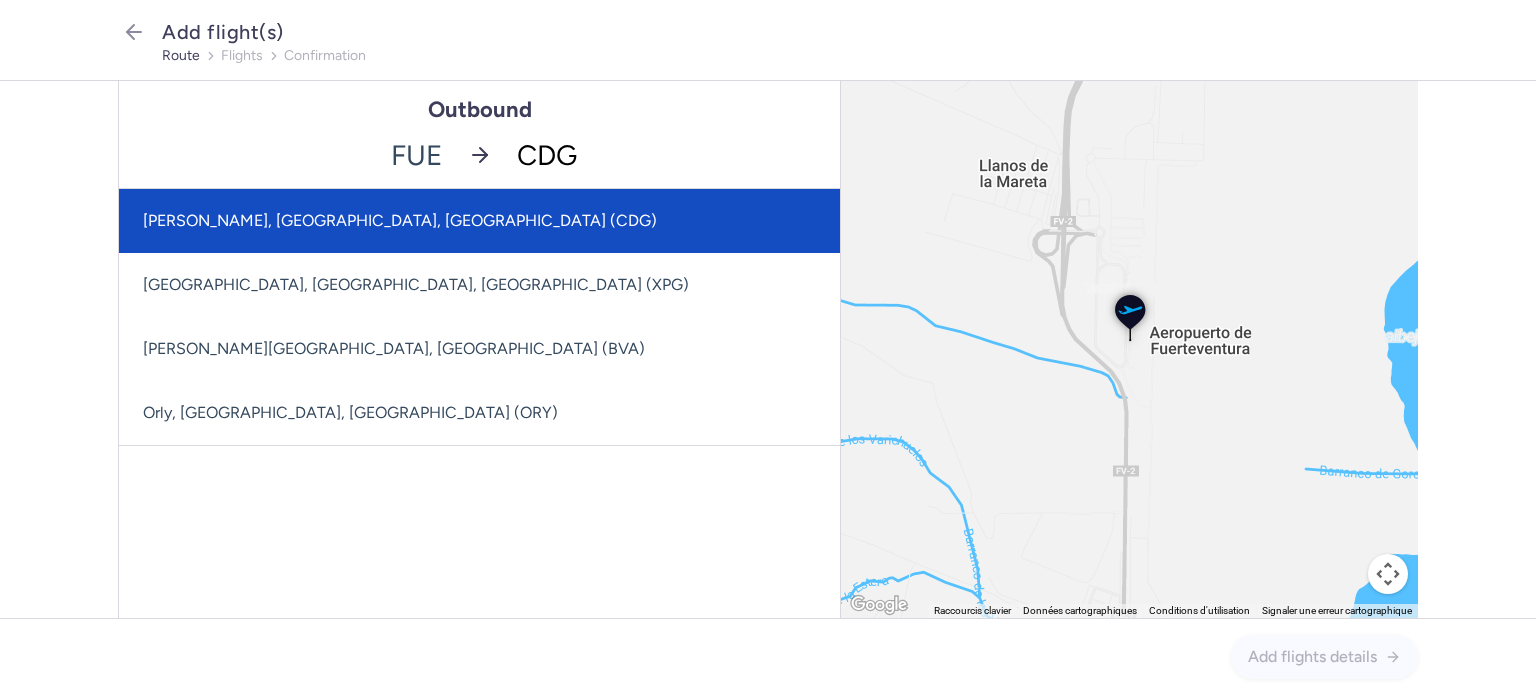 click on "[PERSON_NAME], [GEOGRAPHIC_DATA], [GEOGRAPHIC_DATA] (CDG)" at bounding box center (479, 221) 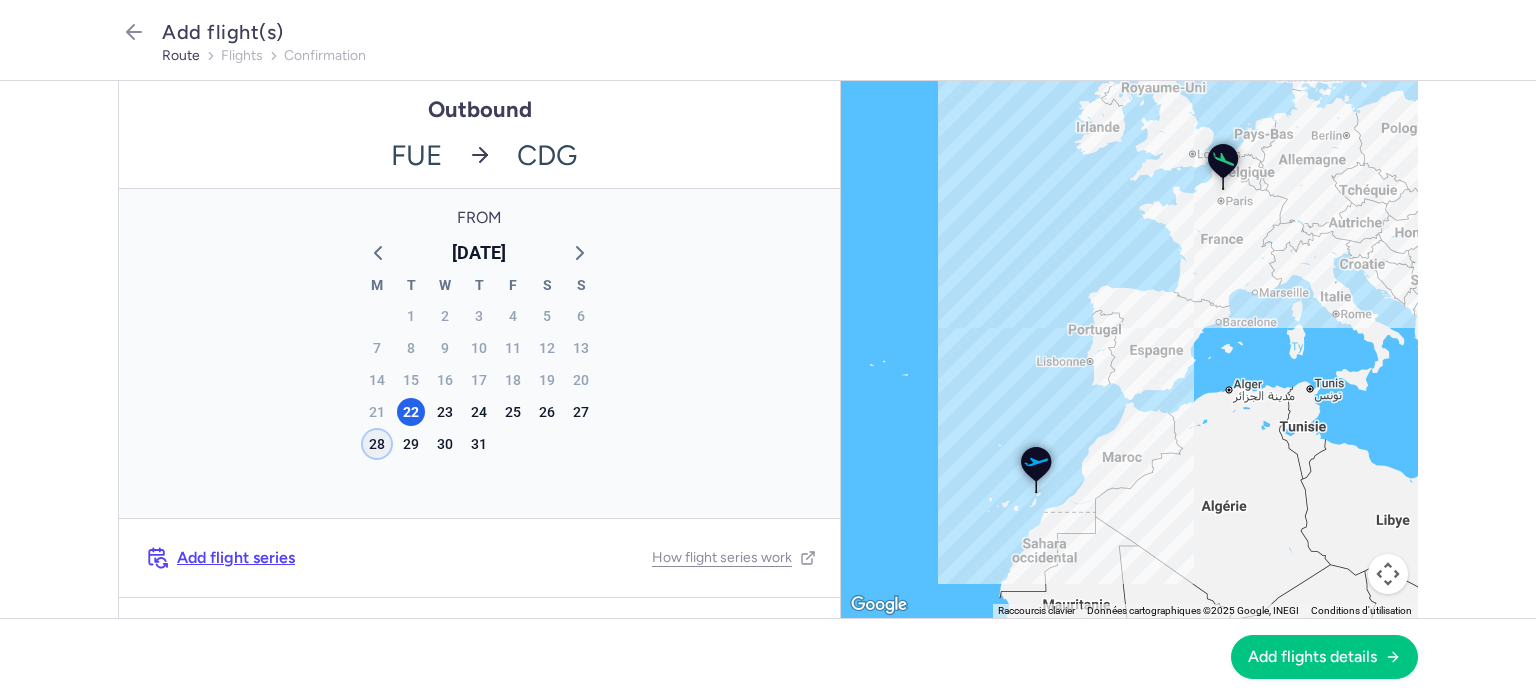 click on "28" 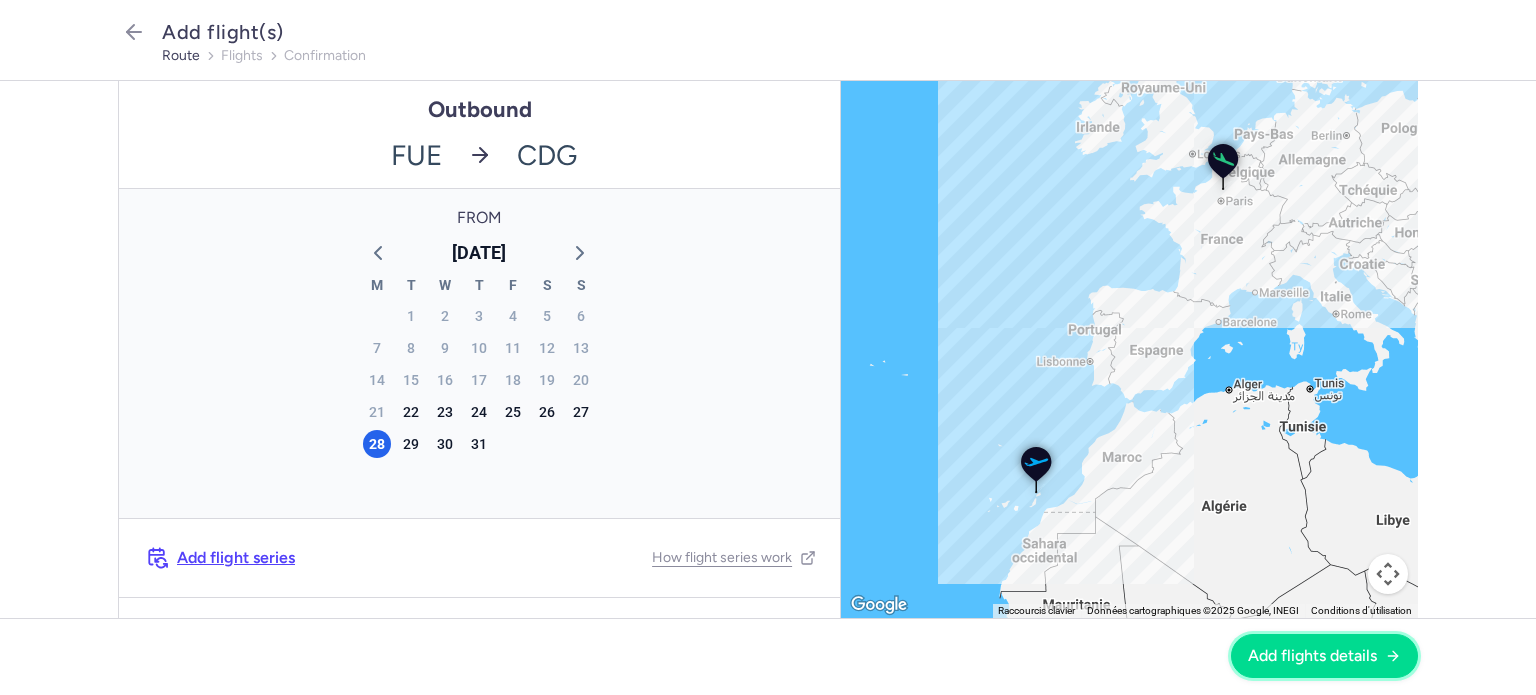 click on "Add flights details" at bounding box center (1312, 656) 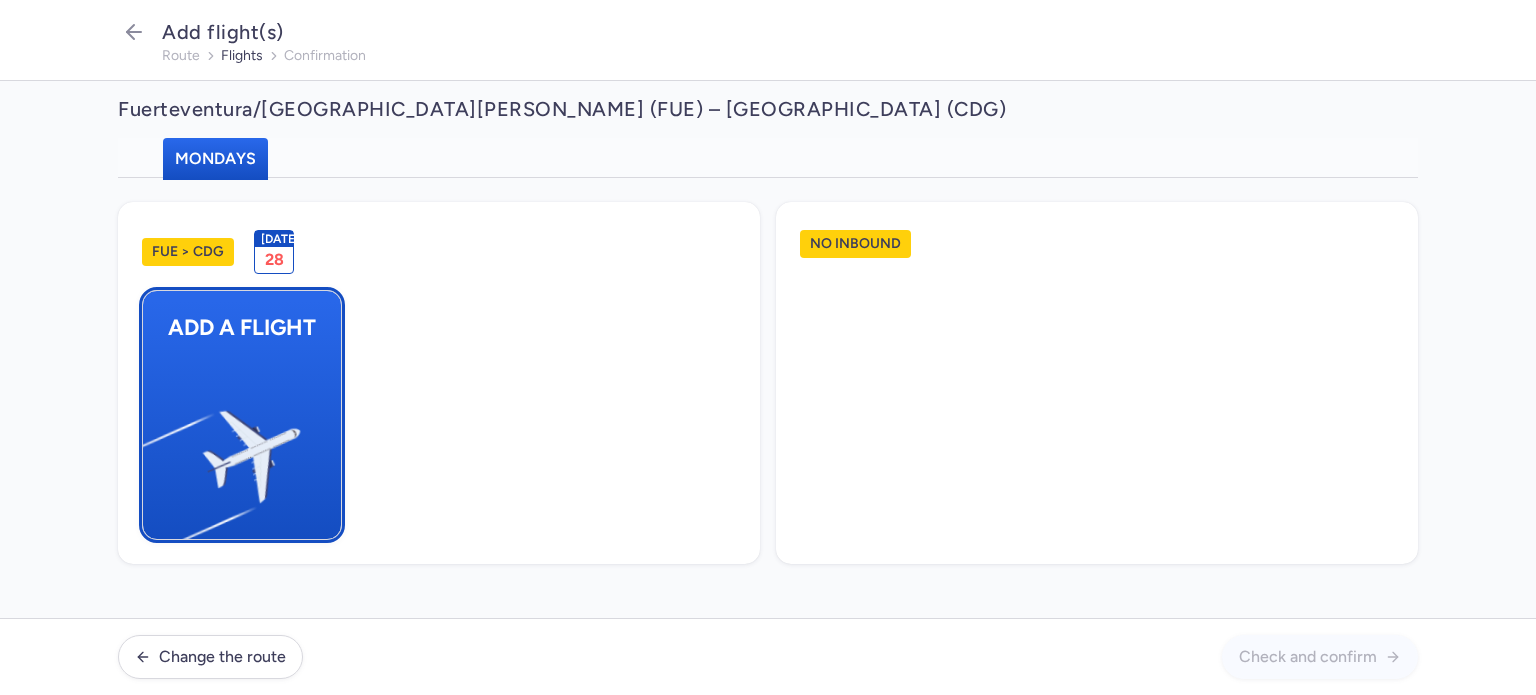 click on "Add a flight" at bounding box center [242, 415] 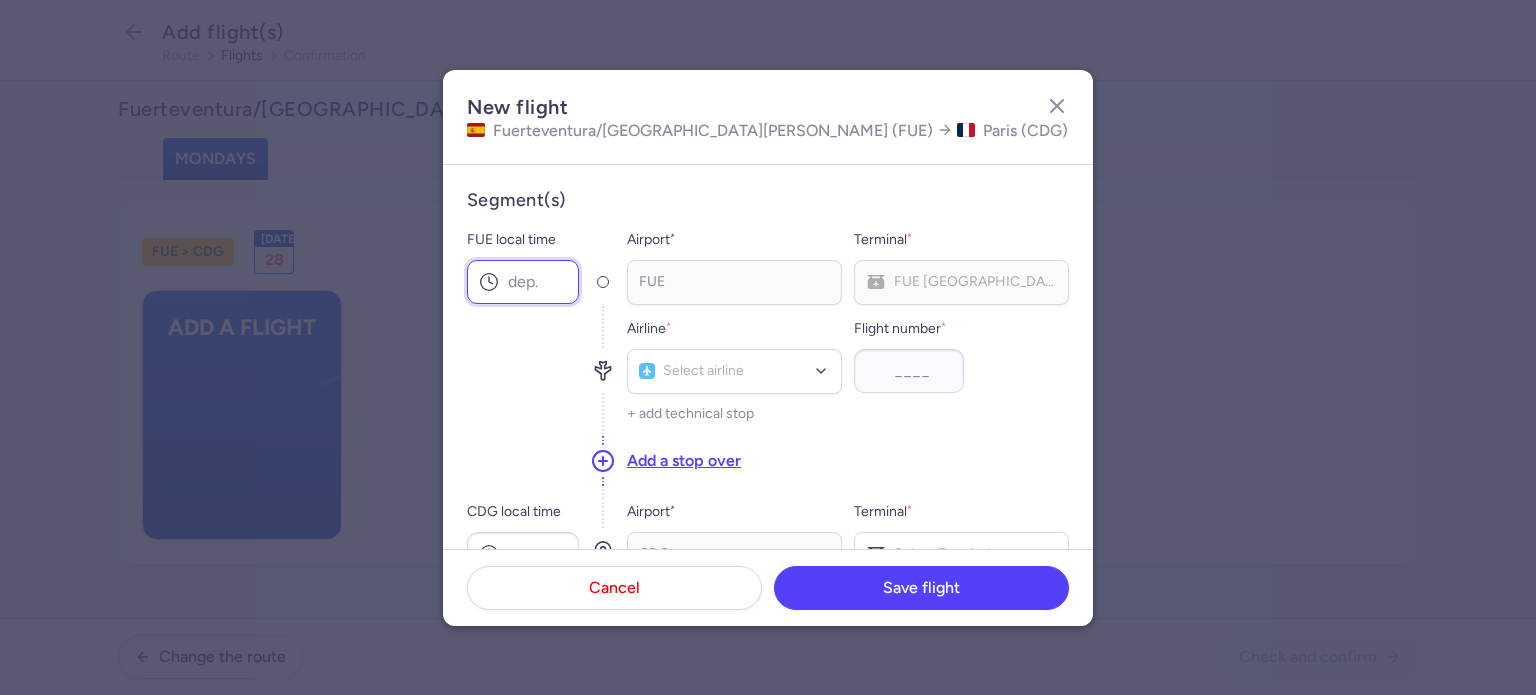 click on "FUE local time" at bounding box center [523, 282] 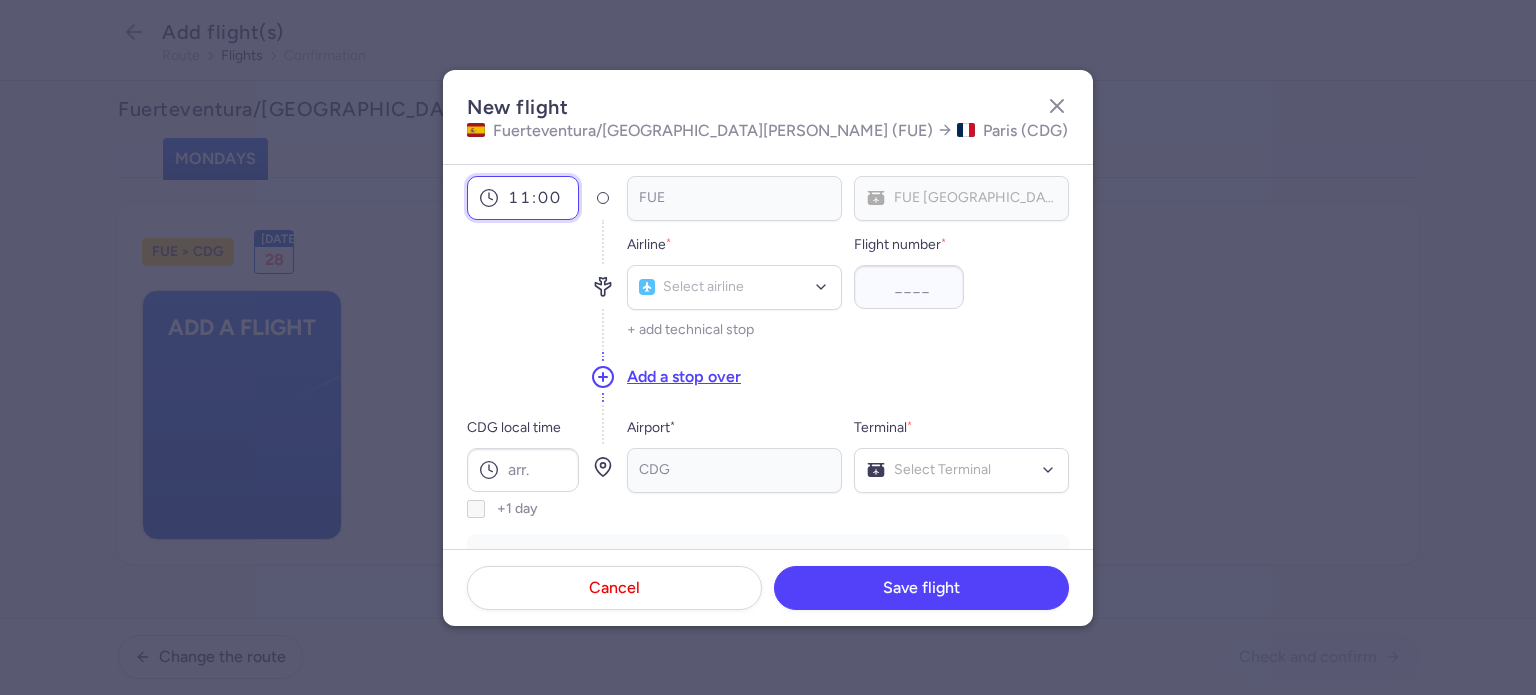 scroll, scrollTop: 200, scrollLeft: 0, axis: vertical 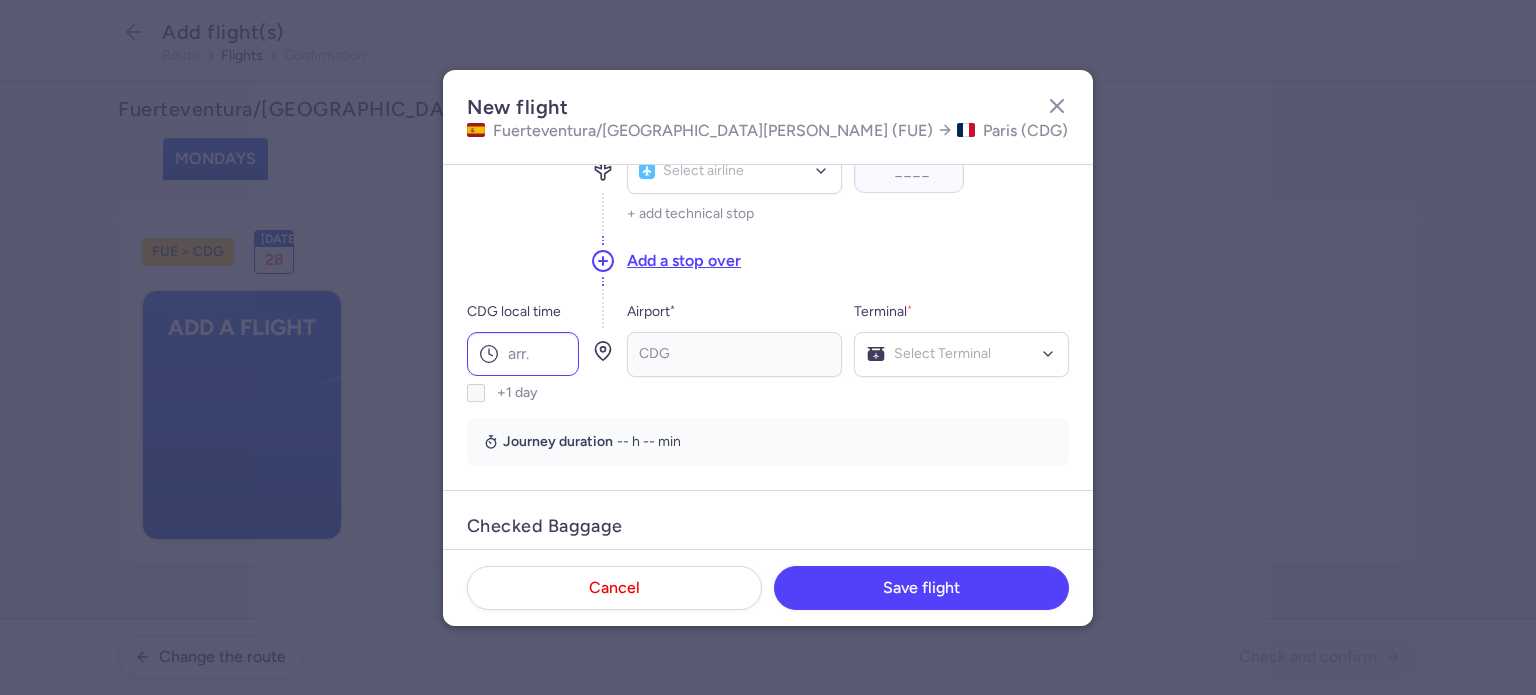 type on "11:00" 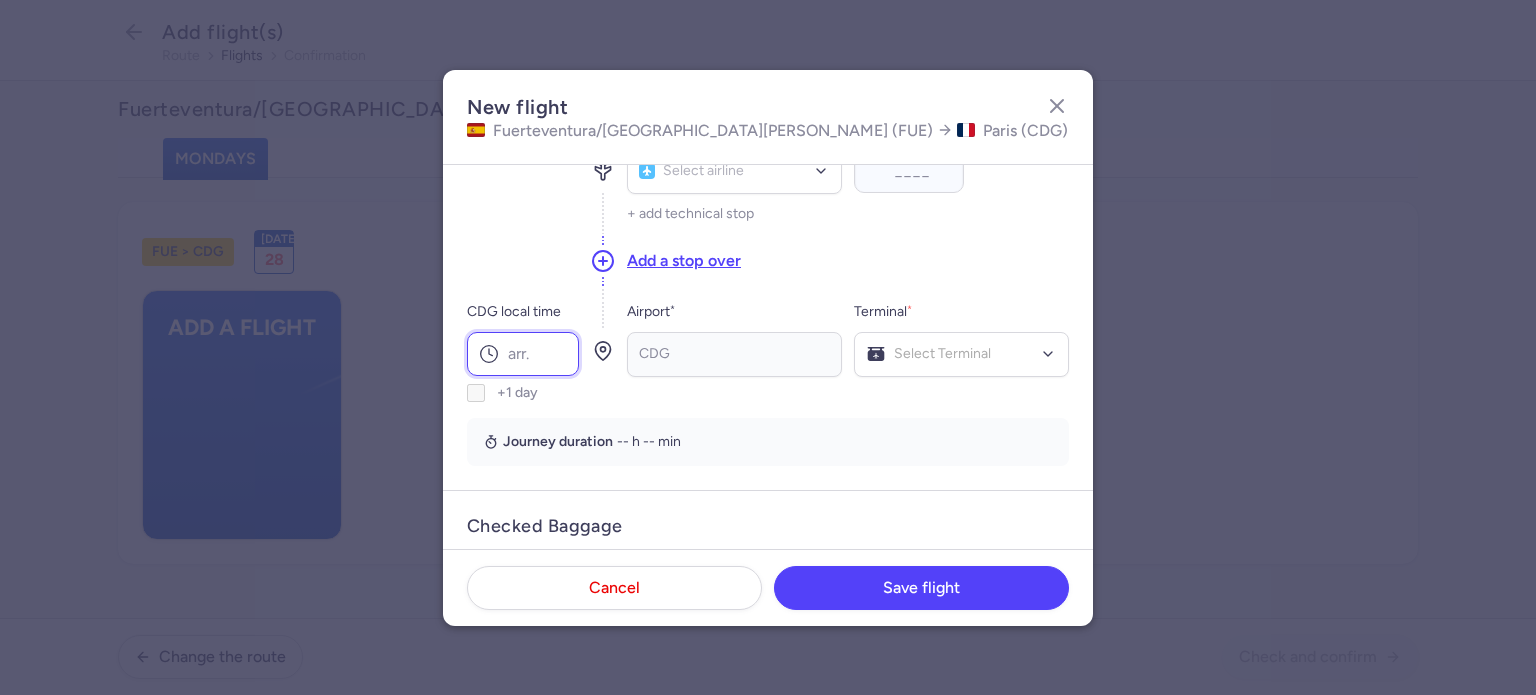 click on "CDG local time" at bounding box center (523, 354) 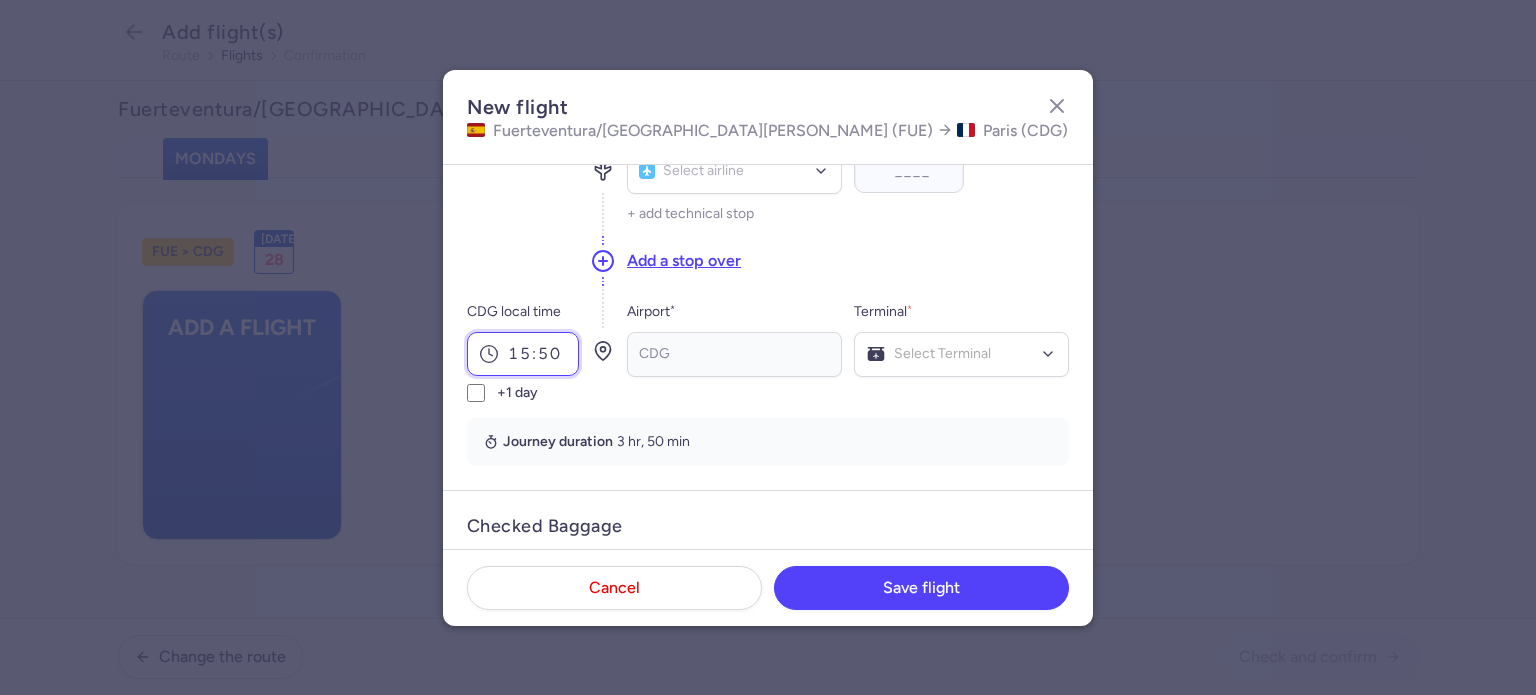 type on "15:50" 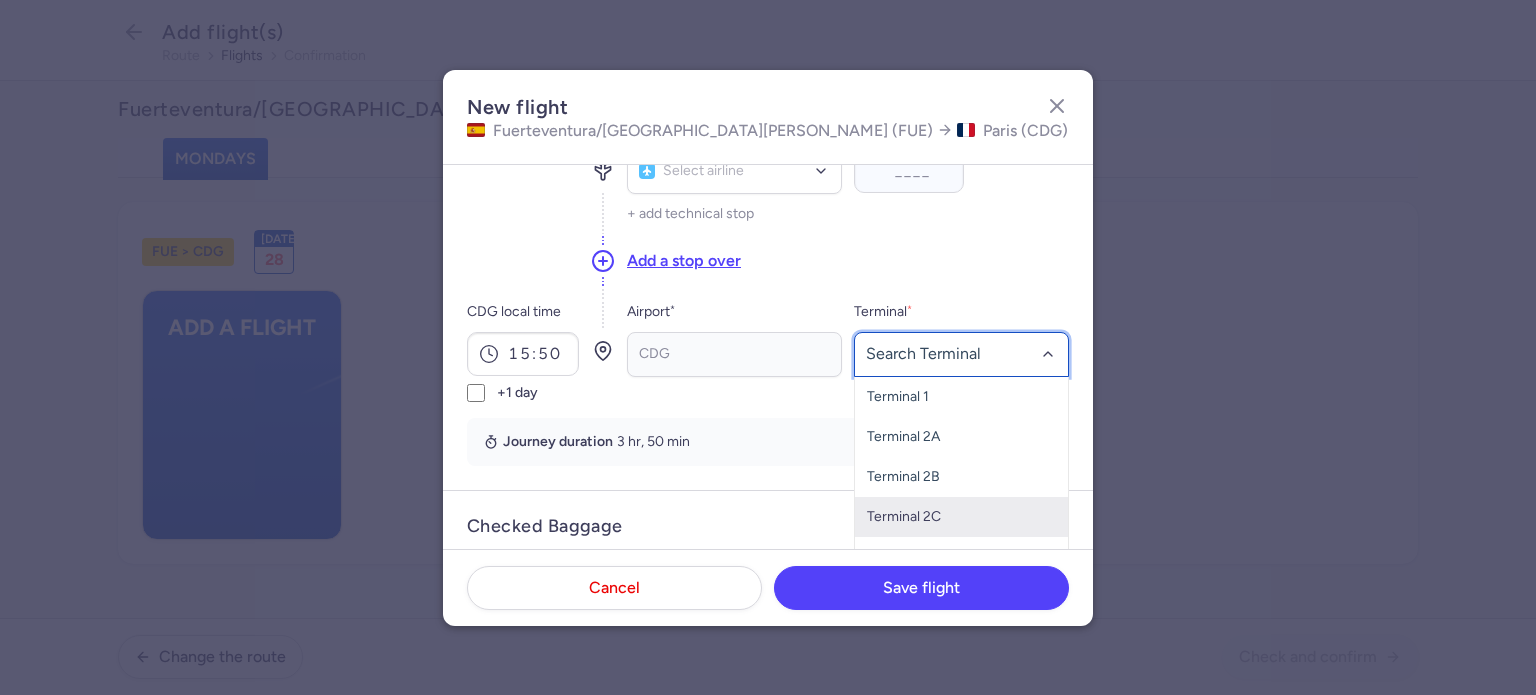 scroll, scrollTop: 80, scrollLeft: 0, axis: vertical 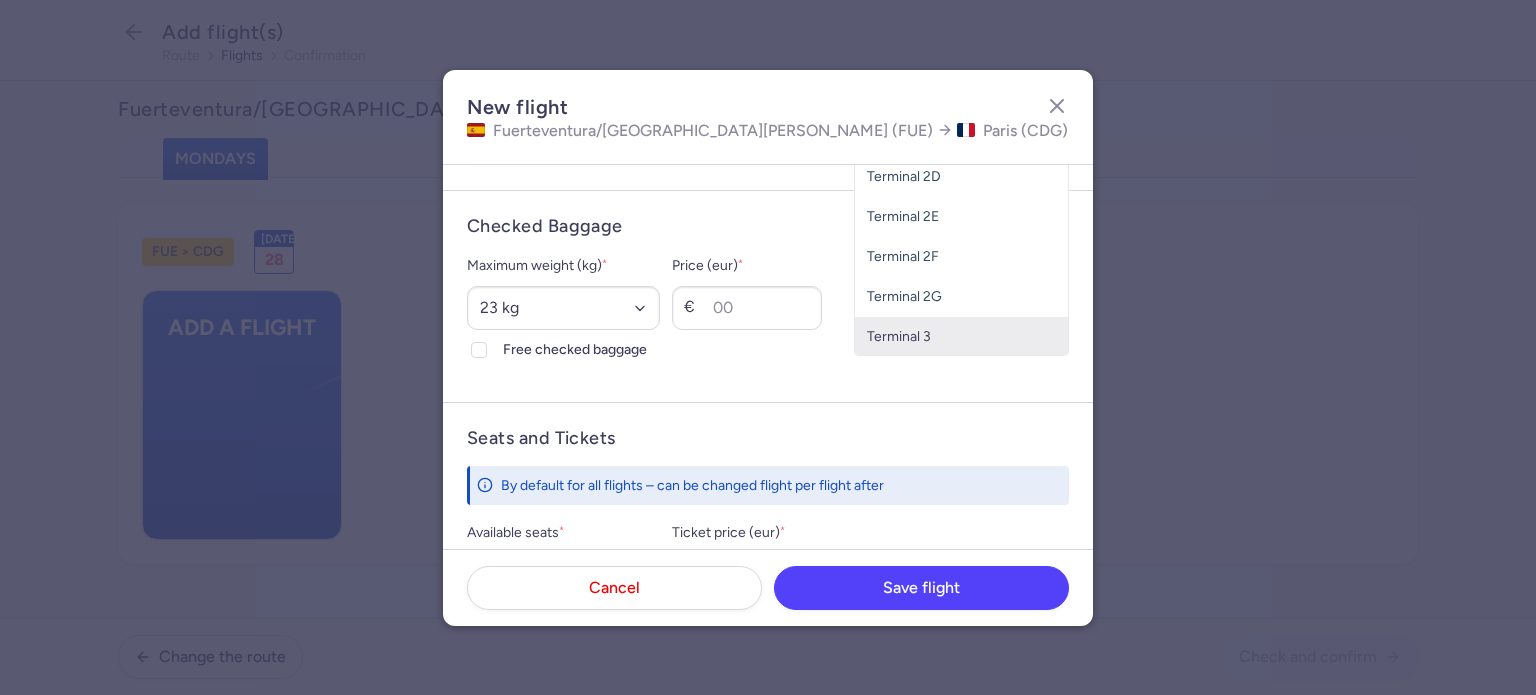 click on "Terminal 3" 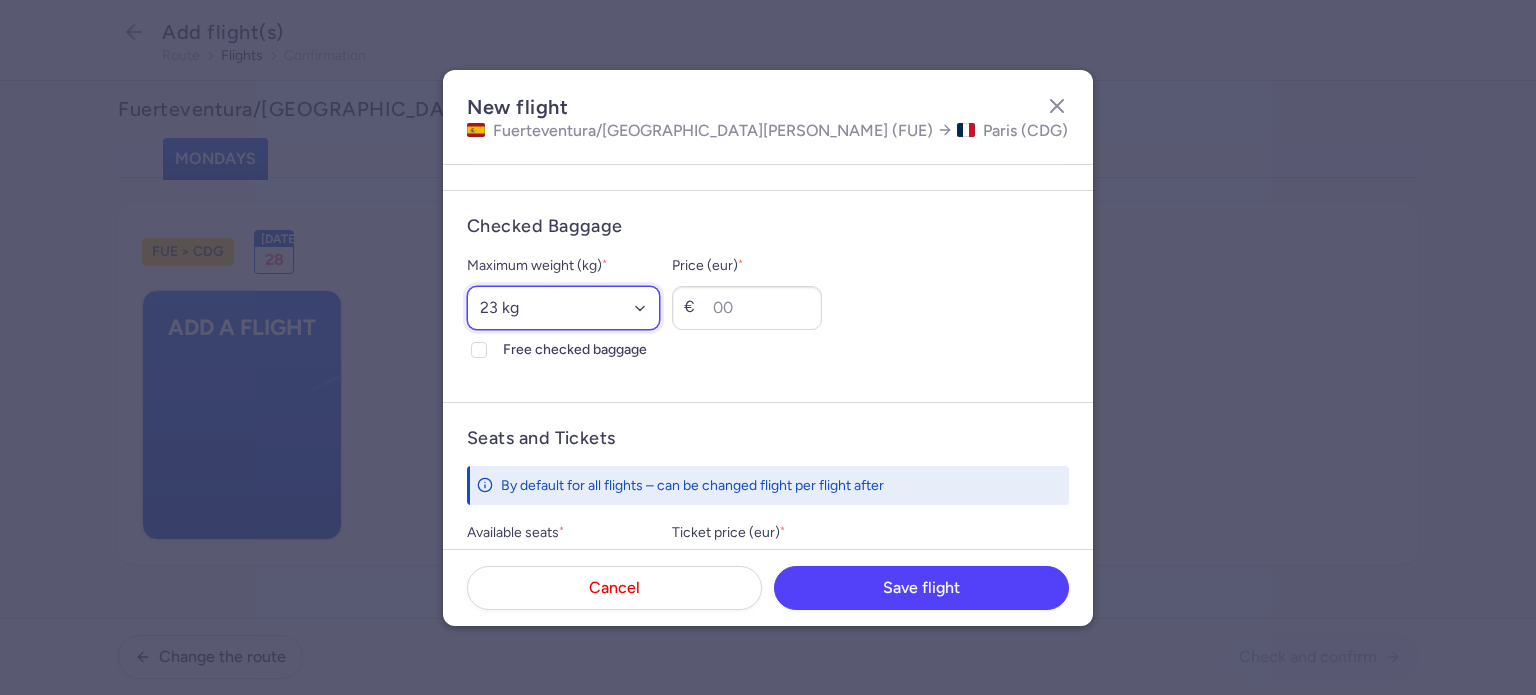 click on "Select an option 15 kg 16 kg 17 kg 18 kg 19 kg 20 kg 21 kg 22 kg 23 kg 24 kg 25 kg 26 kg 27 kg 28 kg 29 kg 30 kg 31 kg 32 kg 33 kg 34 kg 35 kg" at bounding box center (563, 308) 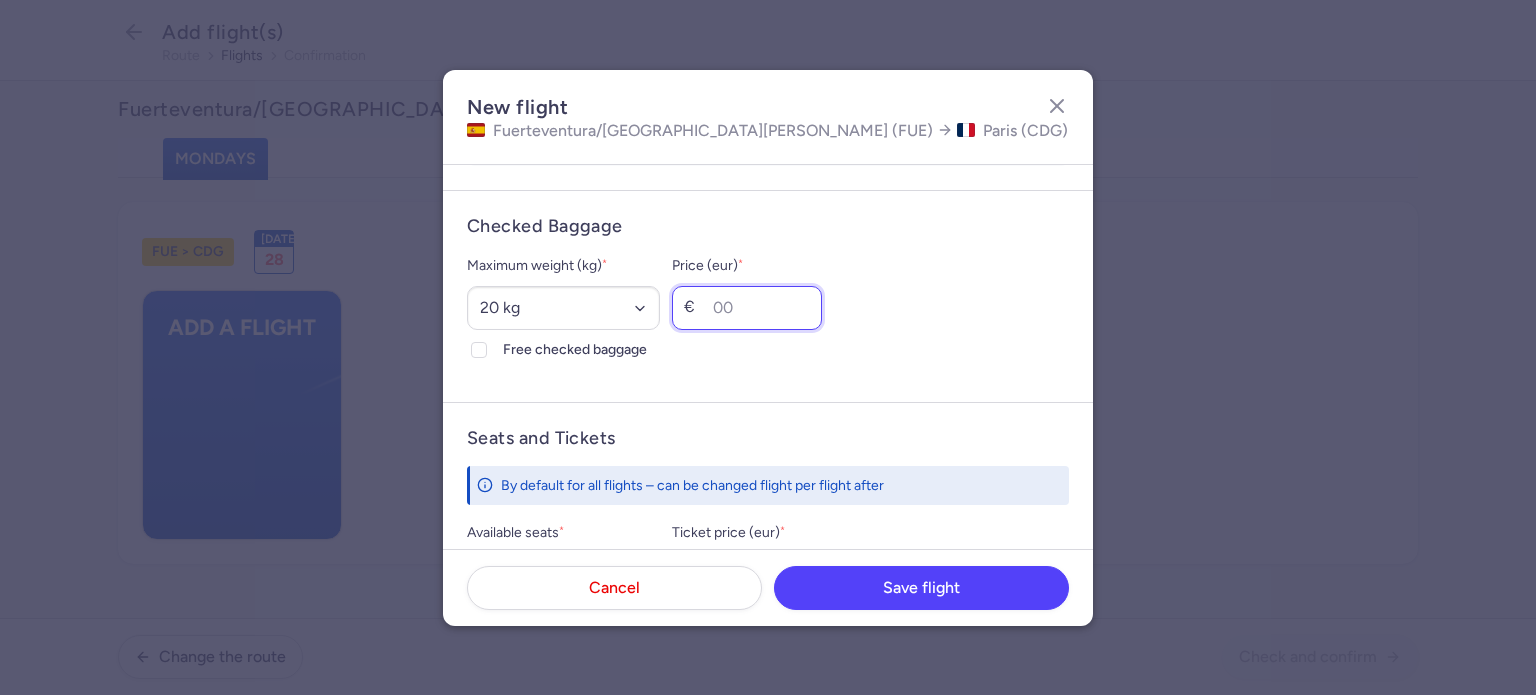 click on "Price (eur)  *" at bounding box center (747, 308) 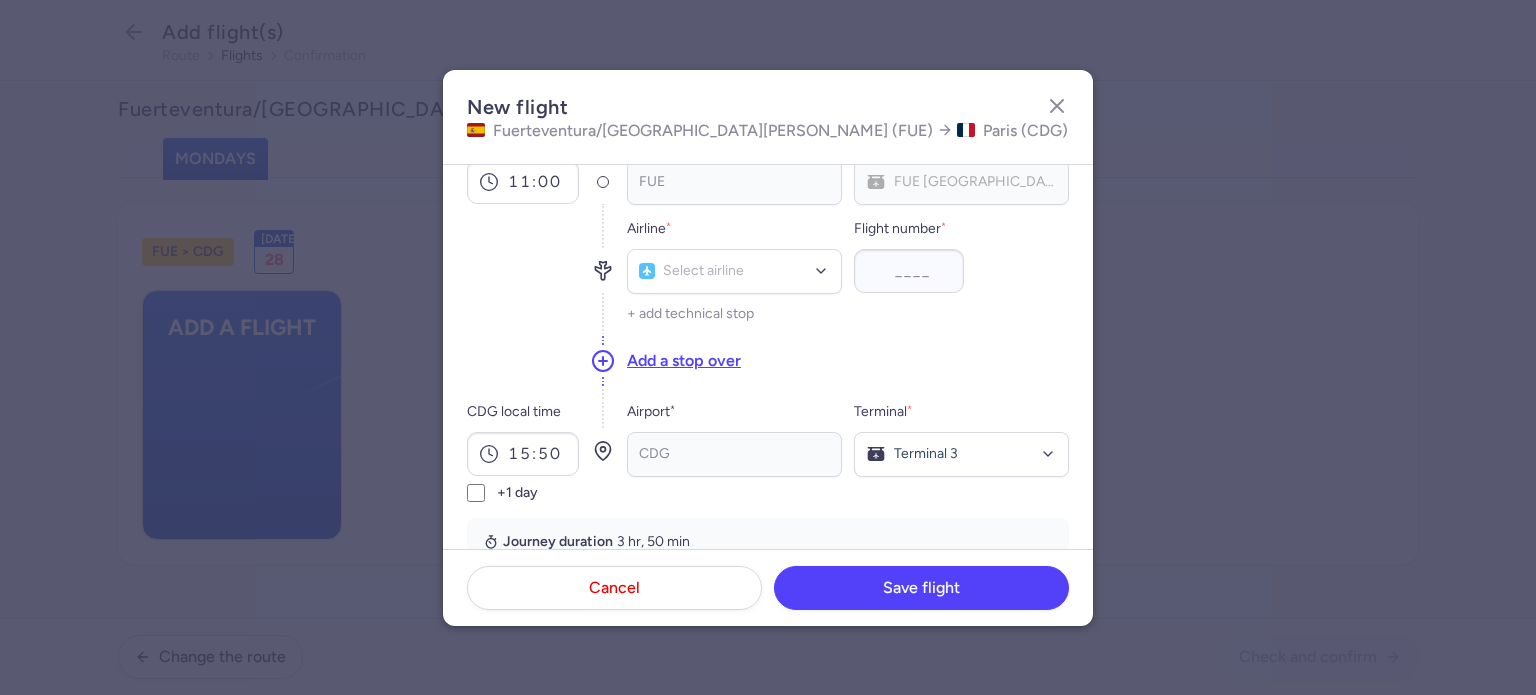 scroll, scrollTop: 0, scrollLeft: 0, axis: both 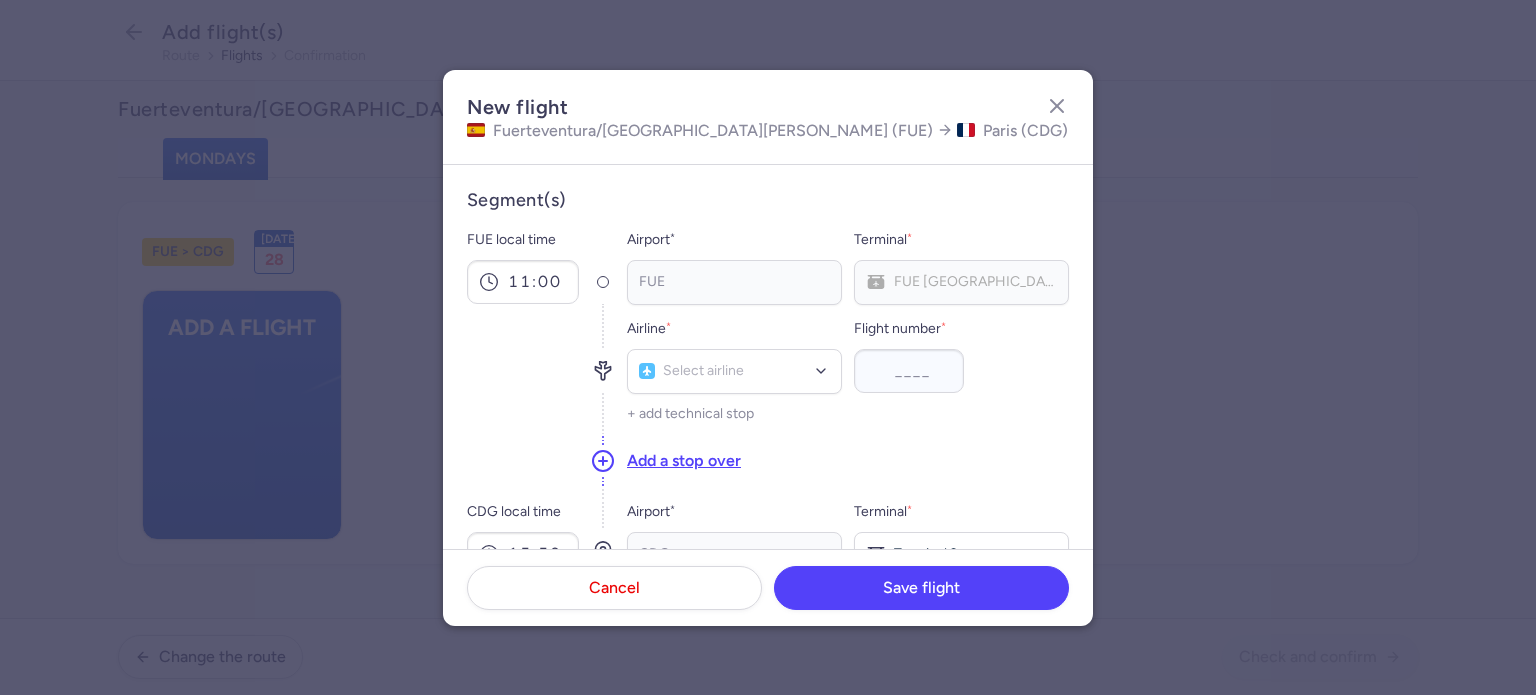 type on "40" 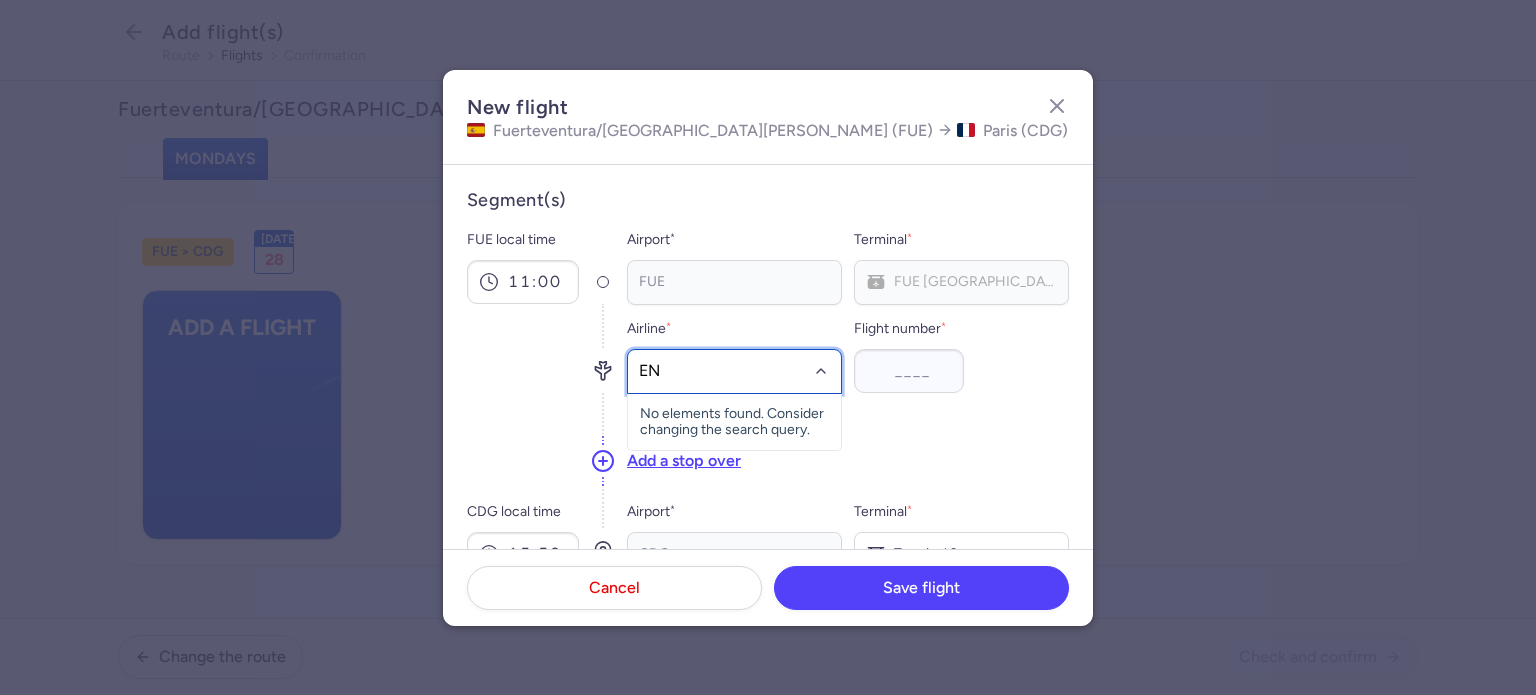 type on "ENT" 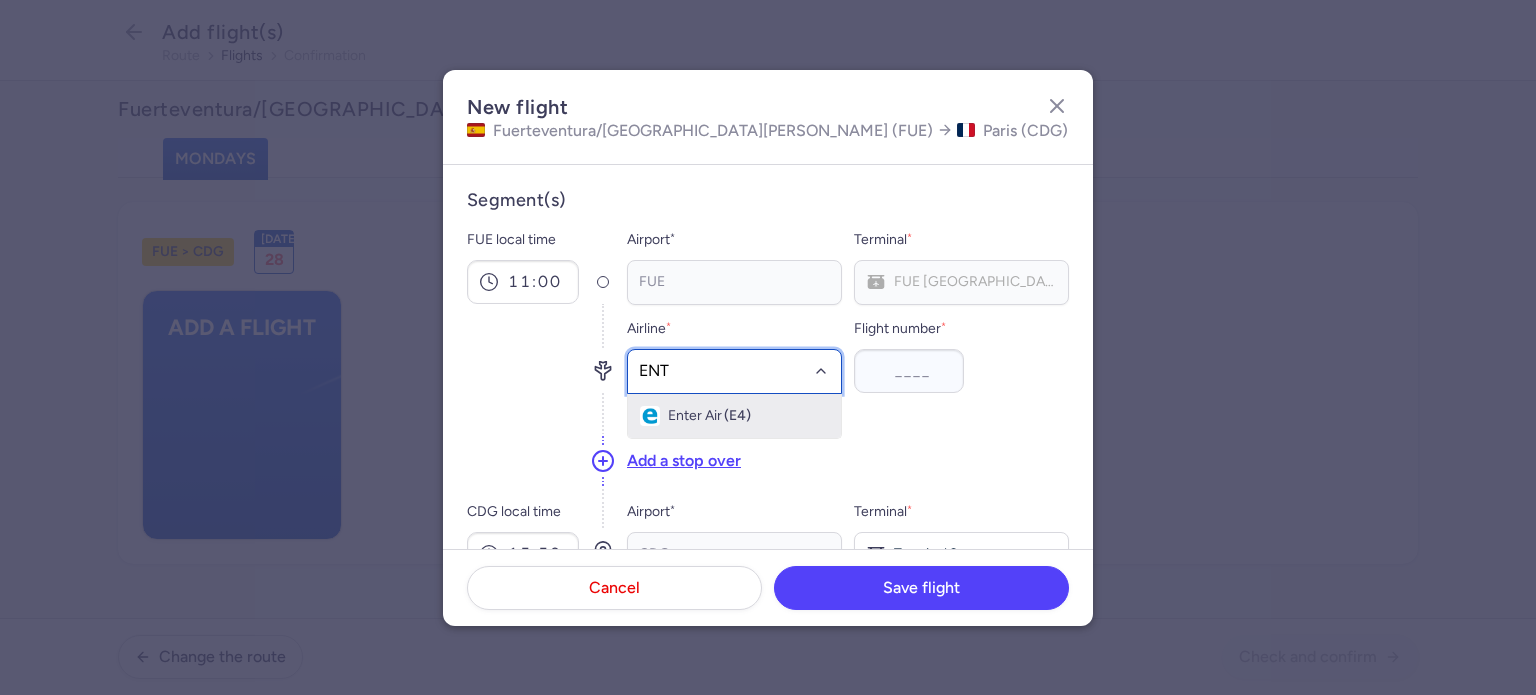 click on "Enter Air (E4)" 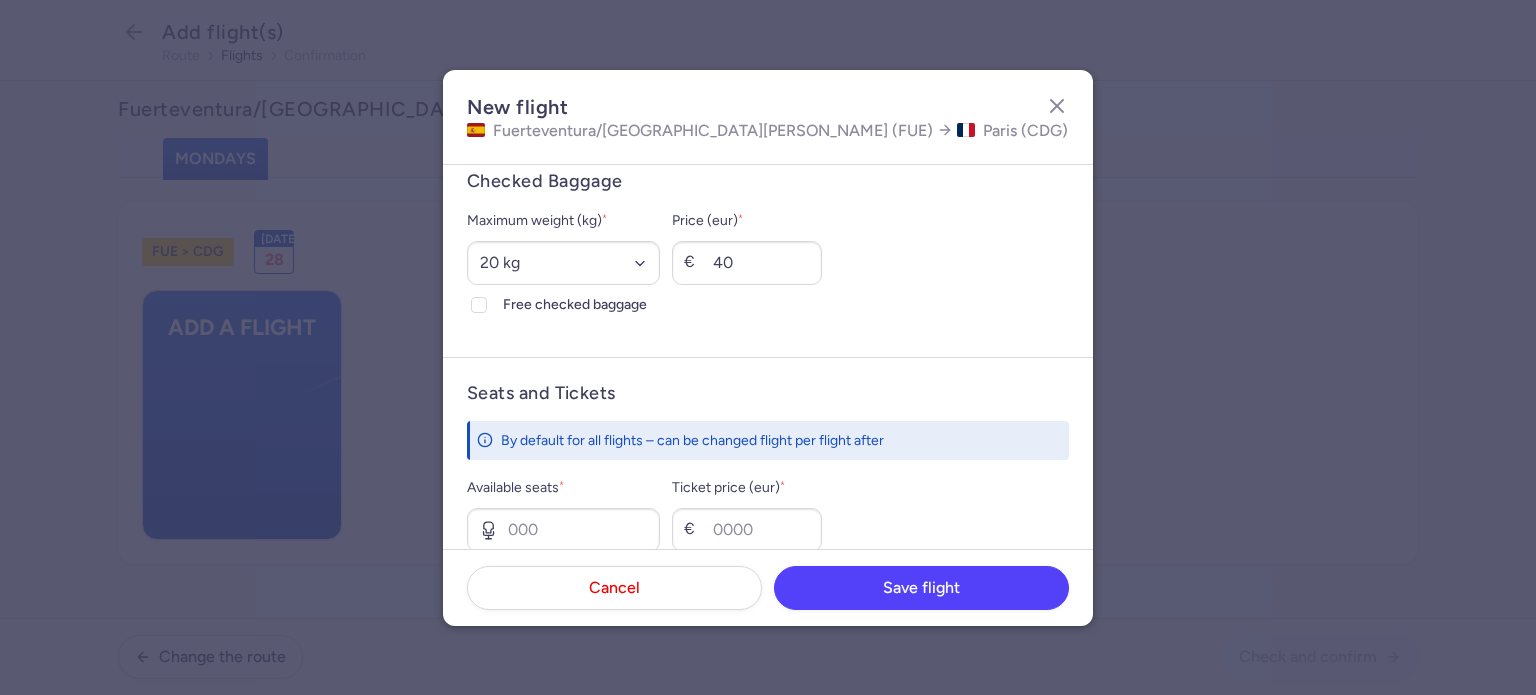 scroll, scrollTop: 700, scrollLeft: 0, axis: vertical 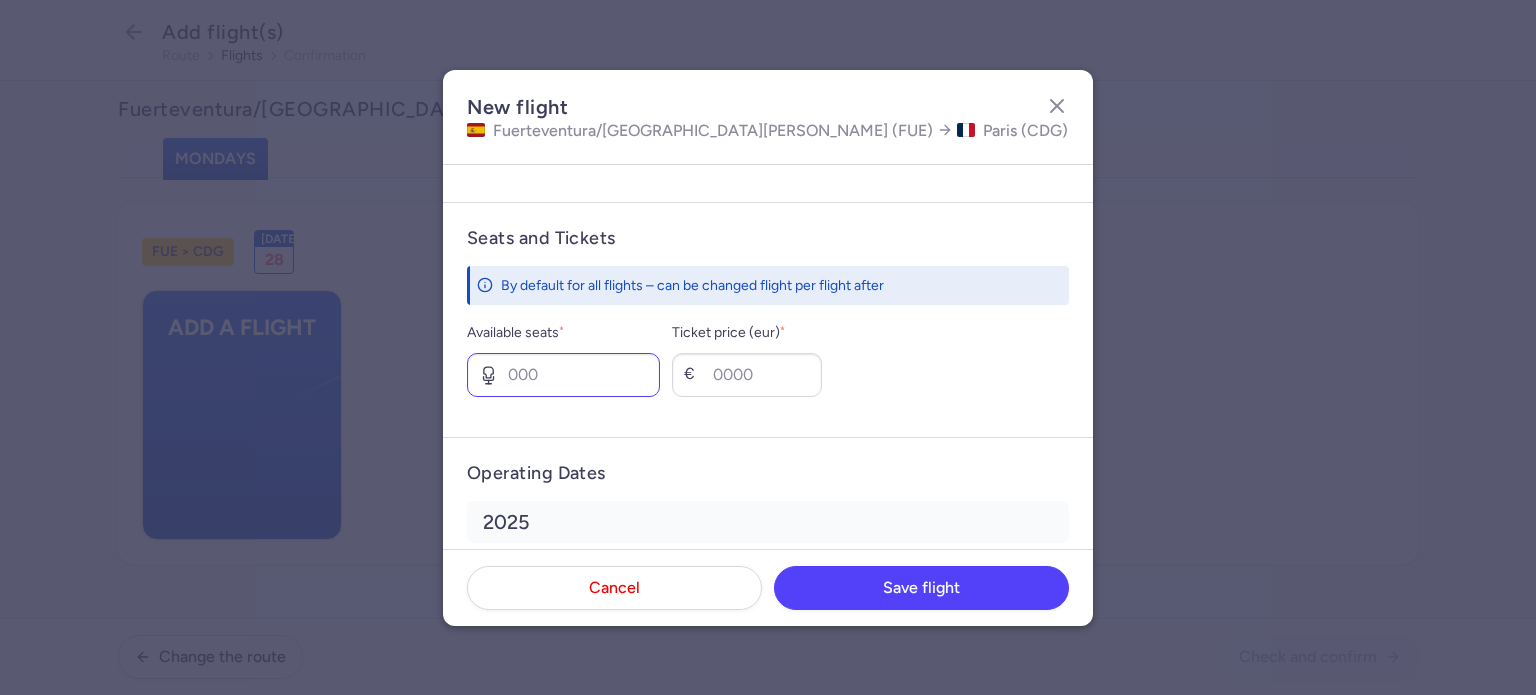type on "704" 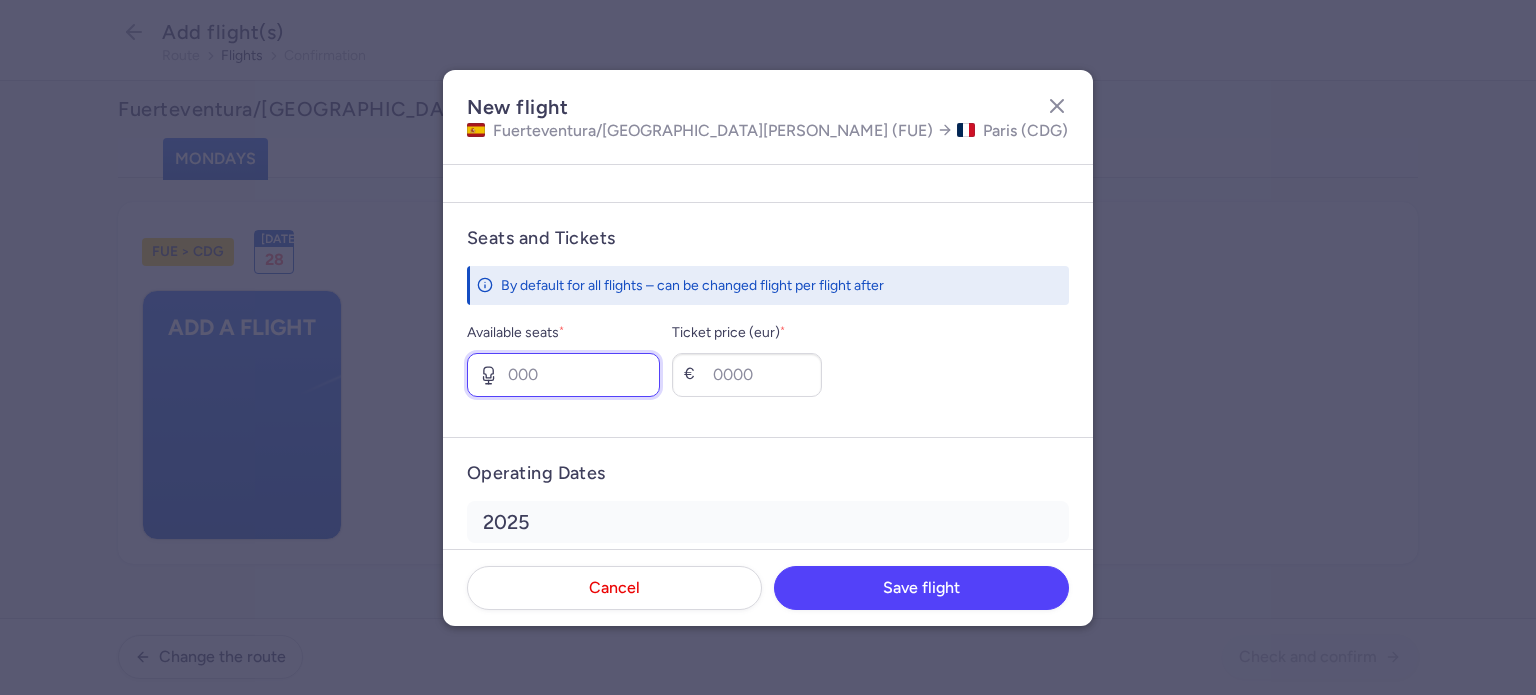 click on "Available seats  *" at bounding box center [563, 375] 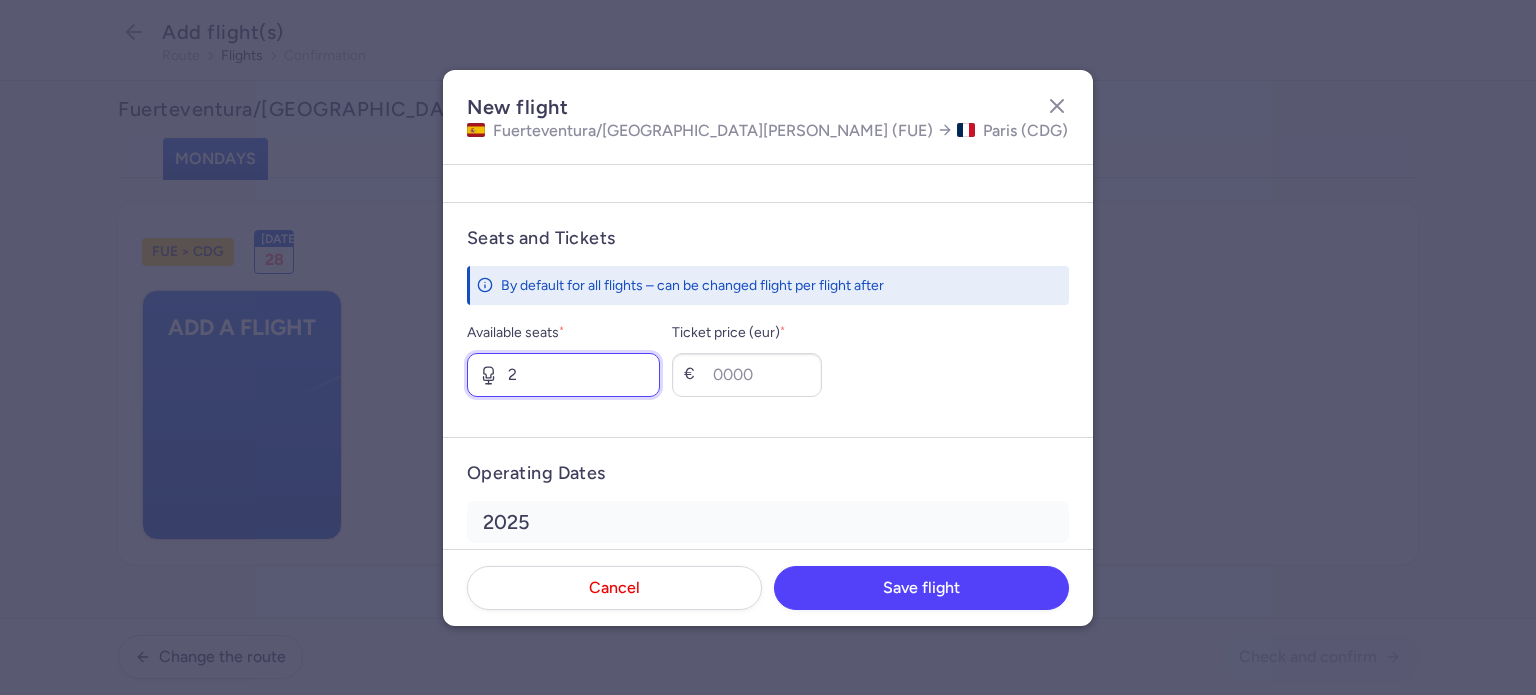 type on "2" 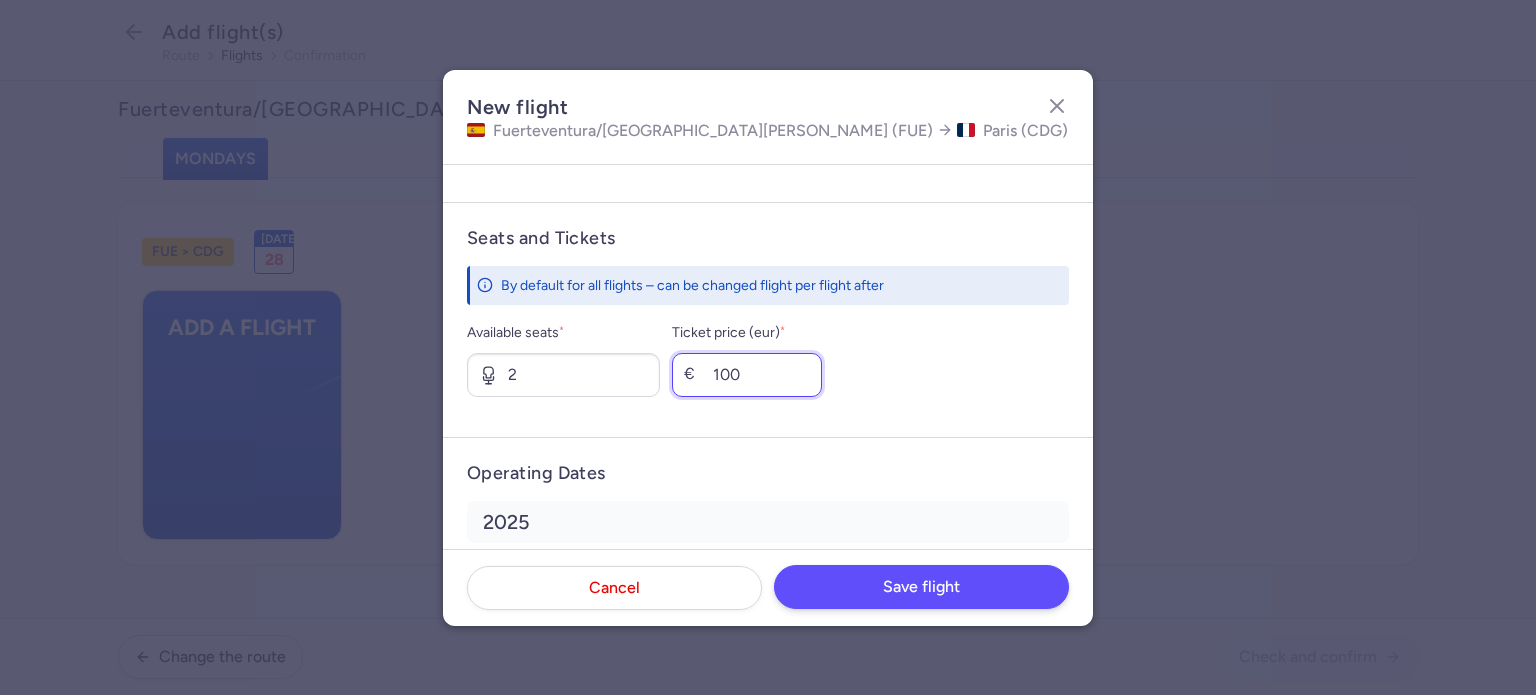 type on "100" 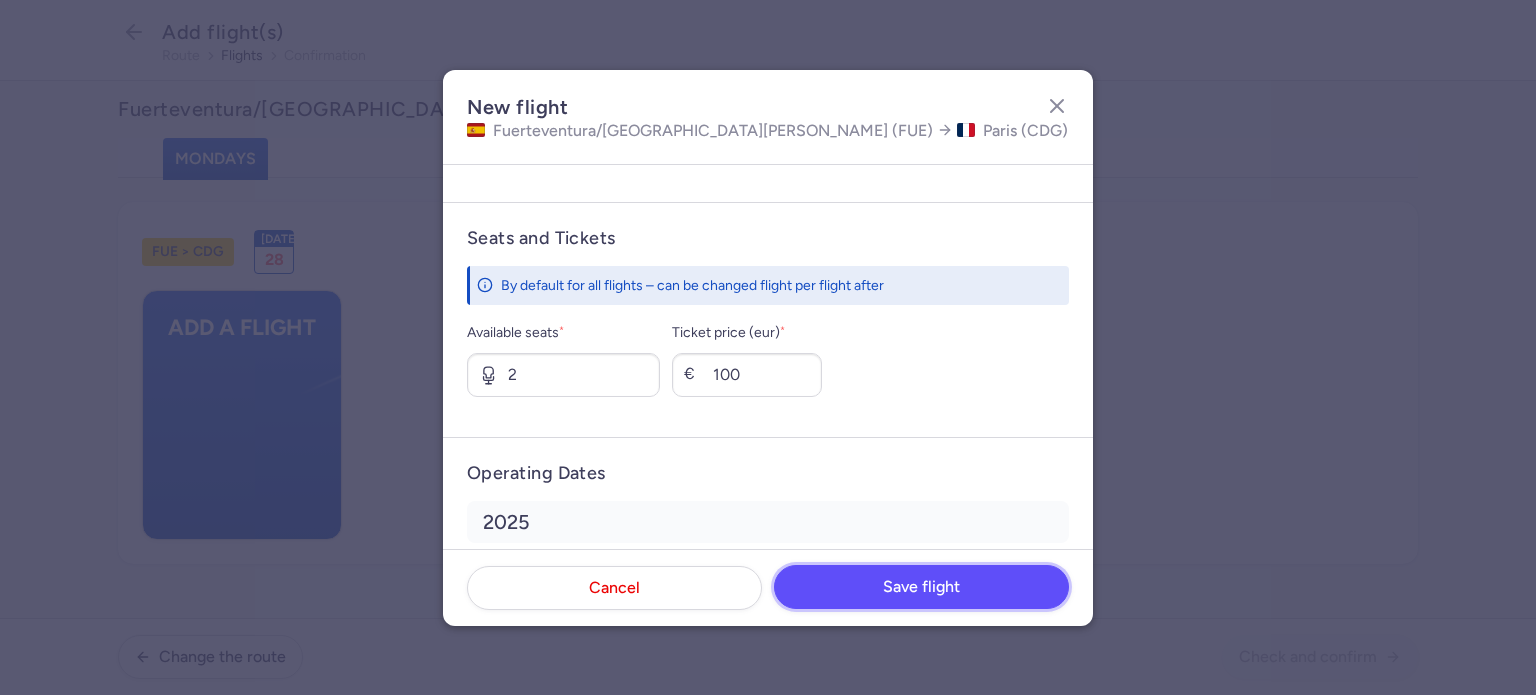 click on "Save flight" at bounding box center (921, 587) 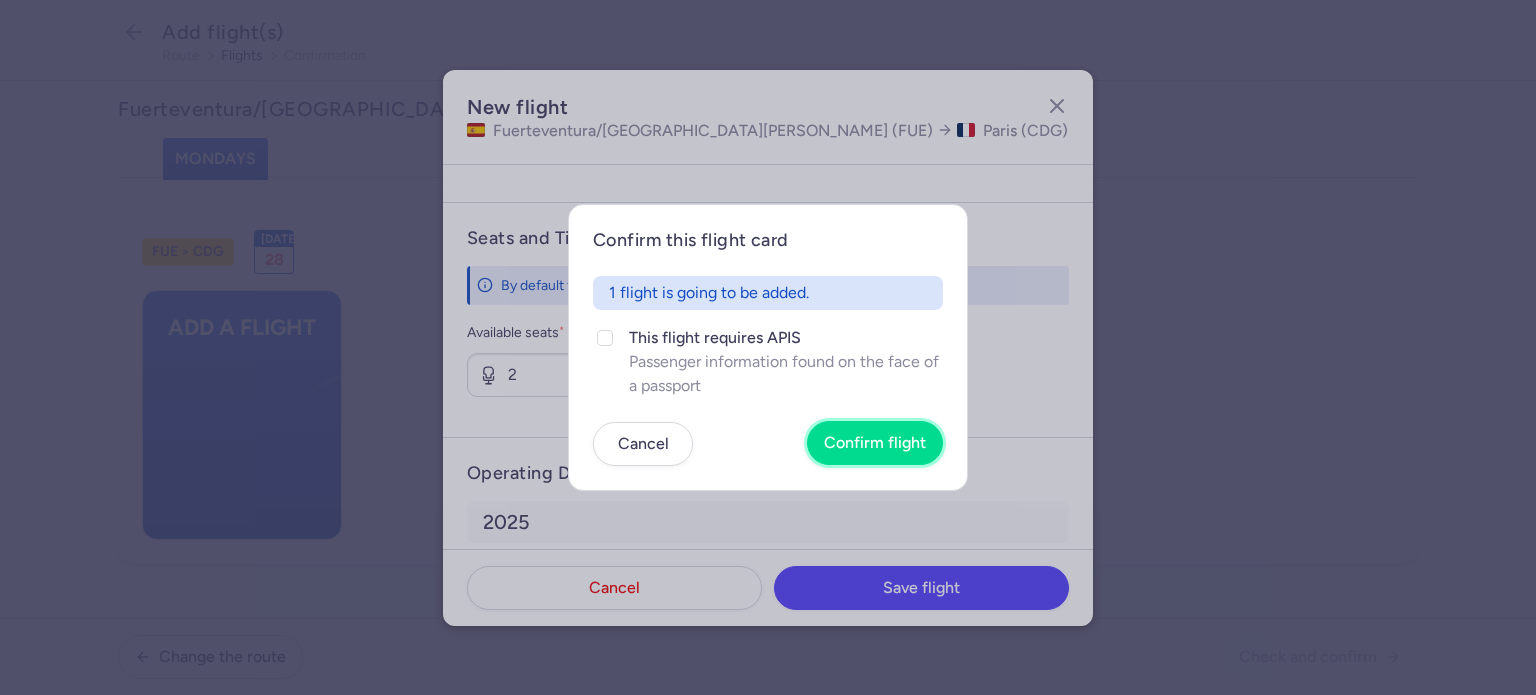 click on "Confirm flight" at bounding box center (875, 443) 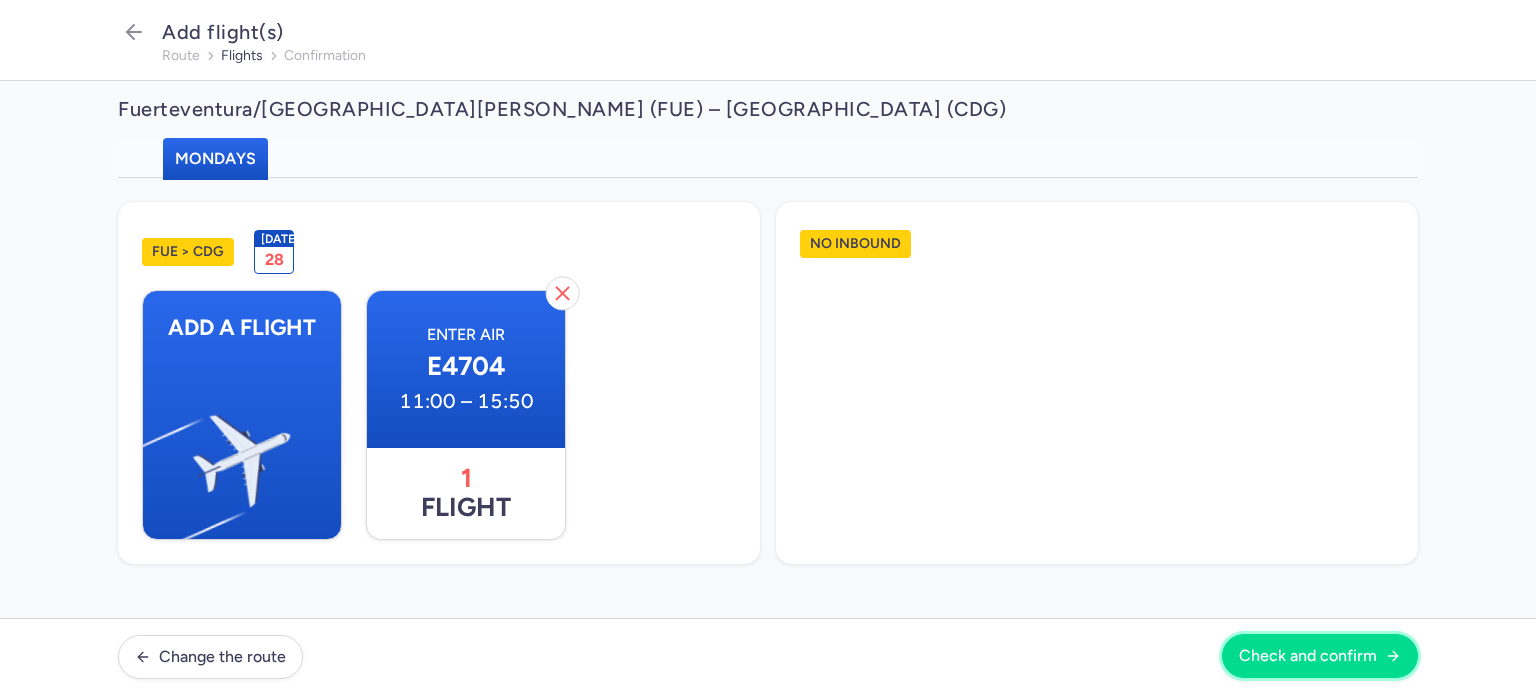 click on "Check and confirm" at bounding box center (1308, 656) 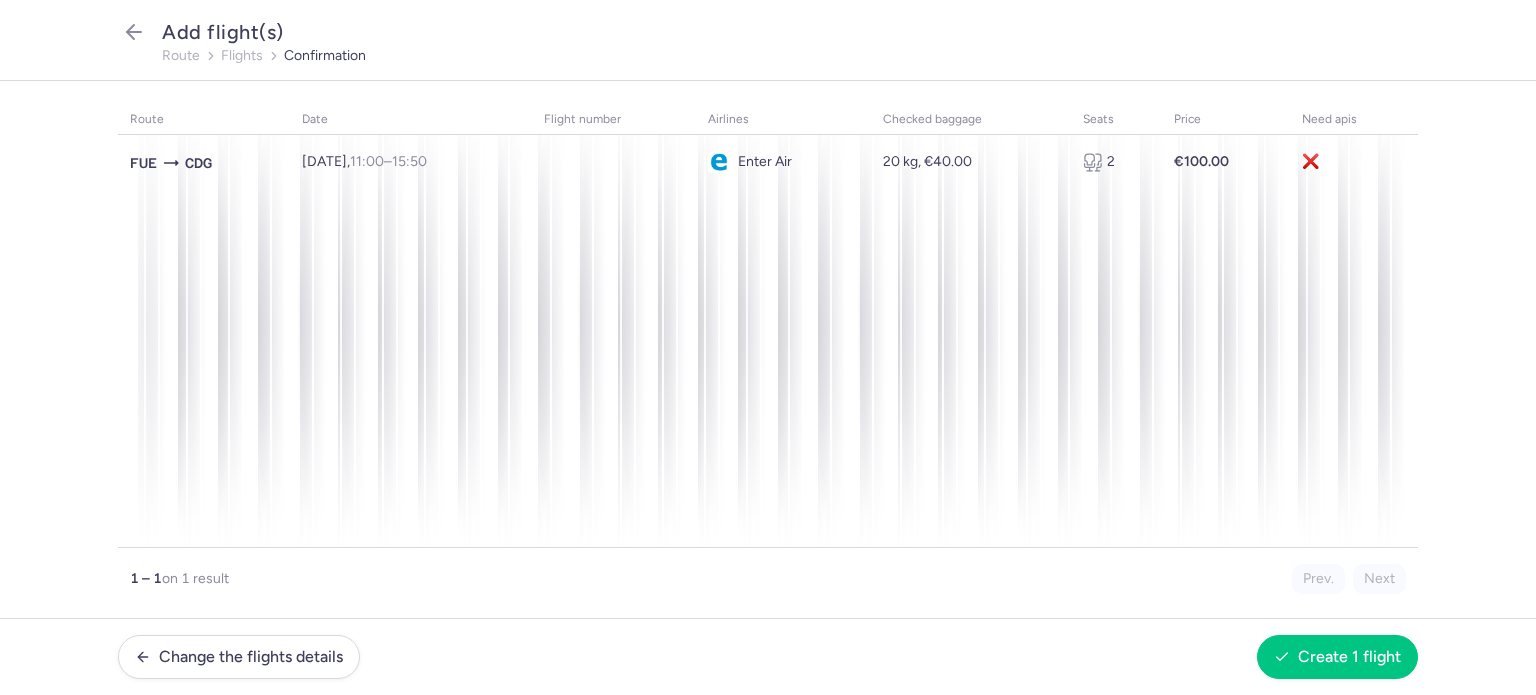 click on "Change the flights details   Create 1 flight" at bounding box center [768, 656] 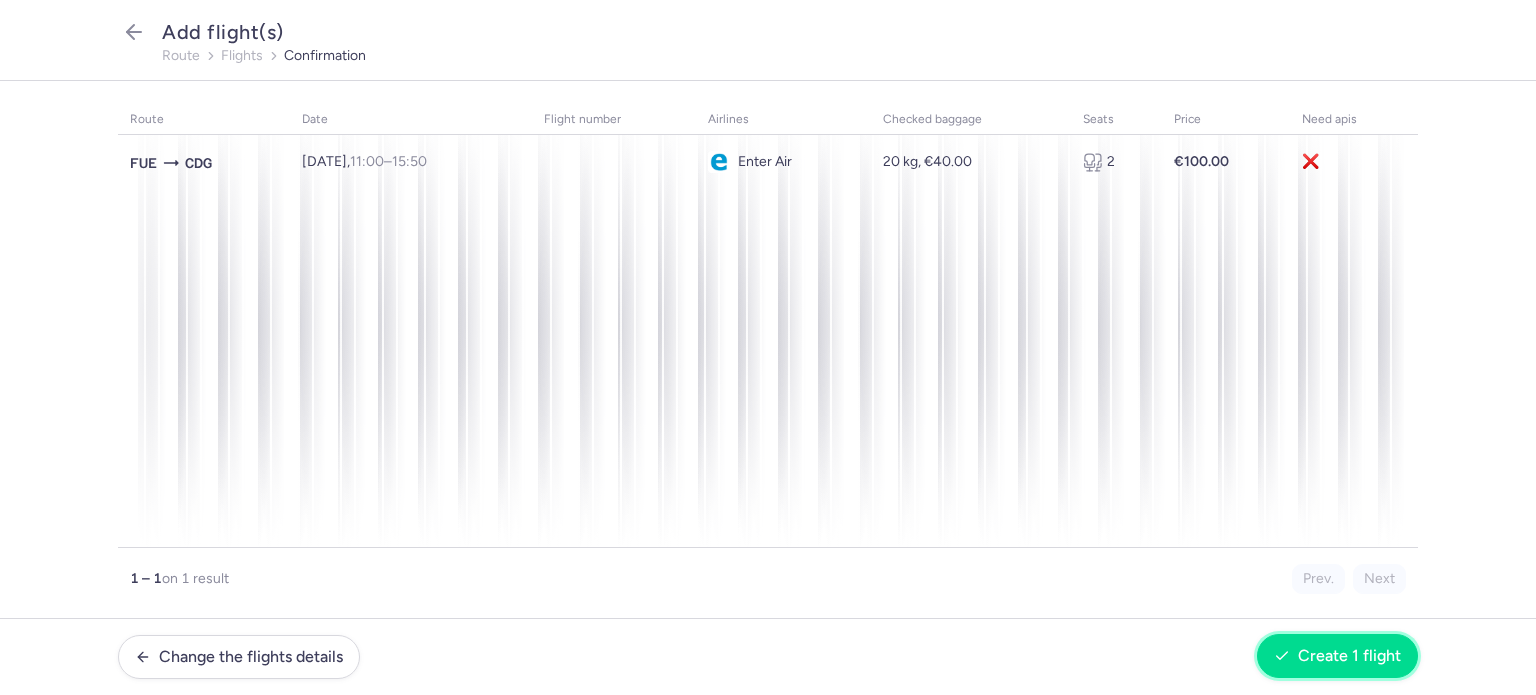 click on "Create 1 flight" at bounding box center [1349, 656] 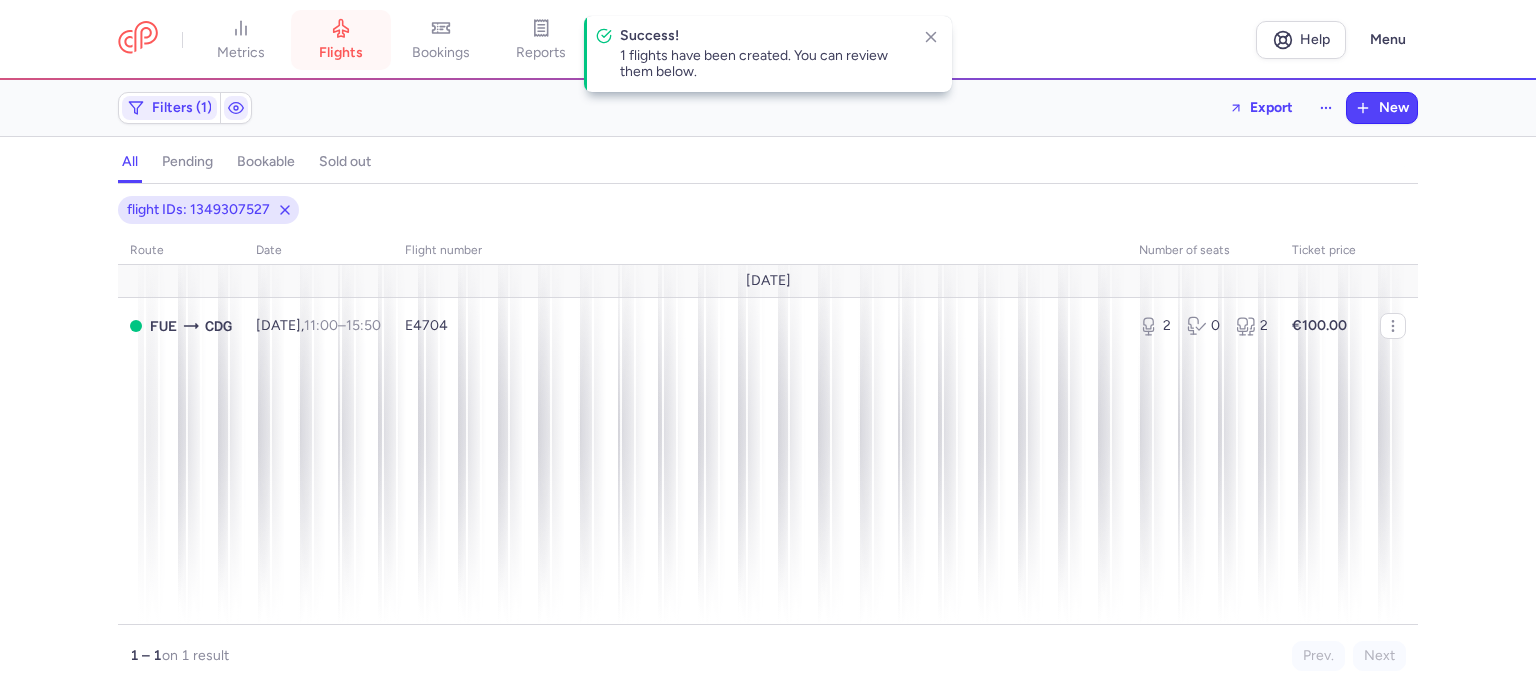 click on "flights" at bounding box center (341, 40) 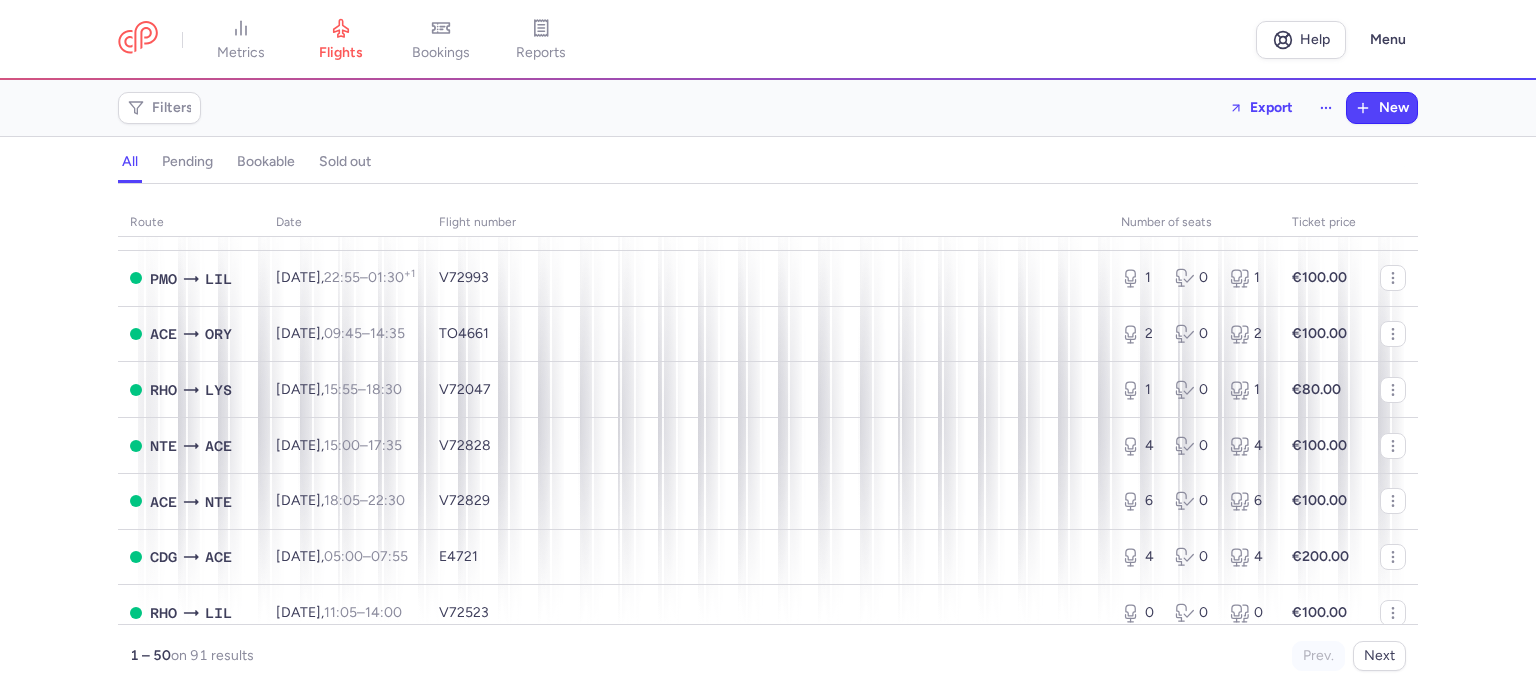 scroll, scrollTop: 1000, scrollLeft: 0, axis: vertical 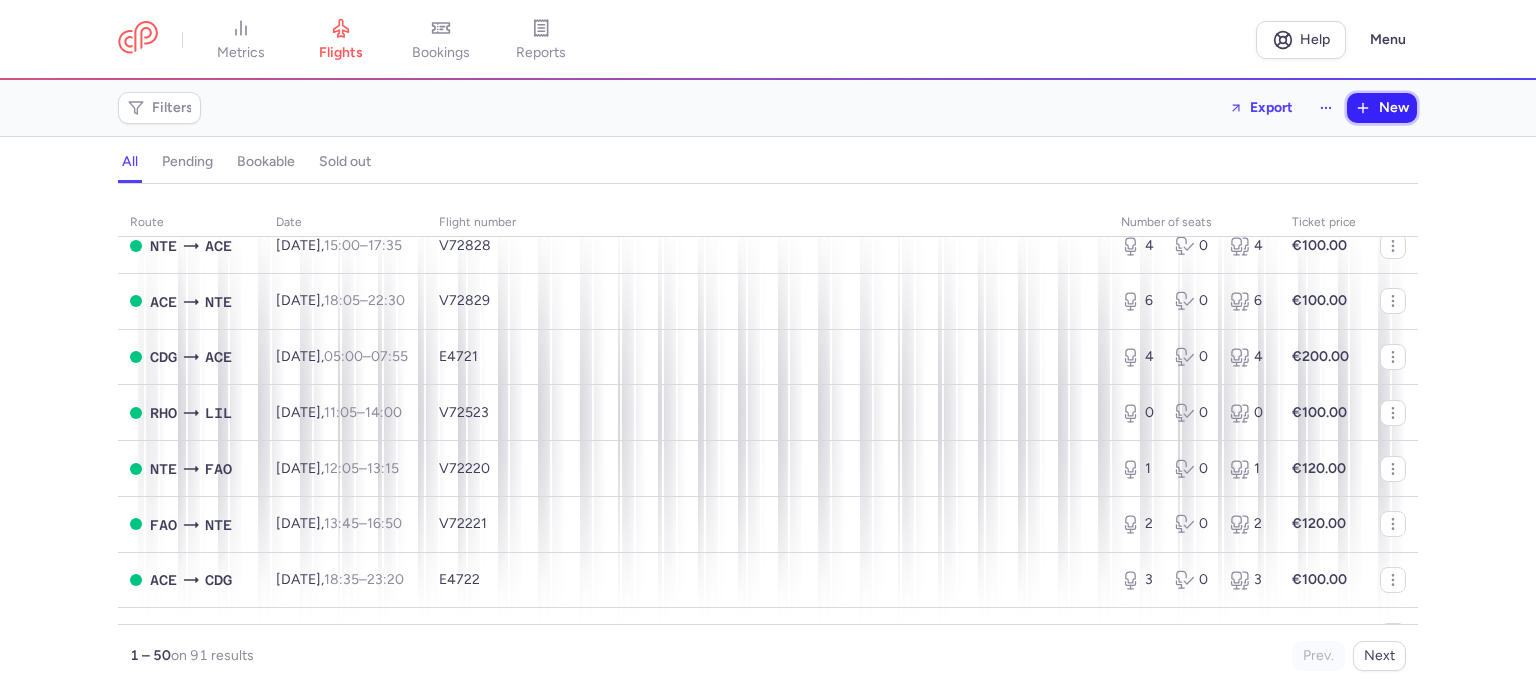 click on "New" at bounding box center (1382, 108) 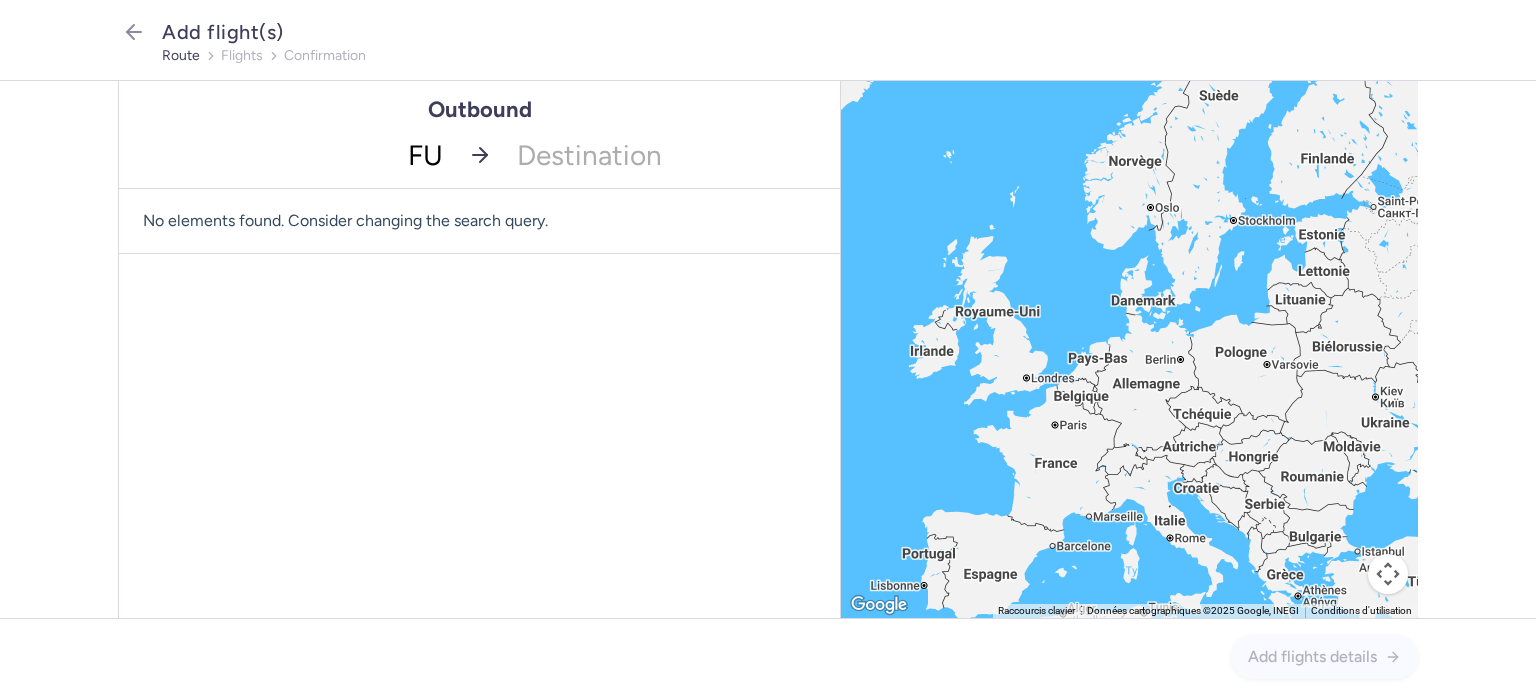 type on "FUE" 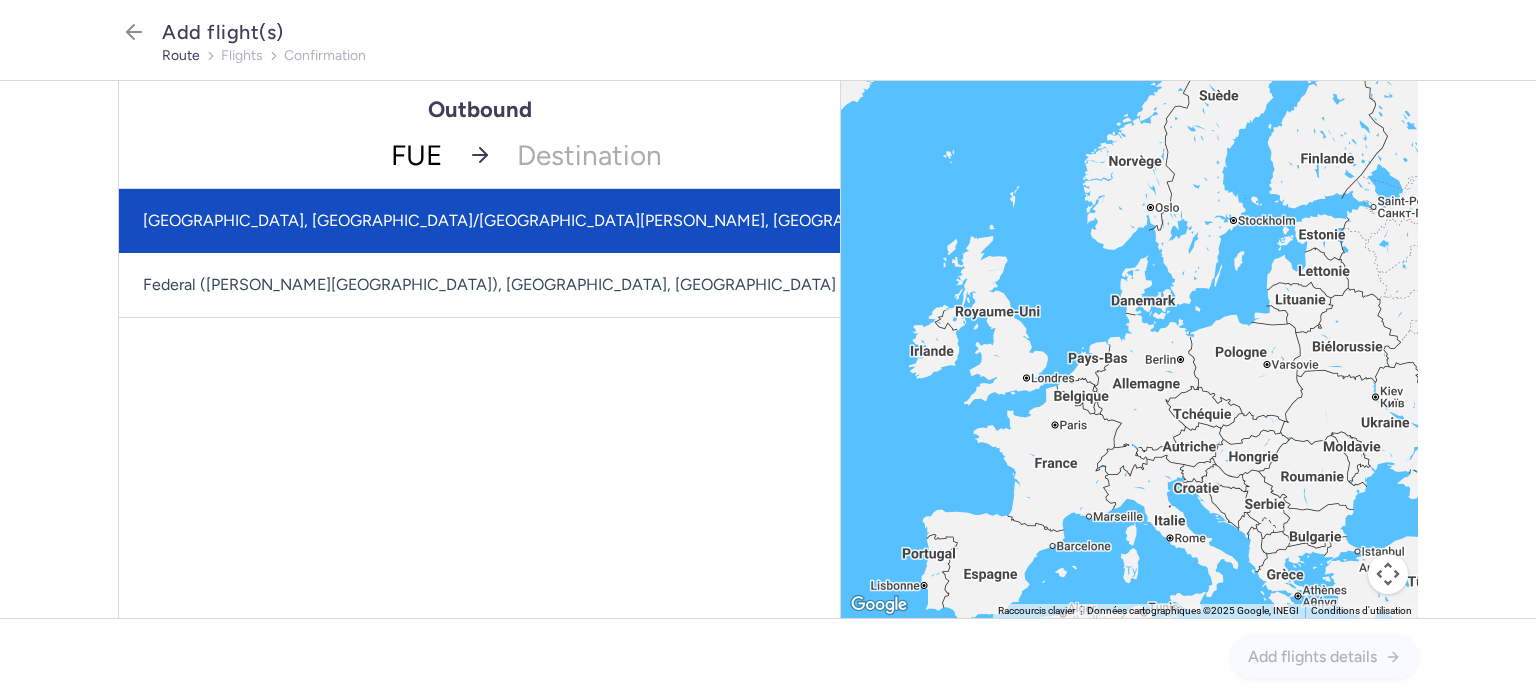 click on "[GEOGRAPHIC_DATA], [GEOGRAPHIC_DATA]/[GEOGRAPHIC_DATA][PERSON_NAME], [GEOGRAPHIC_DATA] (FUE)" at bounding box center (561, 221) 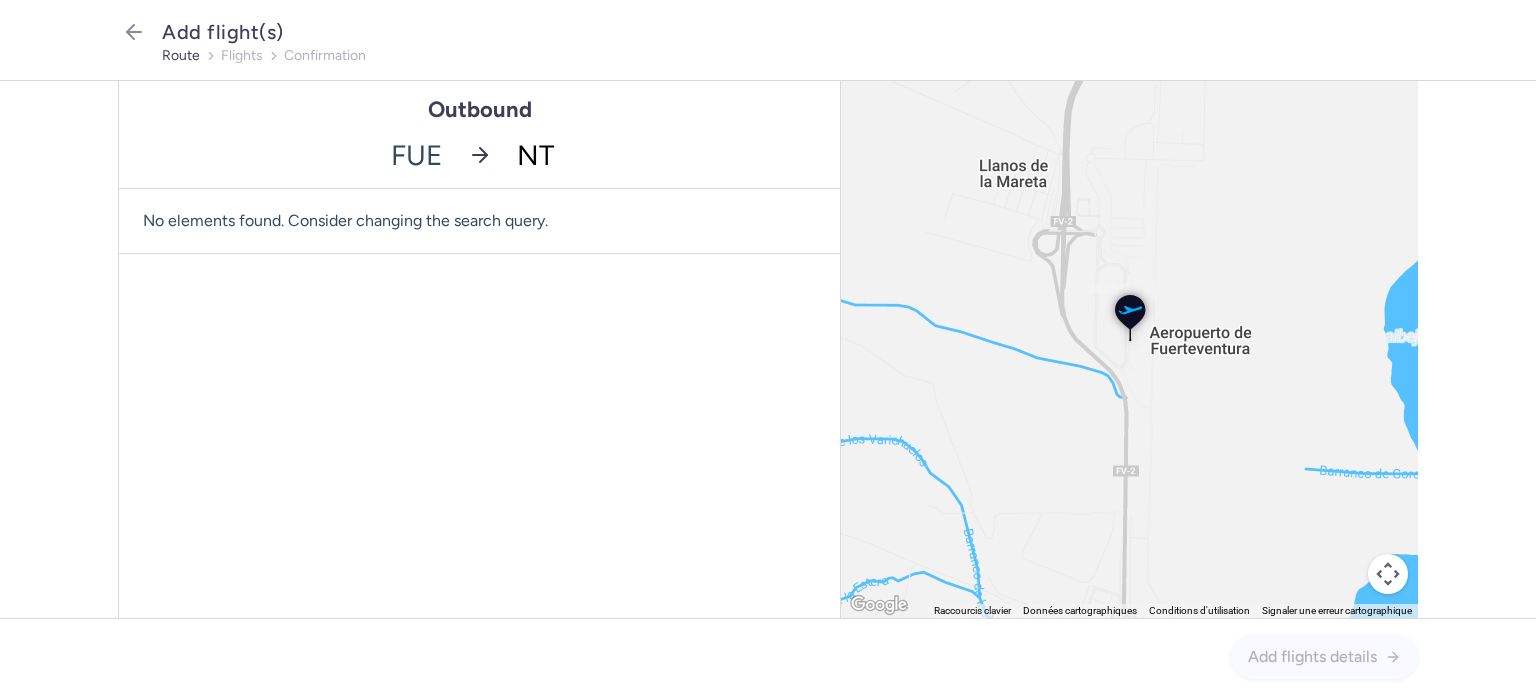 type on "NTE" 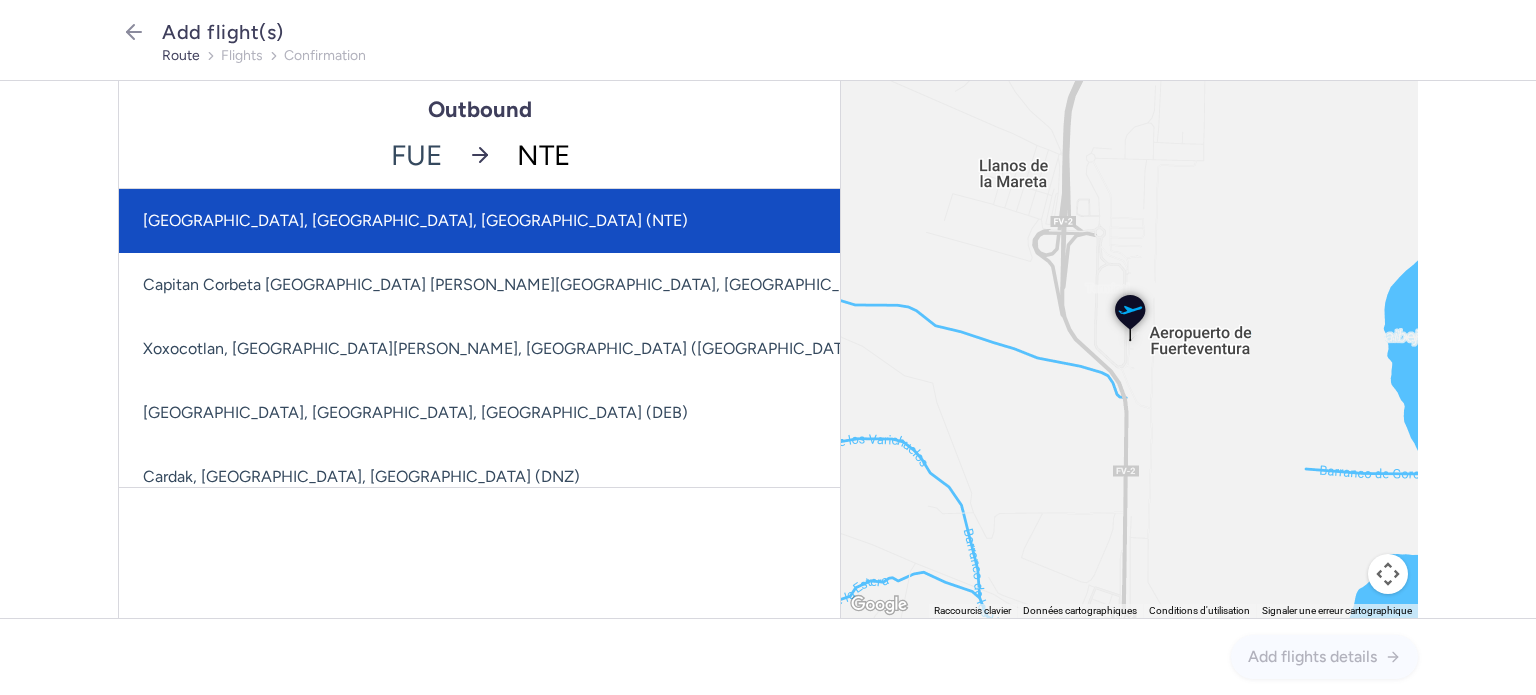 click on "[GEOGRAPHIC_DATA], [GEOGRAPHIC_DATA], [GEOGRAPHIC_DATA] (NTE)" at bounding box center [621, 221] 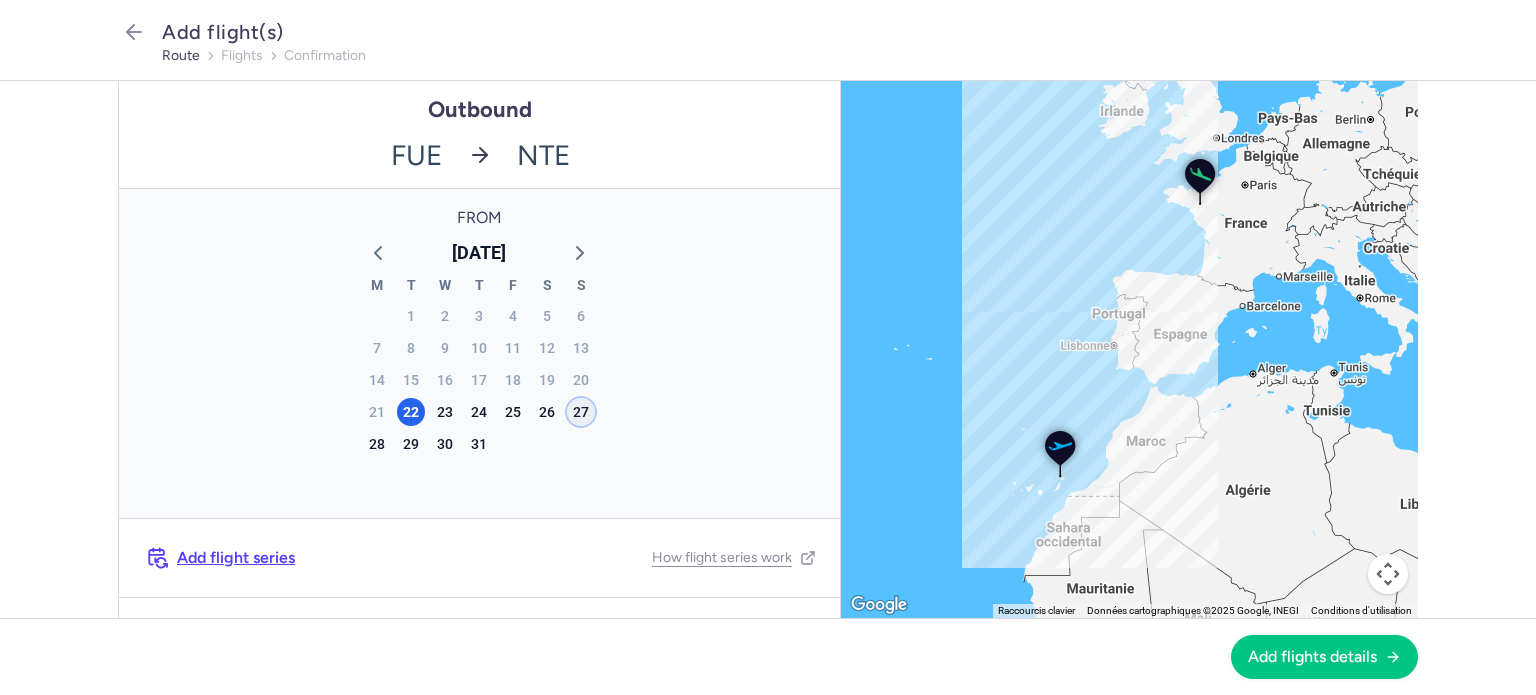 click on "27" 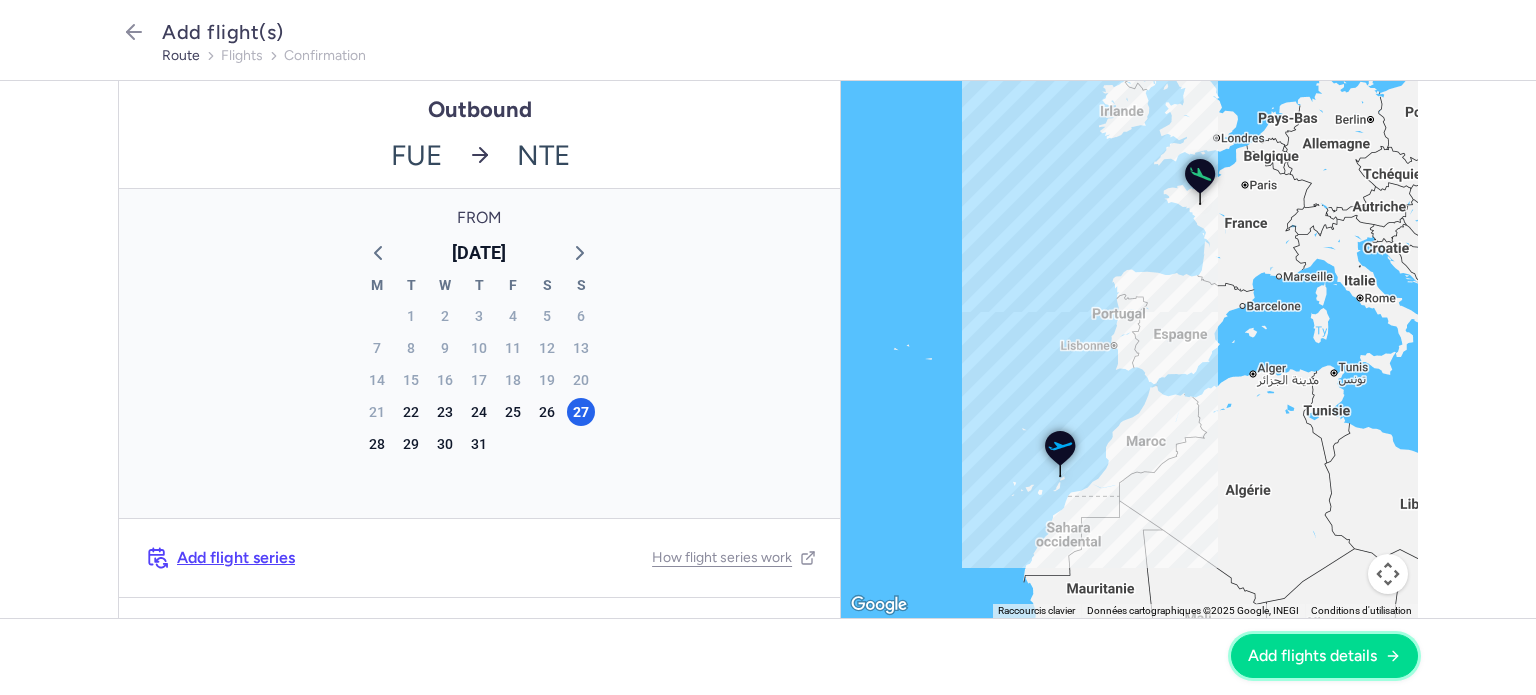 click on "Add flights details" at bounding box center (1312, 656) 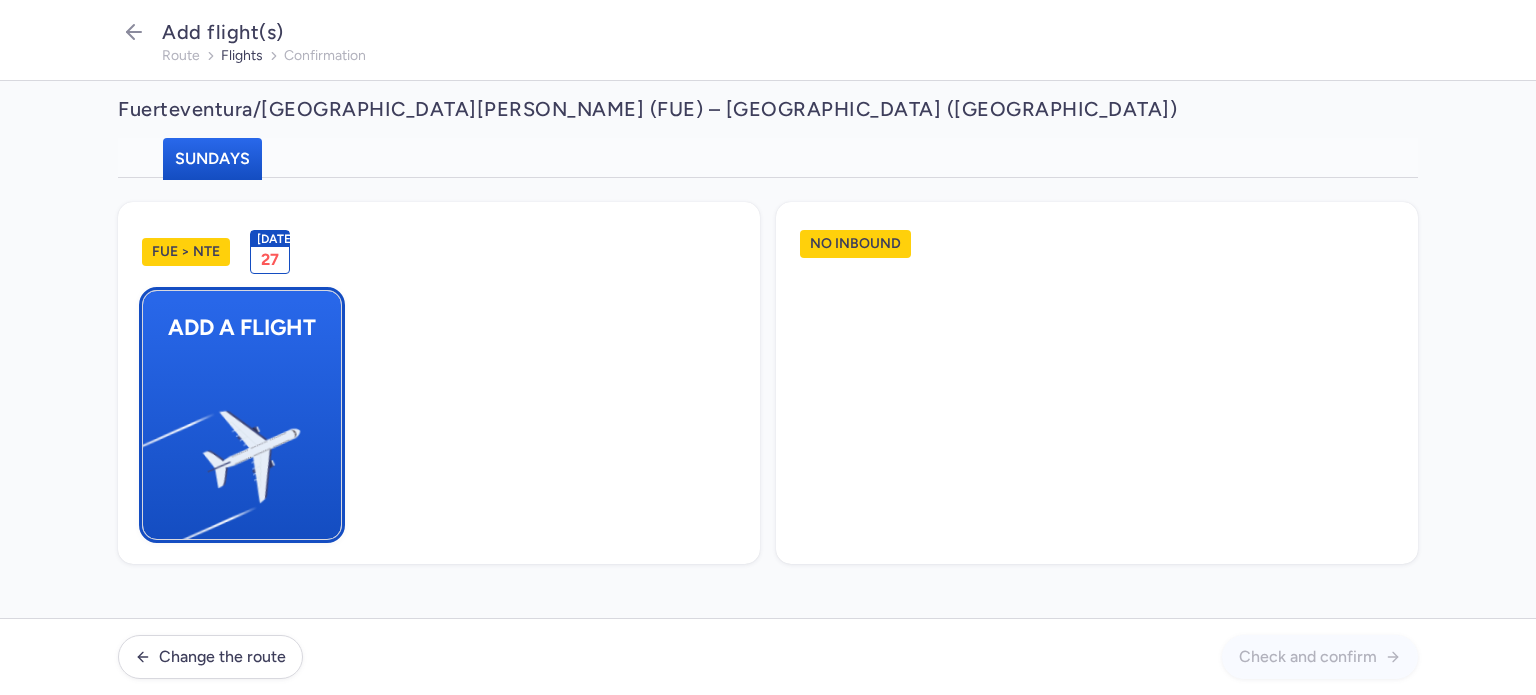 click at bounding box center [153, 448] 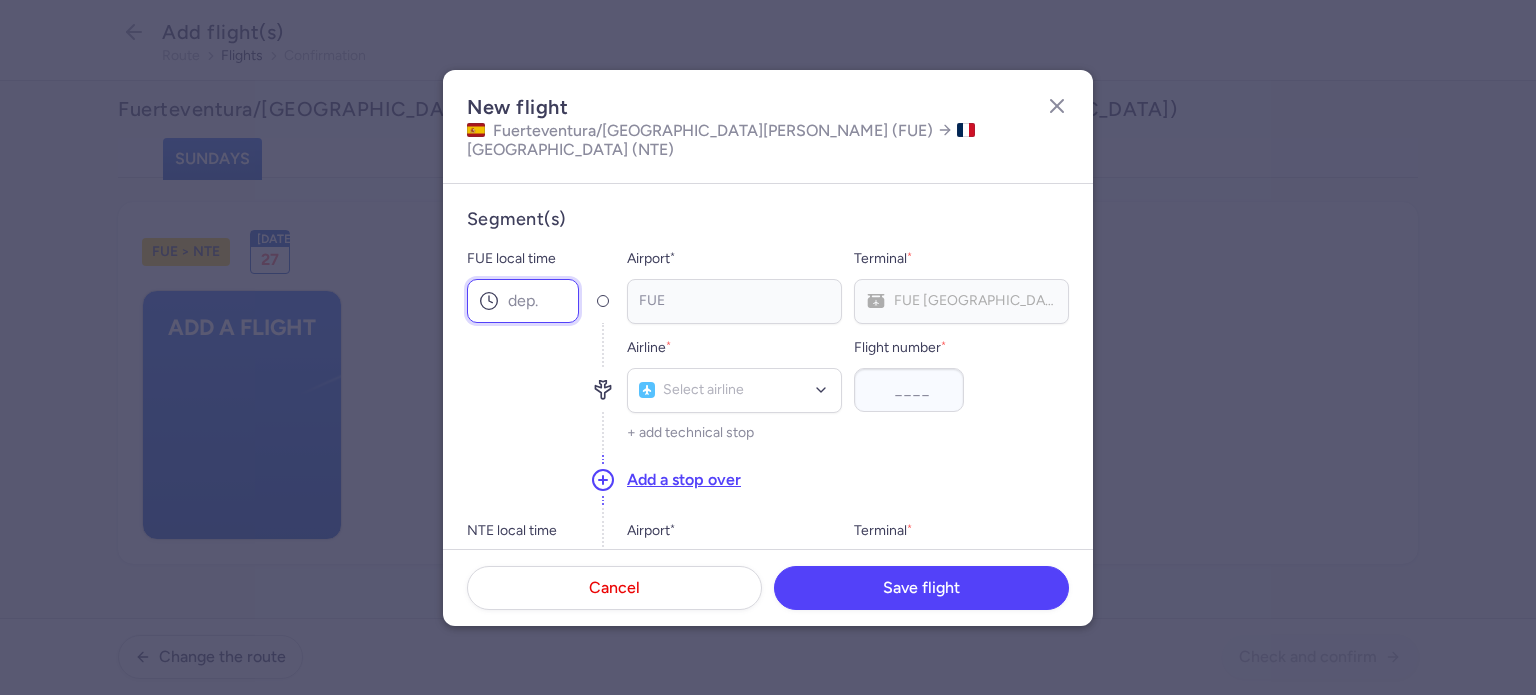 click on "FUE local time" at bounding box center [523, 301] 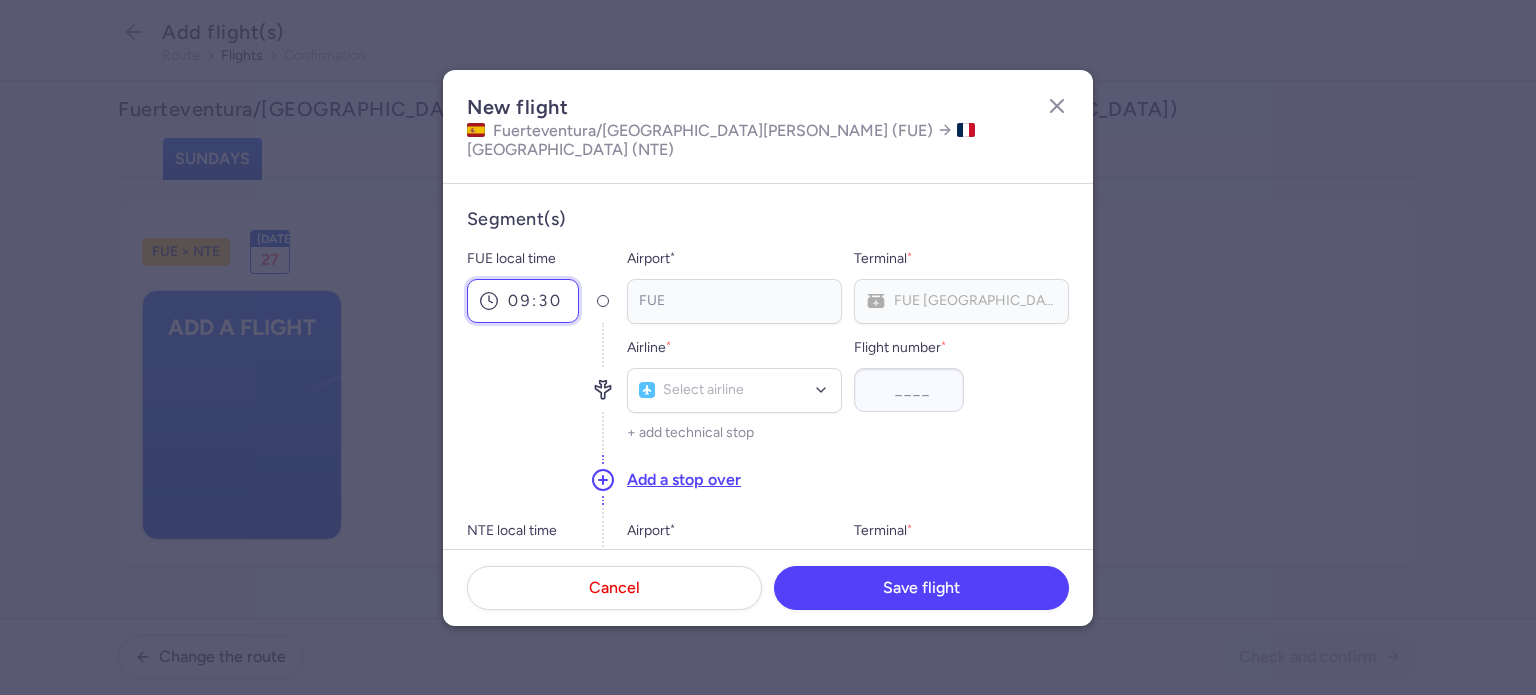 scroll, scrollTop: 200, scrollLeft: 0, axis: vertical 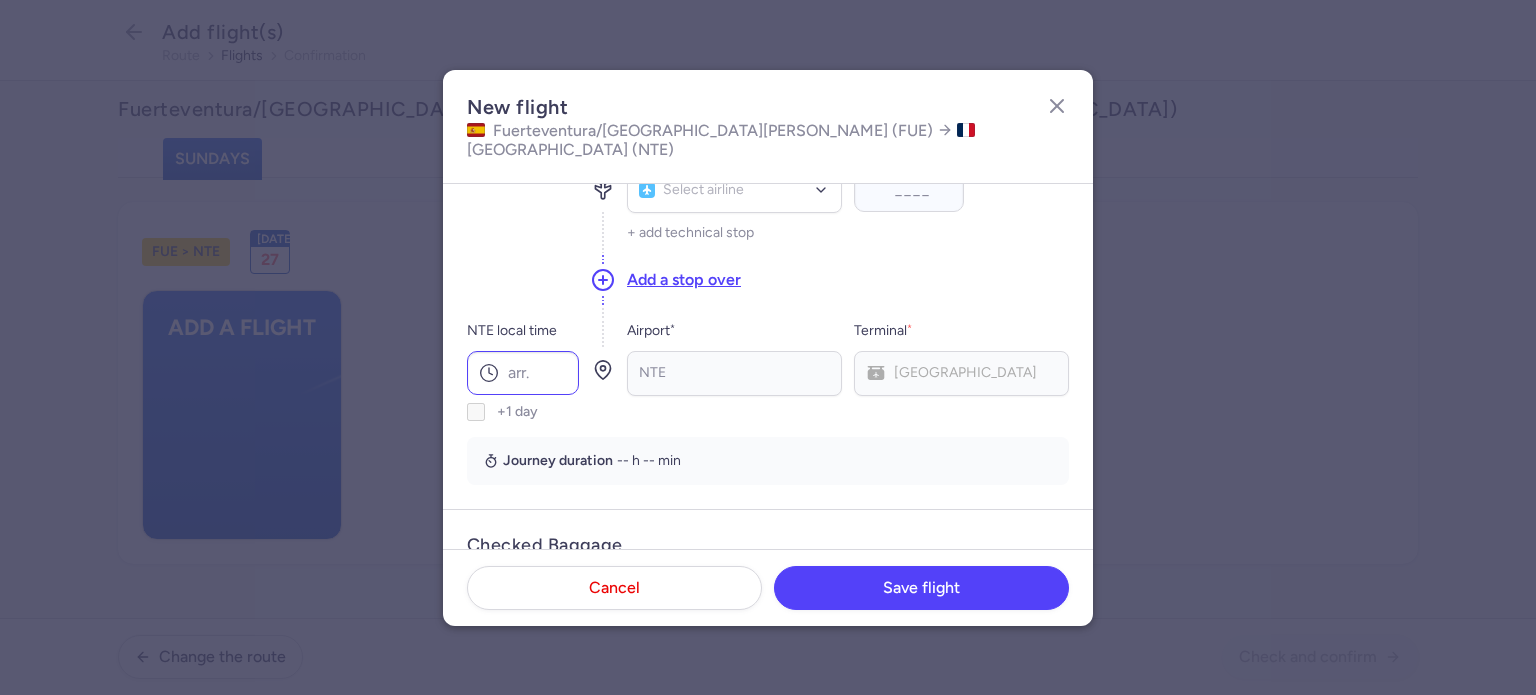 type on "09:30" 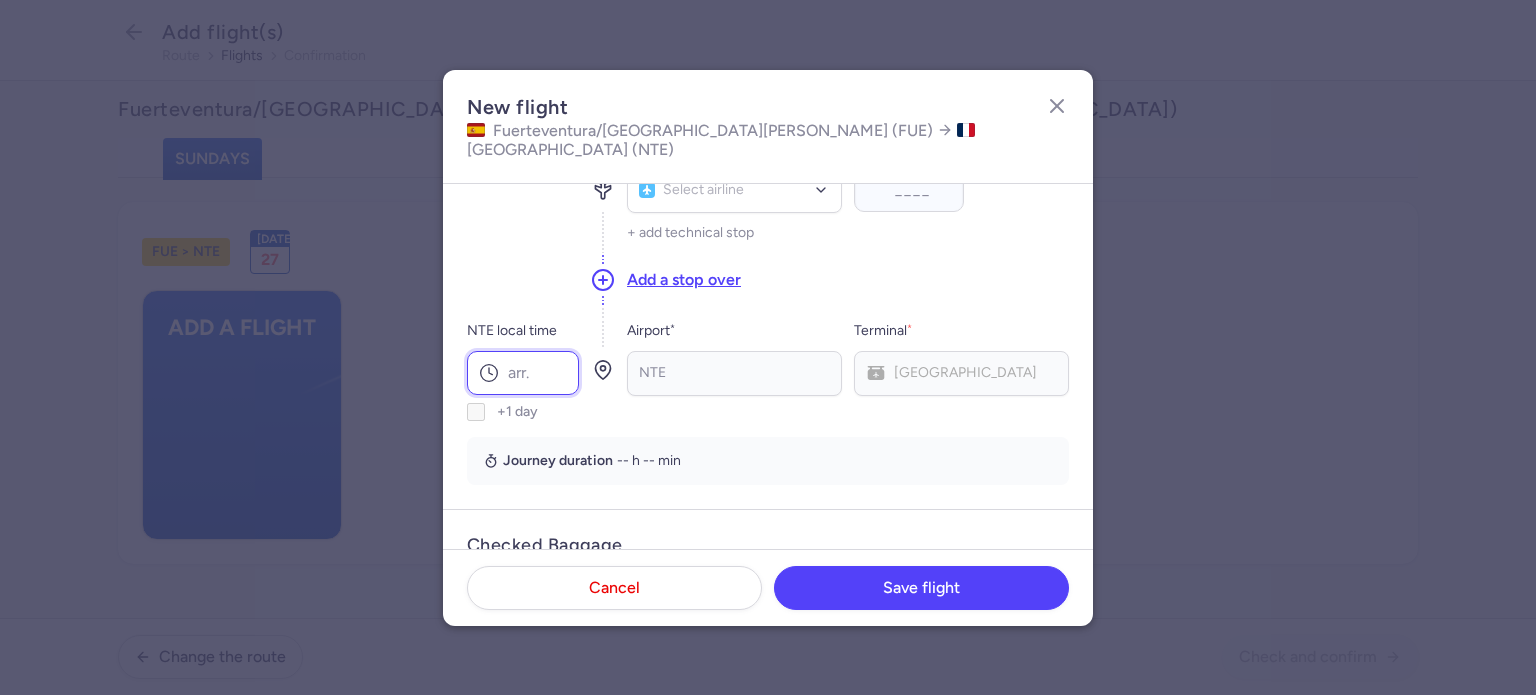 click on "NTE local time" at bounding box center (523, 373) 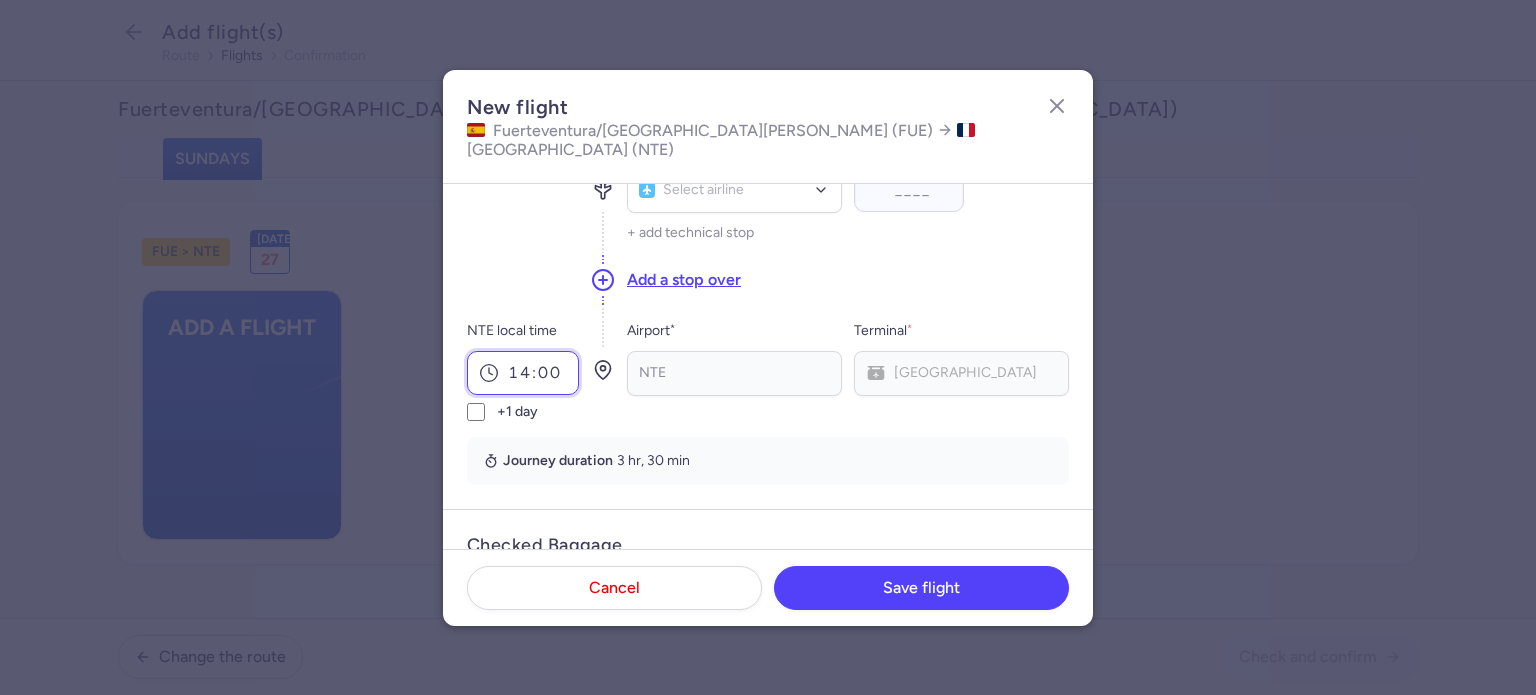 scroll, scrollTop: 0, scrollLeft: 0, axis: both 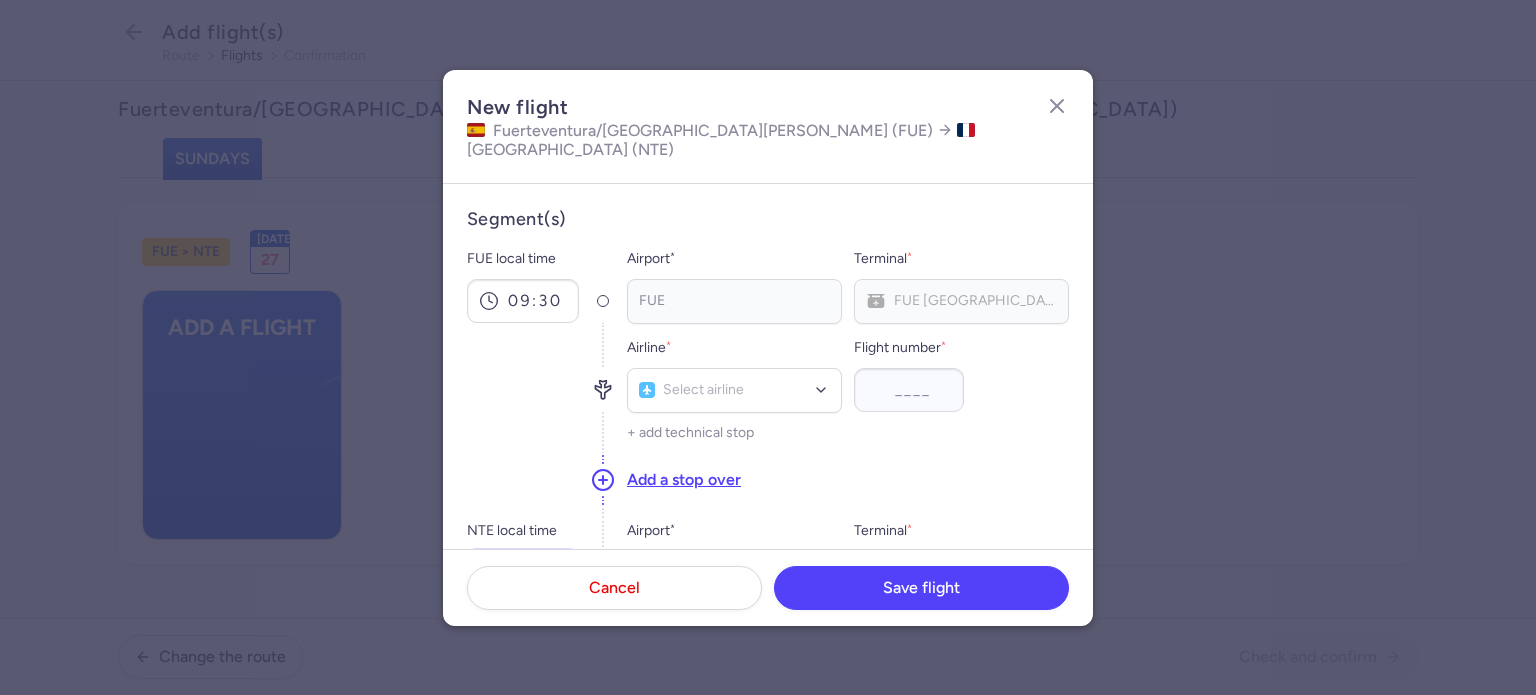 type on "14:00" 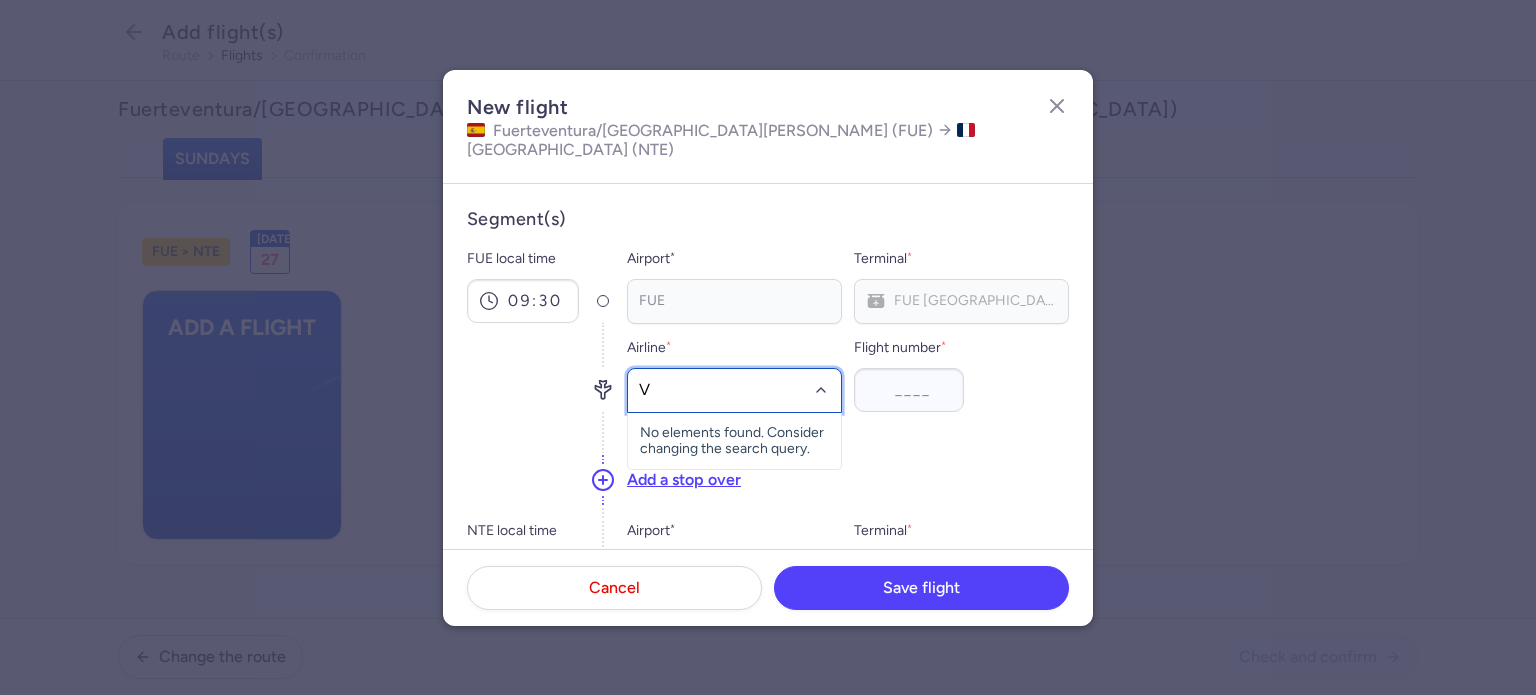 type on "V7" 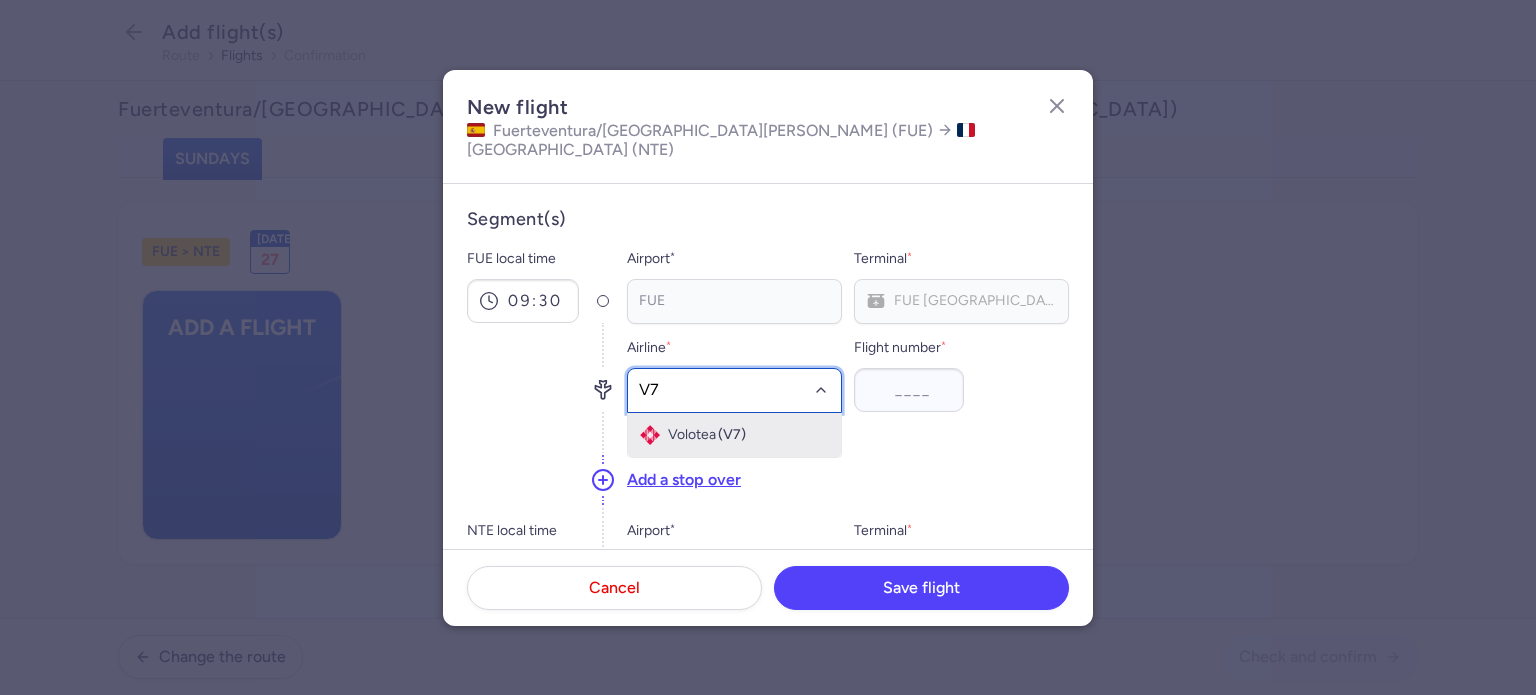 click on "Volotea (V7)" 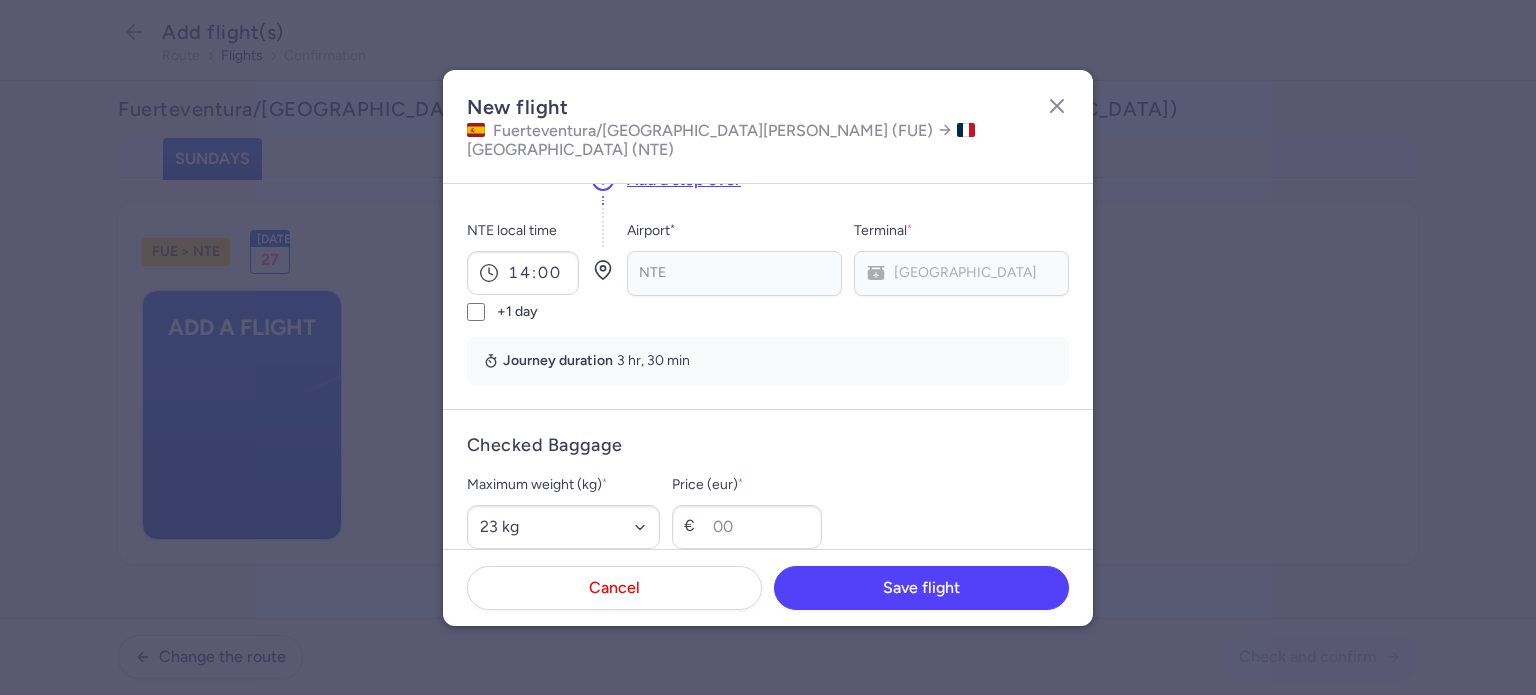 scroll, scrollTop: 400, scrollLeft: 0, axis: vertical 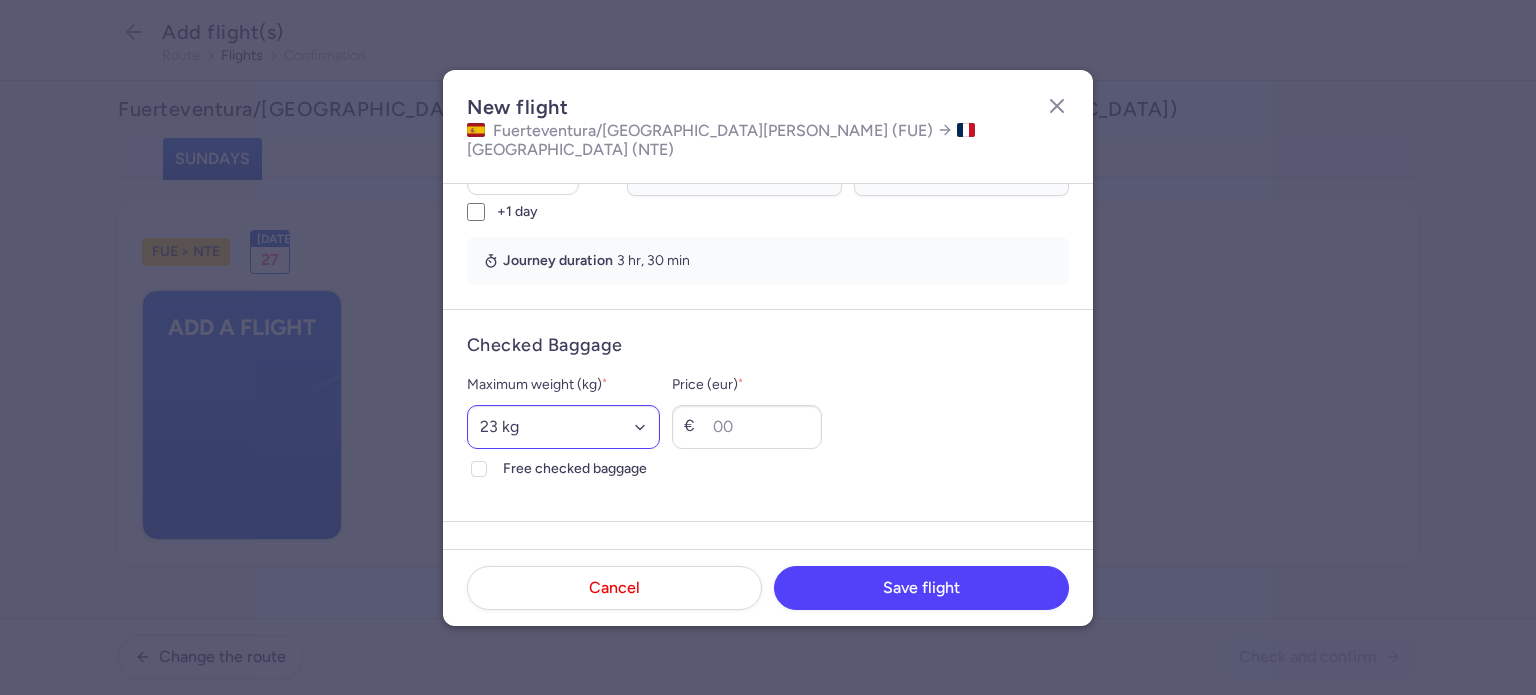 type on "2811" 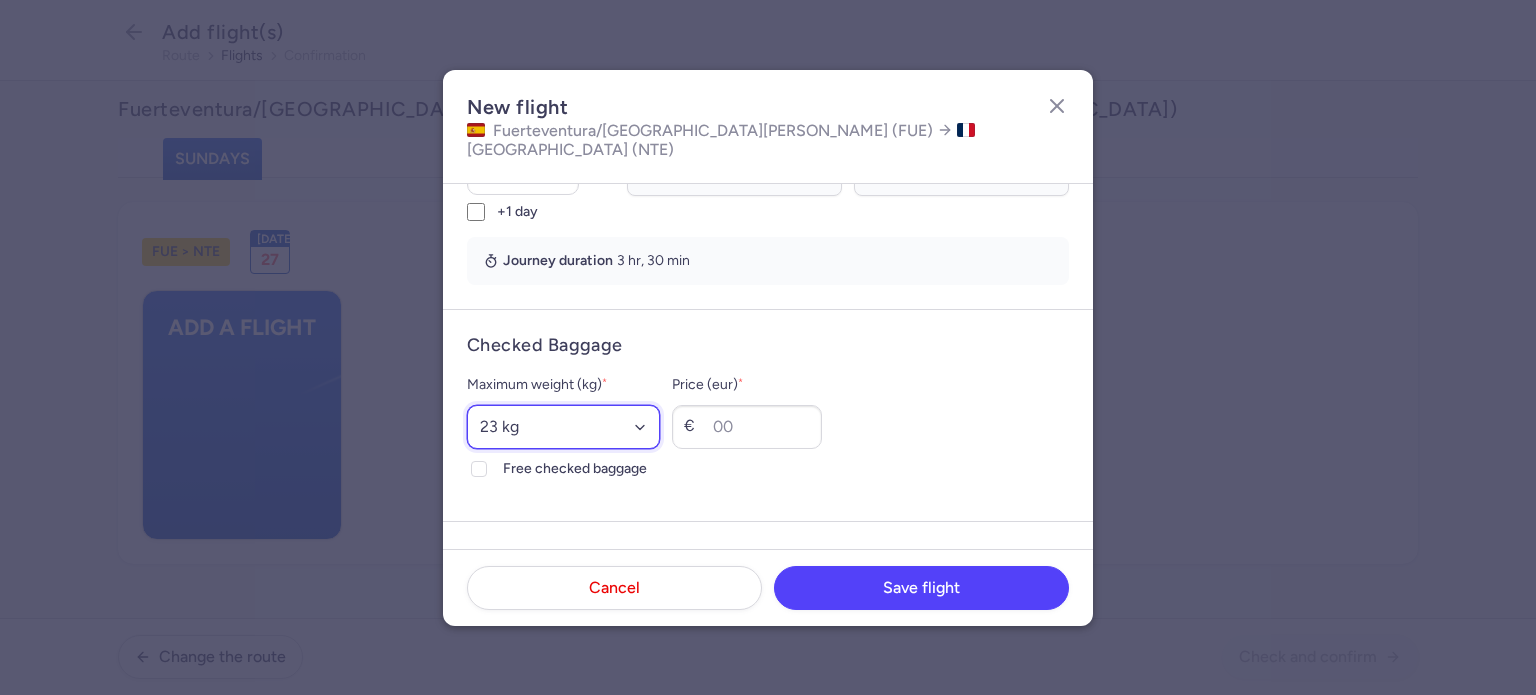 click on "Select an option 15 kg 16 kg 17 kg 18 kg 19 kg 20 kg 21 kg 22 kg 23 kg 24 kg 25 kg 26 kg 27 kg 28 kg 29 kg 30 kg 31 kg 32 kg 33 kg 34 kg 35 kg" at bounding box center (563, 427) 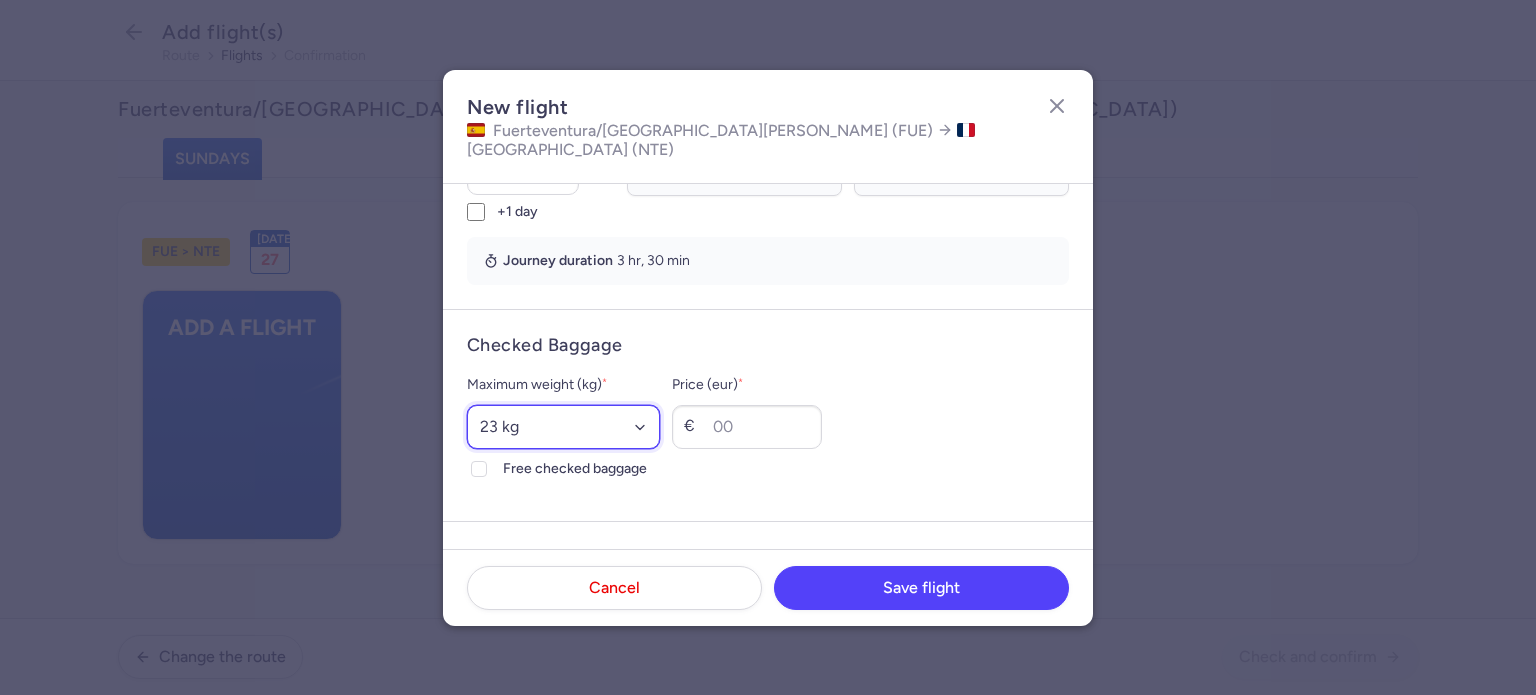 select on "20" 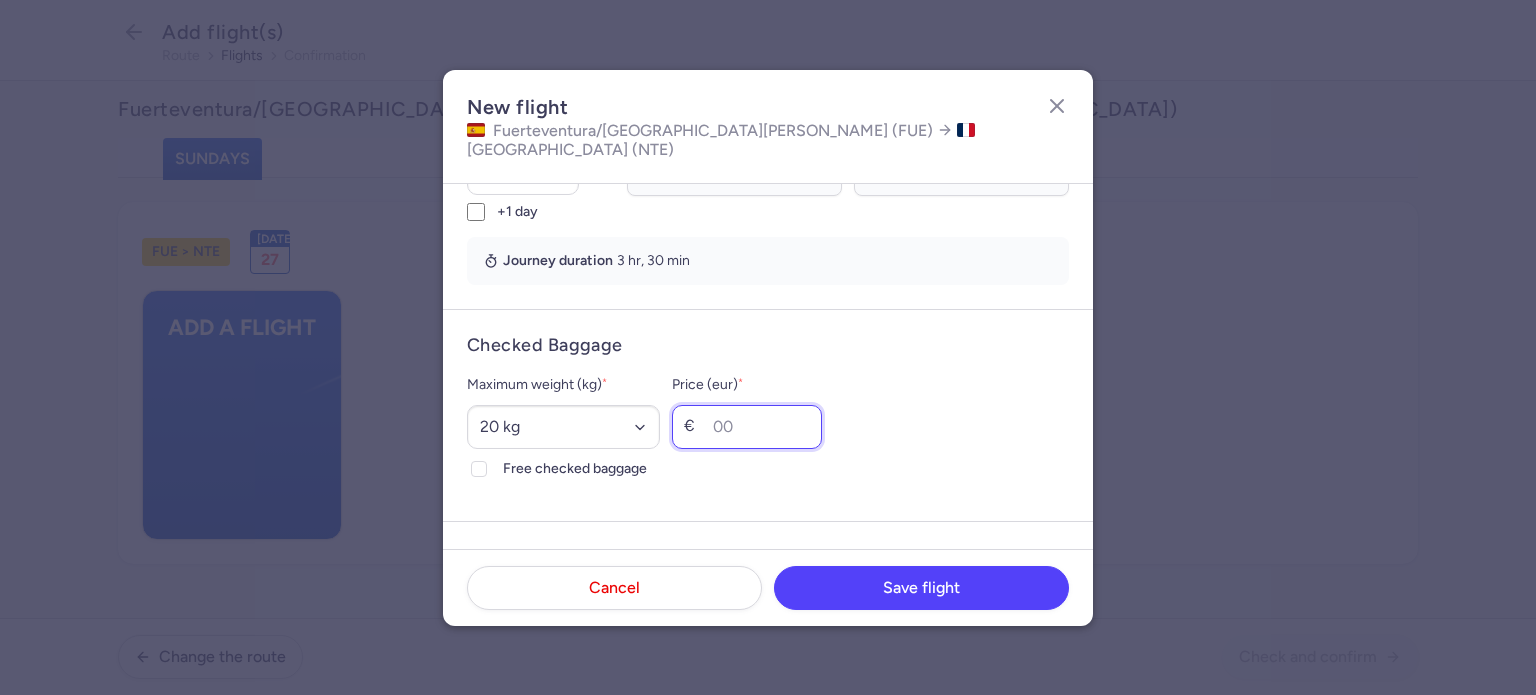 click on "Price (eur)  *" at bounding box center [747, 427] 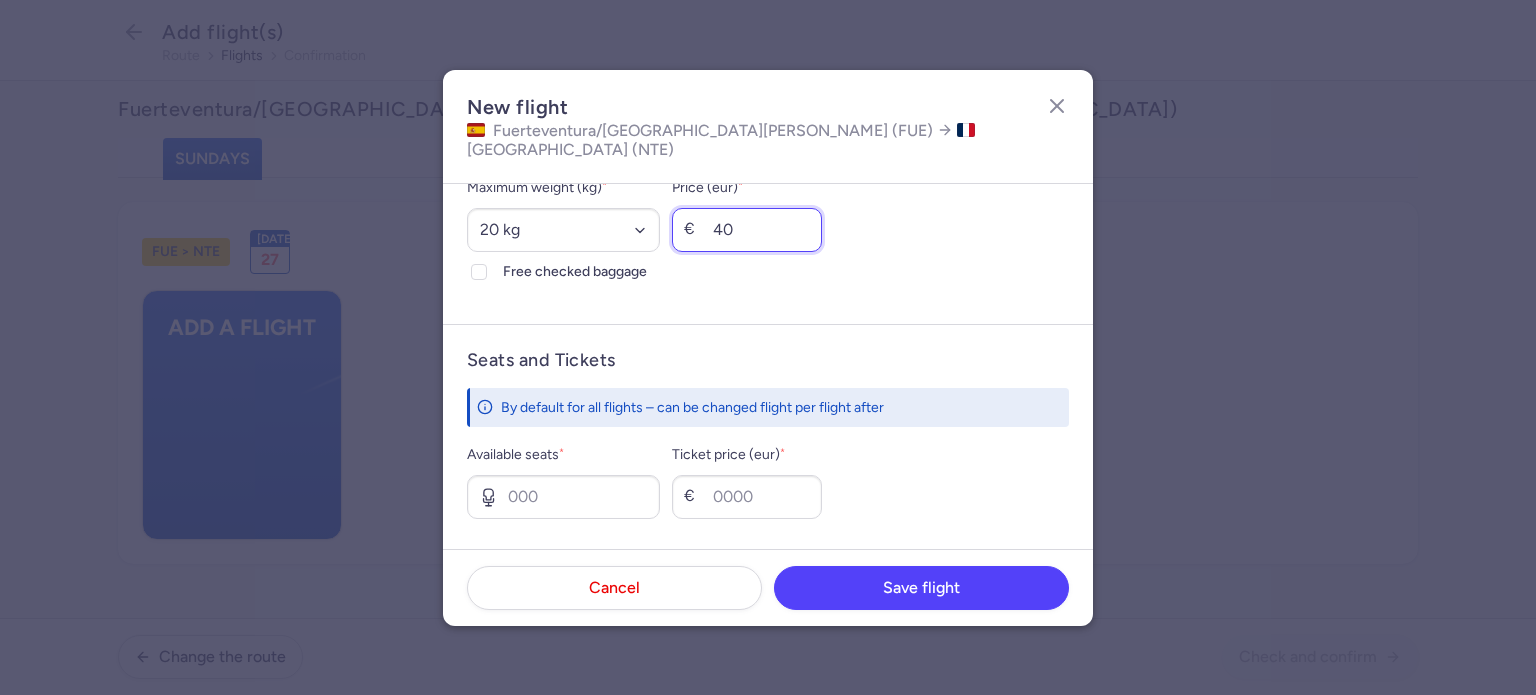 scroll, scrollTop: 600, scrollLeft: 0, axis: vertical 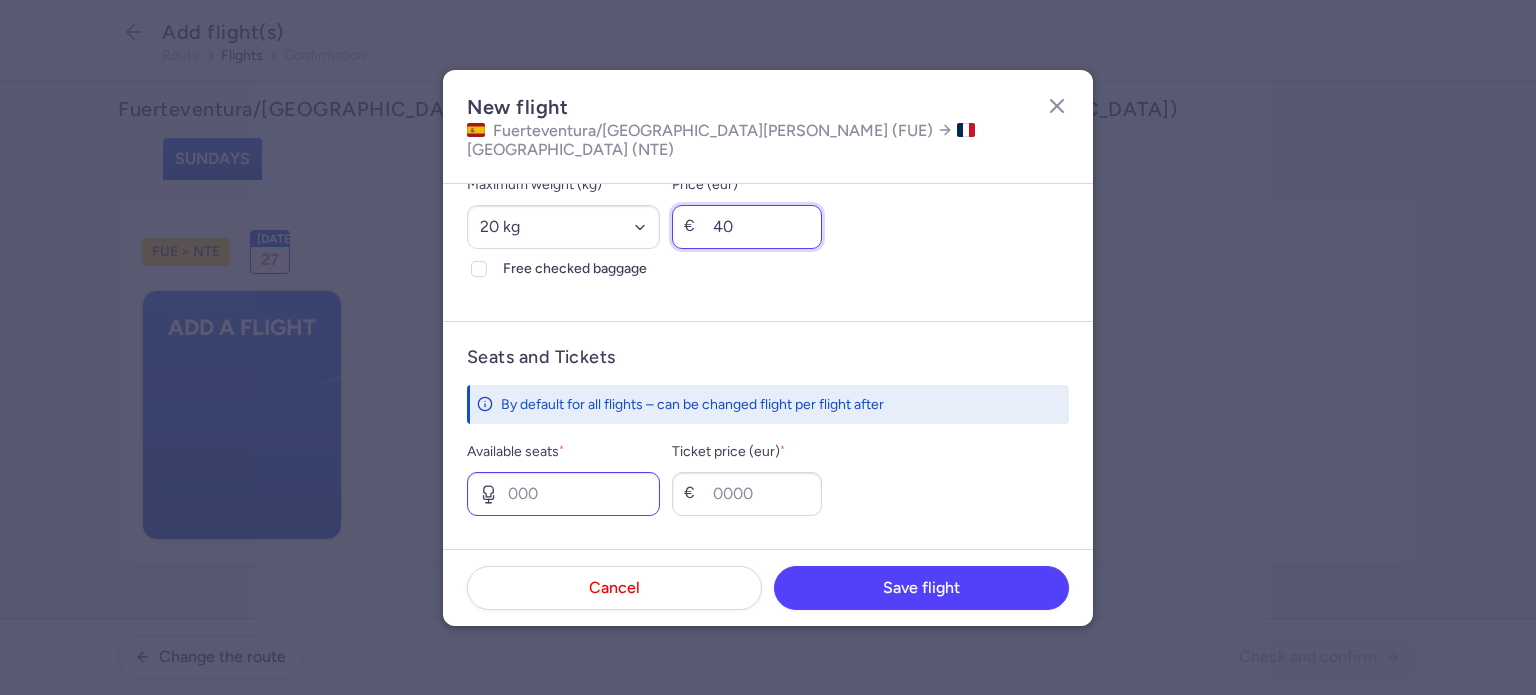 type on "40" 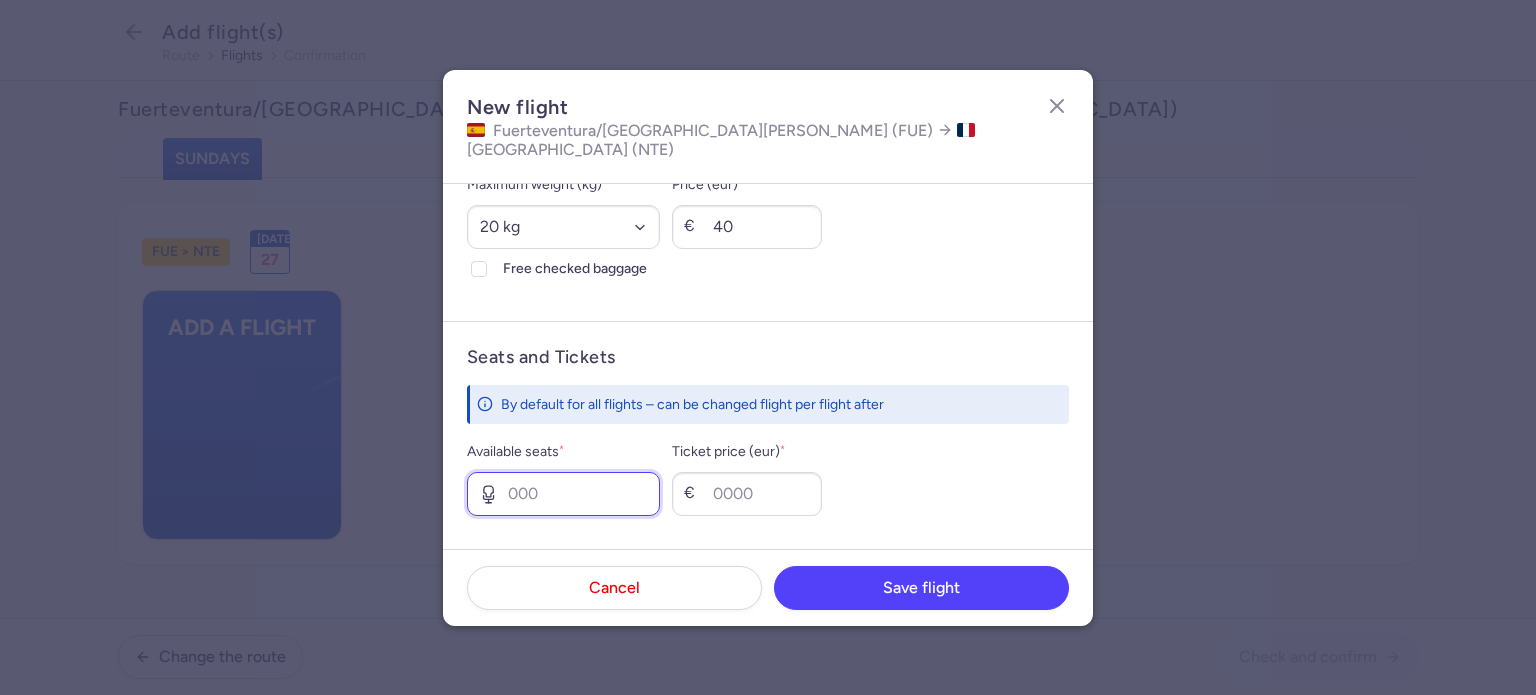 click on "Available seats  *" at bounding box center [563, 494] 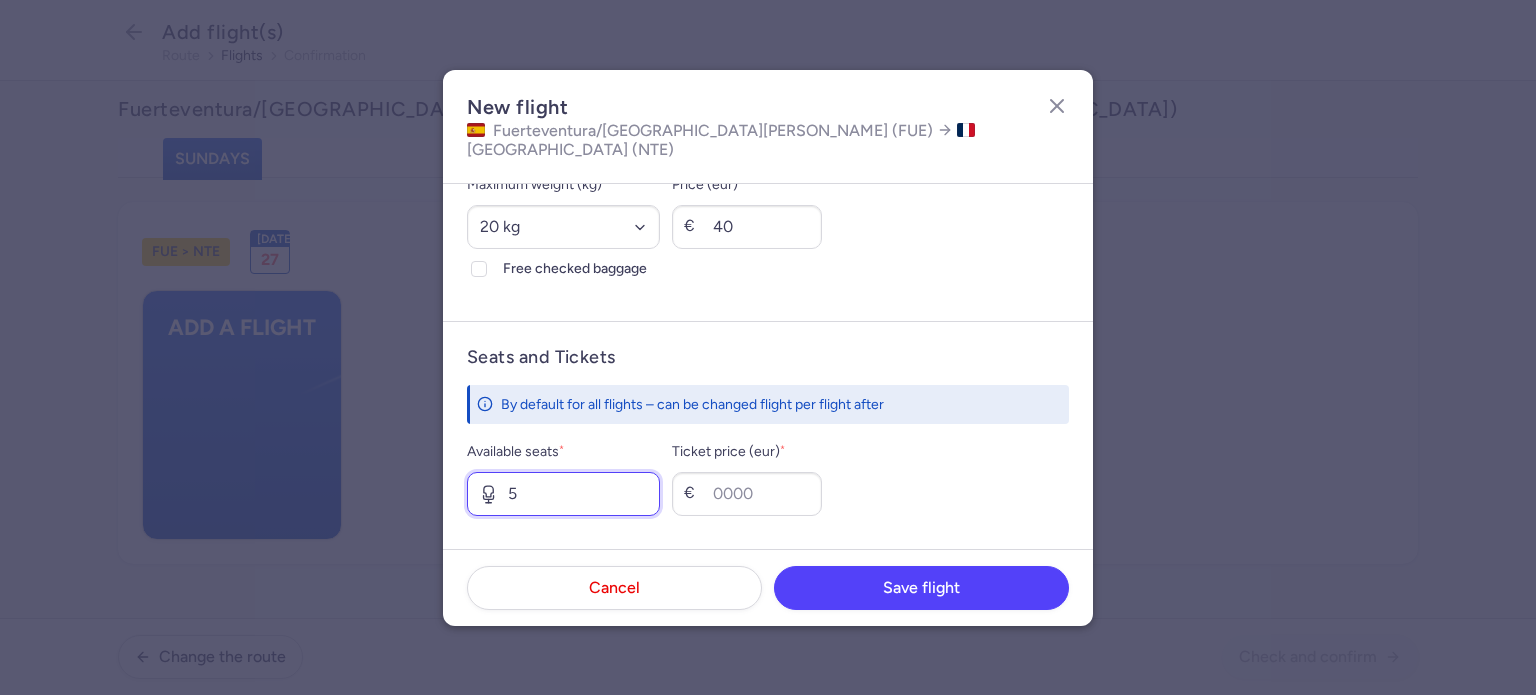 type on "5" 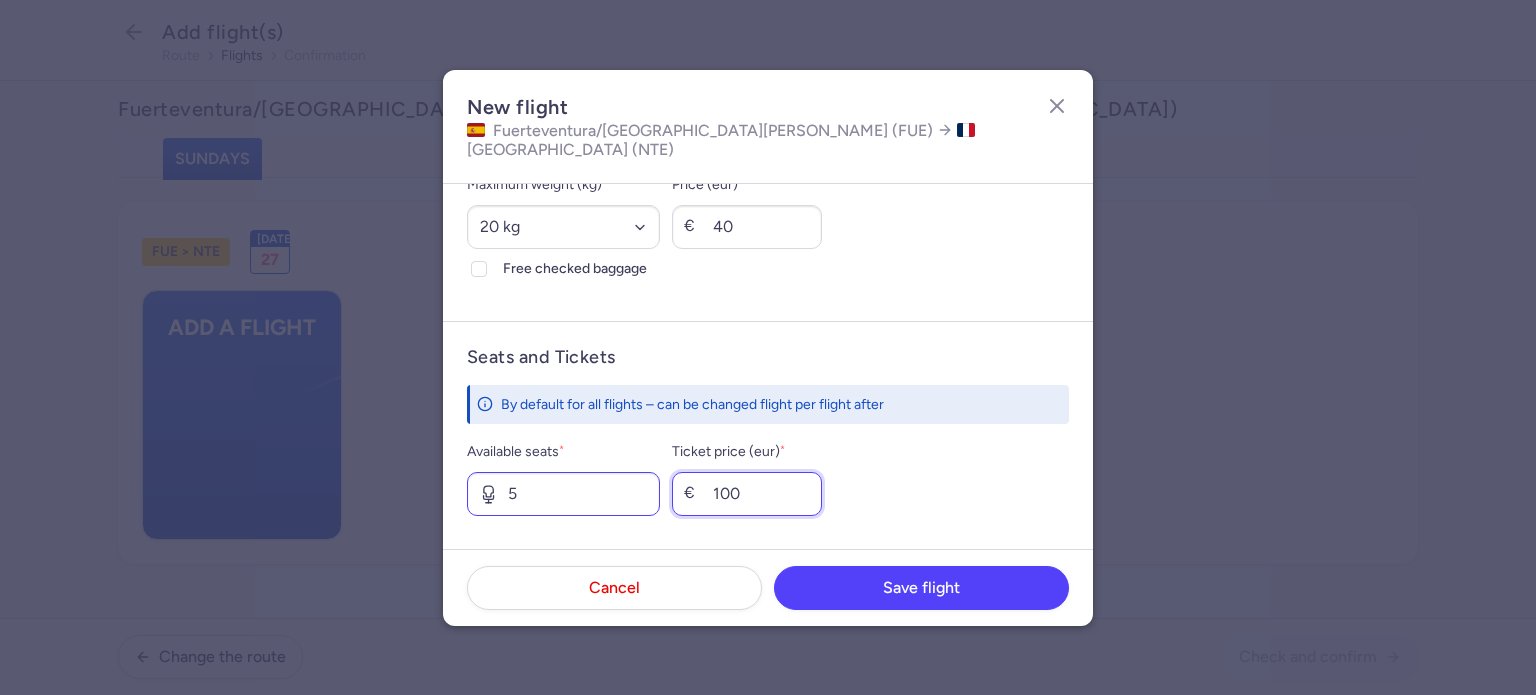 type on "100" 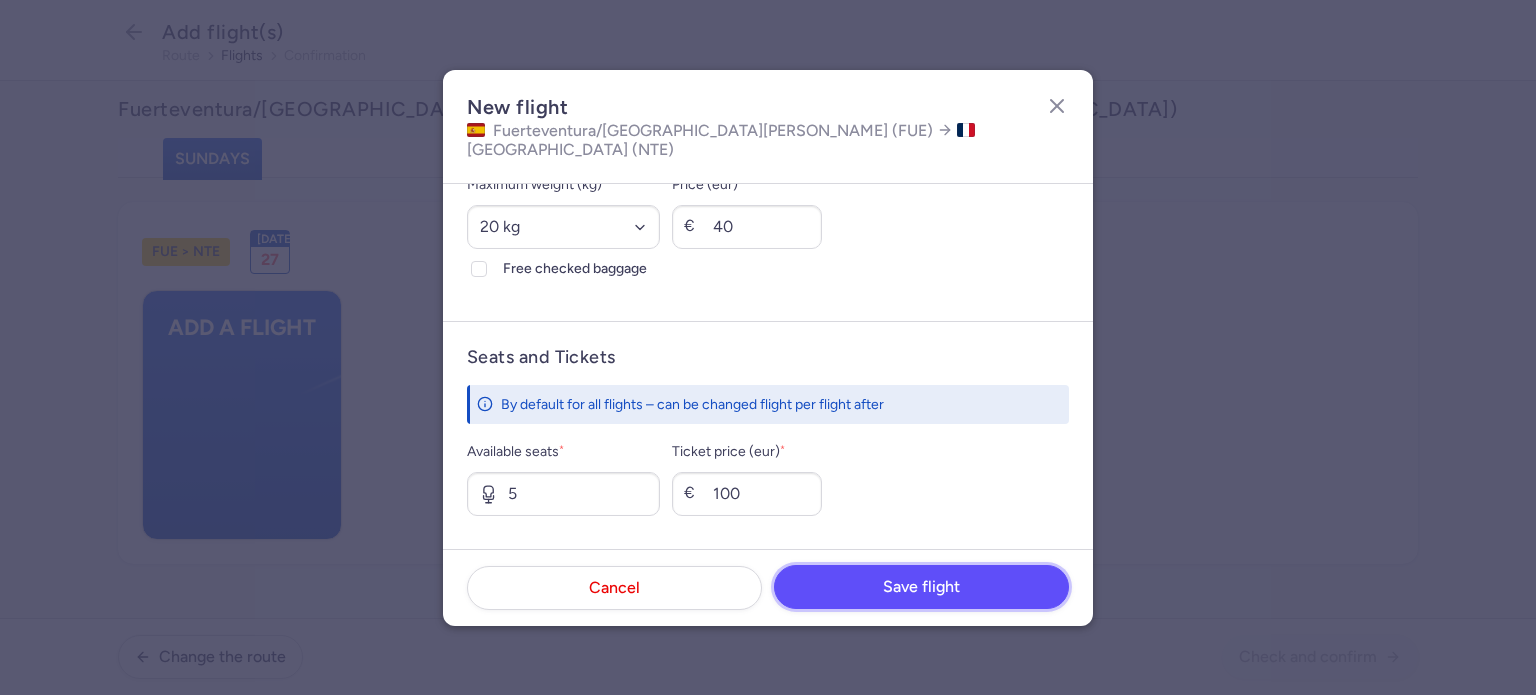 click on "Save flight" at bounding box center (921, 587) 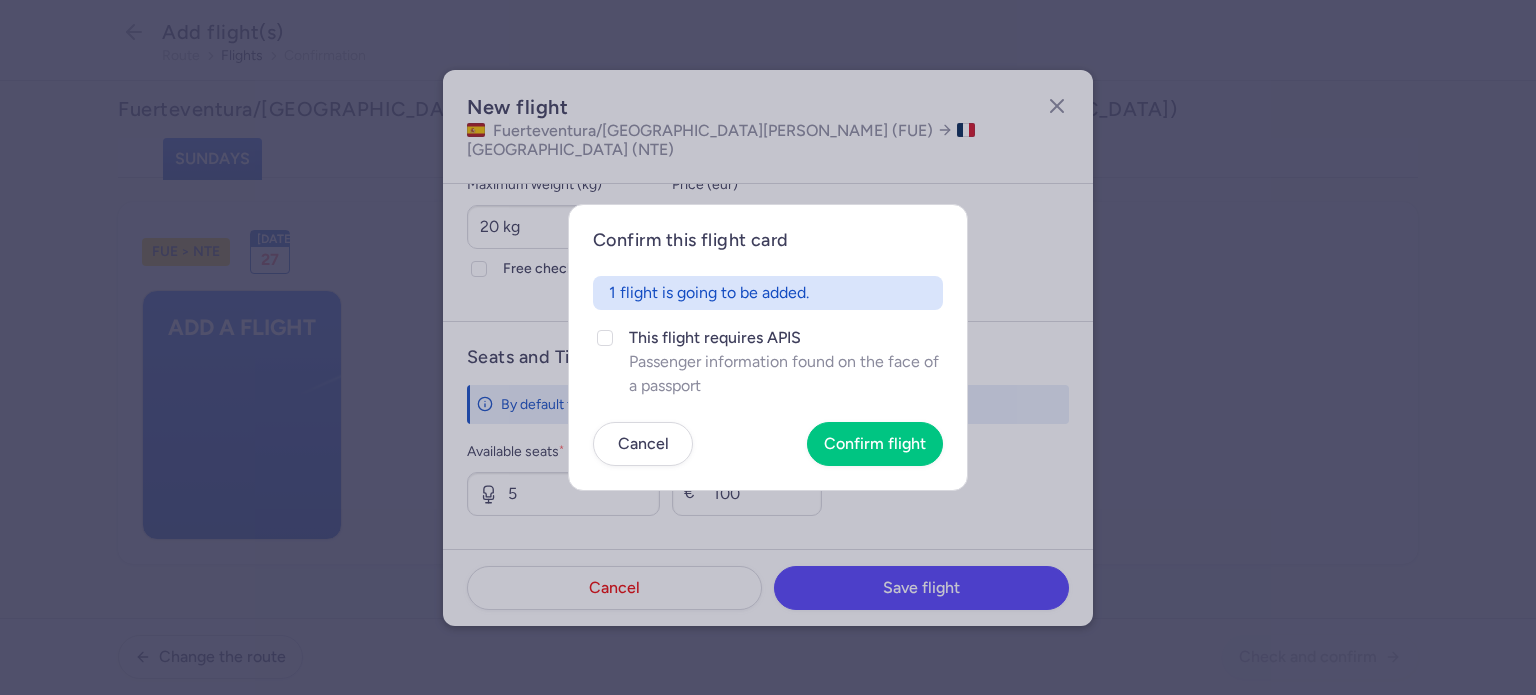 click on "Confirm this flight card 1 flight is going to be added. This flight requires APIS Passenger information found on the face of a passport Cancel Confirm flight" at bounding box center [768, 347] 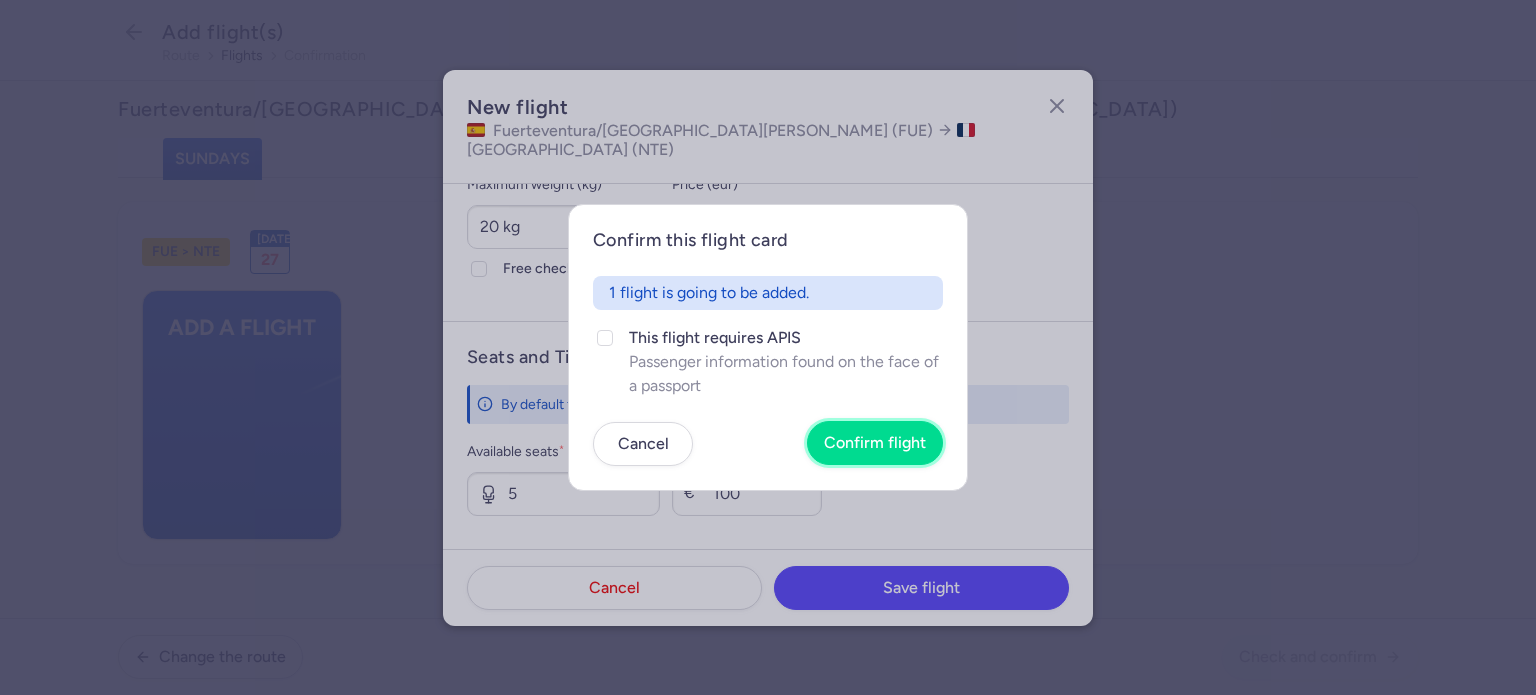 click on "Confirm flight" at bounding box center [875, 443] 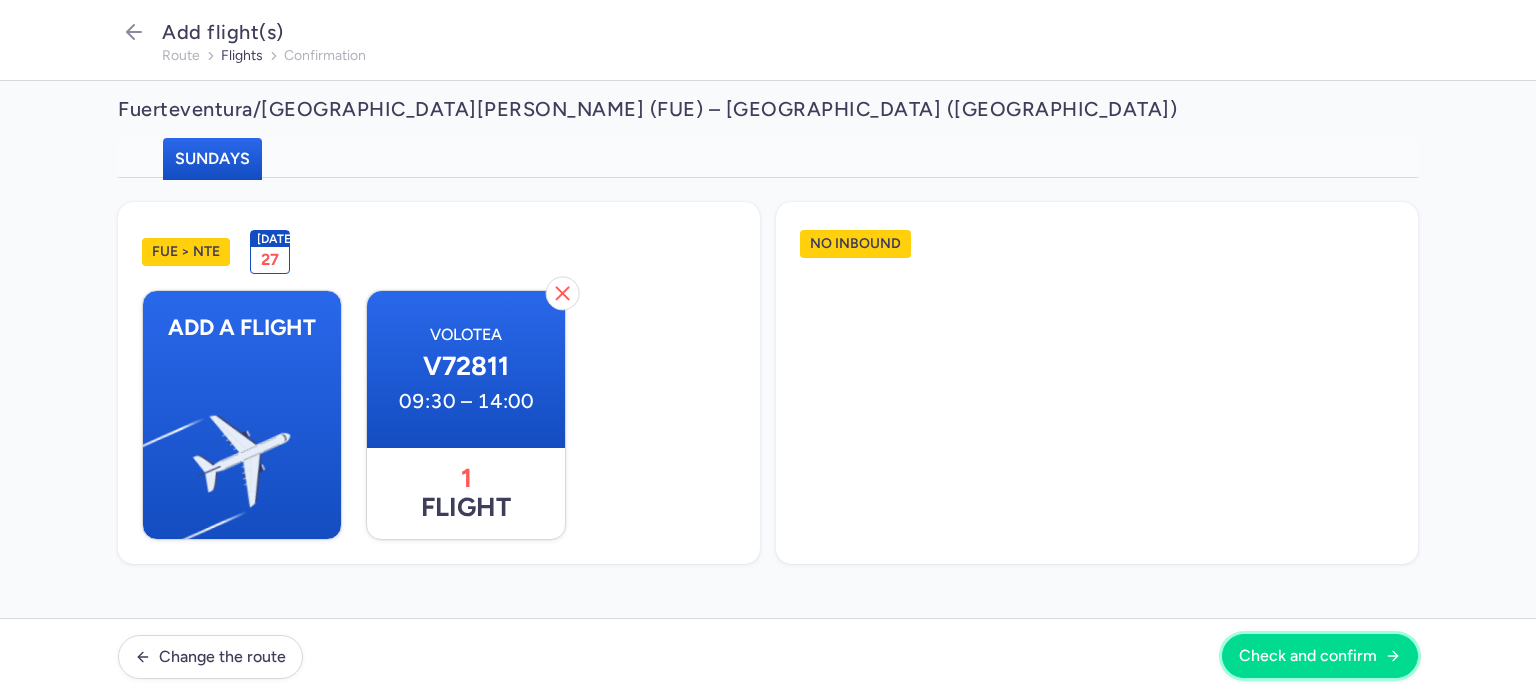 click on "Check and confirm" at bounding box center (1308, 656) 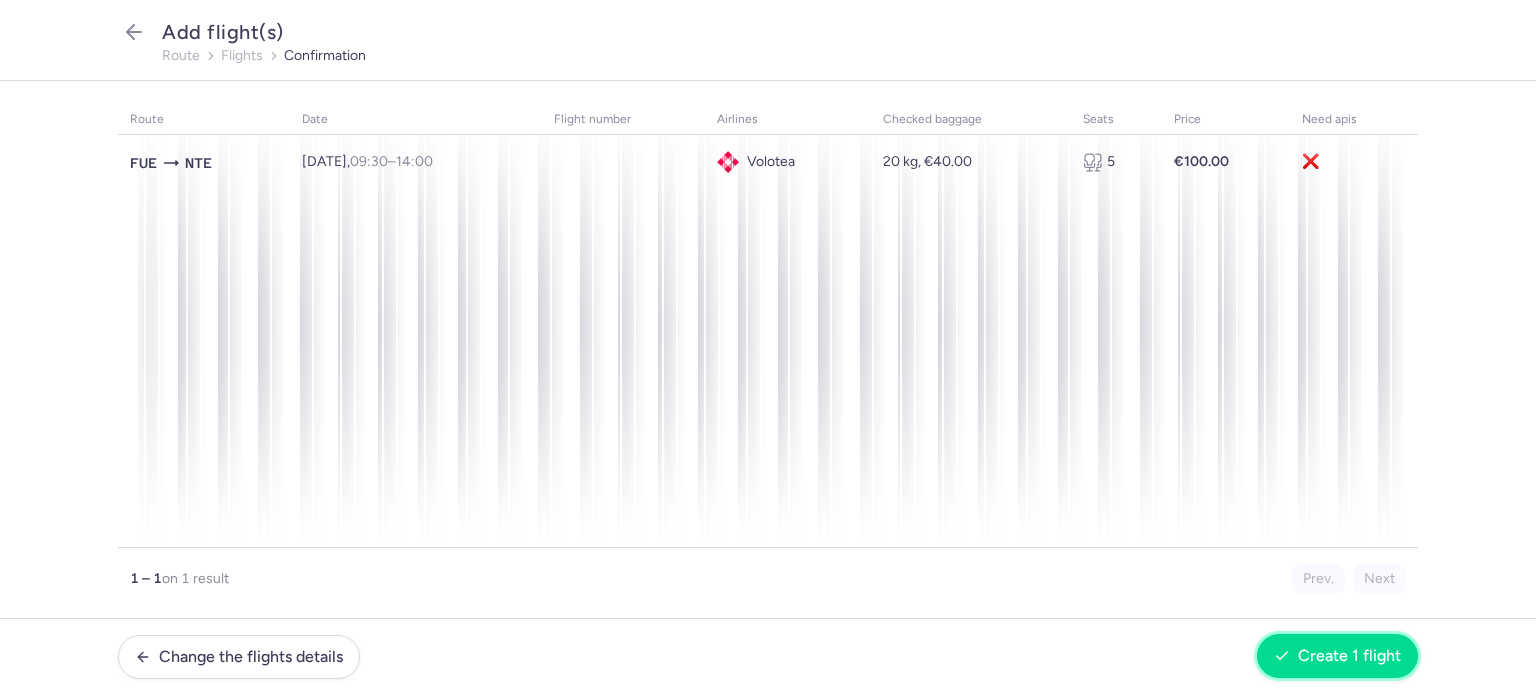 click on "Create 1 flight" at bounding box center (1349, 656) 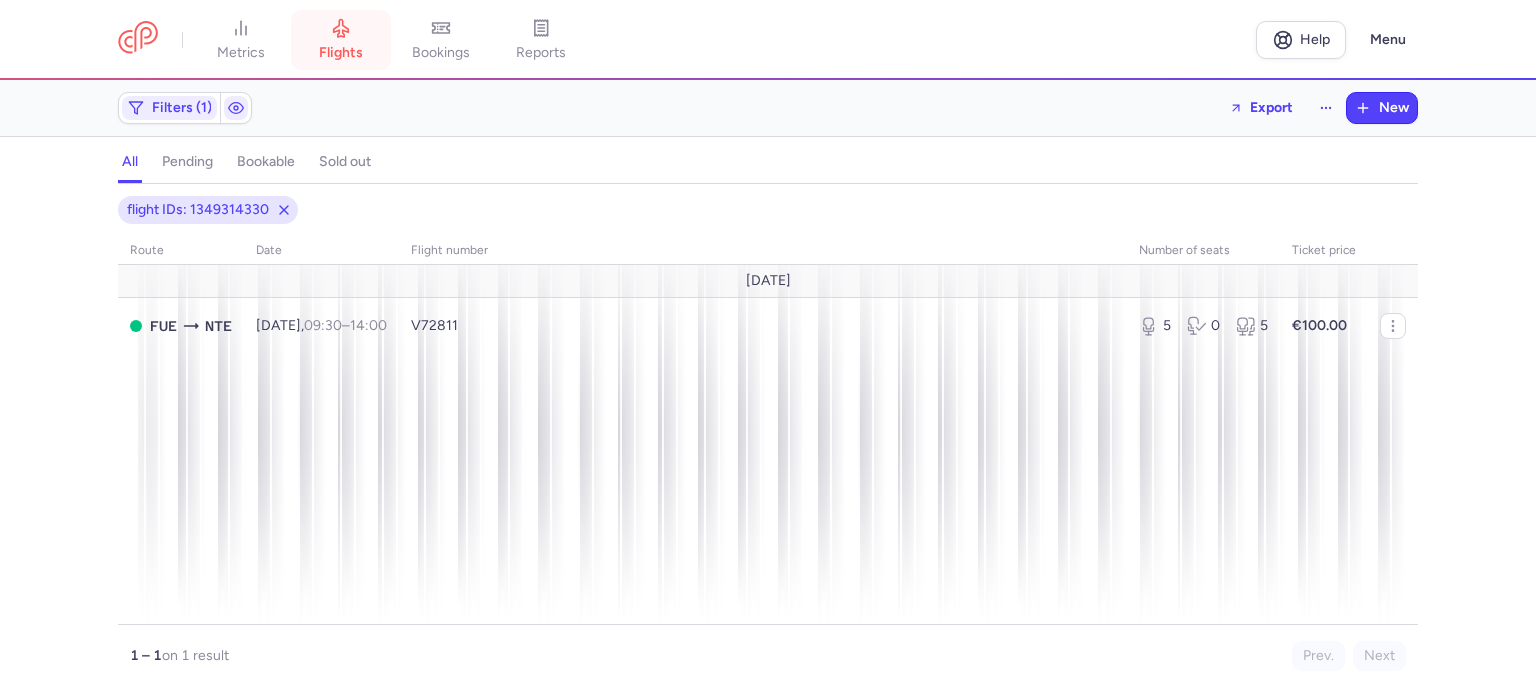 click on "flights" at bounding box center (341, 53) 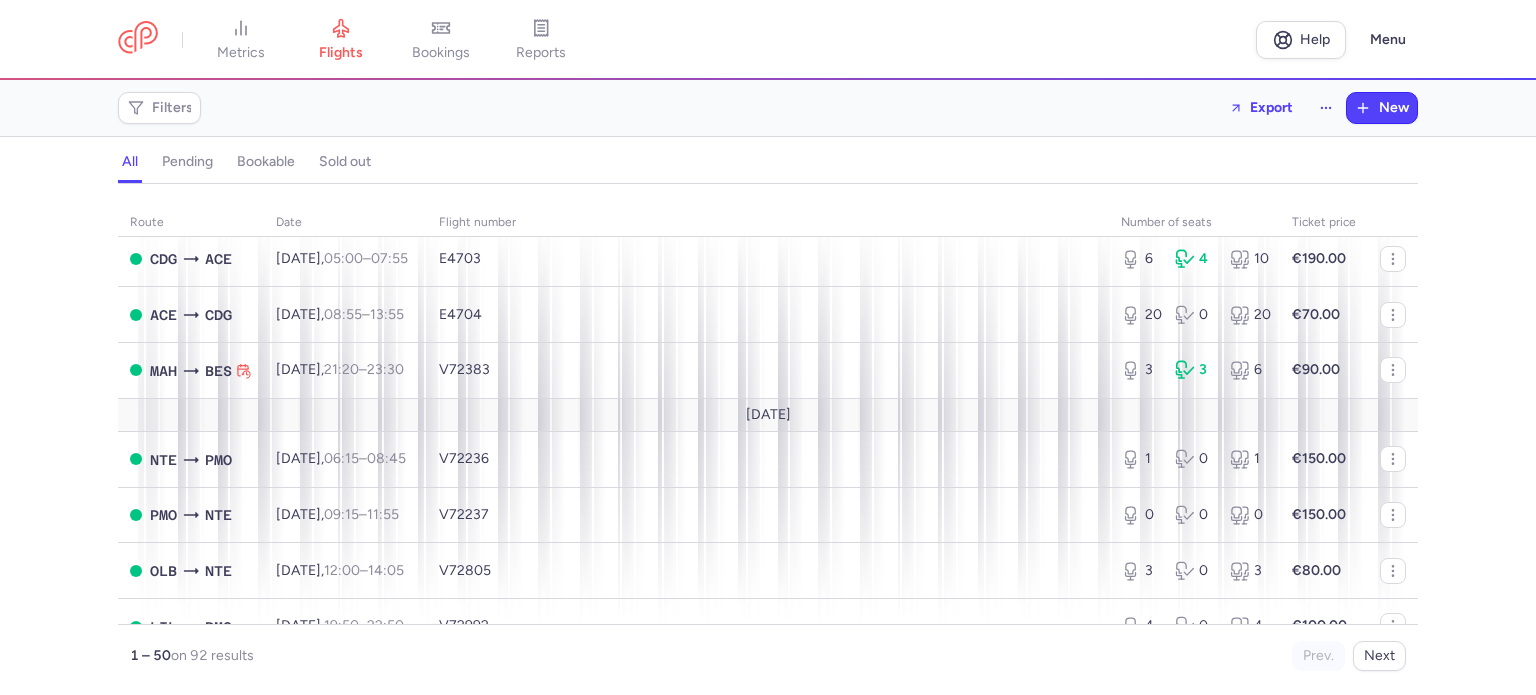 scroll, scrollTop: 1200, scrollLeft: 0, axis: vertical 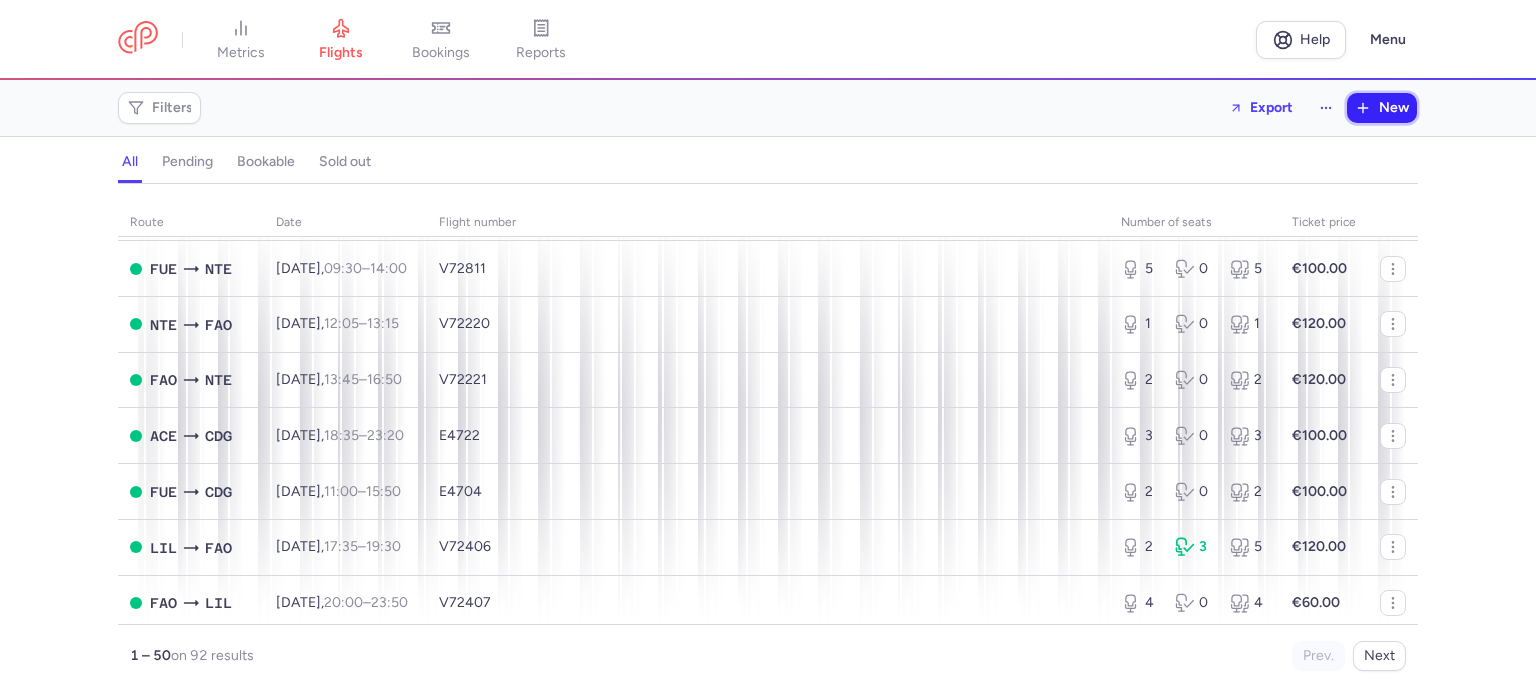 drag, startPoint x: 1384, startPoint y: 111, endPoint x: 1351, endPoint y: 110, distance: 33.01515 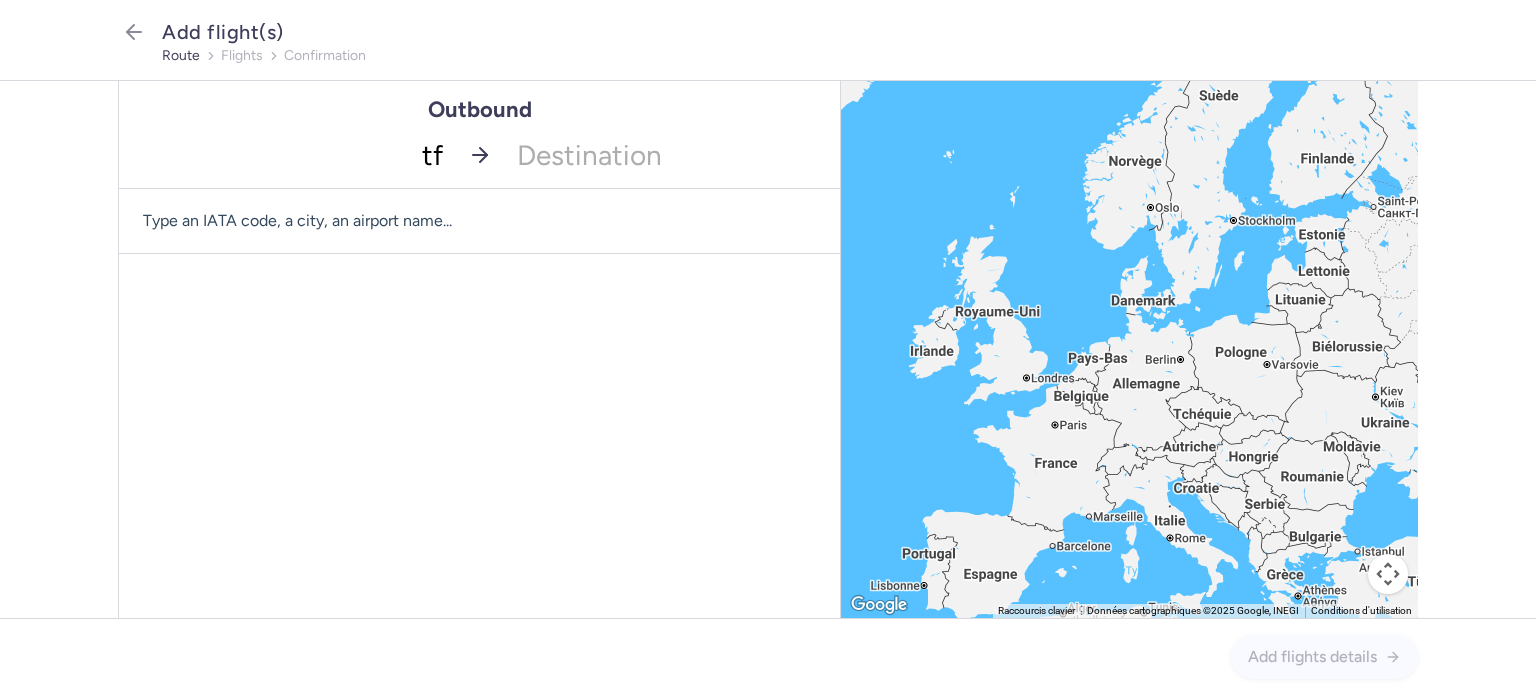 type on "tfs" 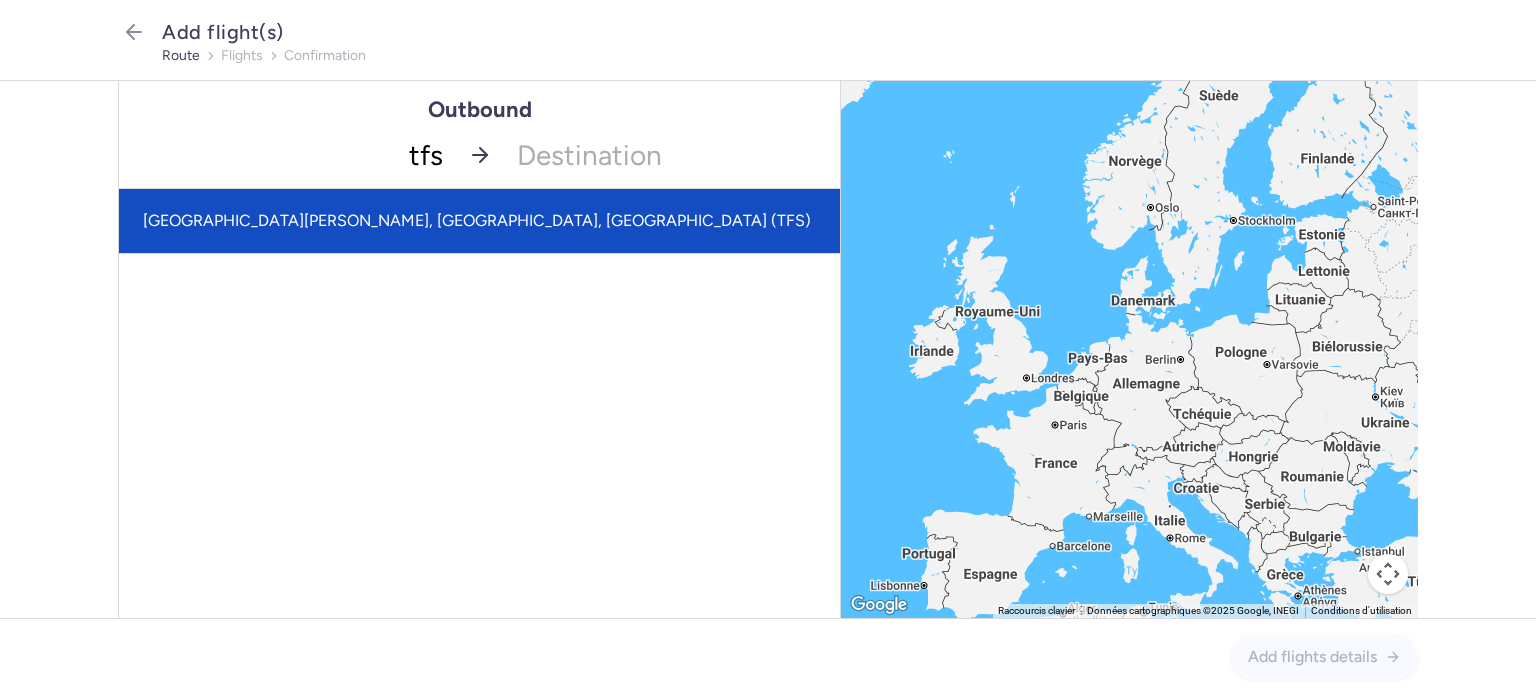click on "[GEOGRAPHIC_DATA][PERSON_NAME], [GEOGRAPHIC_DATA], [GEOGRAPHIC_DATA] (TFS)" 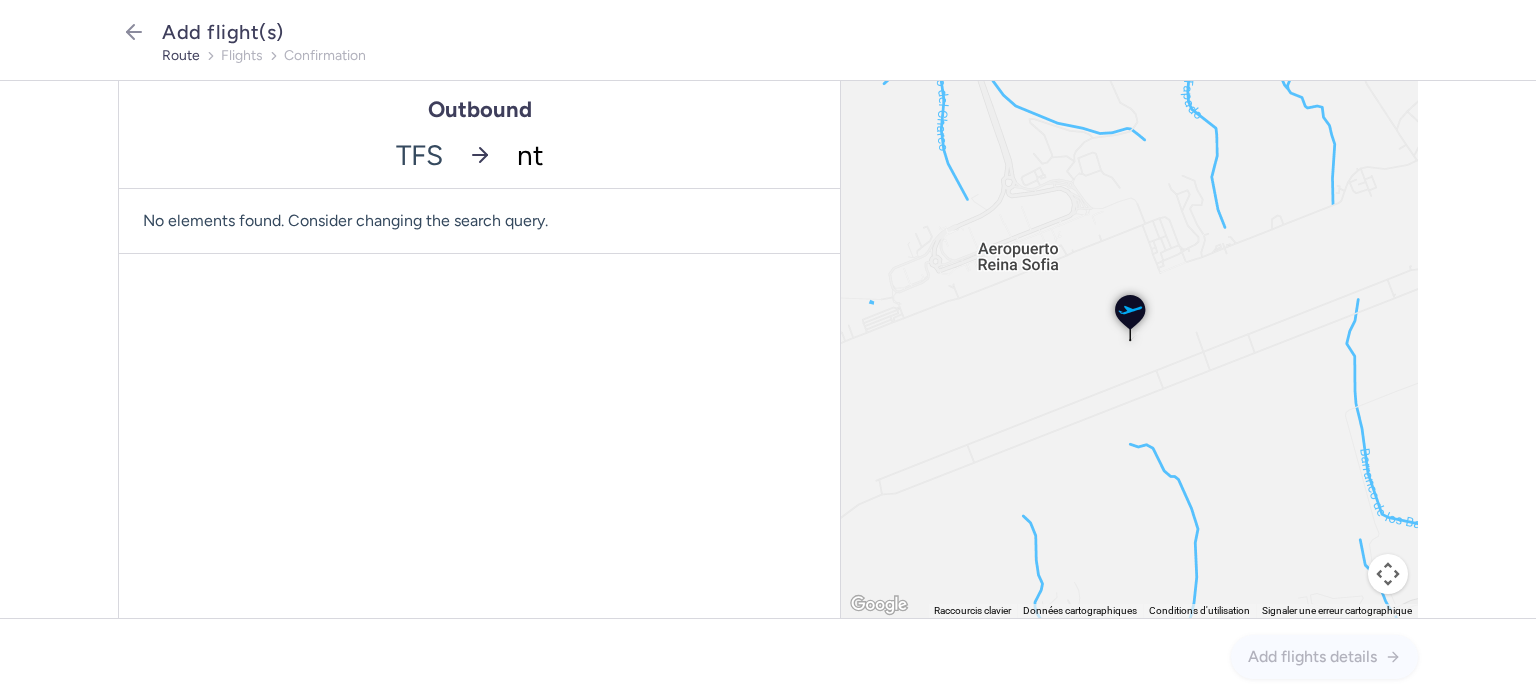 type on "nte" 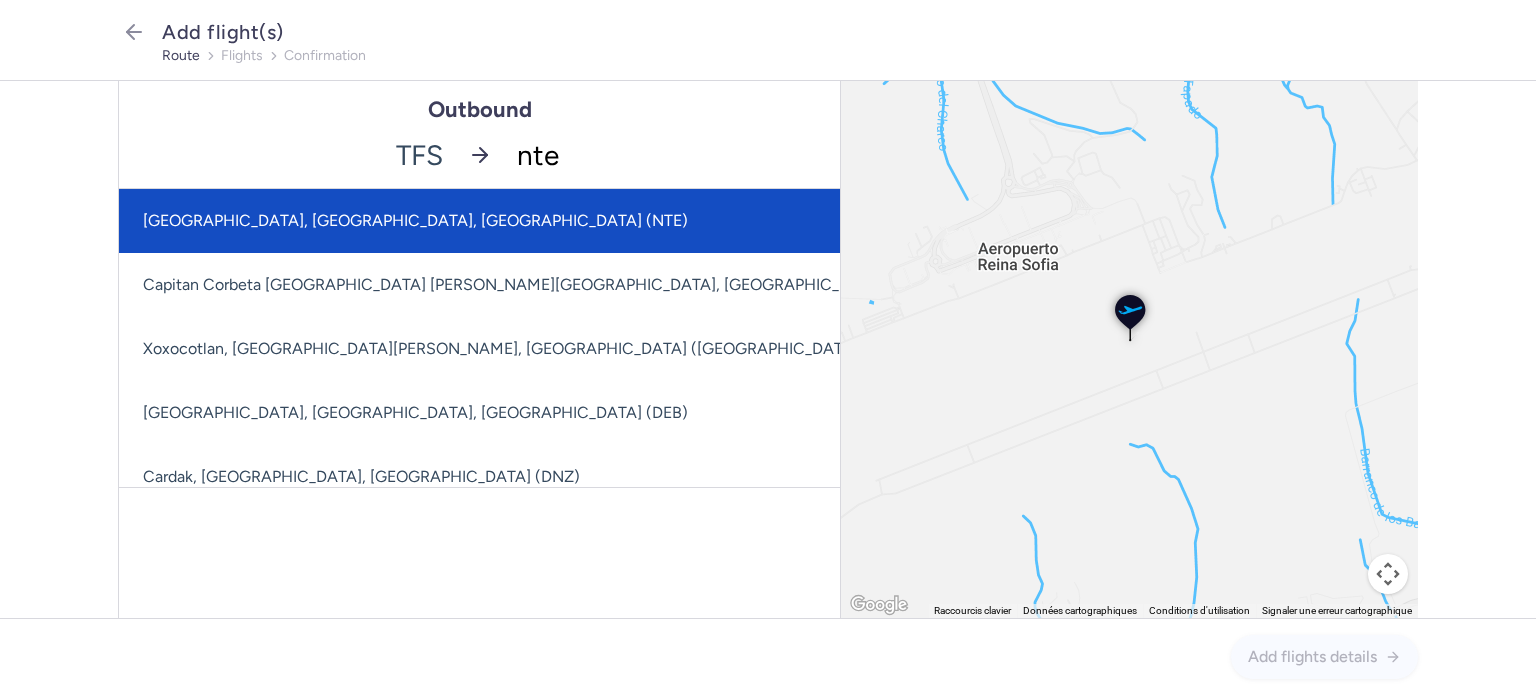 click on "[GEOGRAPHIC_DATA], [GEOGRAPHIC_DATA], [GEOGRAPHIC_DATA] (NTE)" at bounding box center [621, 221] 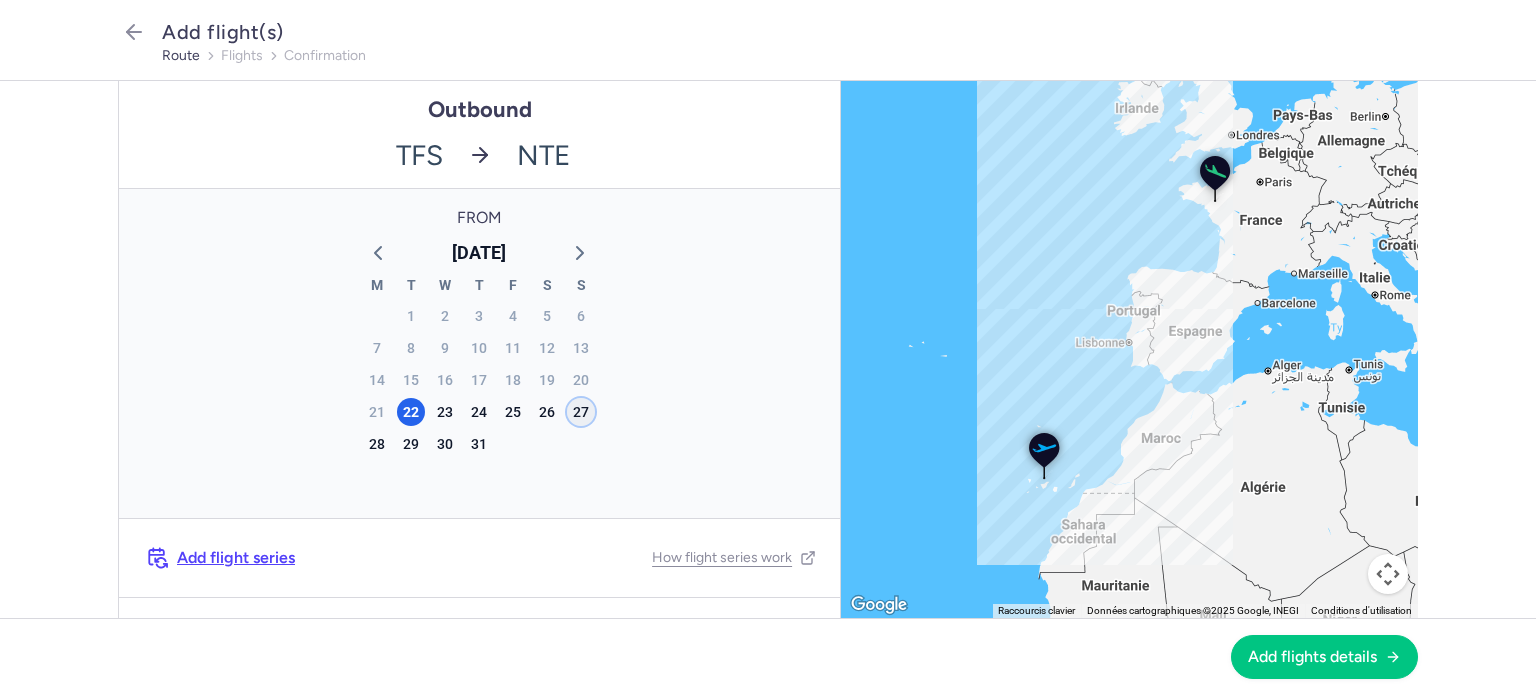 click on "27" 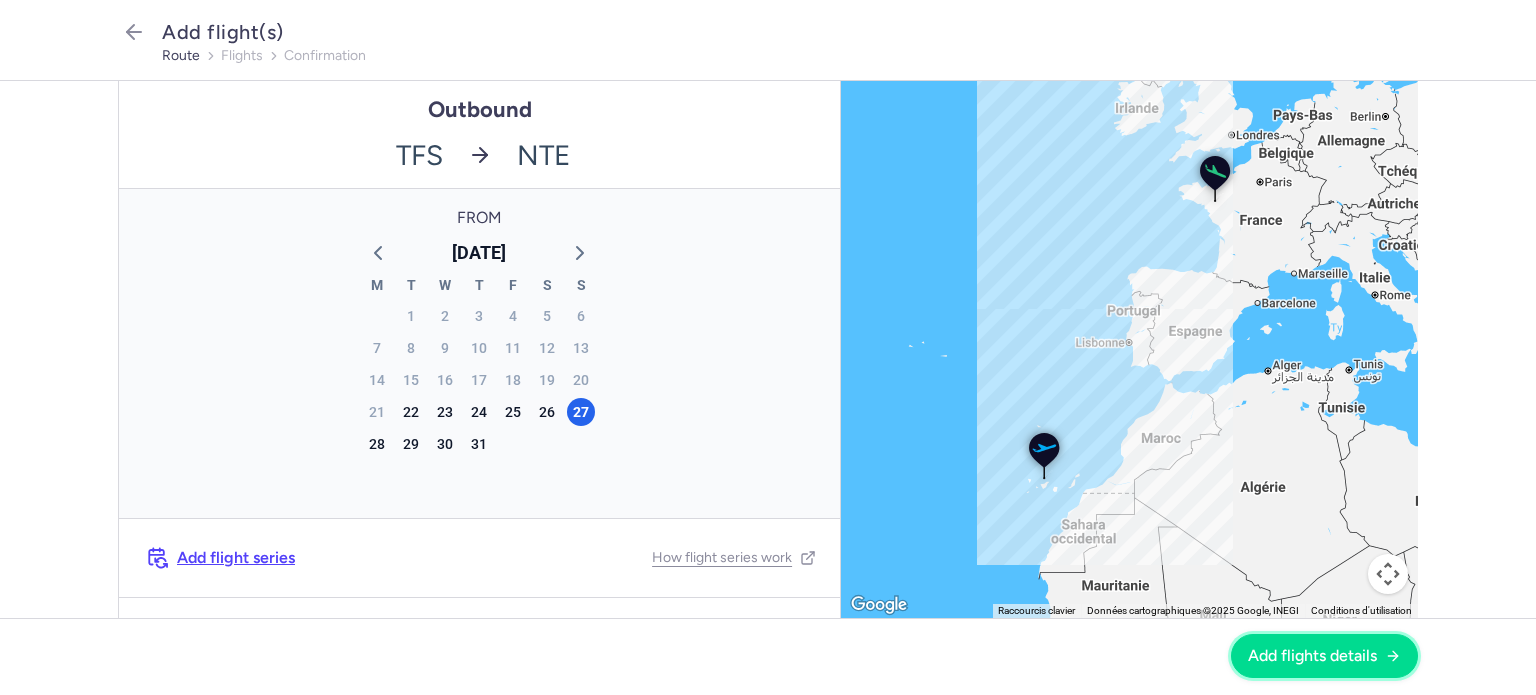 click on "Add flights details" at bounding box center (1312, 656) 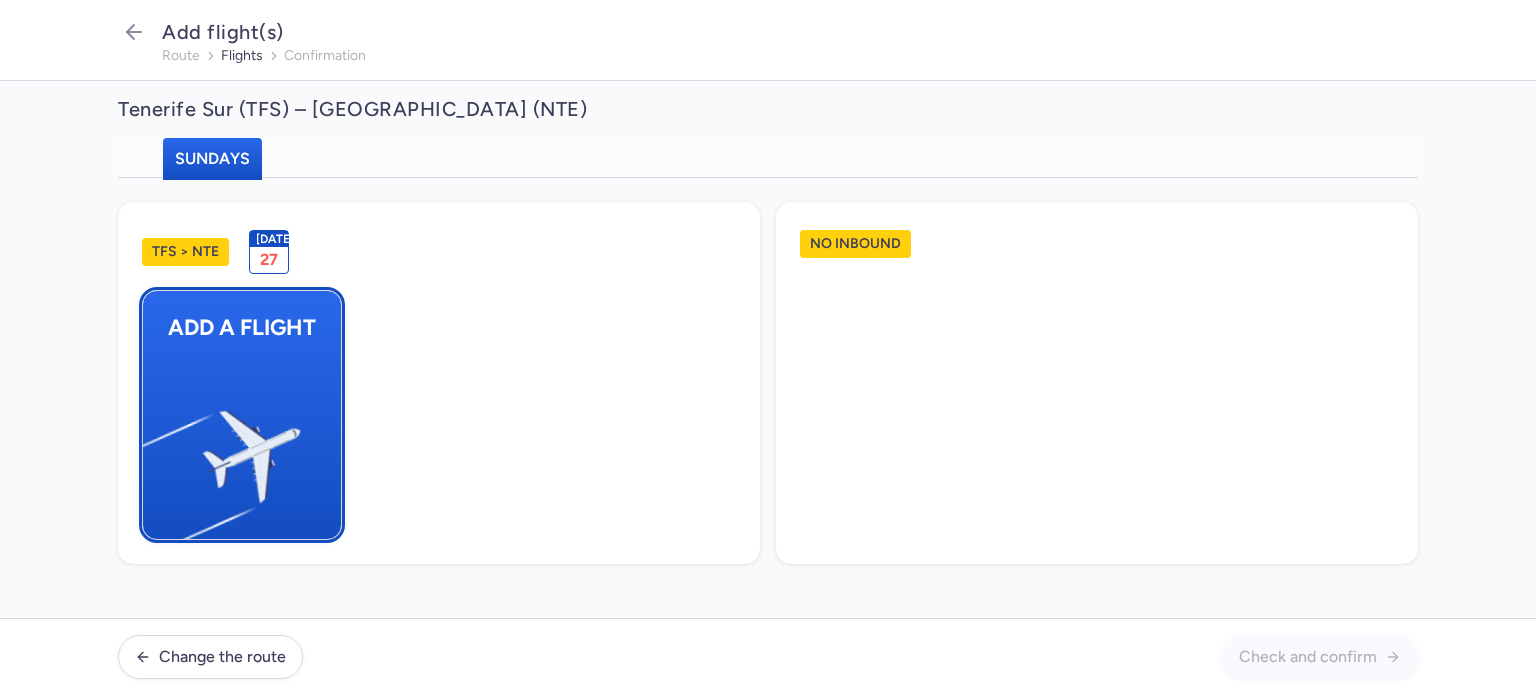 click at bounding box center [153, 448] 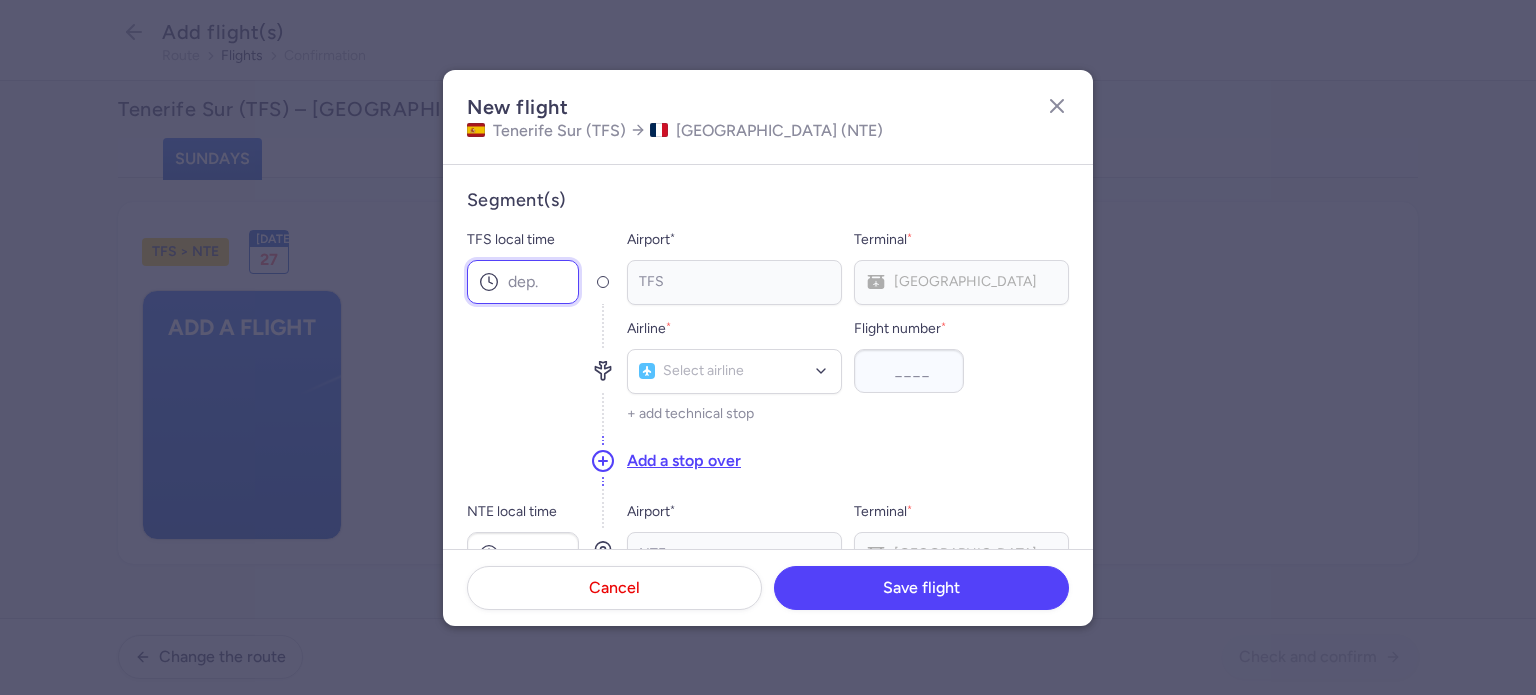 click on "TFS local time" at bounding box center (523, 282) 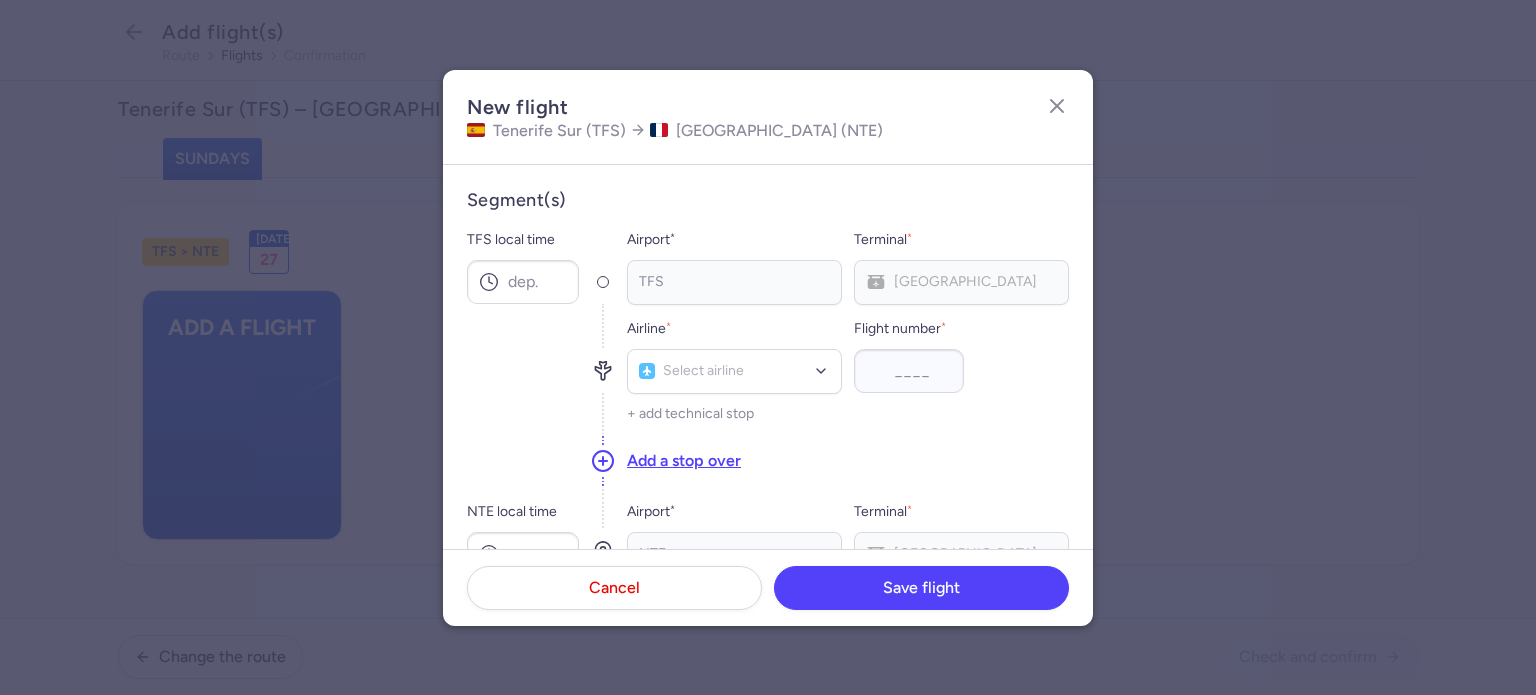 click at bounding box center (523, 369) 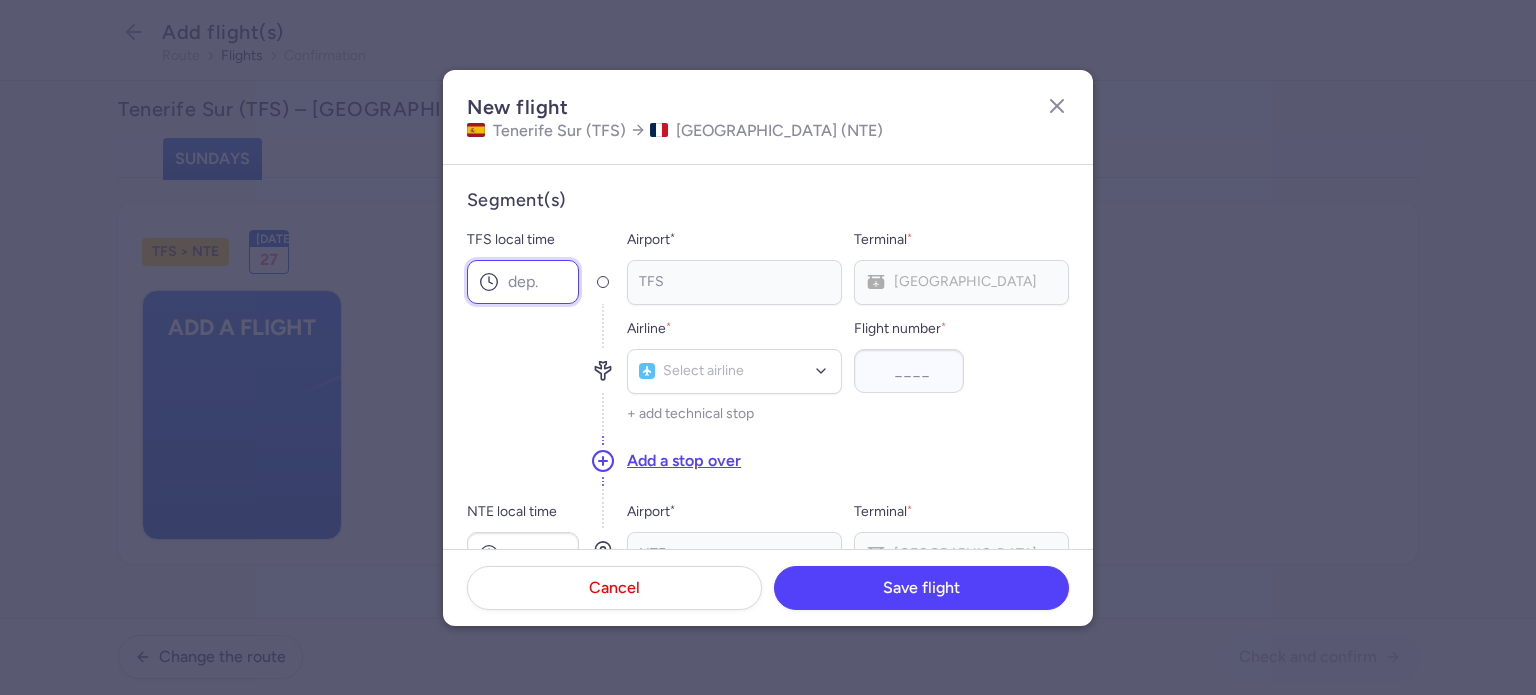 click on "TFS local time" at bounding box center (523, 282) 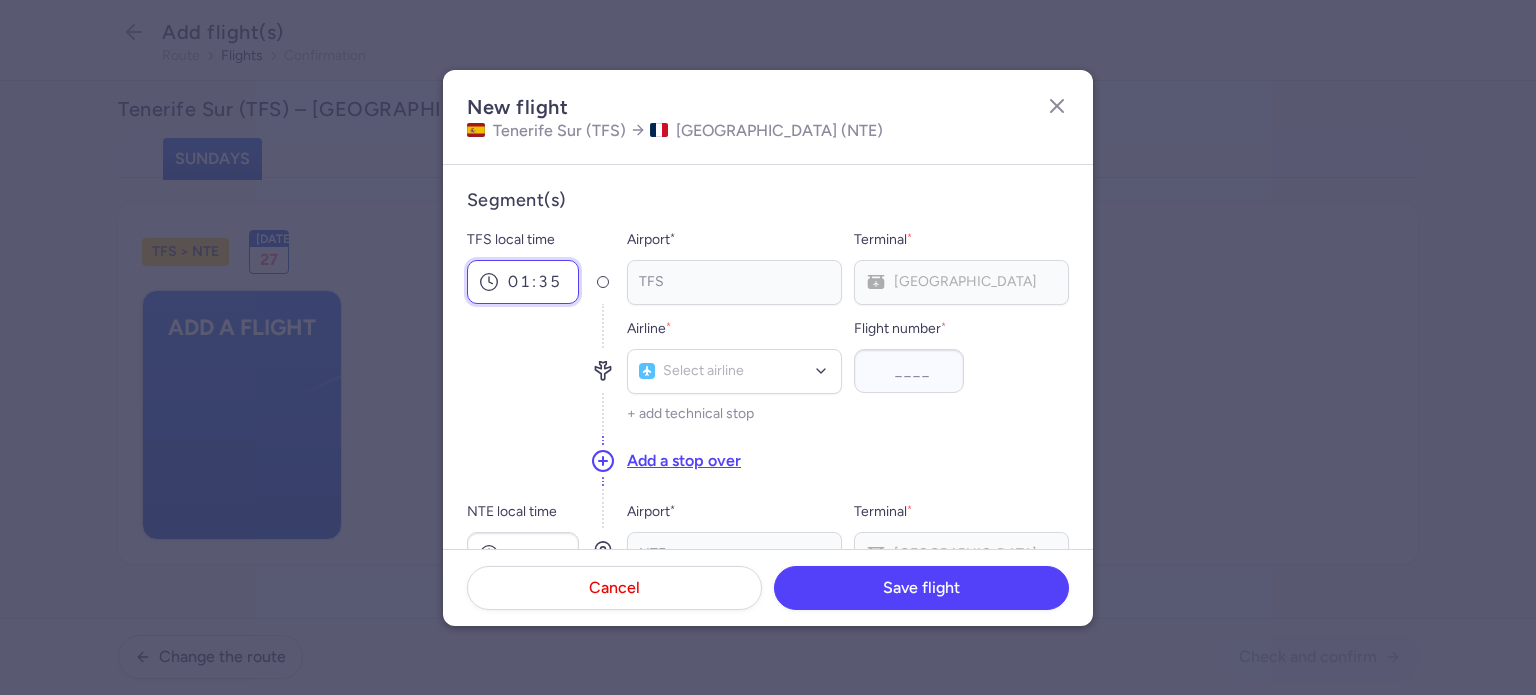 scroll, scrollTop: 100, scrollLeft: 0, axis: vertical 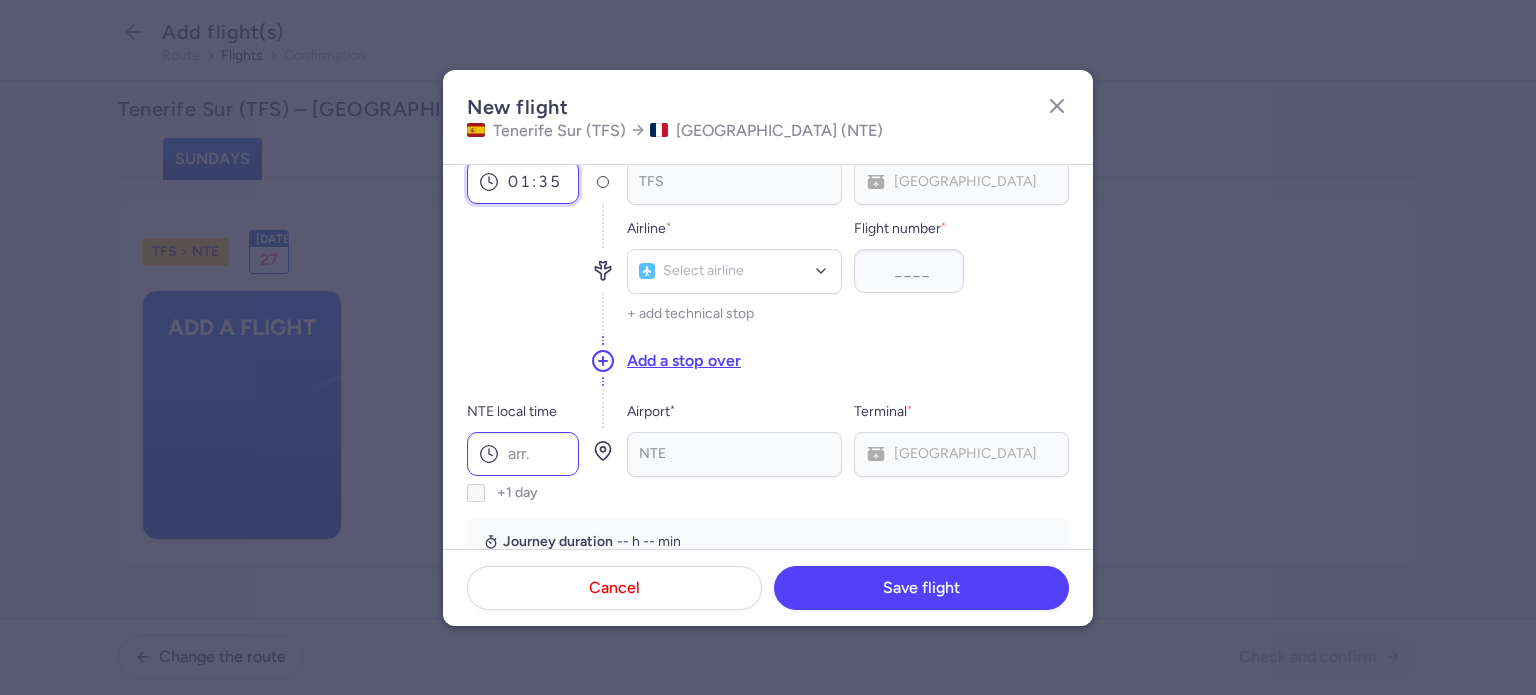 type on "01:35" 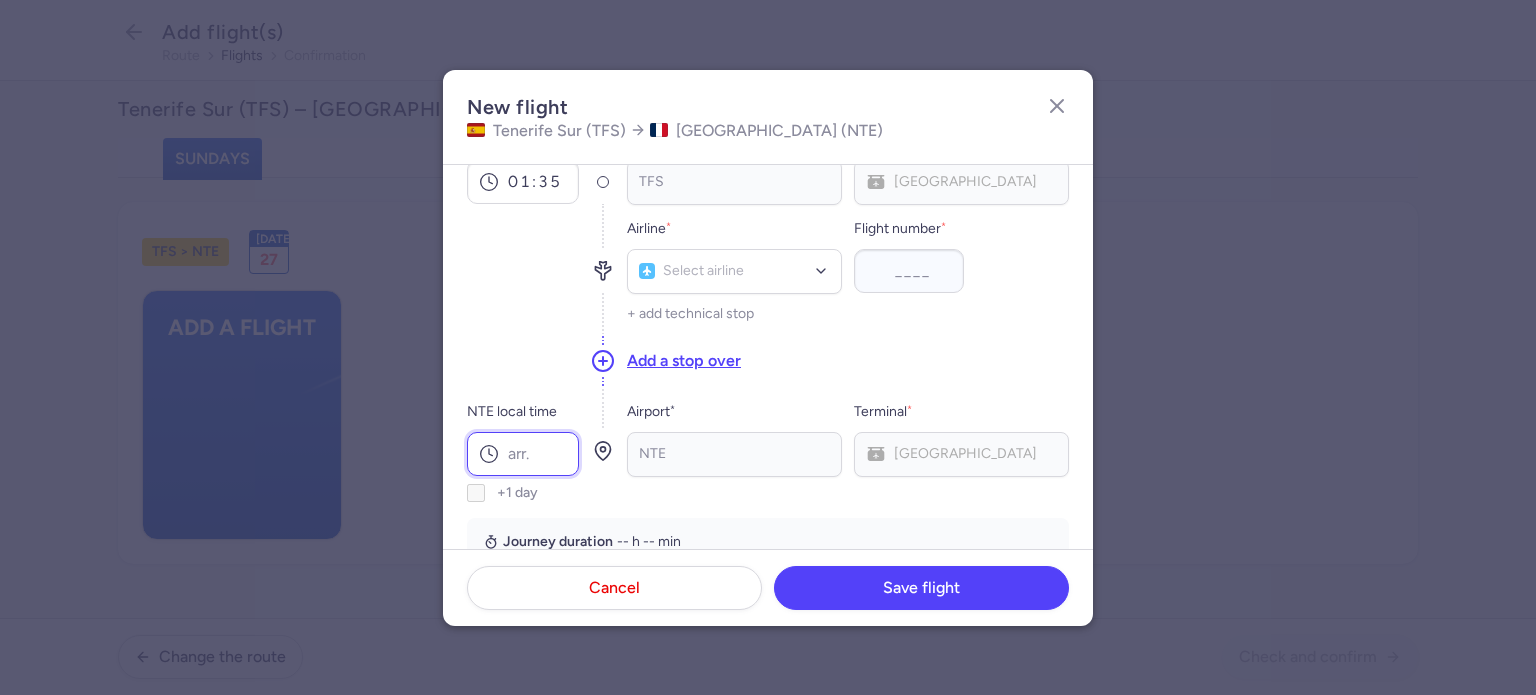 click on "NTE local time" at bounding box center [523, 454] 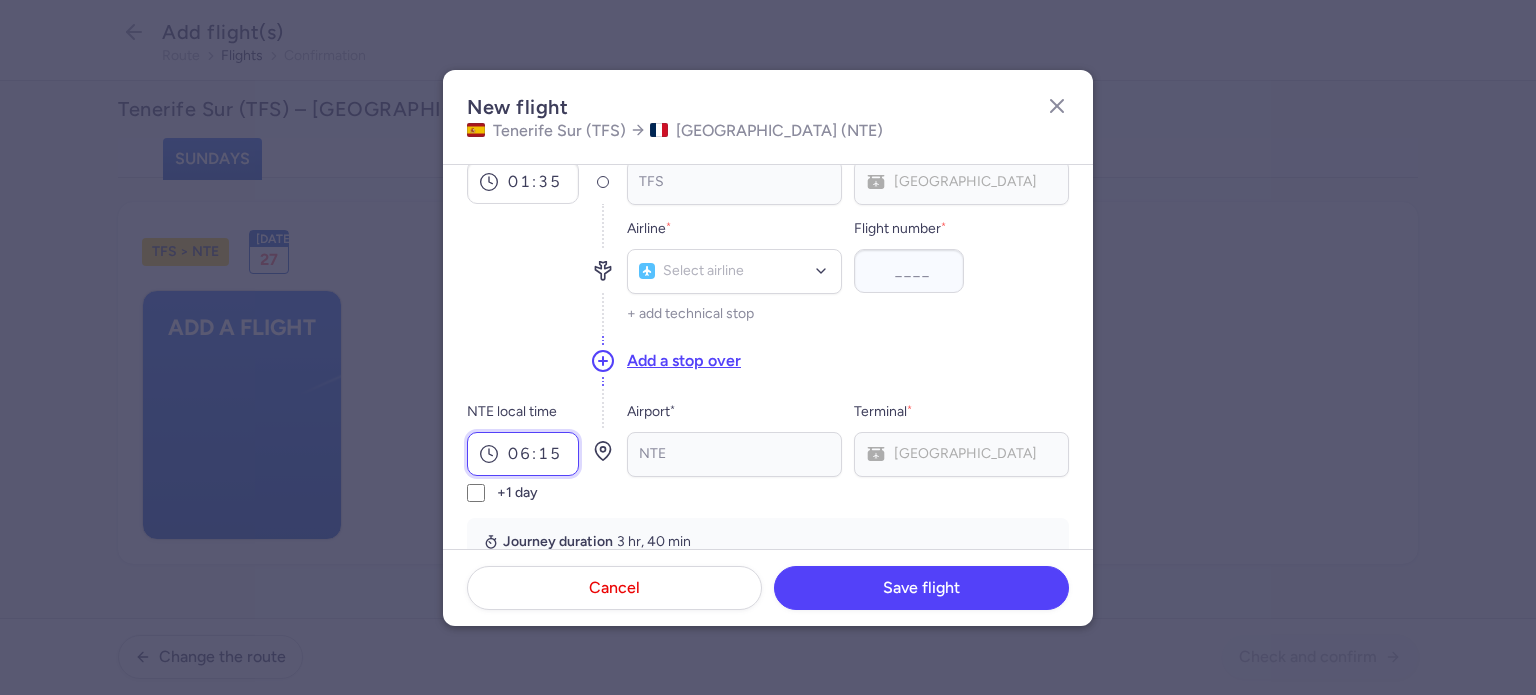 scroll, scrollTop: 0, scrollLeft: 0, axis: both 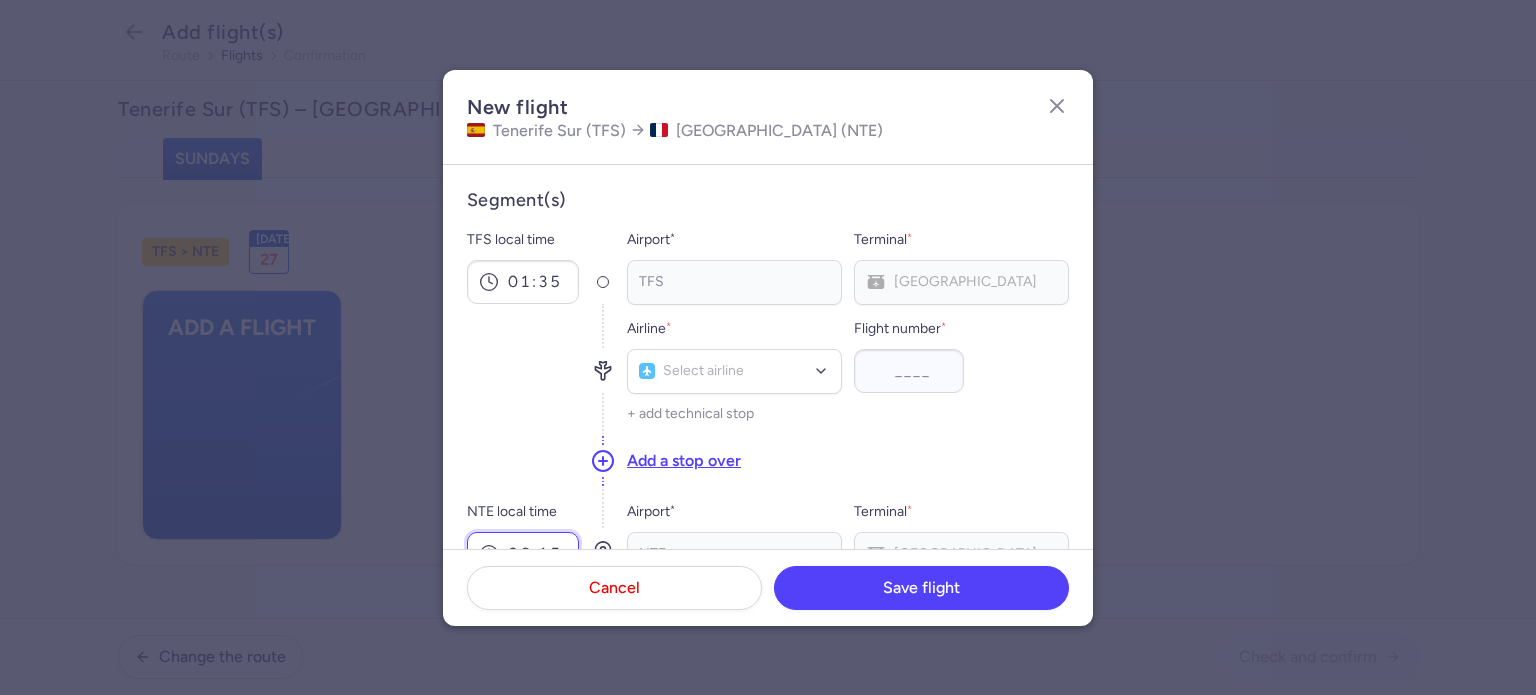 type on "06:15" 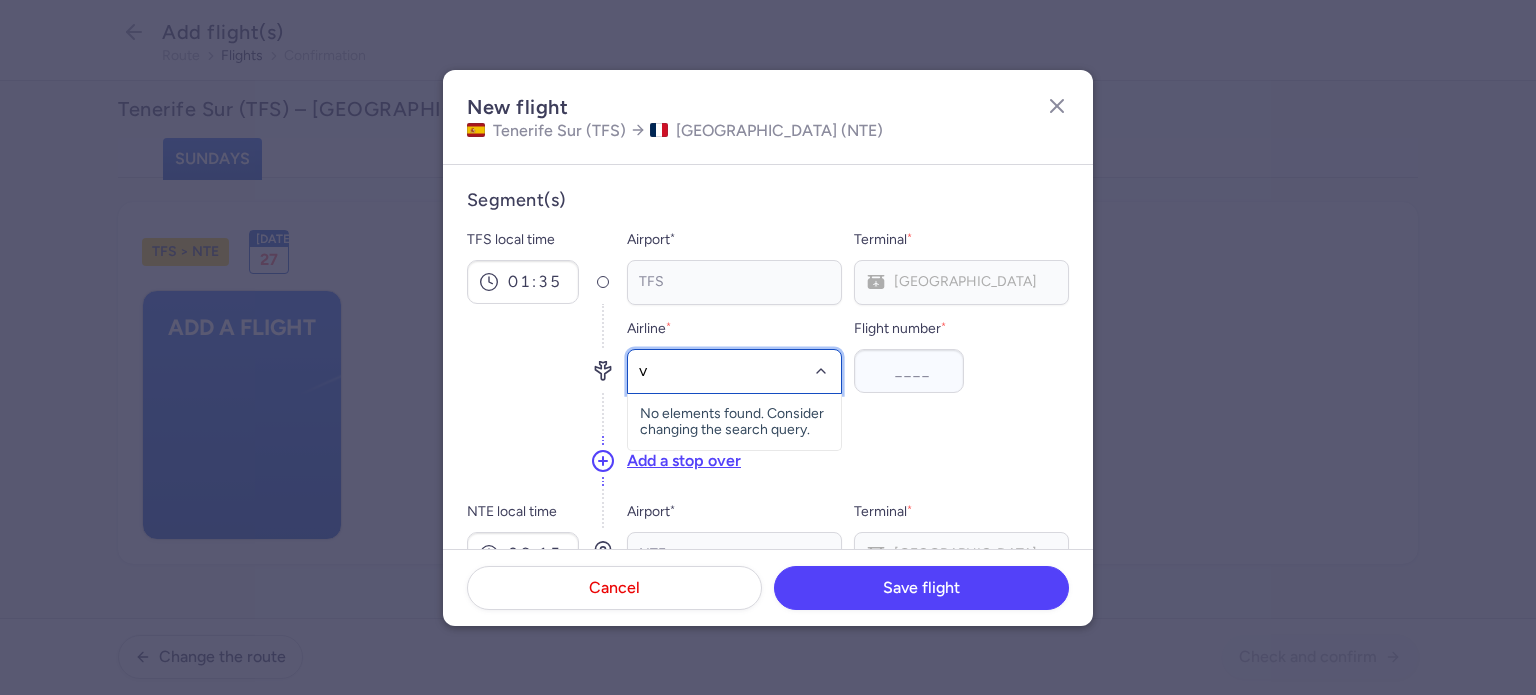 type on "v7" 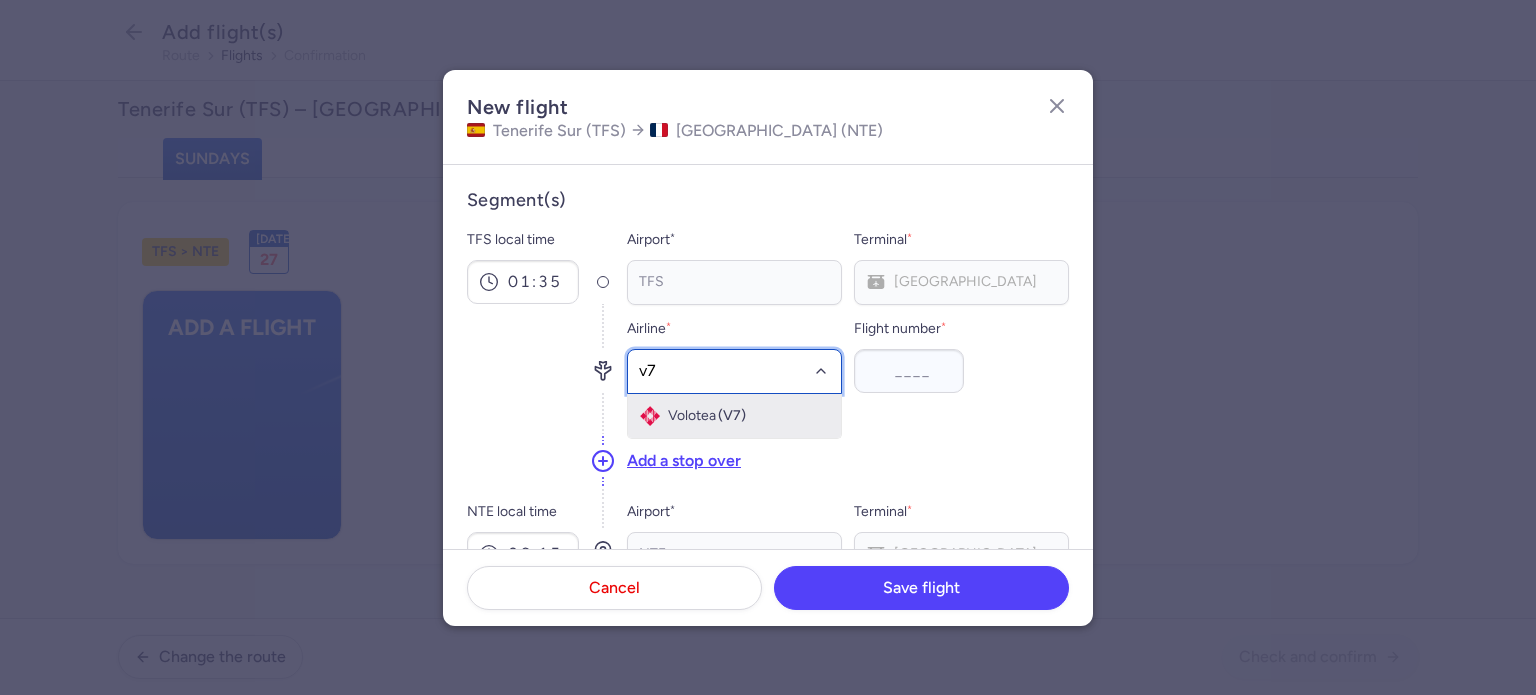click on "Volotea" at bounding box center [692, 416] 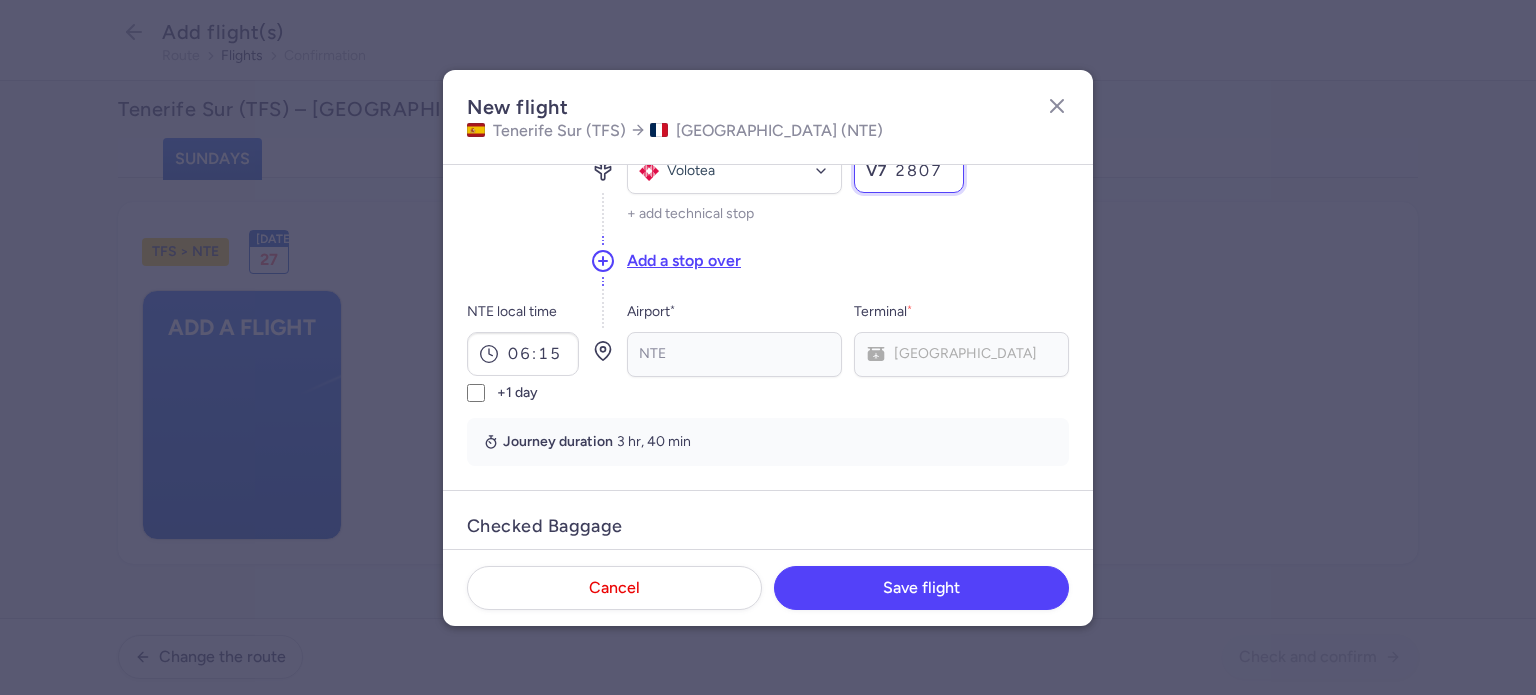 scroll, scrollTop: 400, scrollLeft: 0, axis: vertical 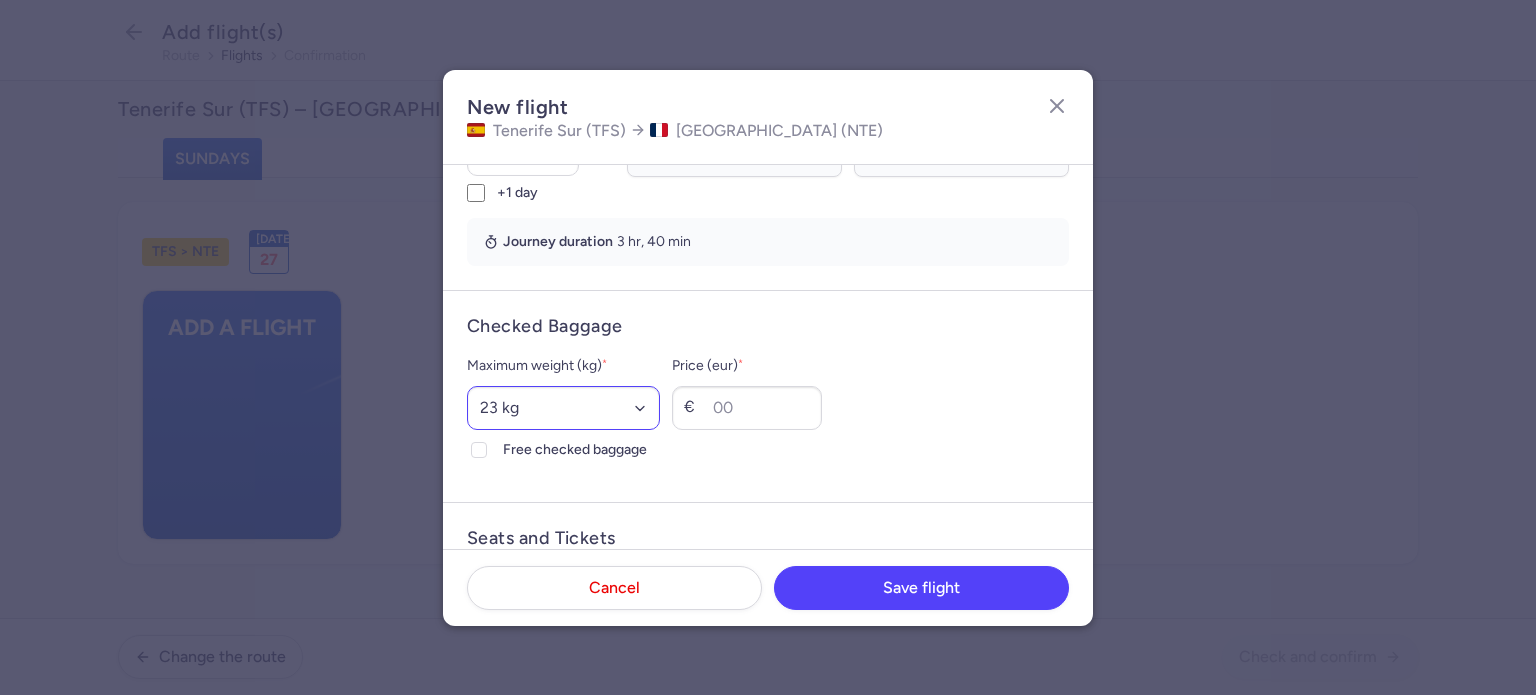 type on "2807" 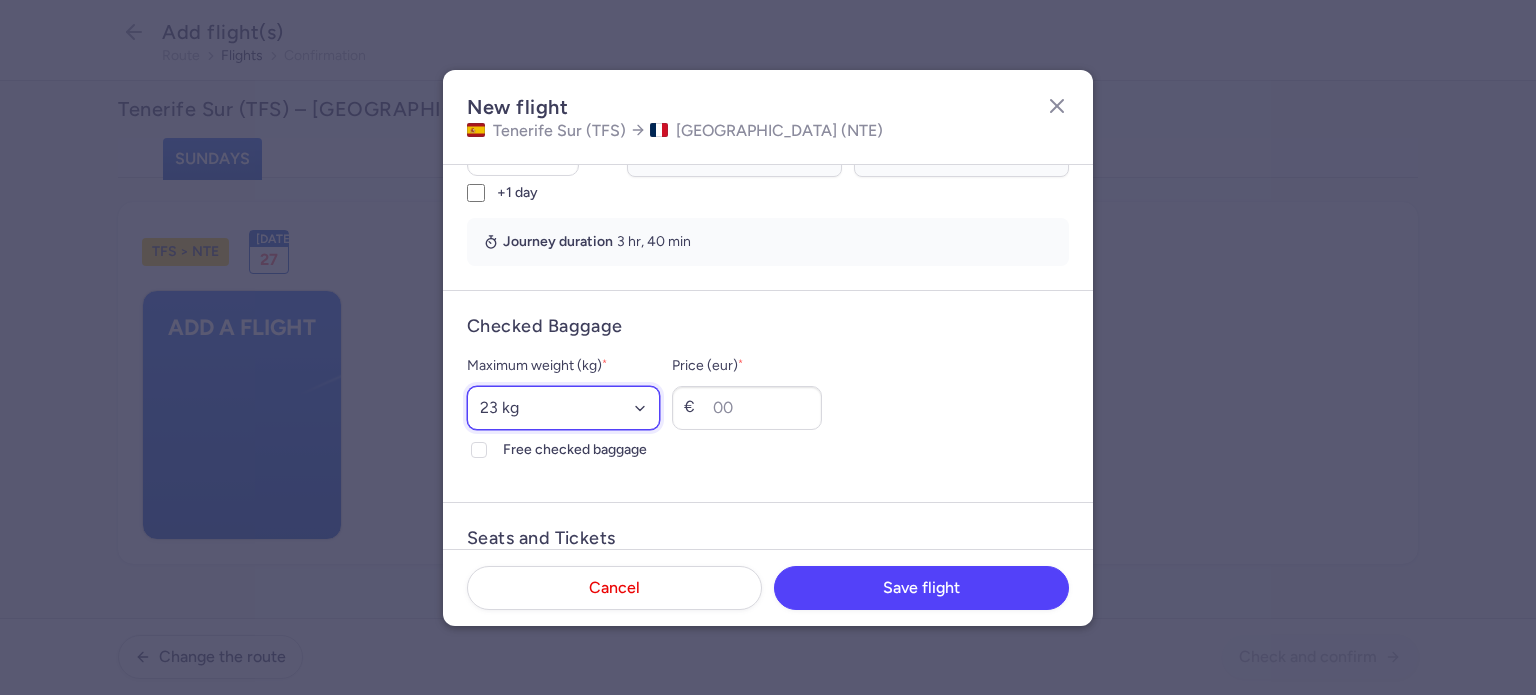 click on "Select an option 15 kg 16 kg 17 kg 18 kg 19 kg 20 kg 21 kg 22 kg 23 kg 24 kg 25 kg 26 kg 27 kg 28 kg 29 kg 30 kg 31 kg 32 kg 33 kg 34 kg 35 kg" at bounding box center (563, 408) 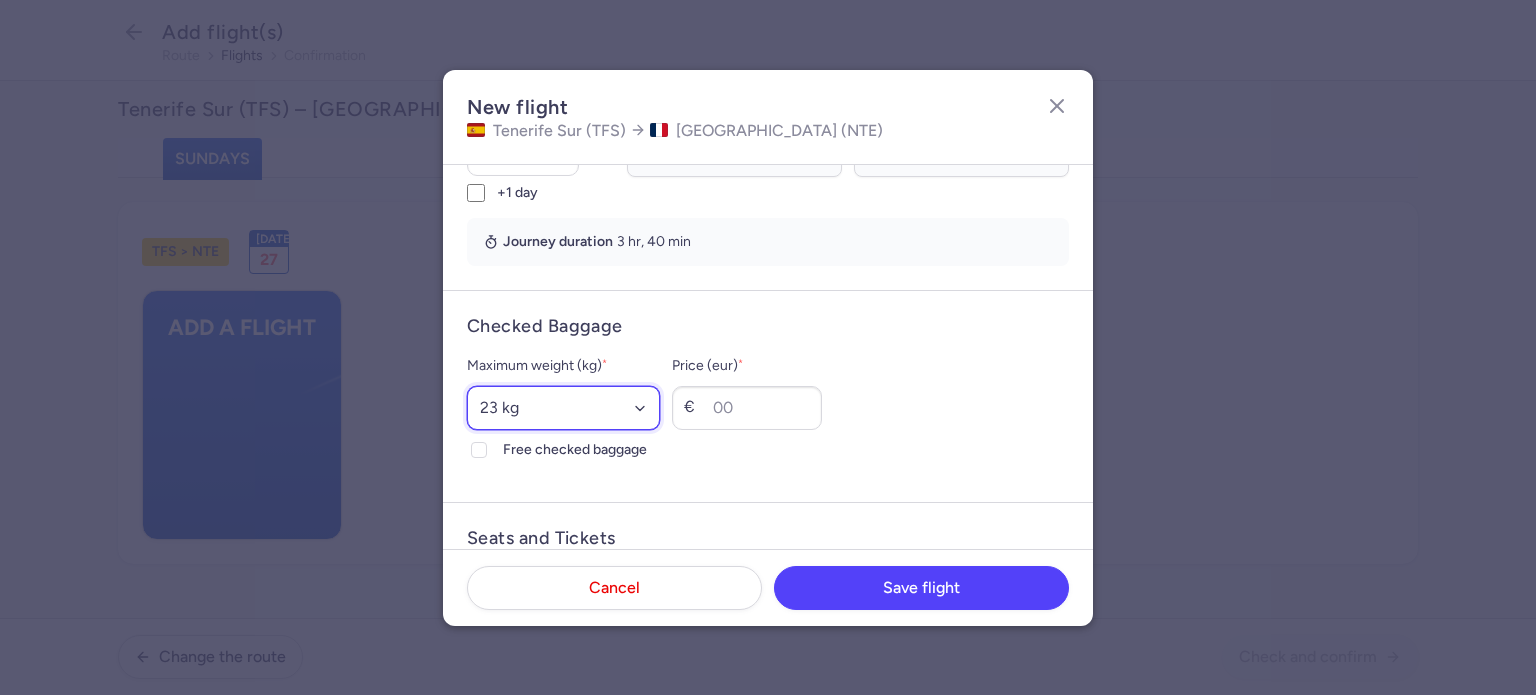 select on "20" 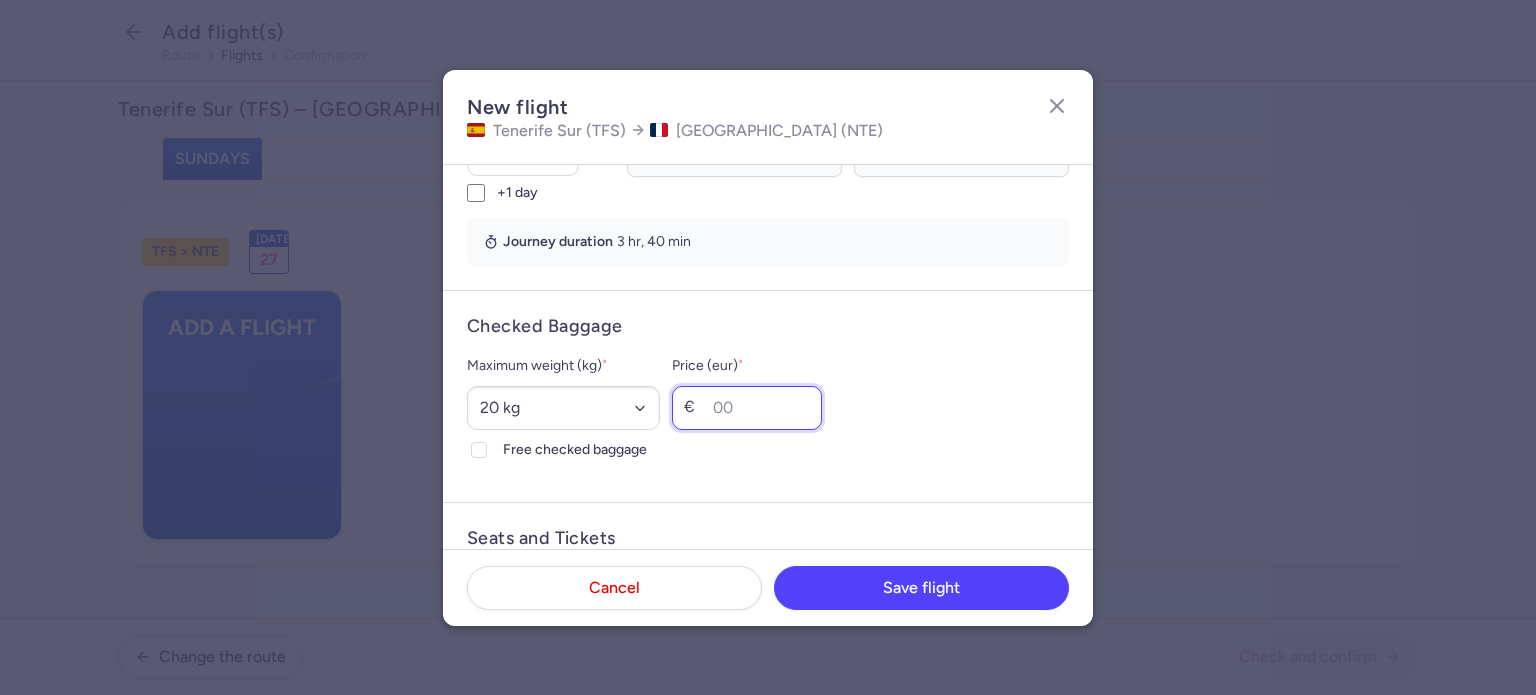 click on "Price (eur)  *" at bounding box center (747, 408) 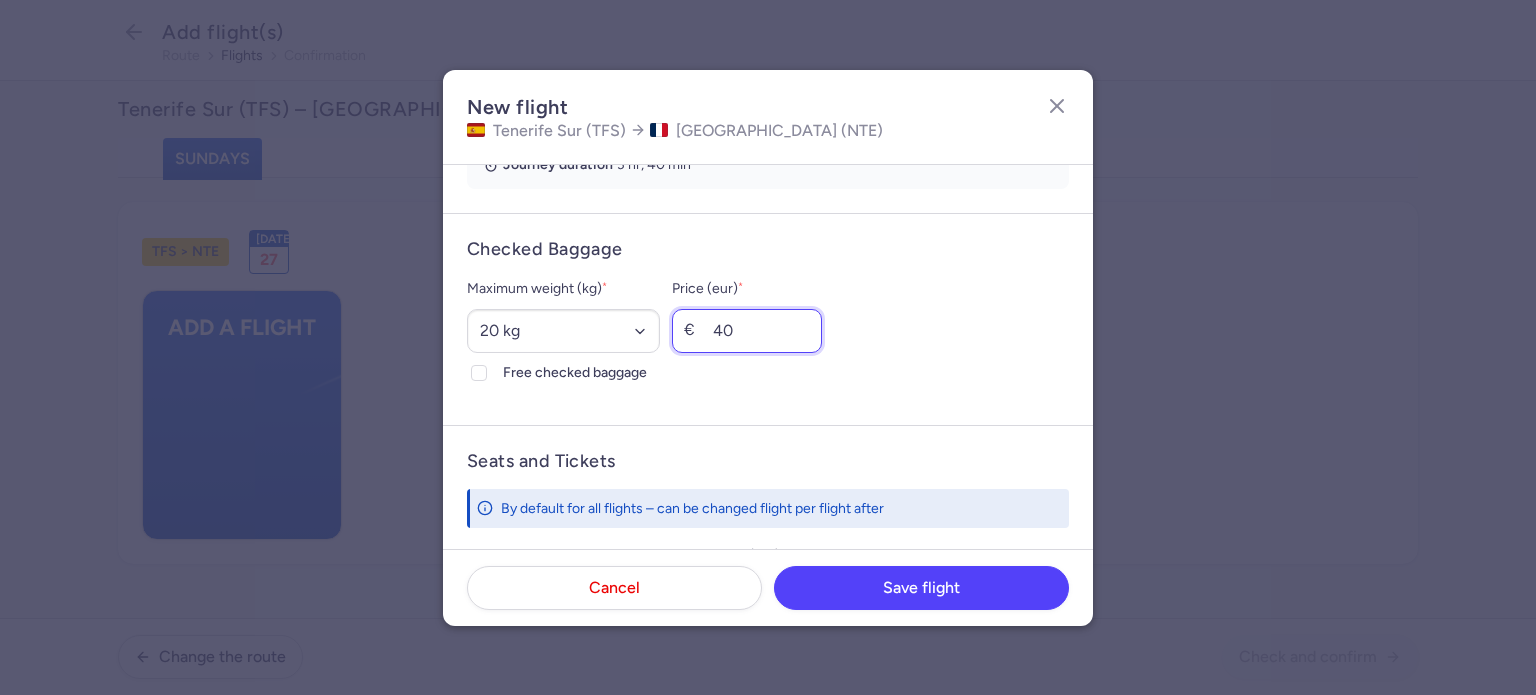 scroll, scrollTop: 600, scrollLeft: 0, axis: vertical 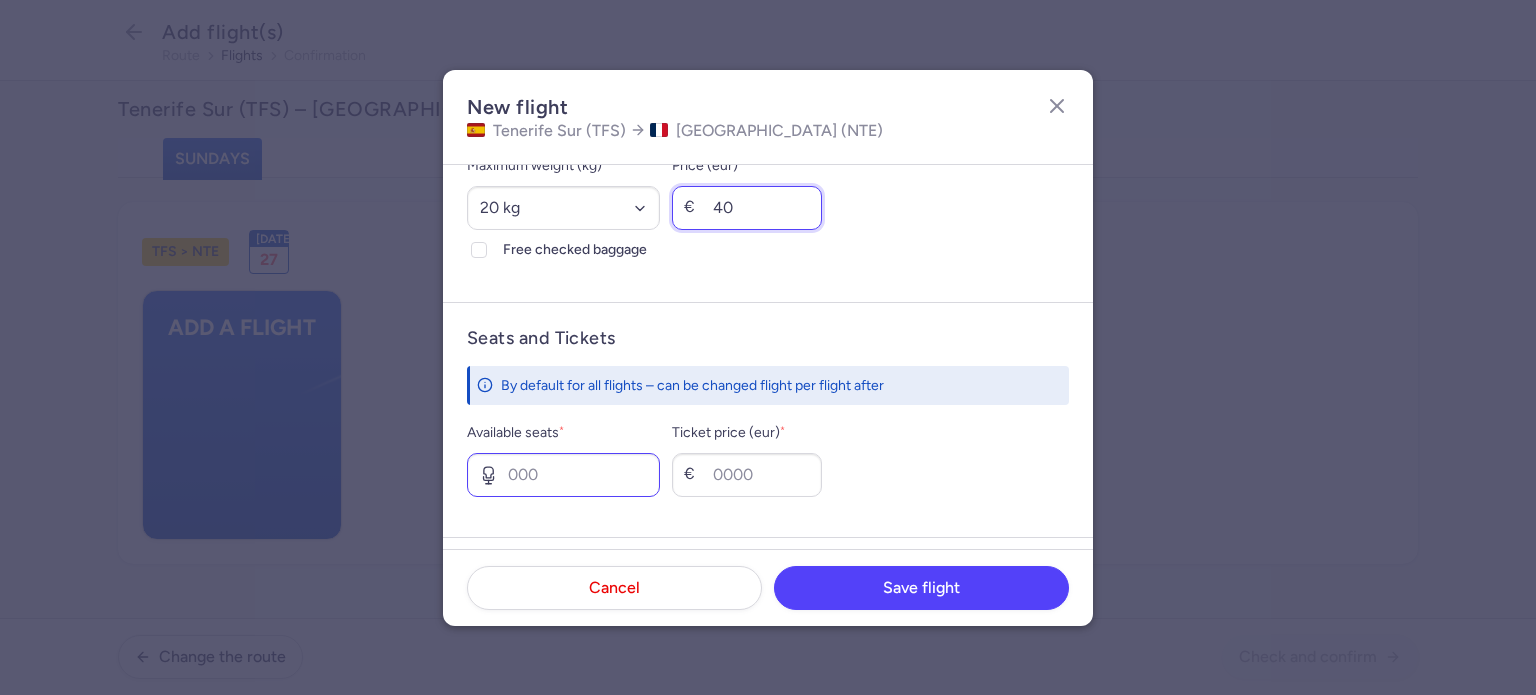 type on "40" 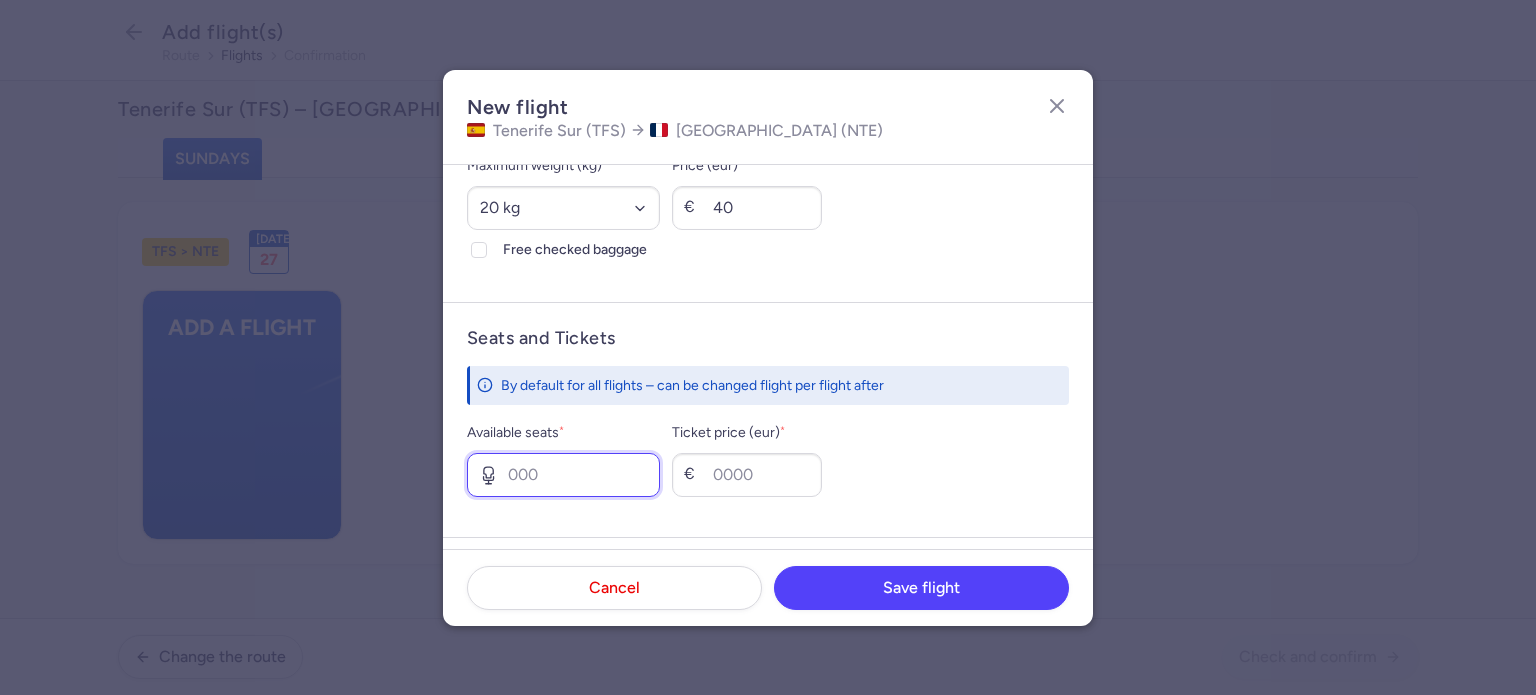 click on "Available seats  *" at bounding box center (563, 475) 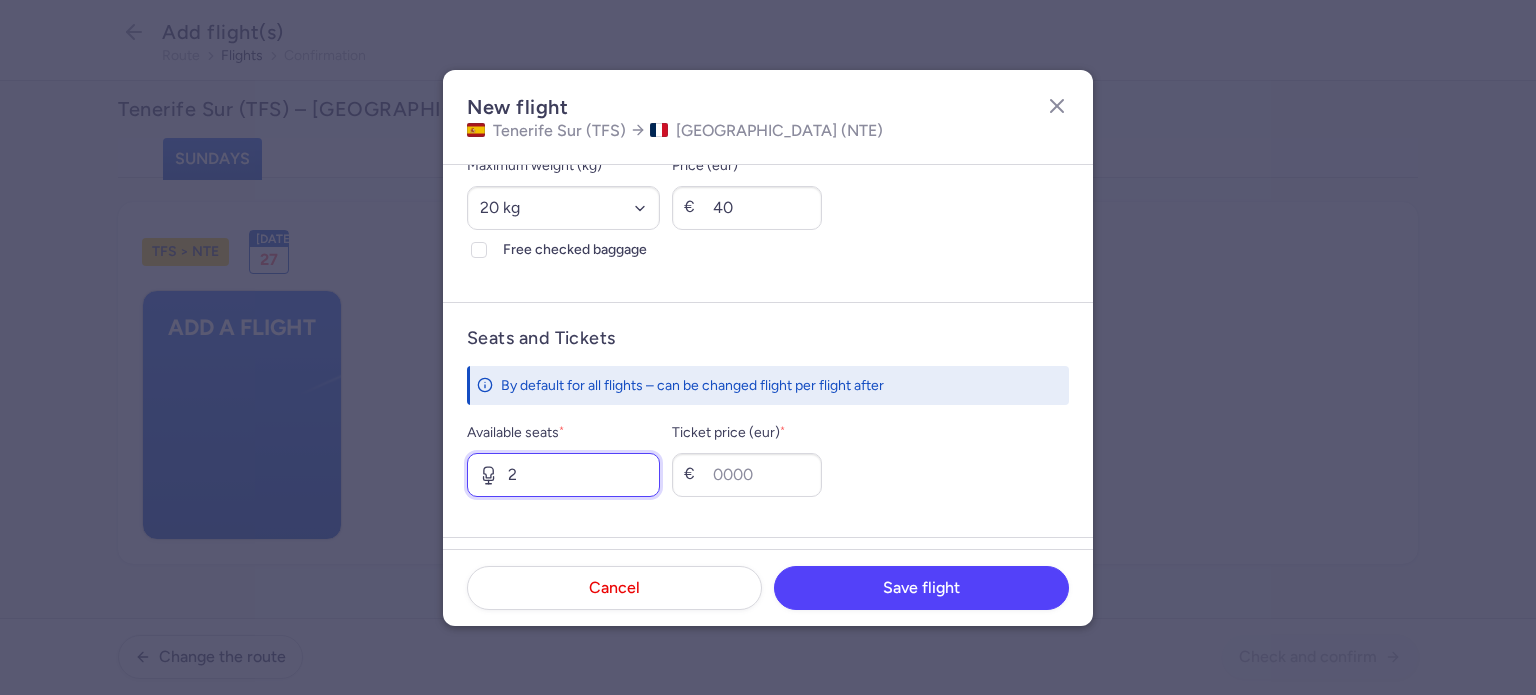 type on "2" 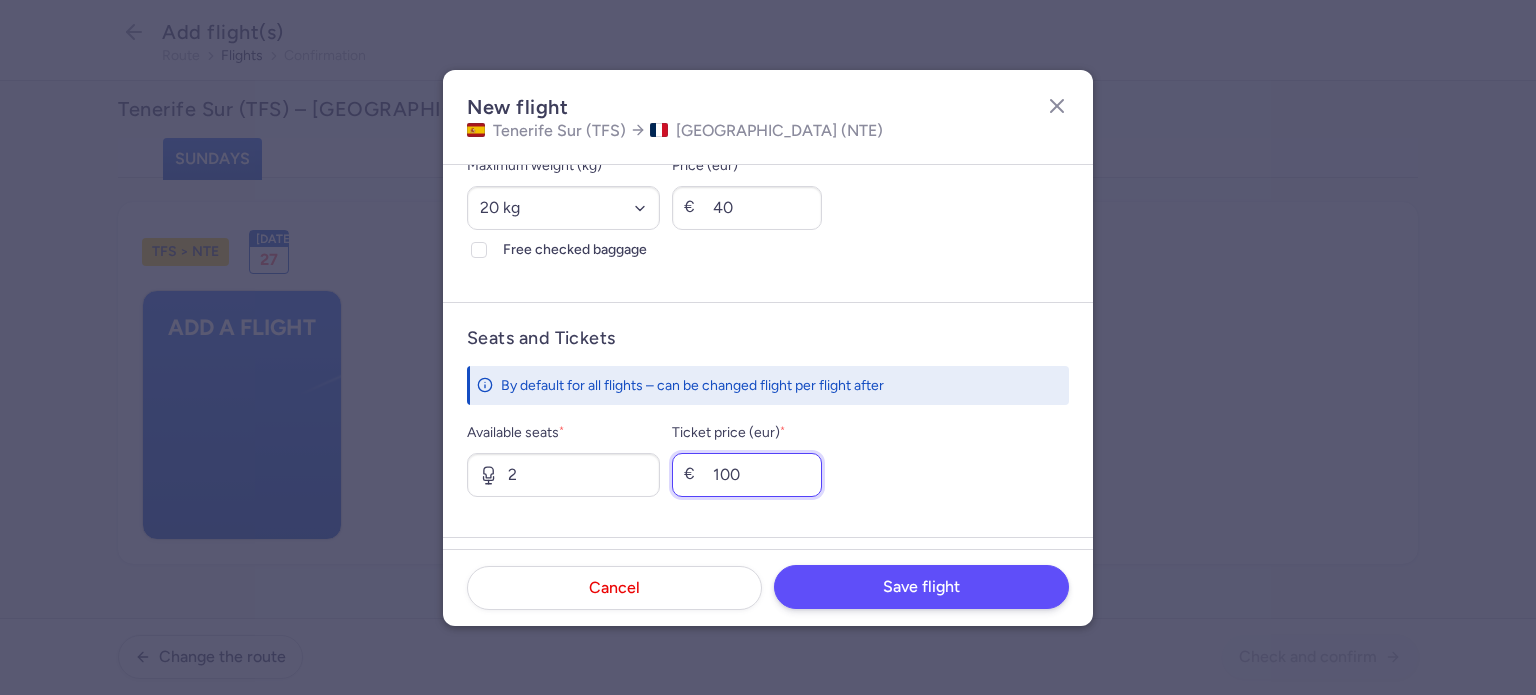 type on "100" 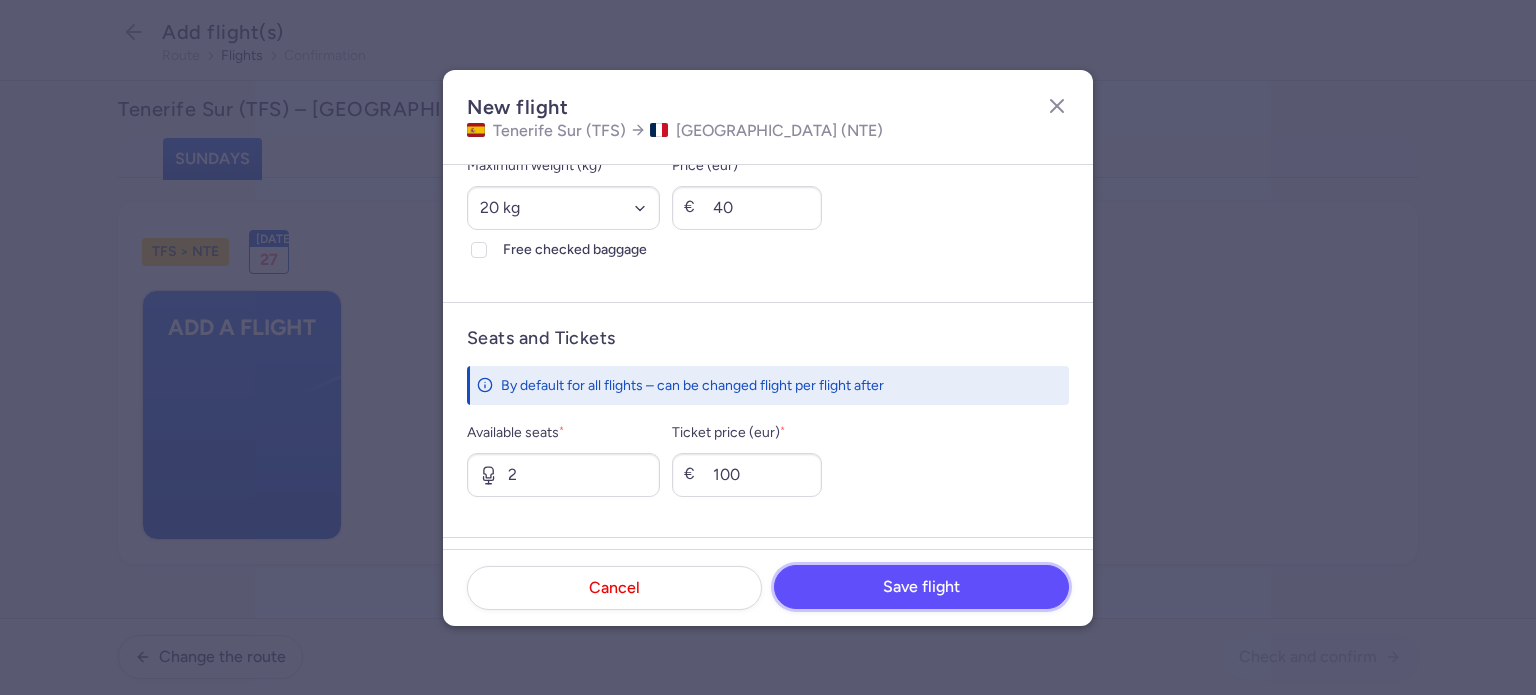 click on "Save flight" at bounding box center [921, 587] 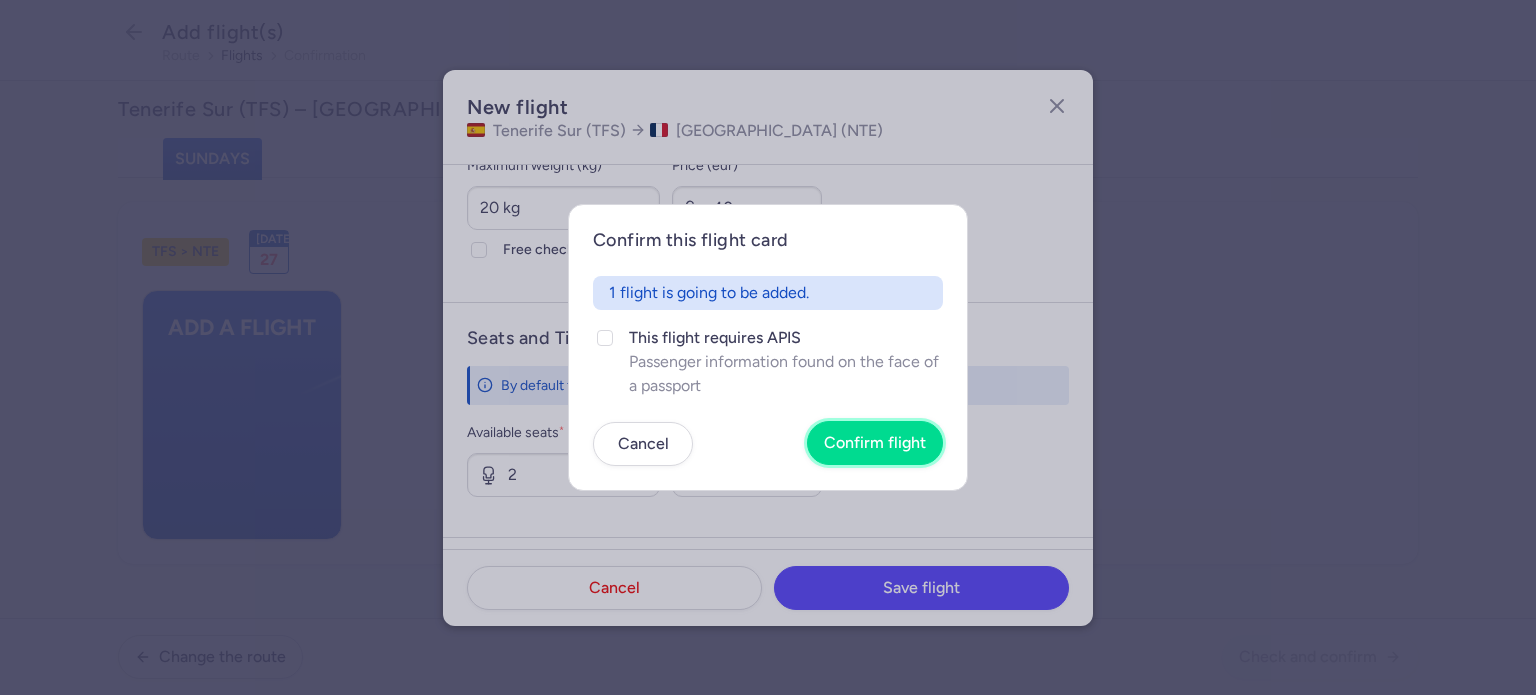 click on "Confirm flight" at bounding box center (875, 443) 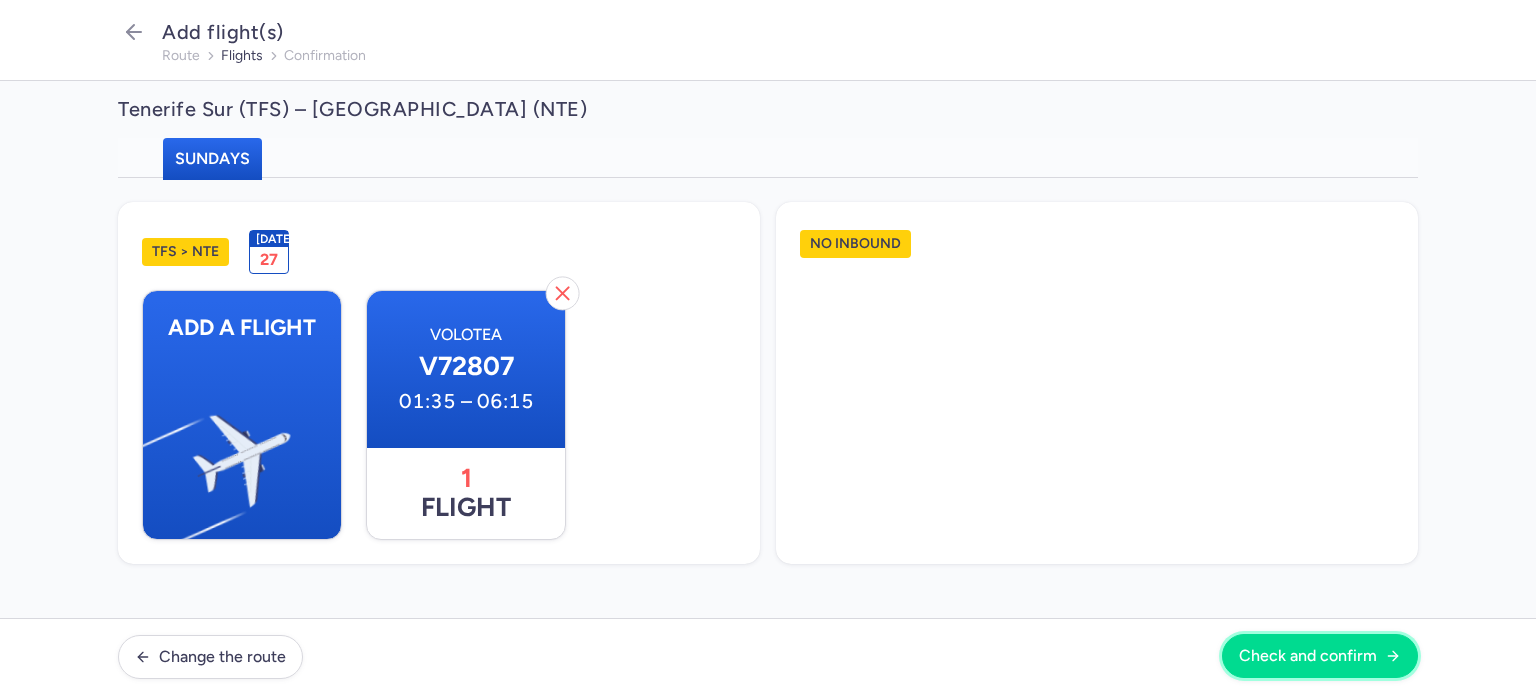 click on "Check and confirm" at bounding box center [1308, 656] 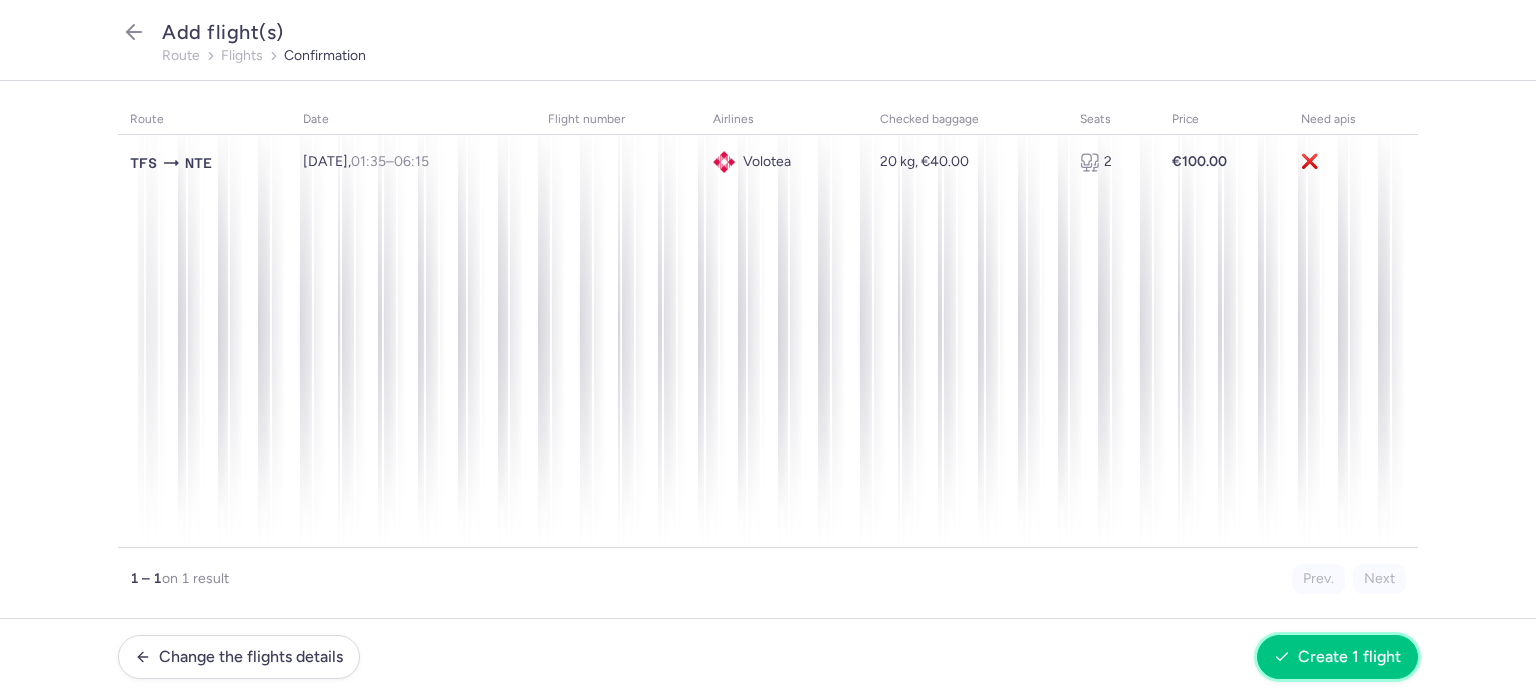 click on "Create 1 flight" at bounding box center [1349, 657] 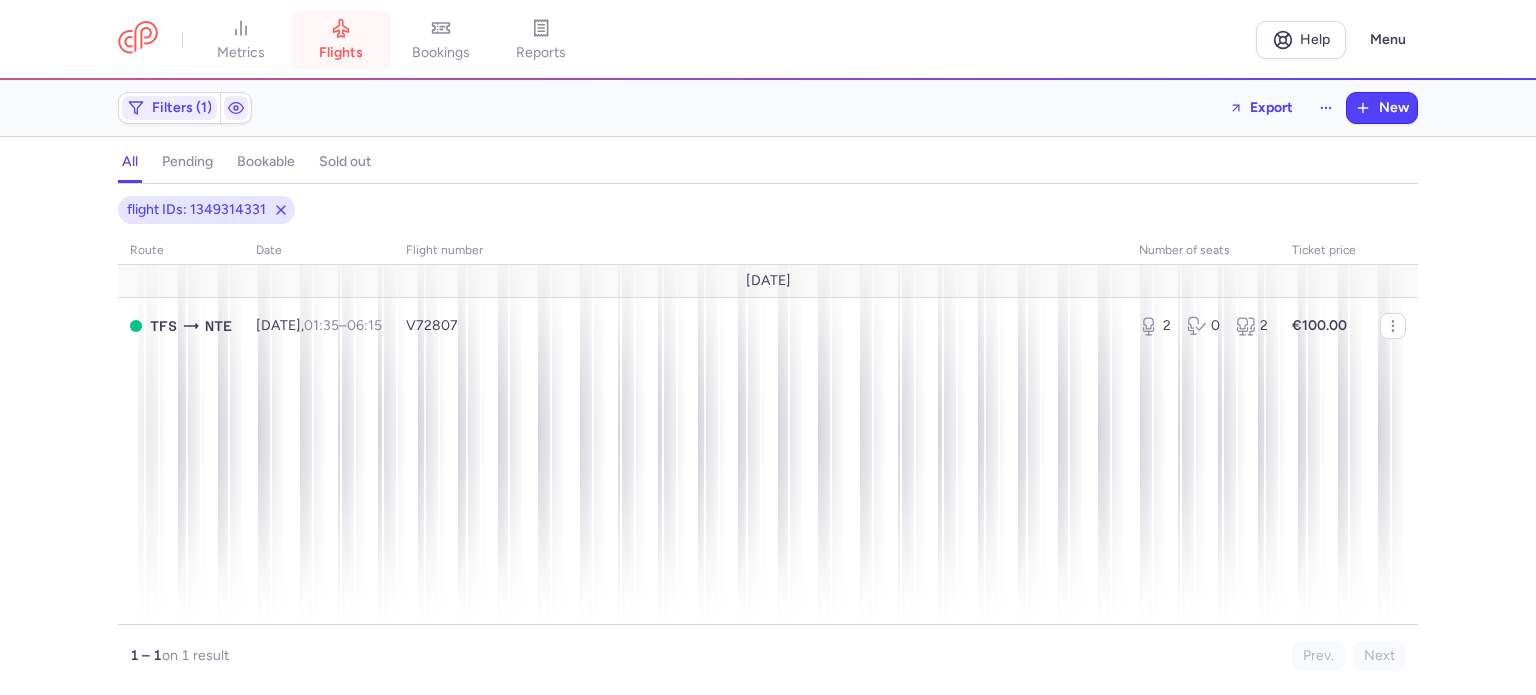 click on "flights" at bounding box center [341, 40] 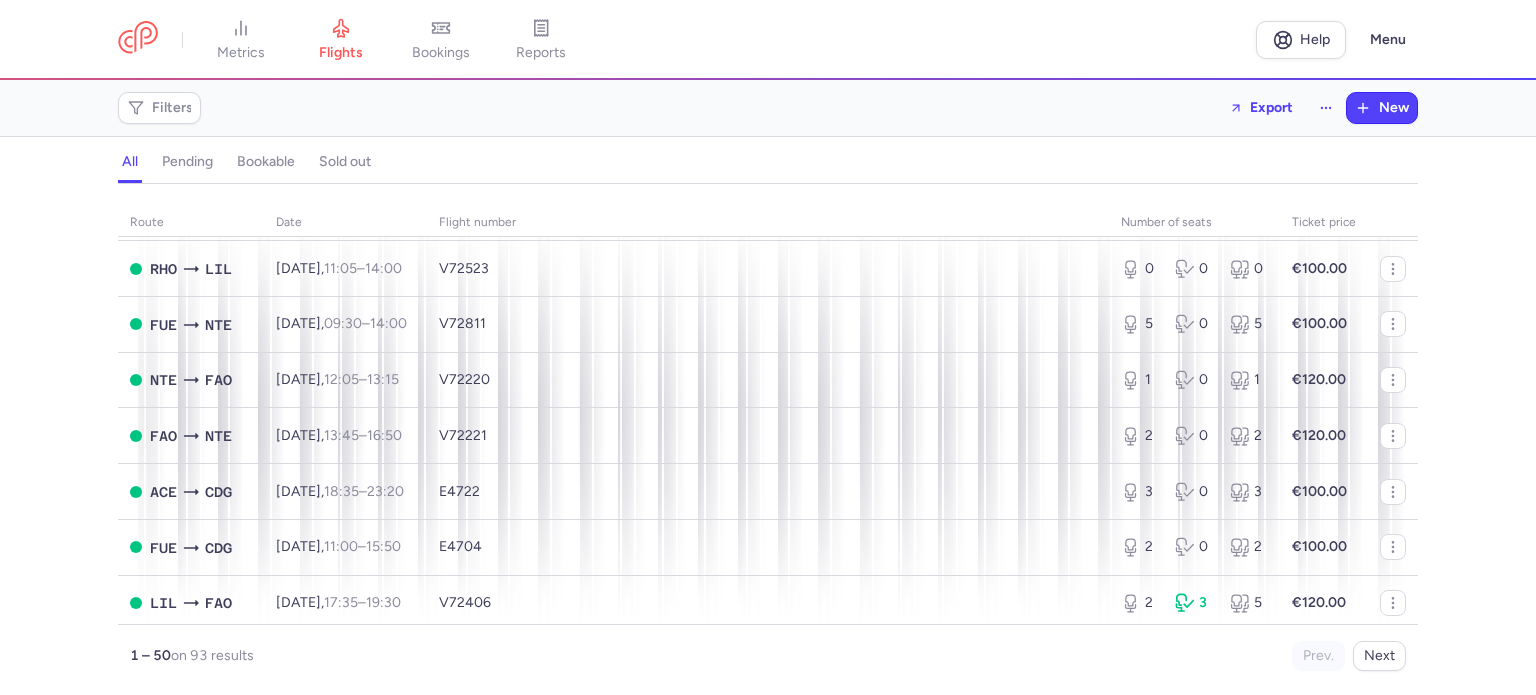 scroll, scrollTop: 1400, scrollLeft: 0, axis: vertical 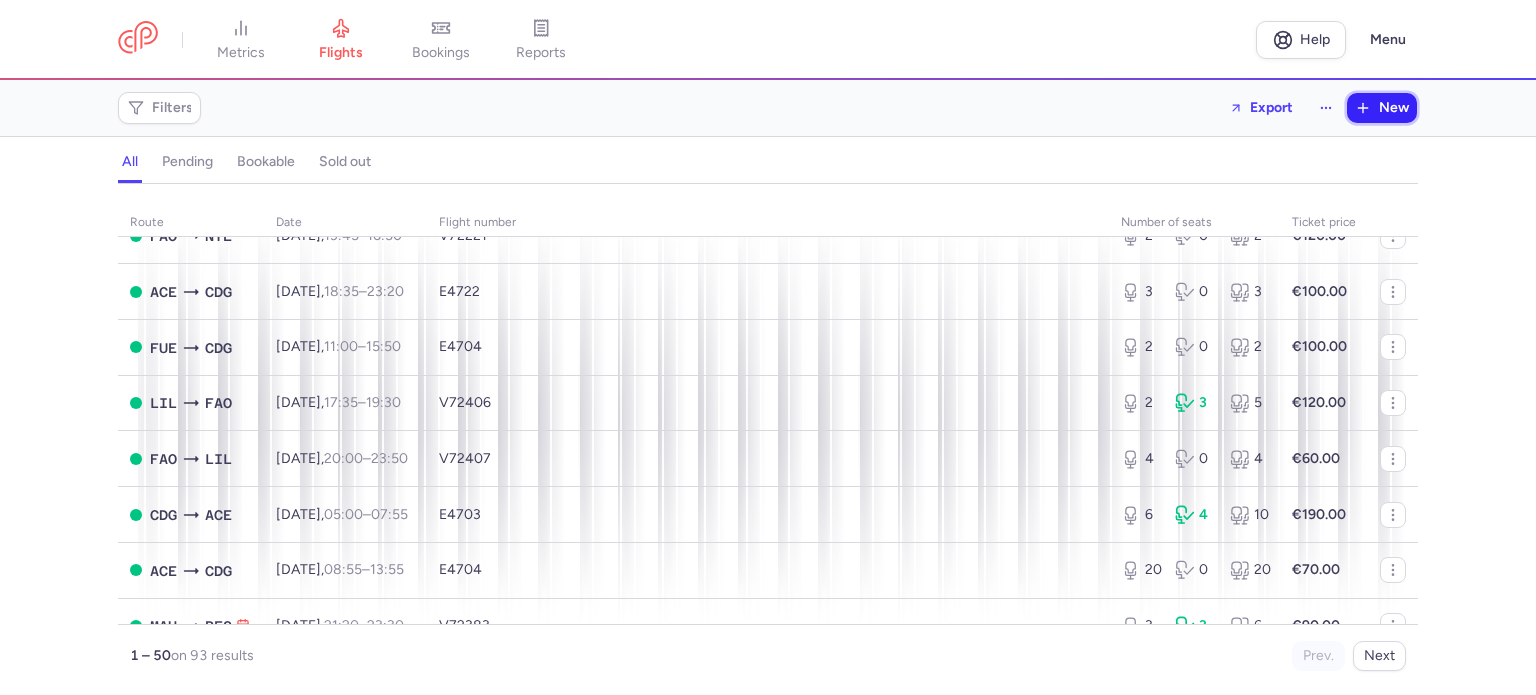 click on "New" at bounding box center (1382, 108) 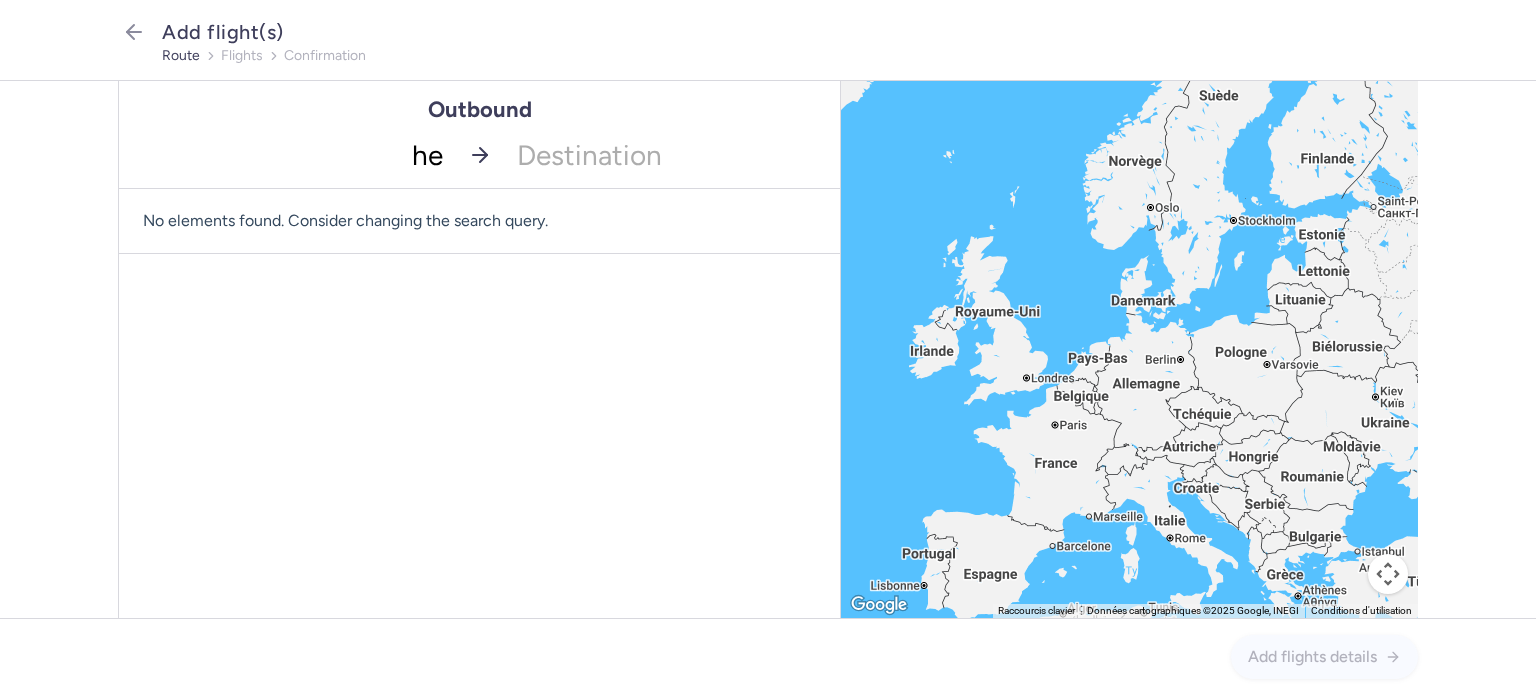 type on "her" 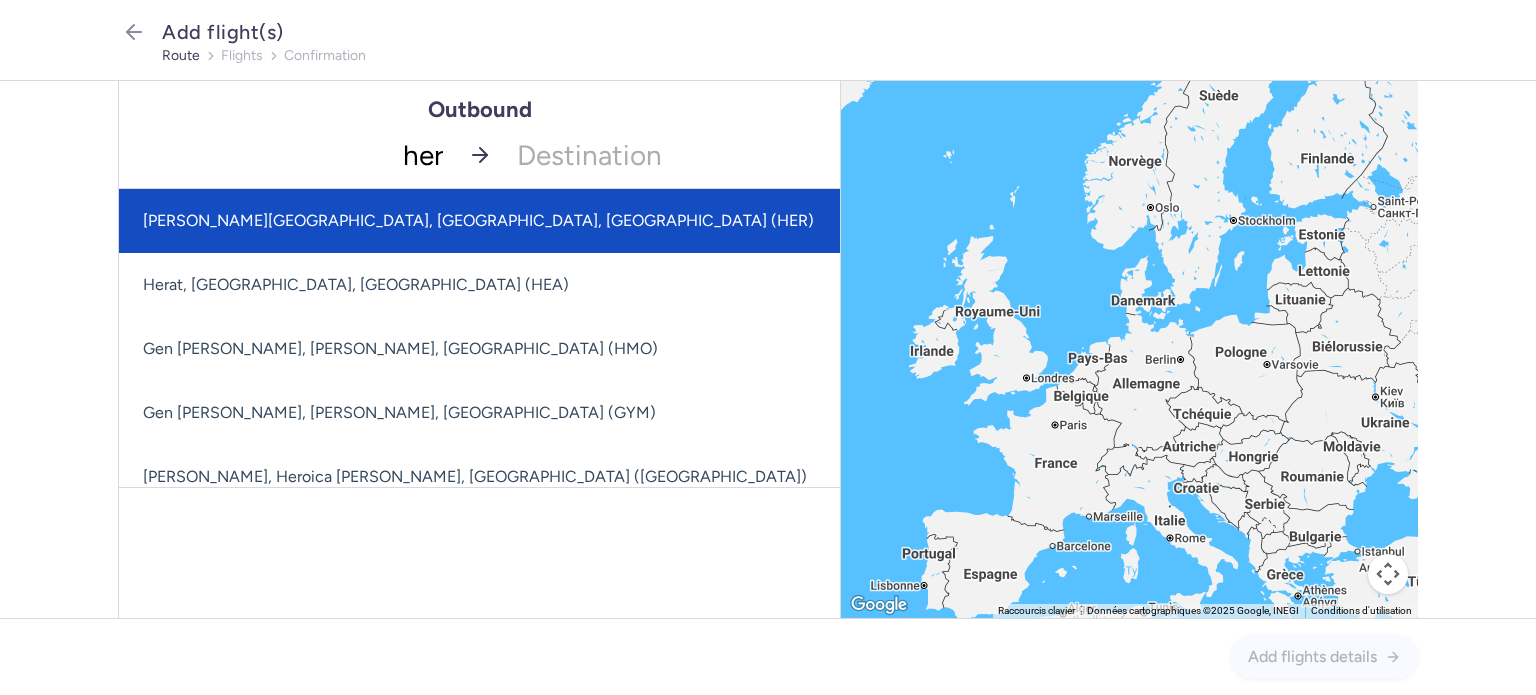 click on "[PERSON_NAME][GEOGRAPHIC_DATA], [GEOGRAPHIC_DATA], [GEOGRAPHIC_DATA] (HER)" 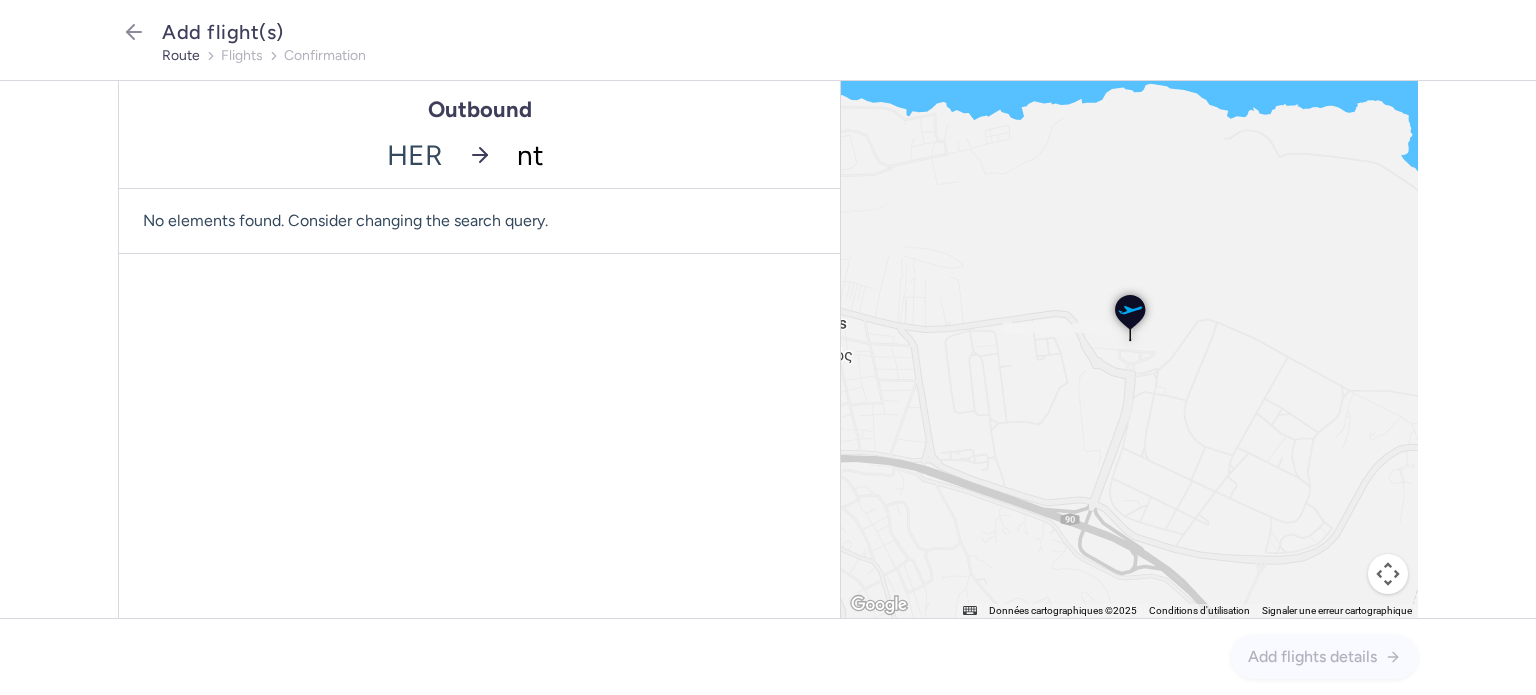 type on "nte" 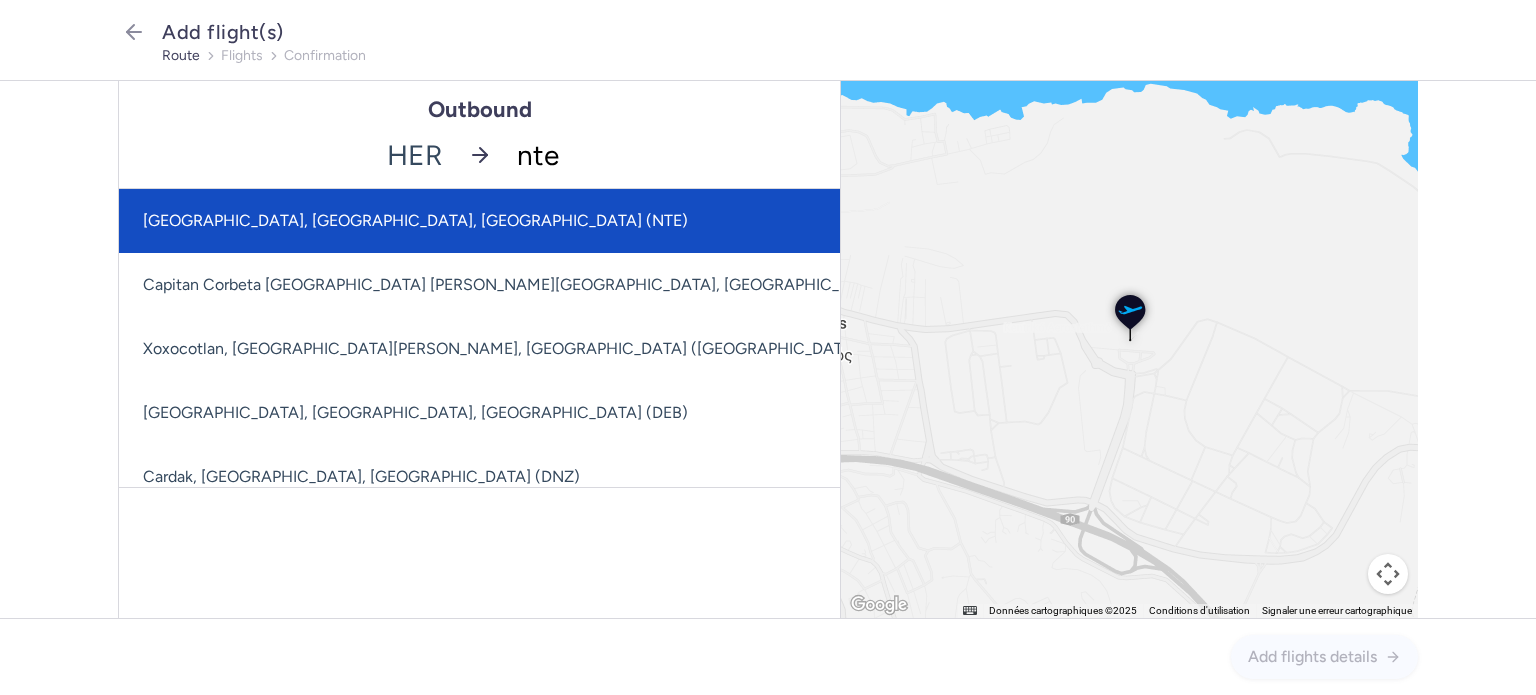 click on "[GEOGRAPHIC_DATA], [GEOGRAPHIC_DATA], [GEOGRAPHIC_DATA] (NTE)" at bounding box center (621, 221) 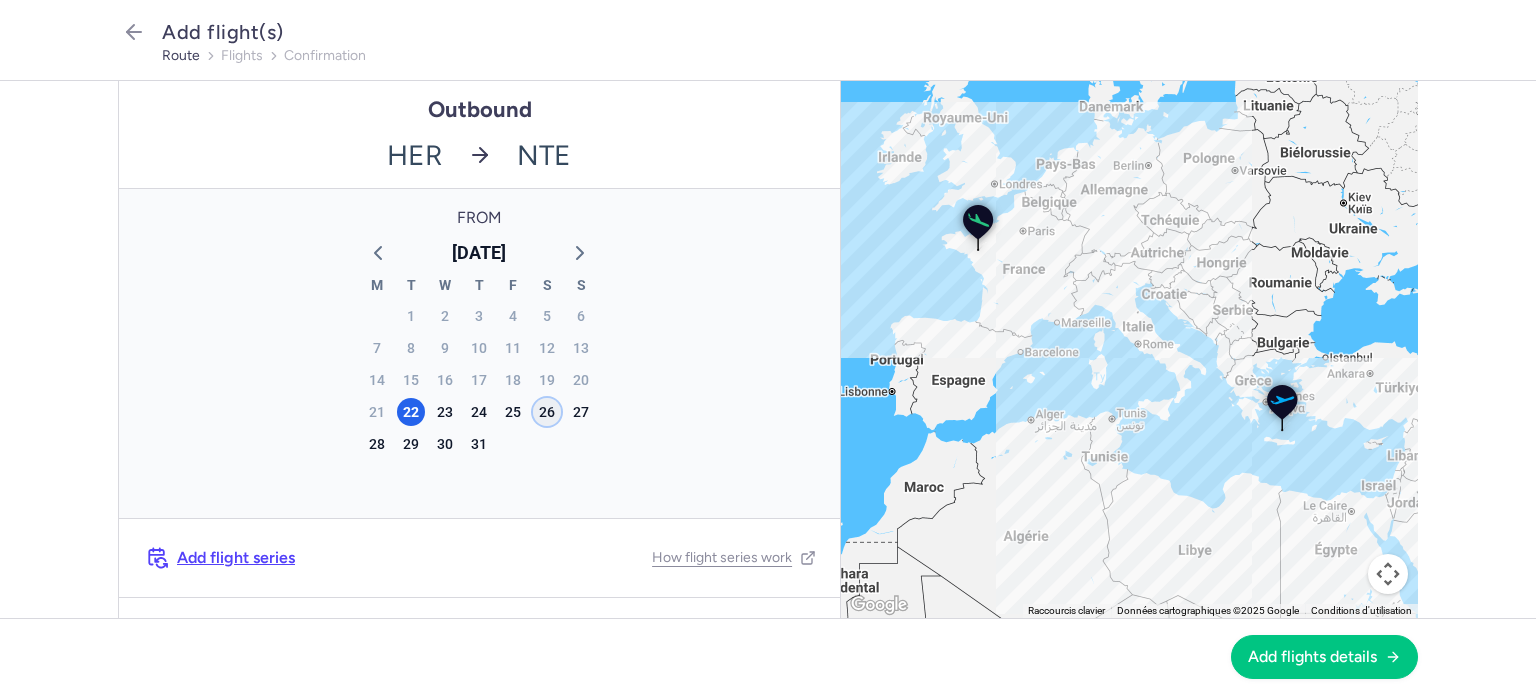 click on "26" 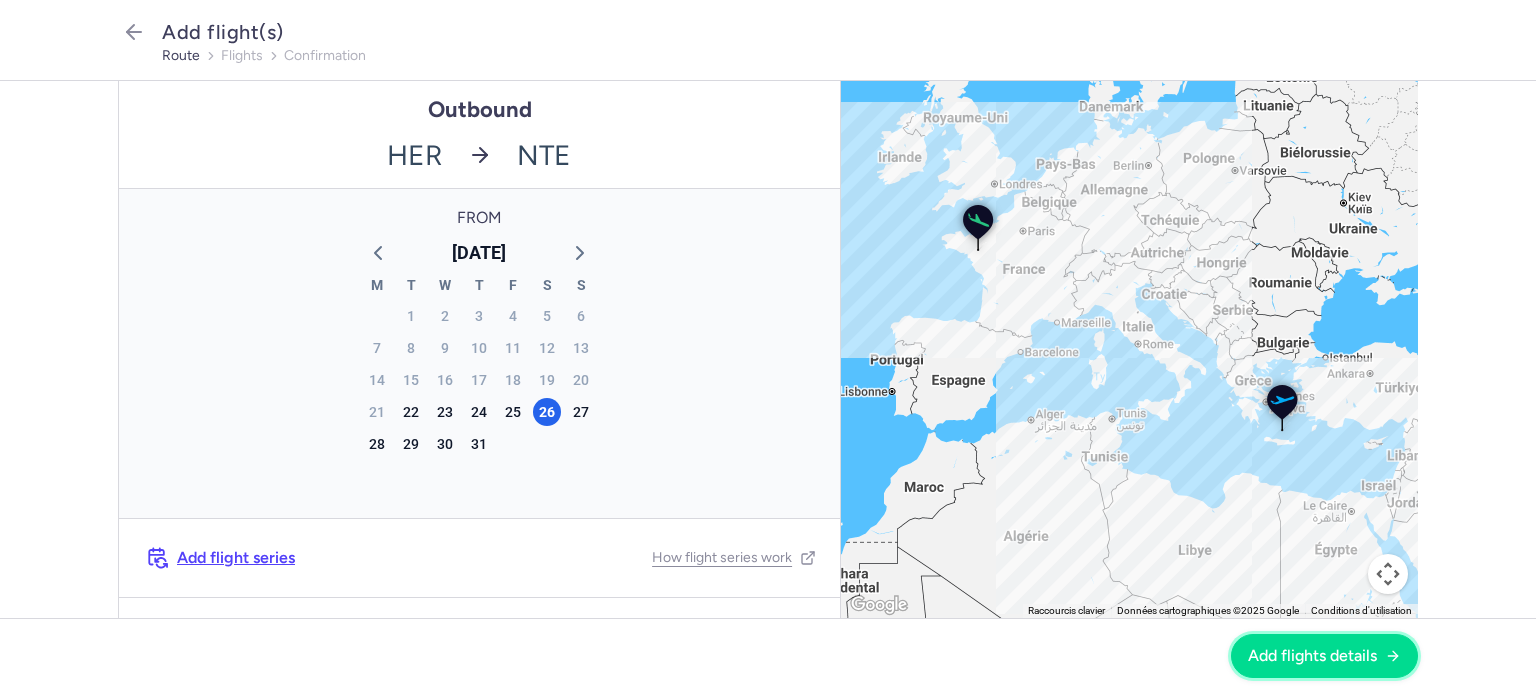 click on "Add flights details" at bounding box center (1312, 656) 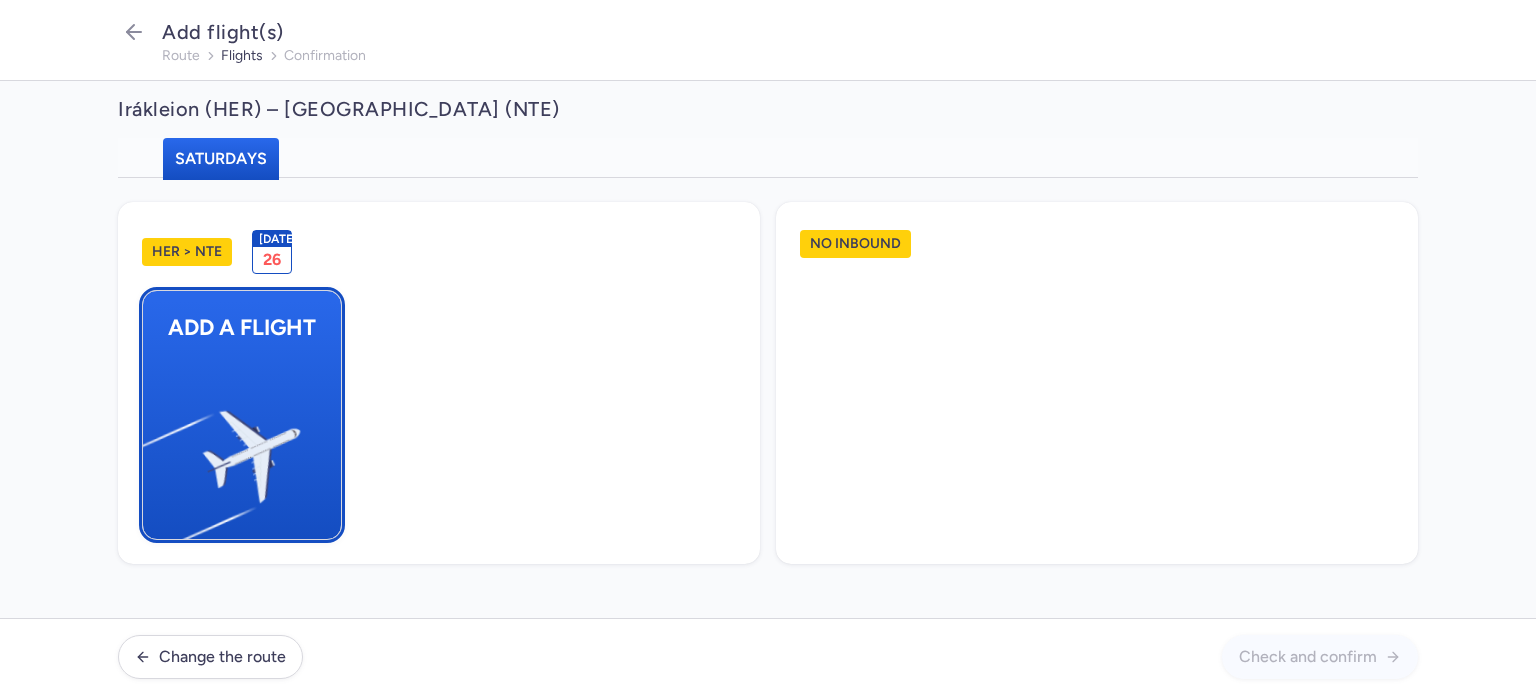 click on "Add a flight" at bounding box center [242, 327] 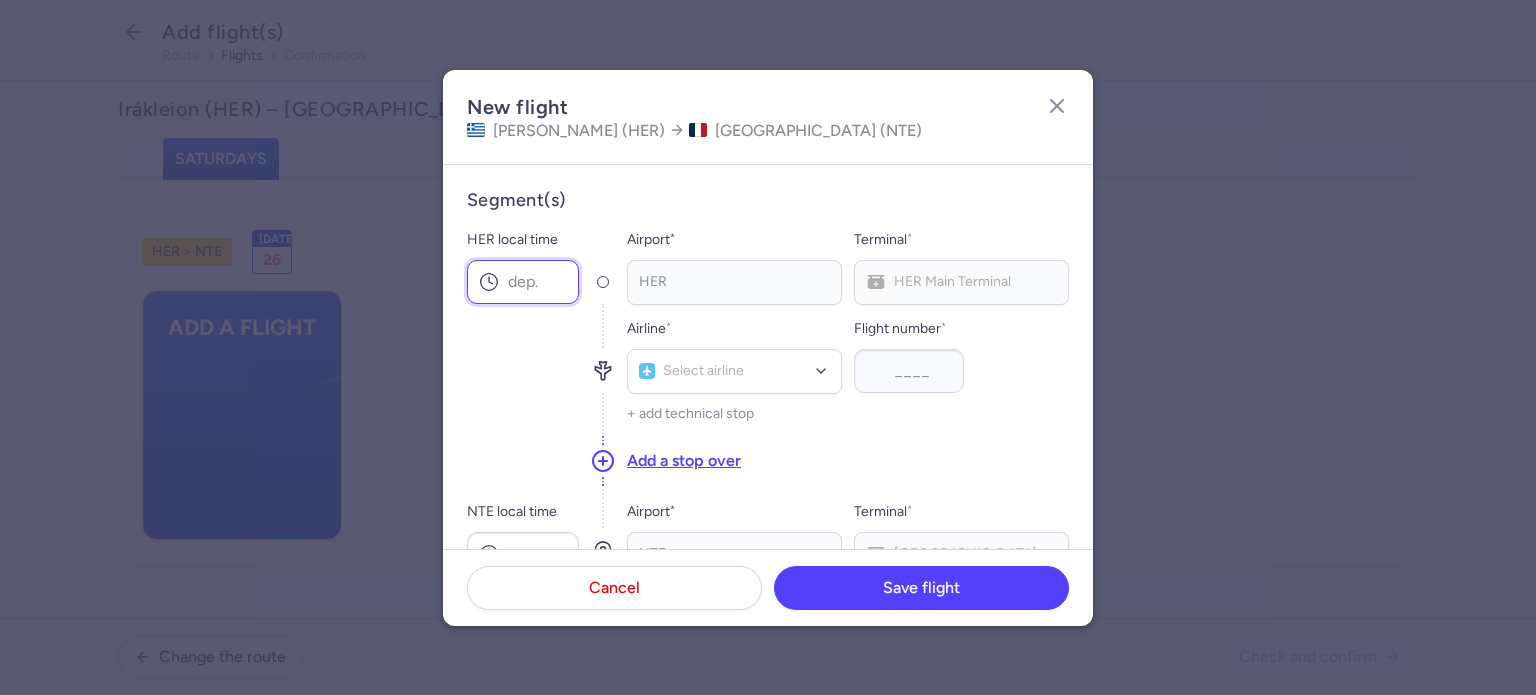 click on "HER local time" at bounding box center [523, 282] 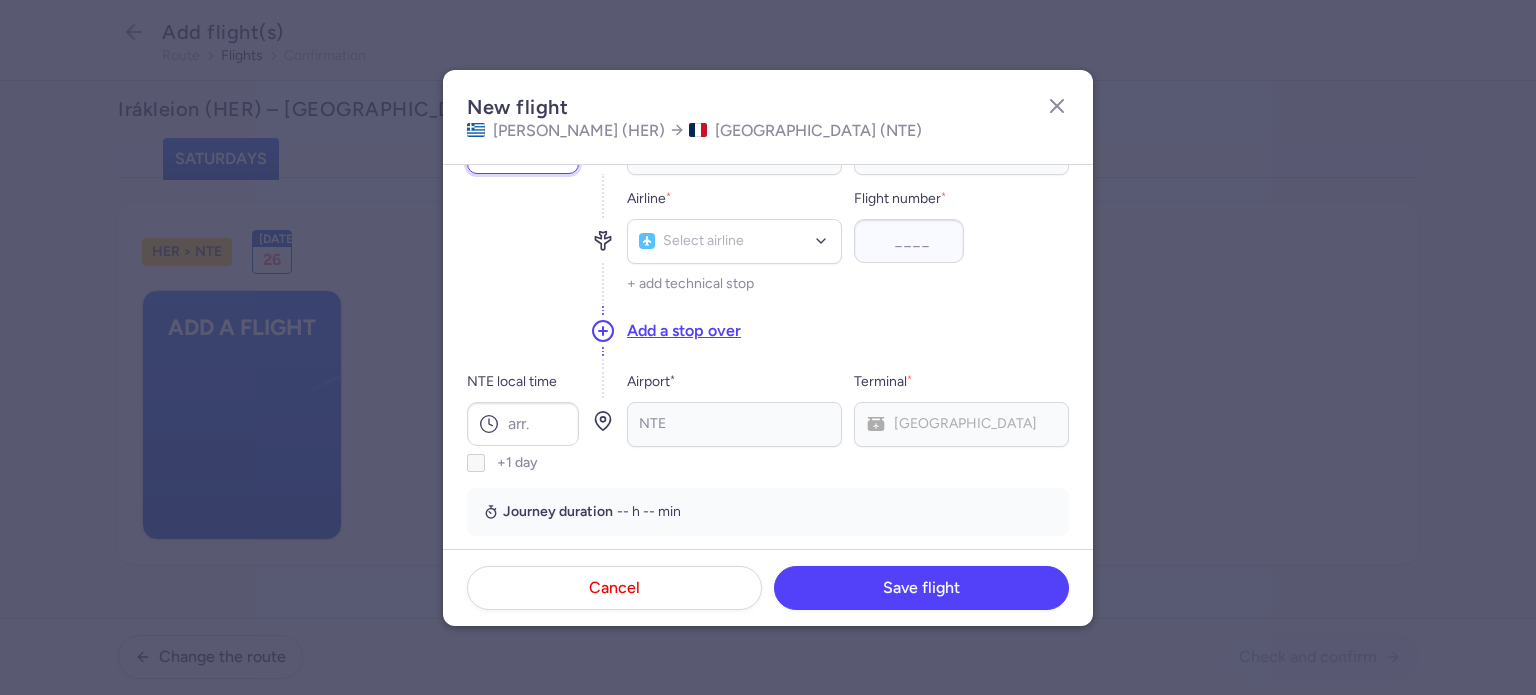 scroll, scrollTop: 200, scrollLeft: 0, axis: vertical 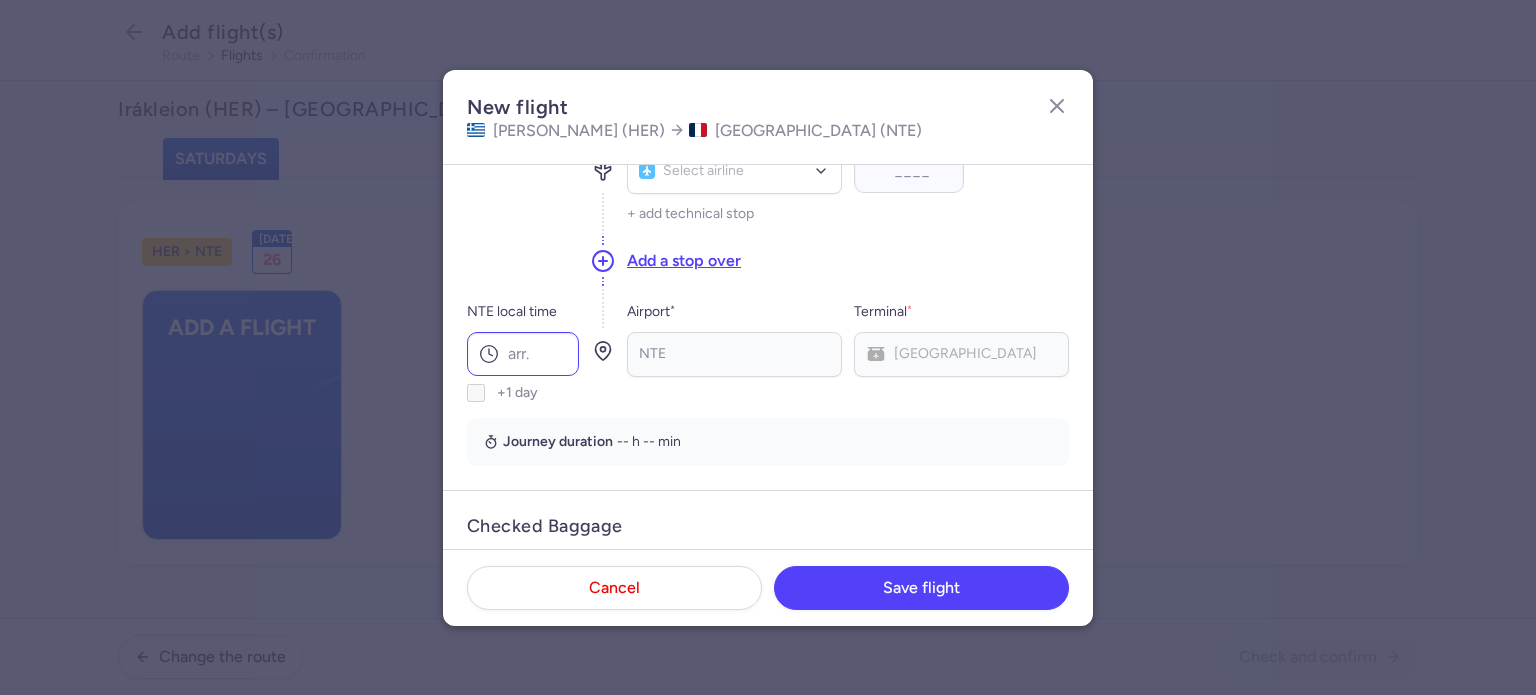 type on "17:40" 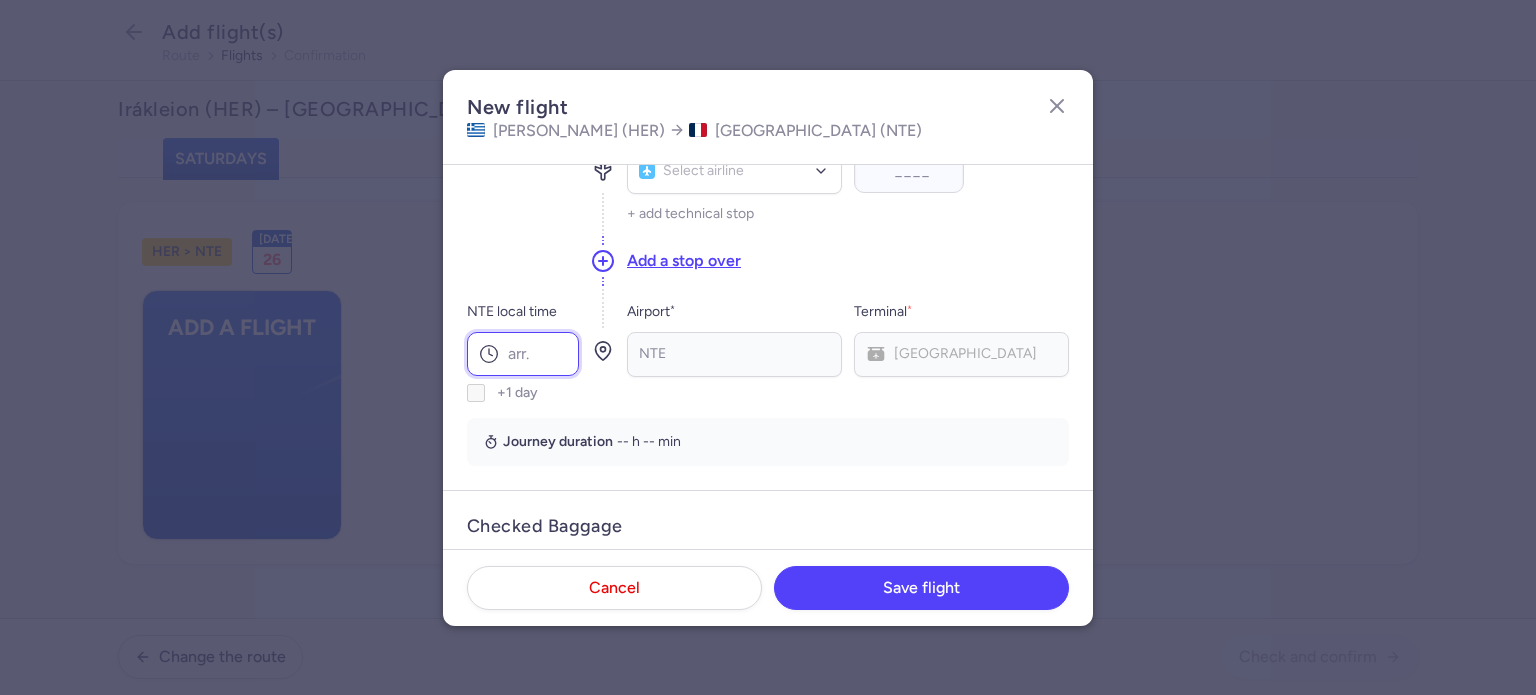 click on "NTE local time" at bounding box center (523, 354) 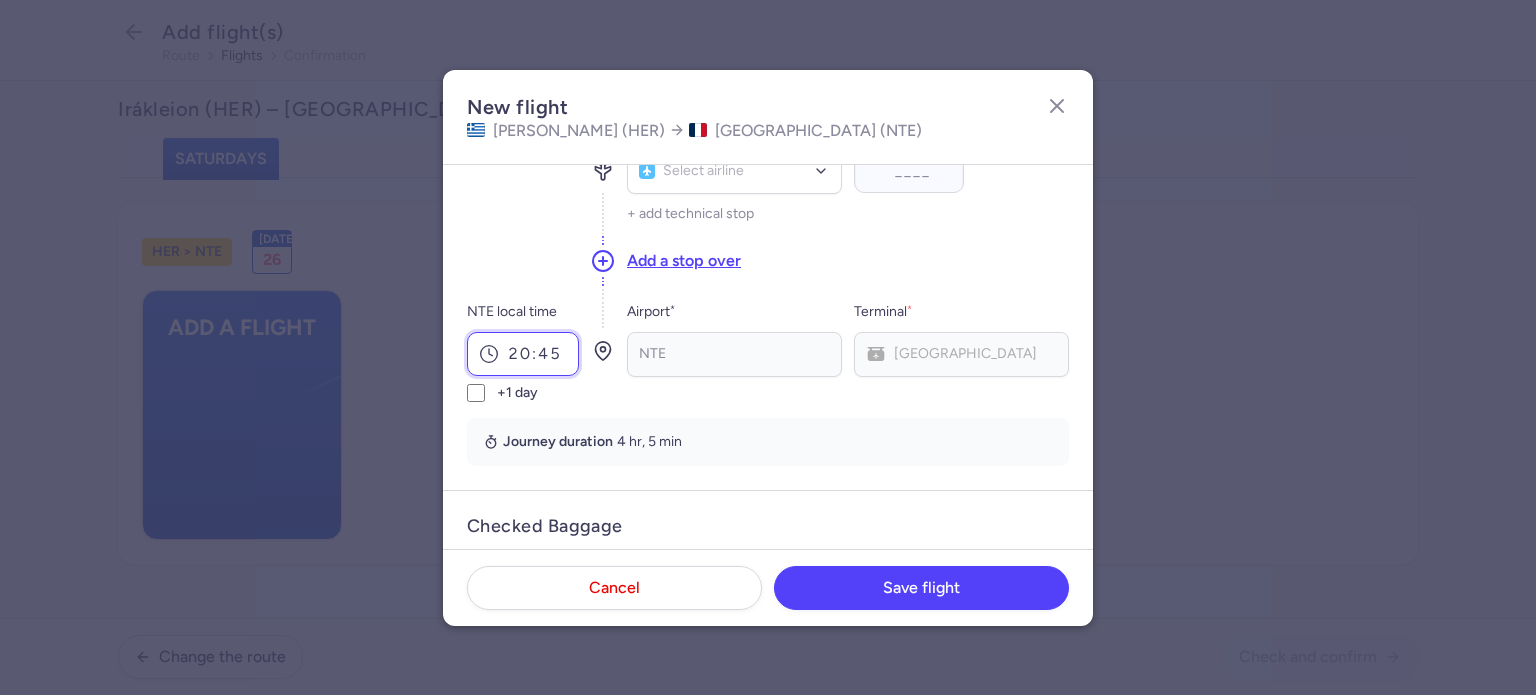 scroll, scrollTop: 0, scrollLeft: 0, axis: both 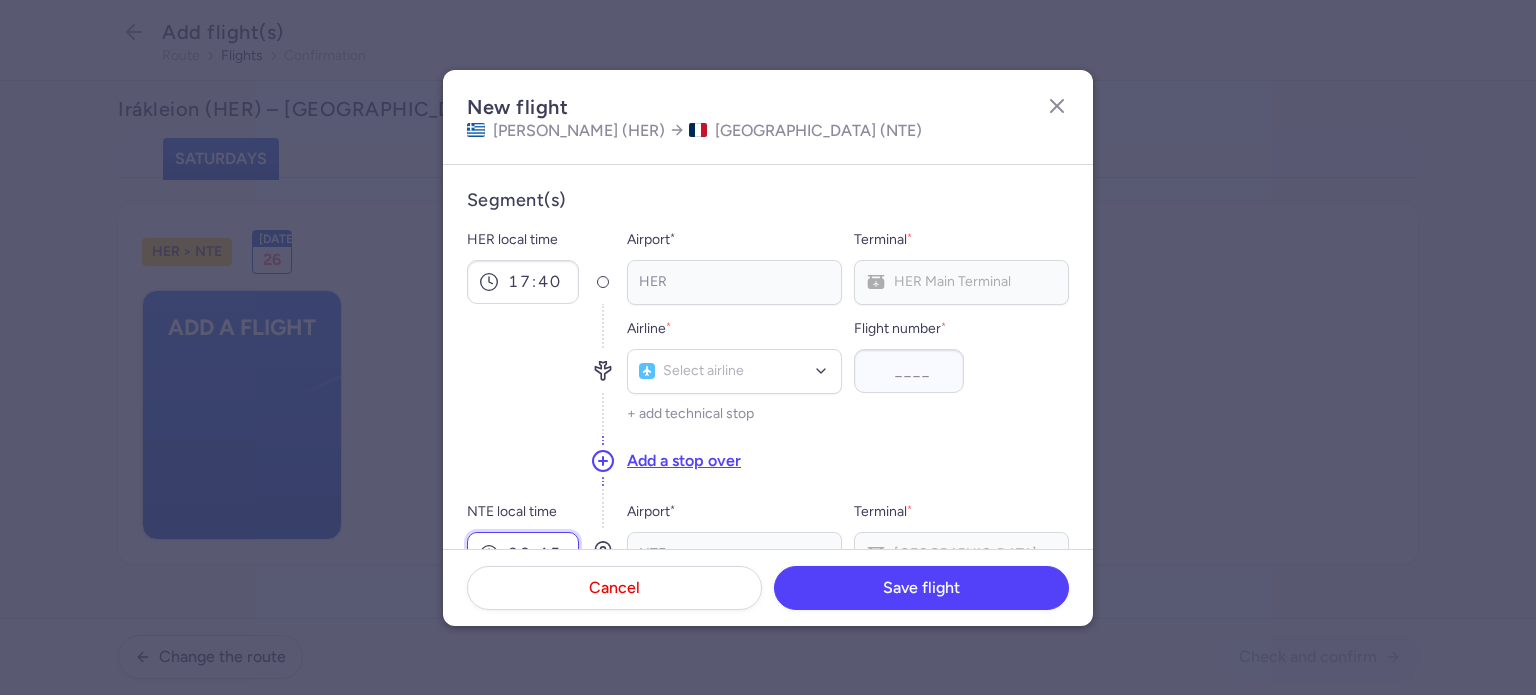 type on "20:45" 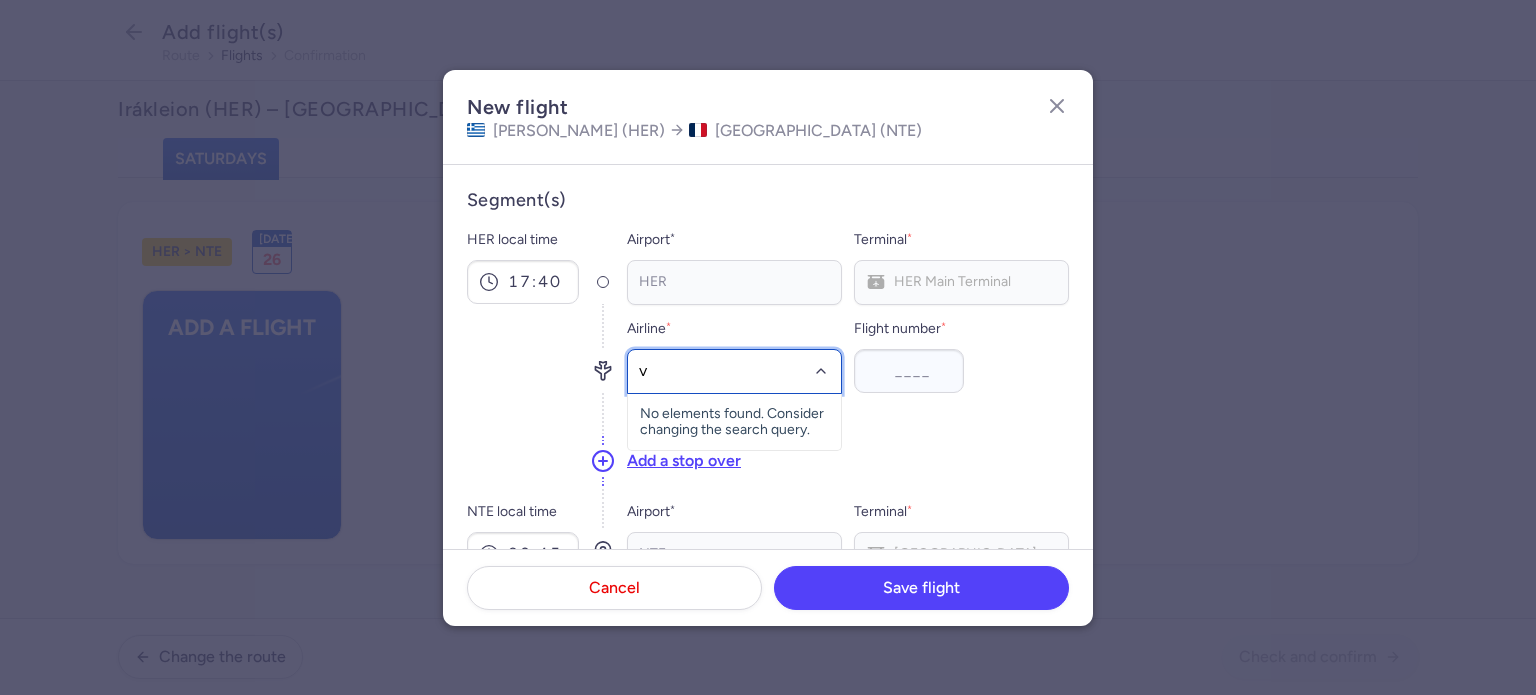 type on "v7" 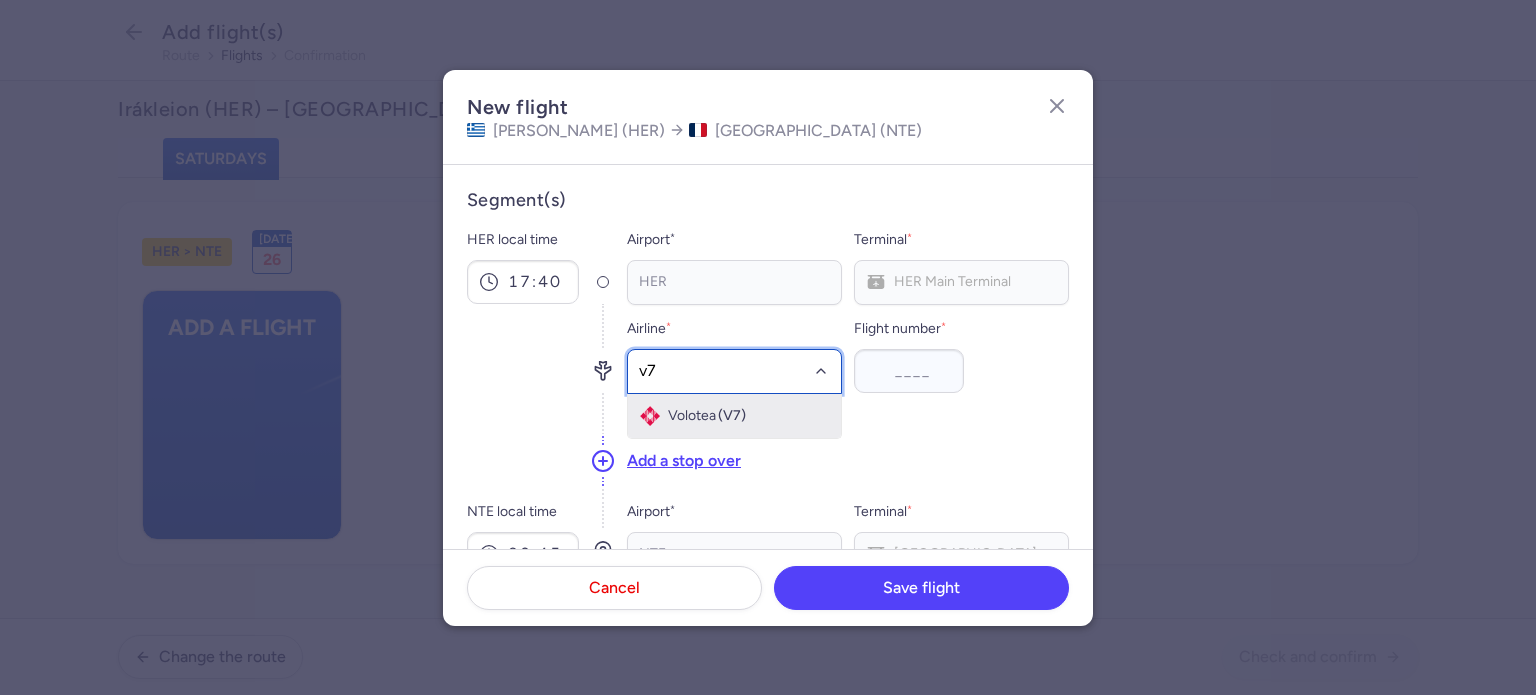 click on "Volotea (V7)" at bounding box center [734, 416] 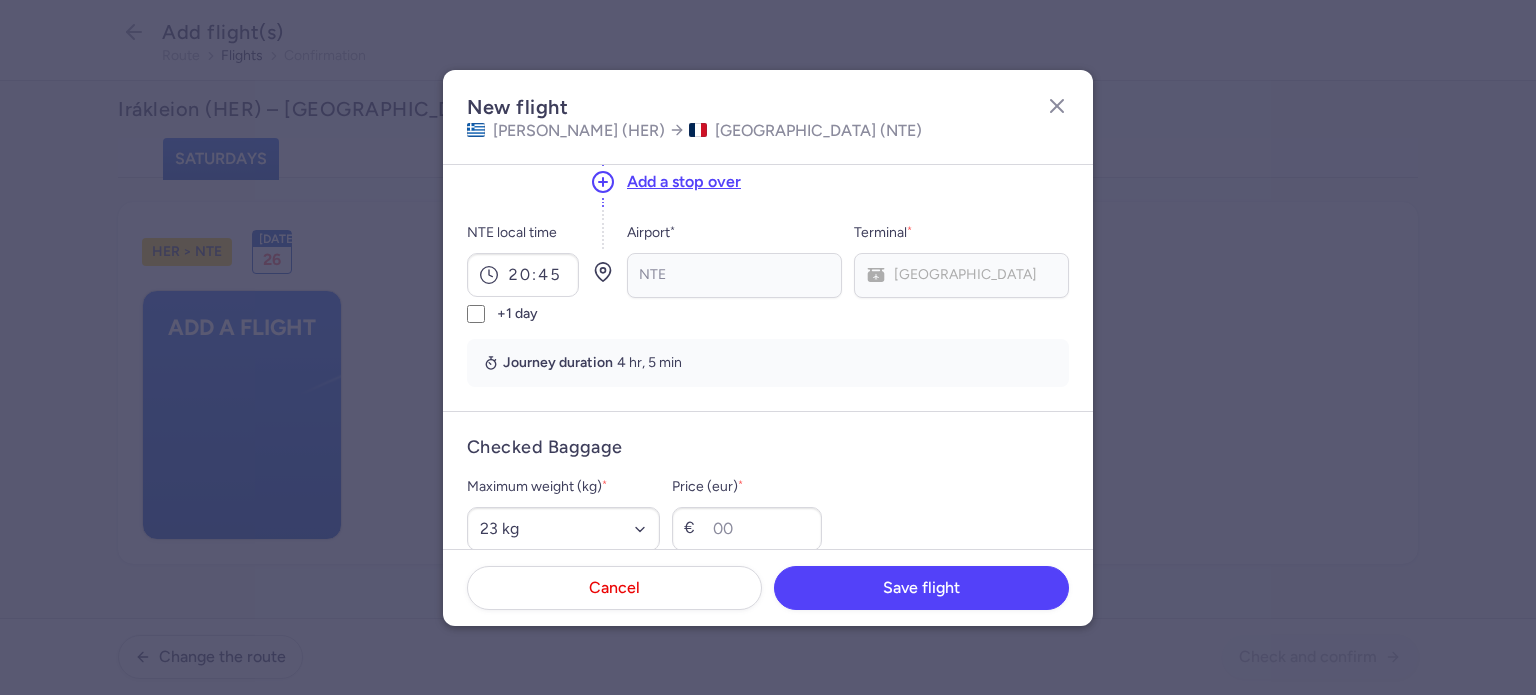 scroll, scrollTop: 400, scrollLeft: 0, axis: vertical 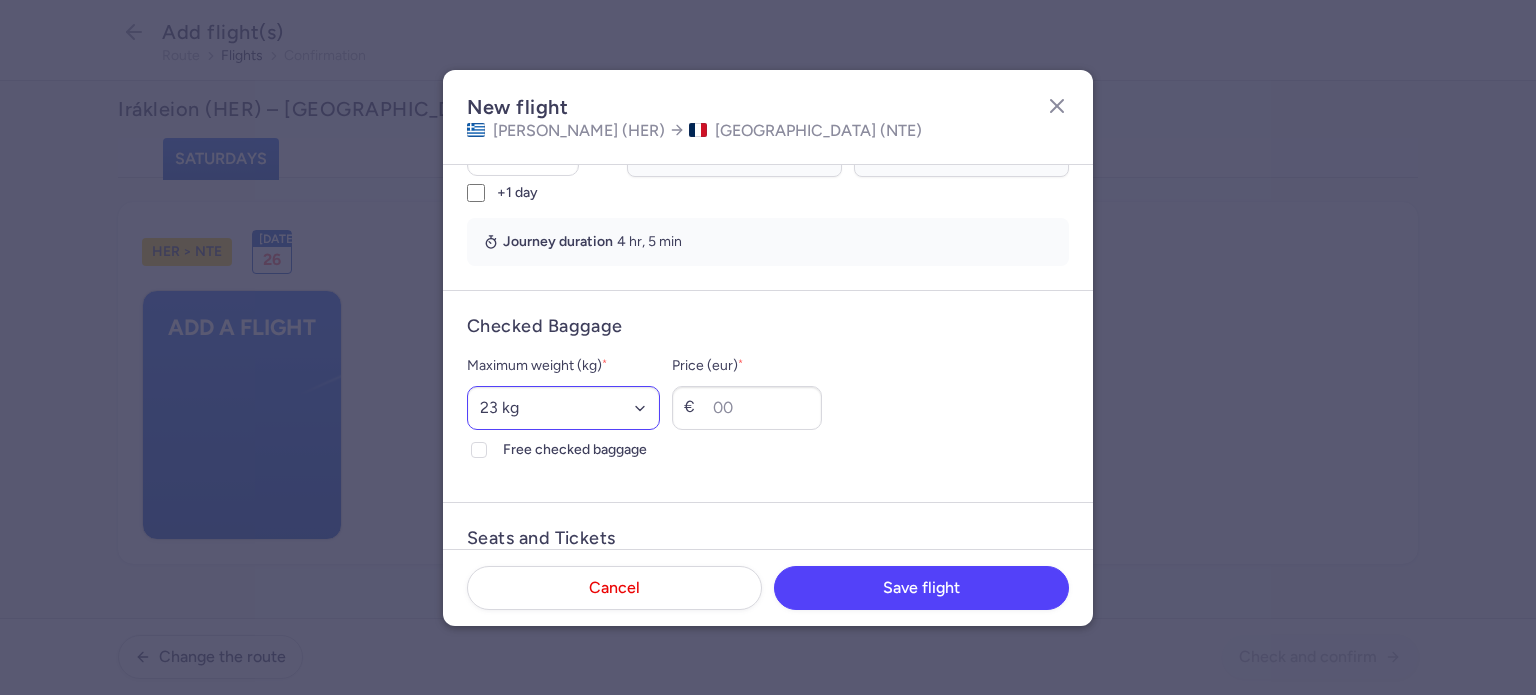 type on "2285" 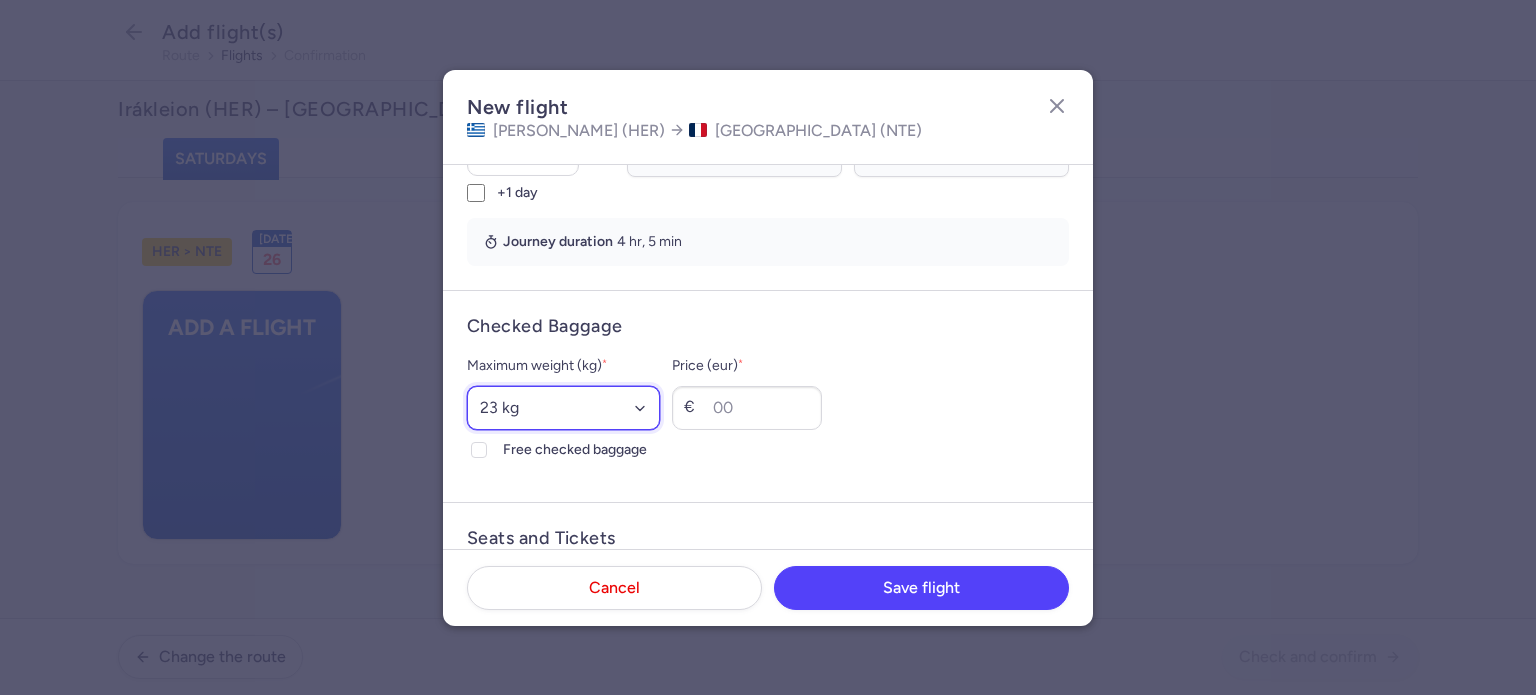 click on "Select an option 15 kg 16 kg 17 kg 18 kg 19 kg 20 kg 21 kg 22 kg 23 kg 24 kg 25 kg 26 kg 27 kg 28 kg 29 kg 30 kg 31 kg 32 kg 33 kg 34 kg 35 kg" at bounding box center [563, 408] 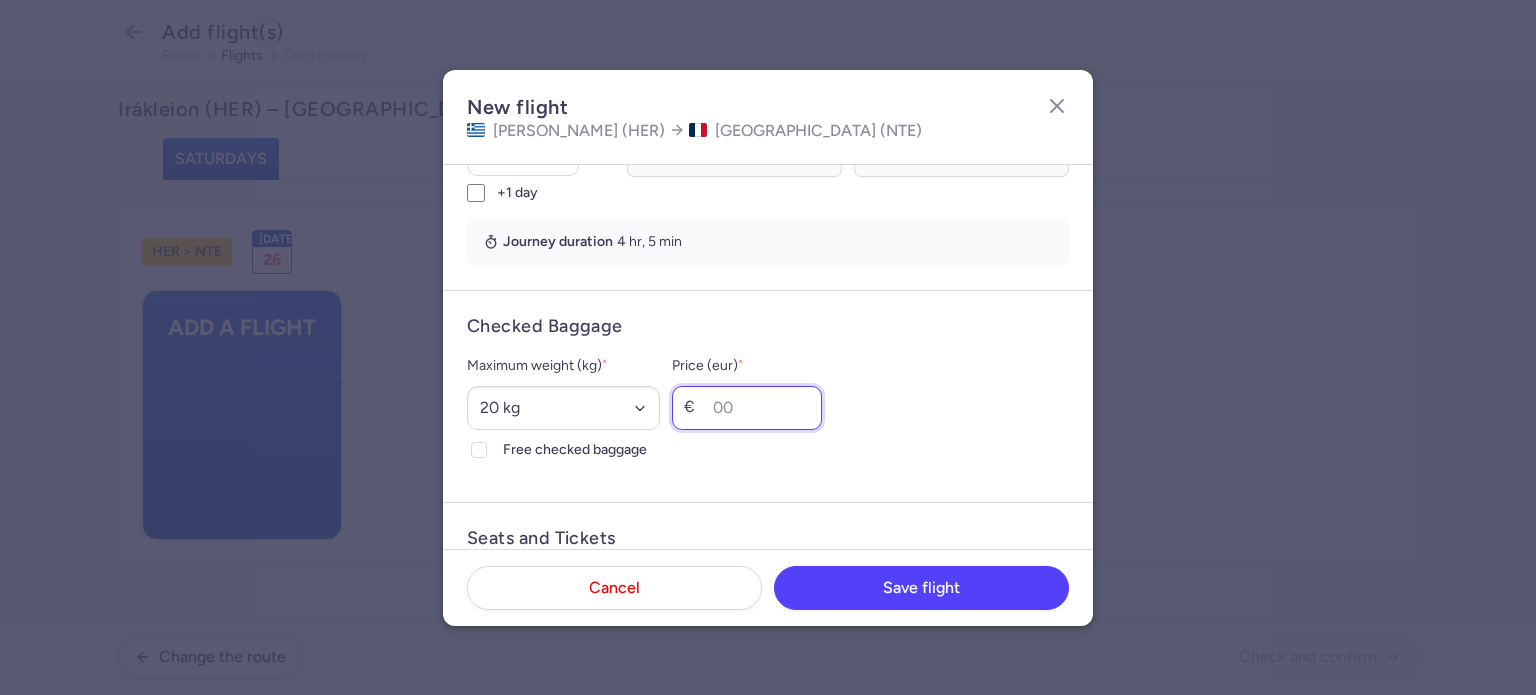 click on "Price (eur)  *" at bounding box center [747, 408] 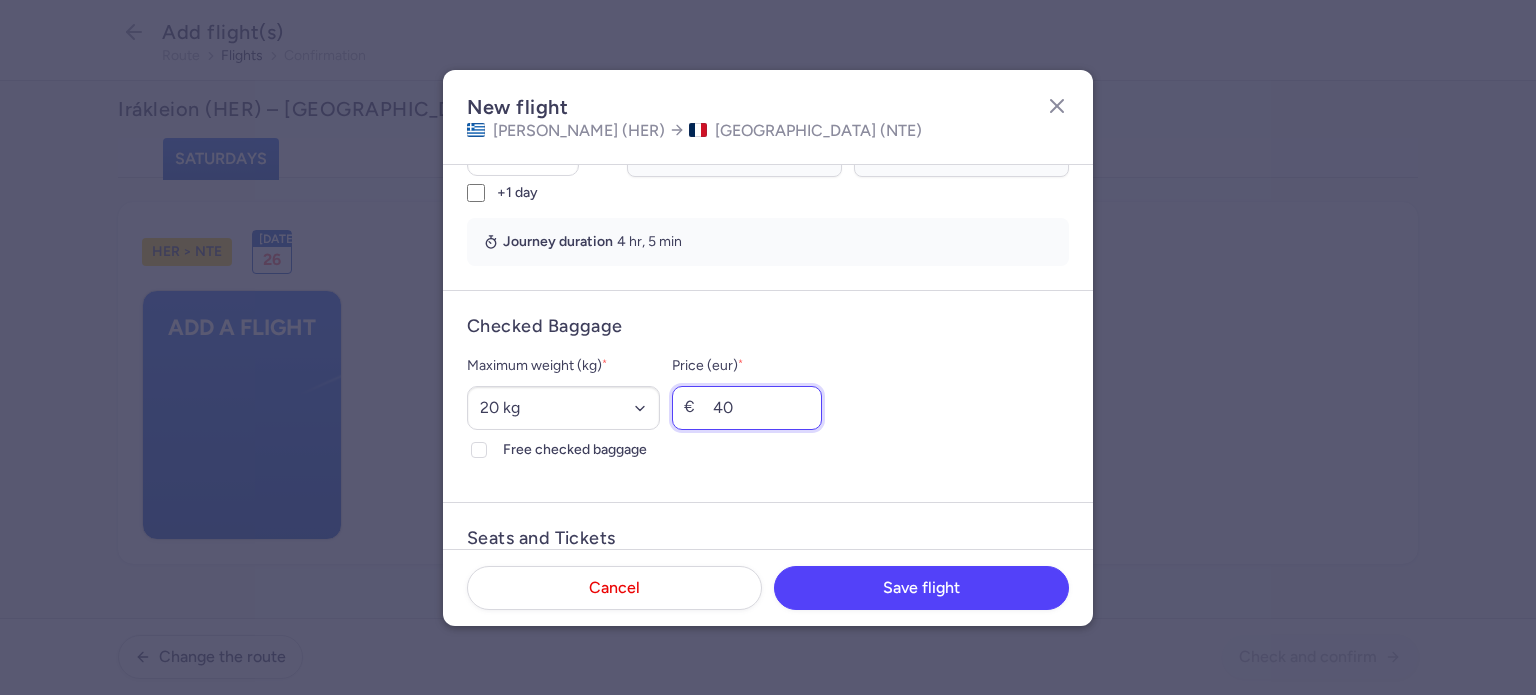 scroll, scrollTop: 700, scrollLeft: 0, axis: vertical 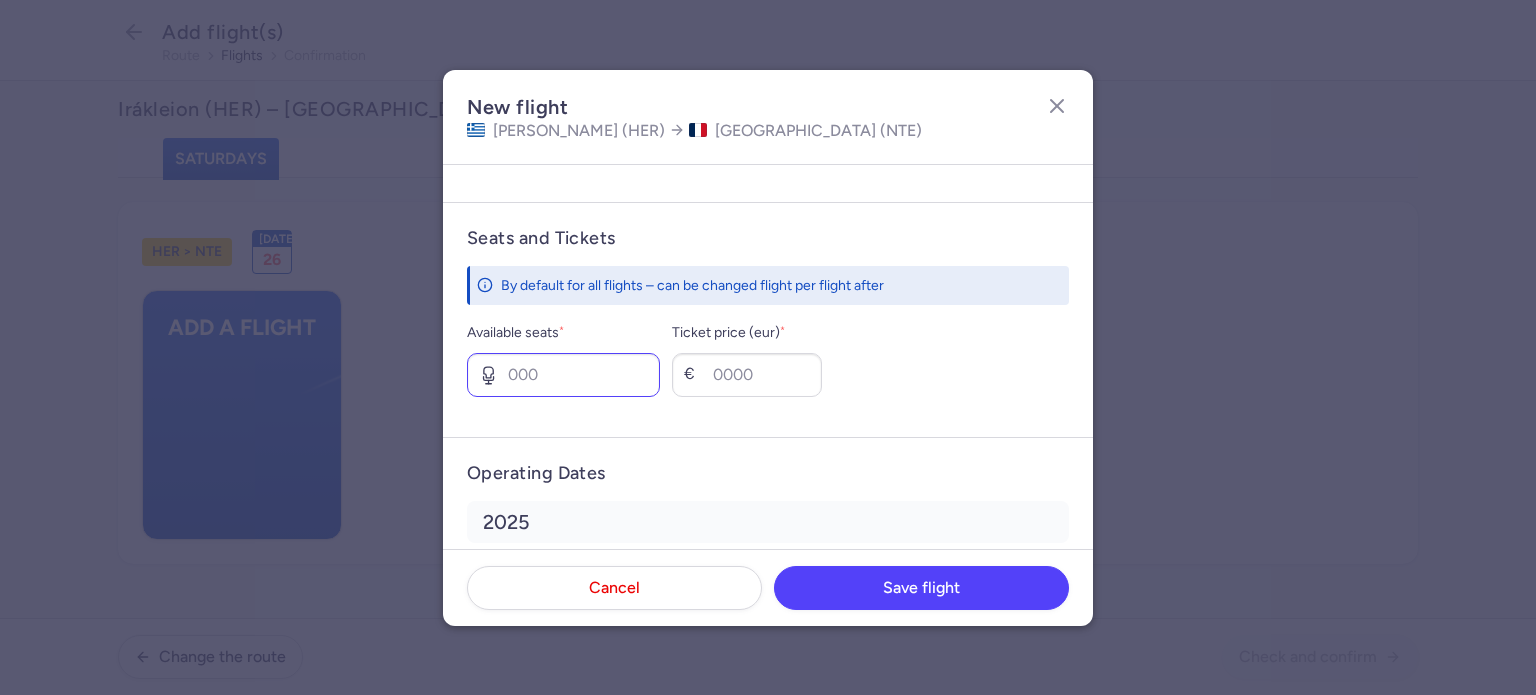type on "40" 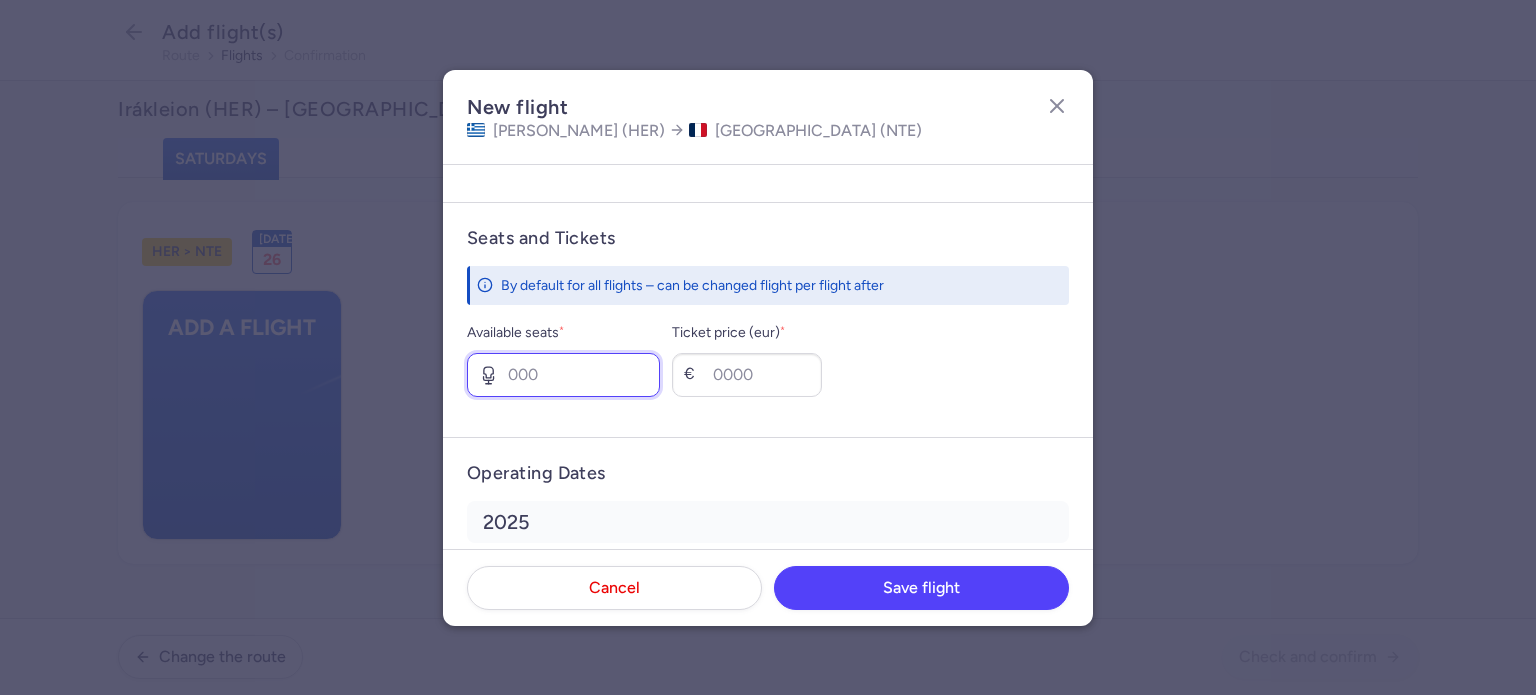 click on "Available seats  *" at bounding box center [563, 375] 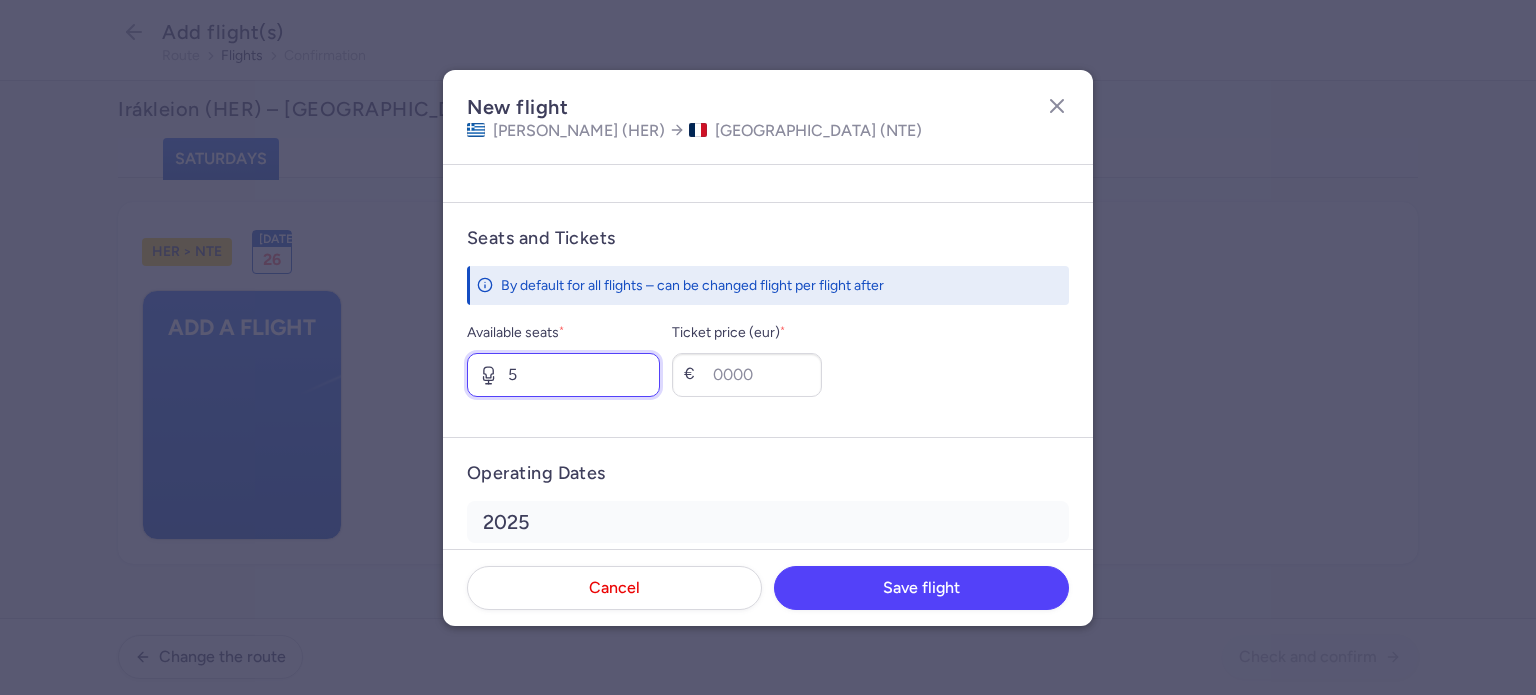 type on "5" 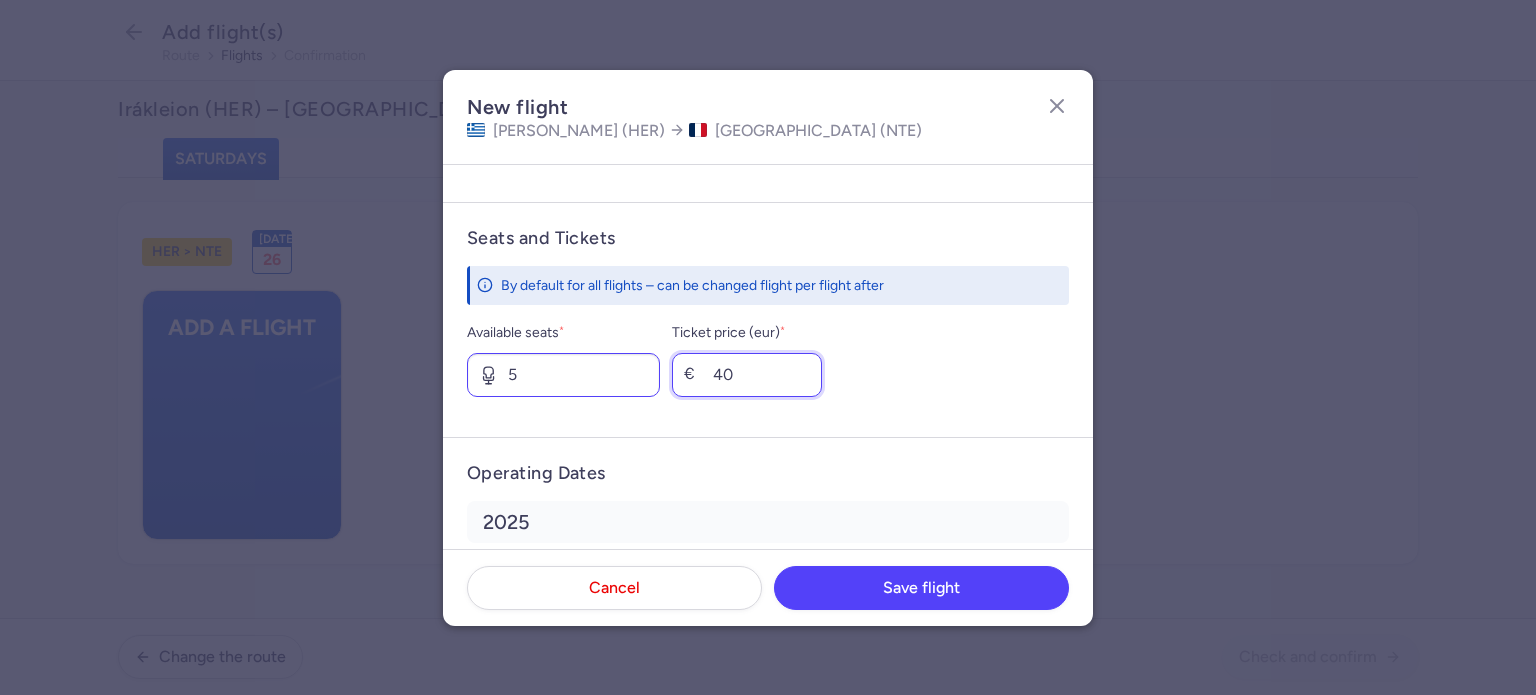 type on "4" 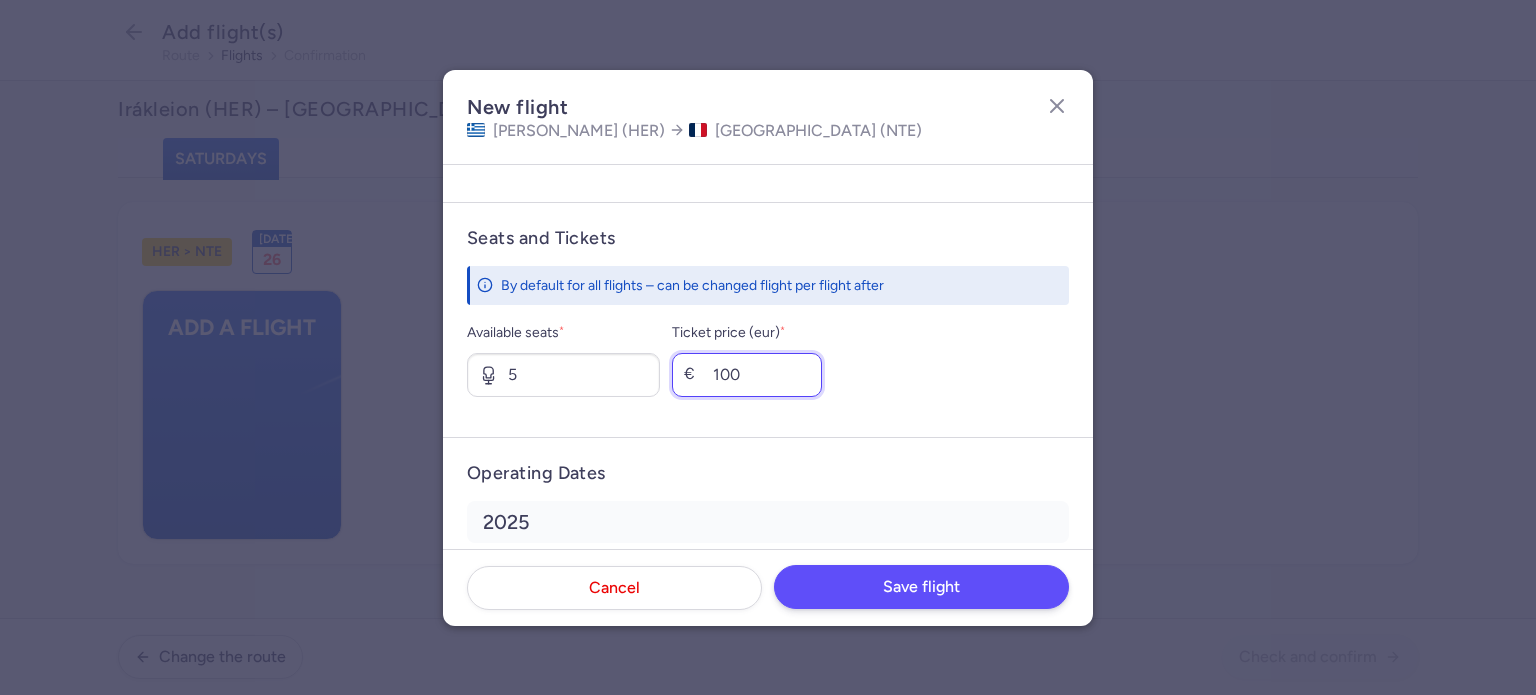 type on "100" 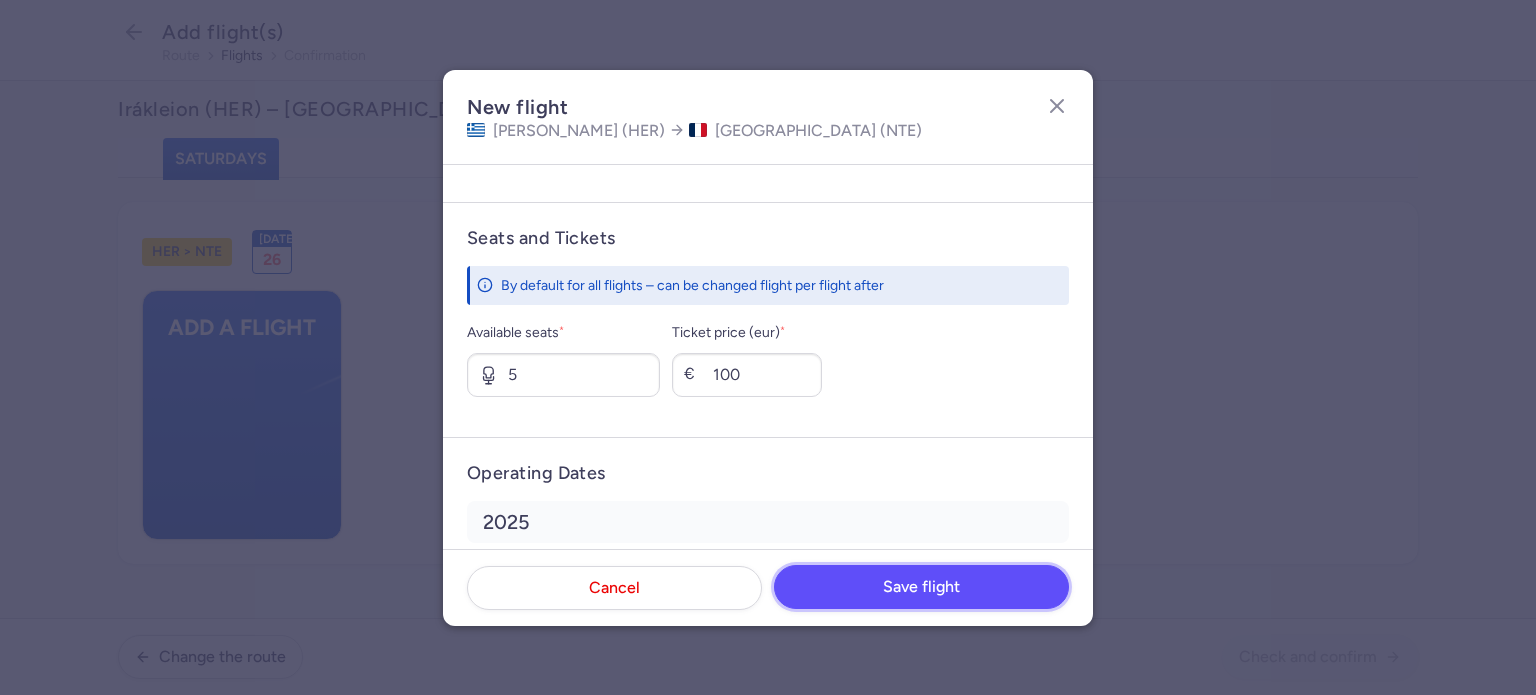click on "Save flight" at bounding box center (921, 587) 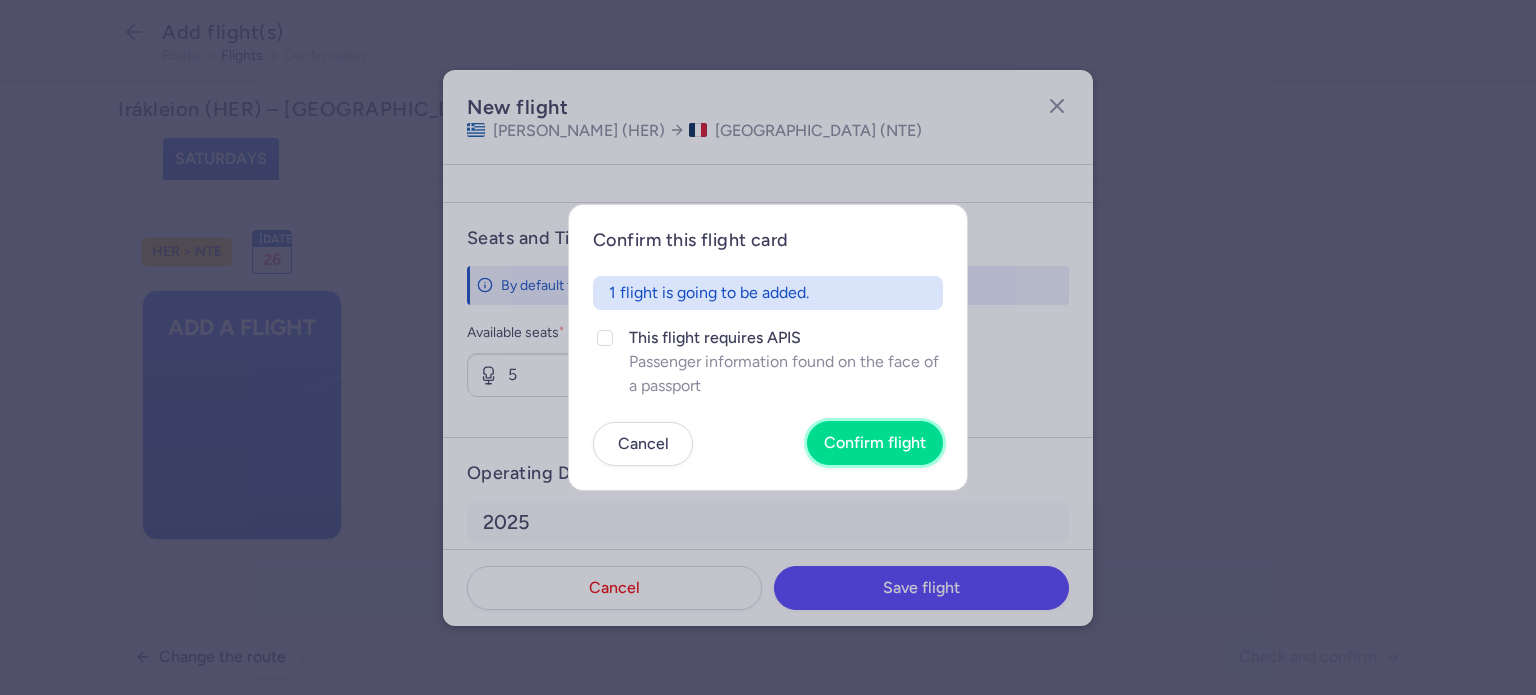 click on "Confirm flight" at bounding box center (875, 443) 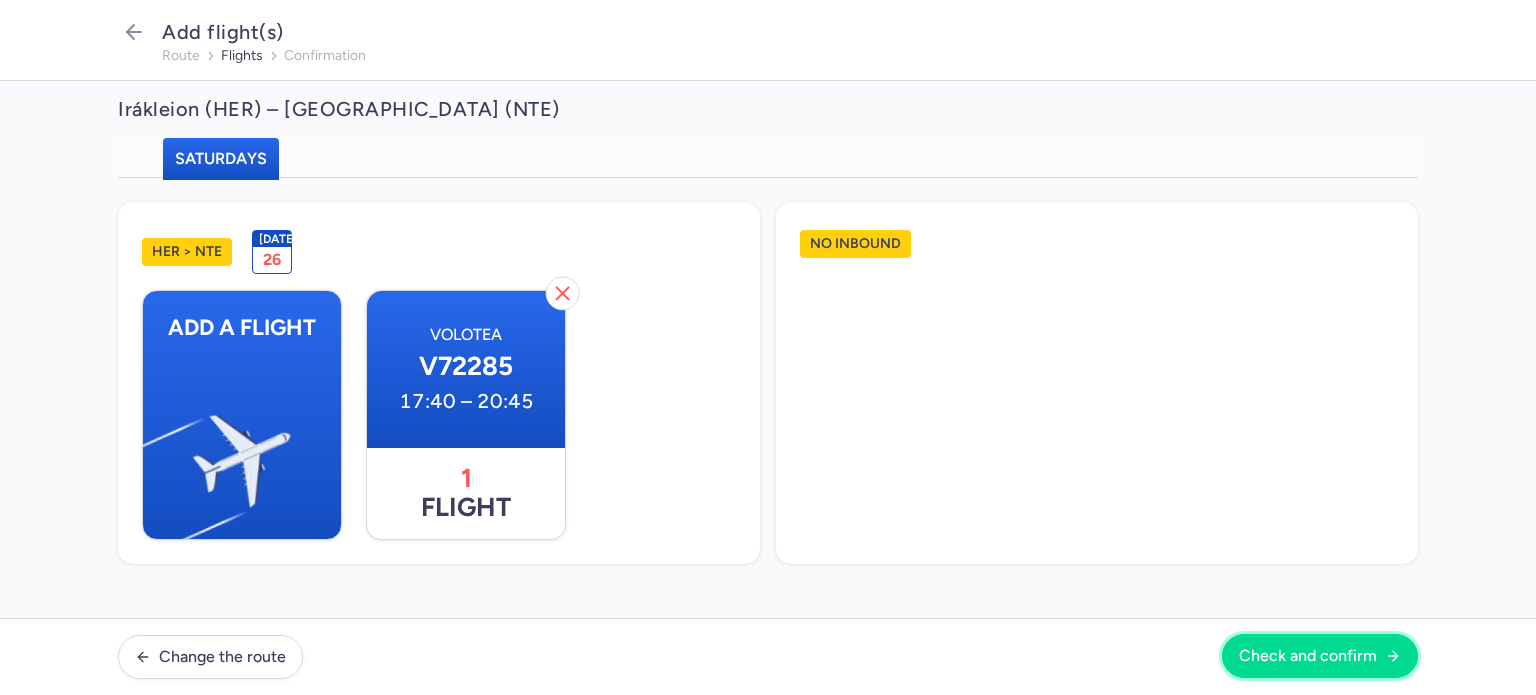click on "Check and confirm" at bounding box center (1308, 656) 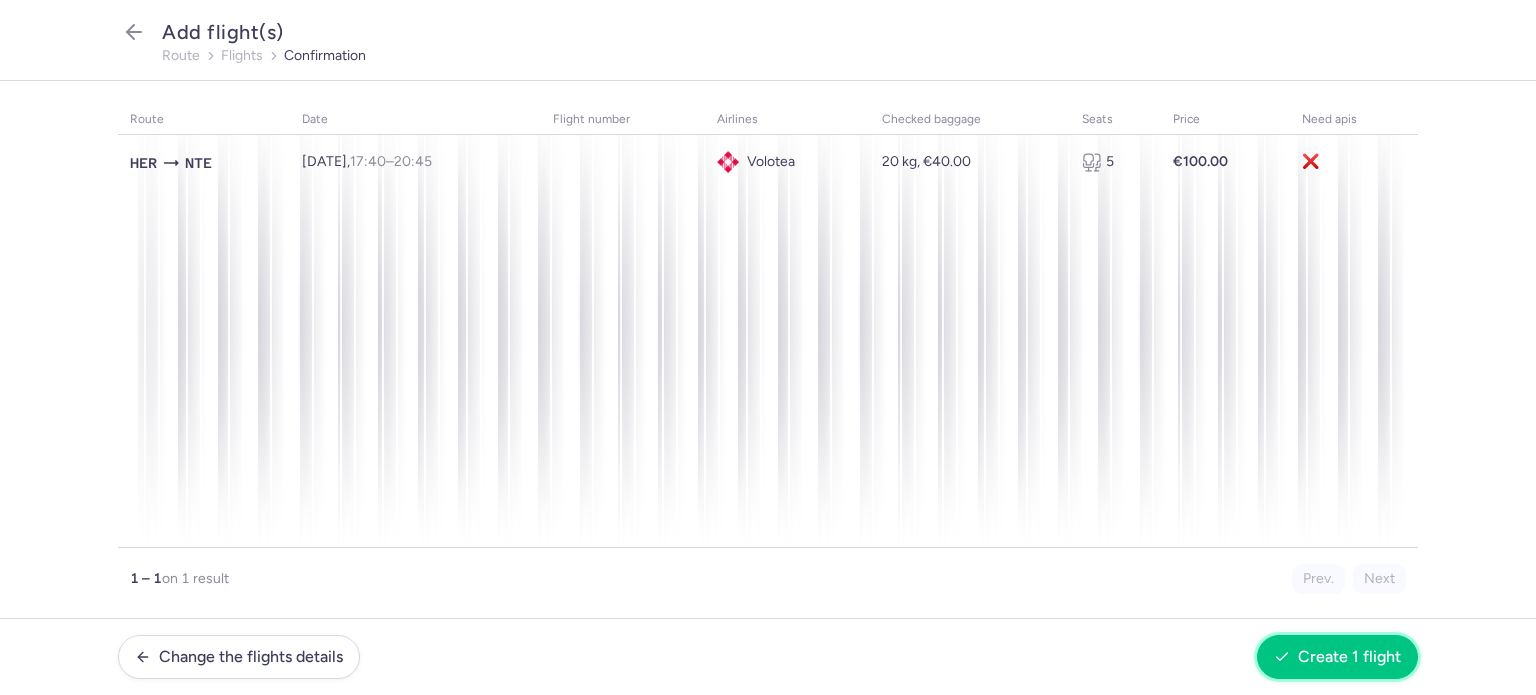 click on "Create 1 flight" at bounding box center (1349, 657) 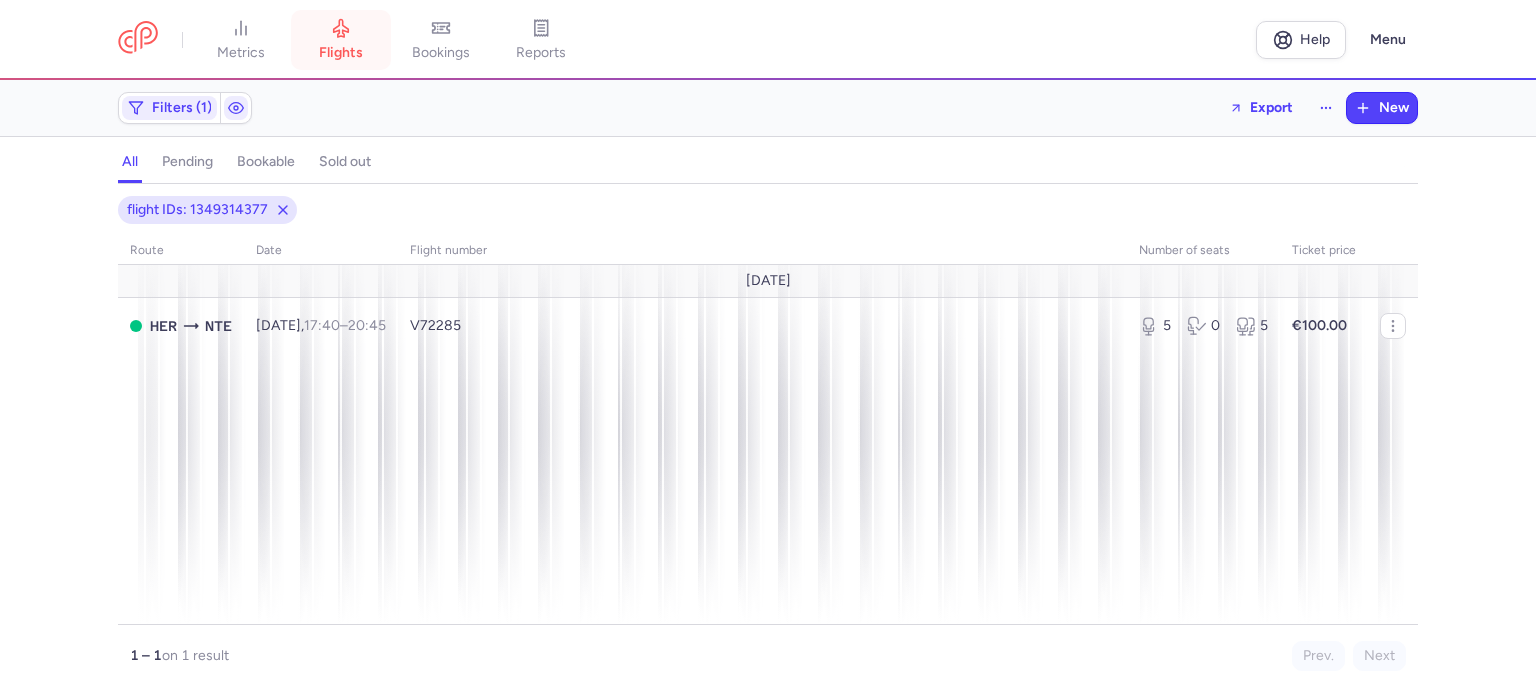 click on "flights" at bounding box center [341, 53] 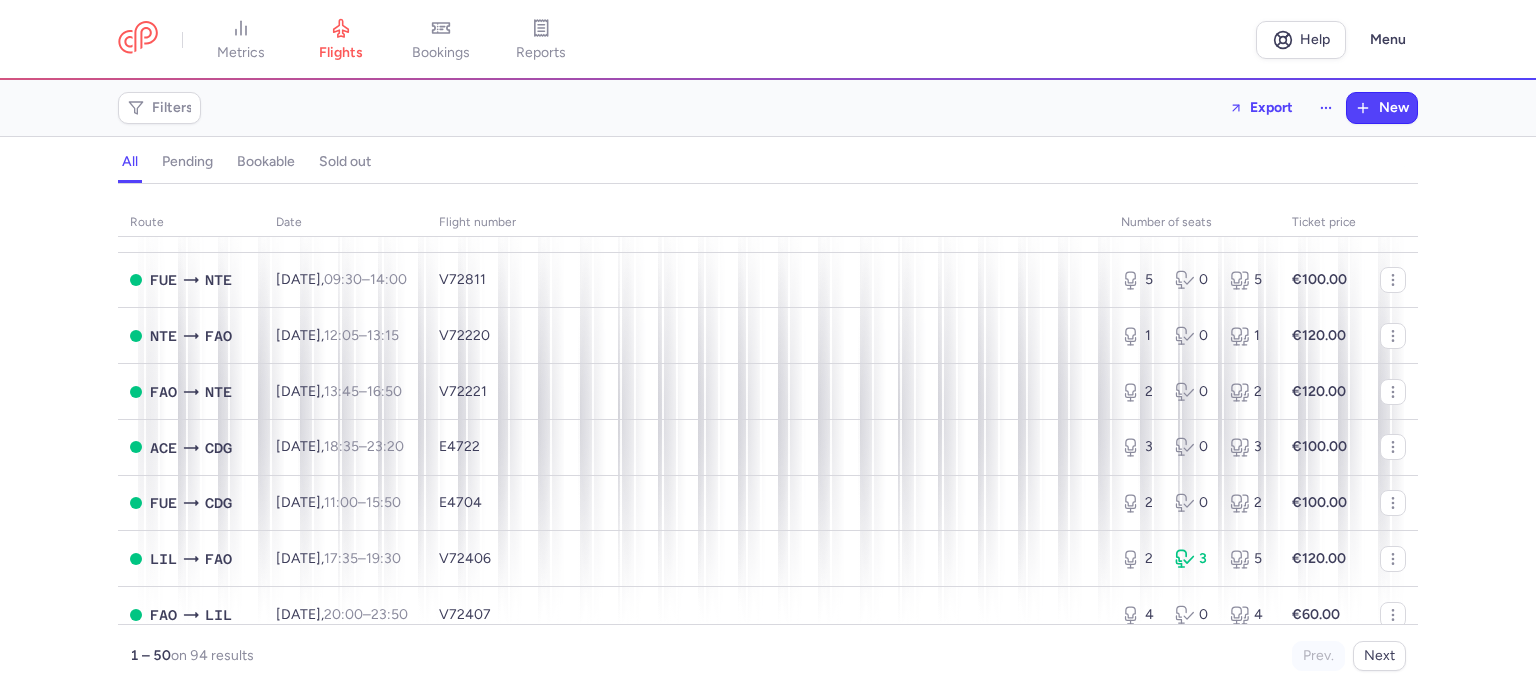 scroll, scrollTop: 1400, scrollLeft: 0, axis: vertical 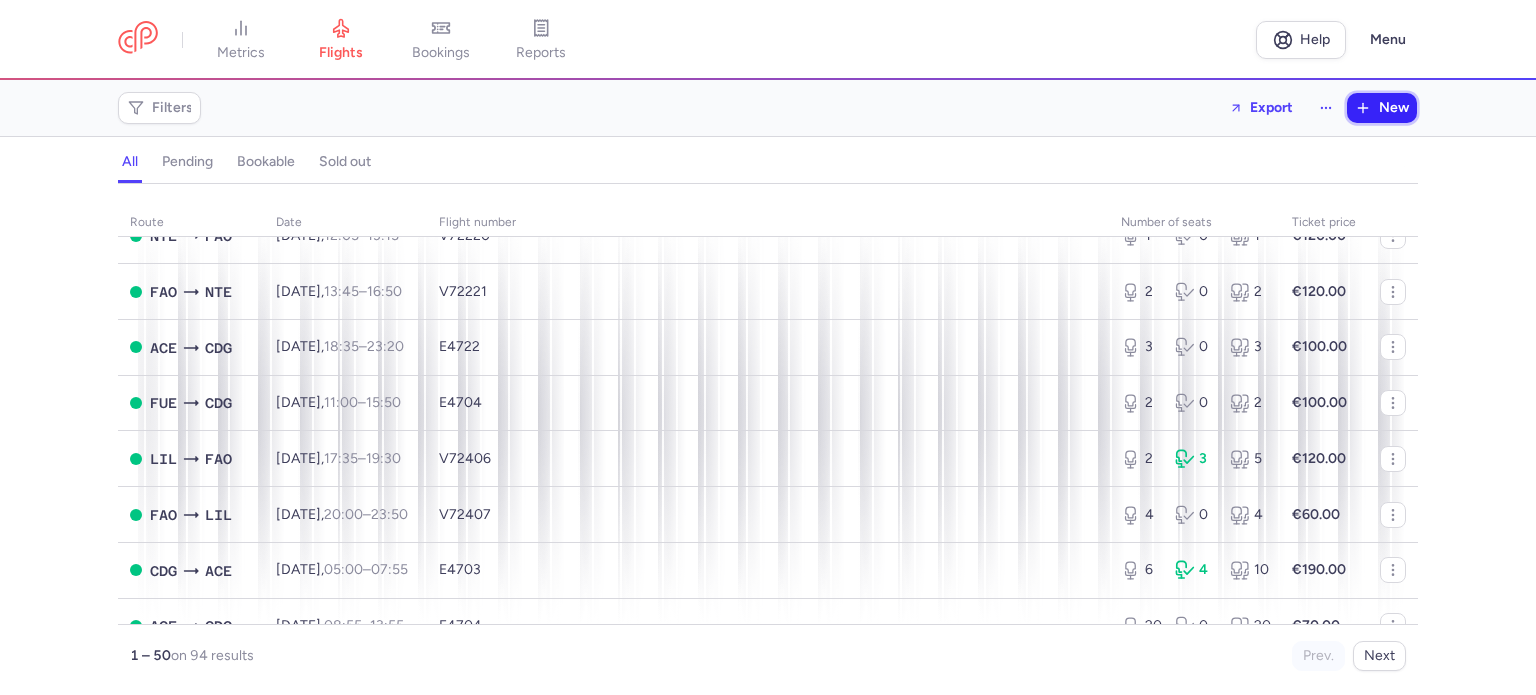 click on "New" at bounding box center [1394, 108] 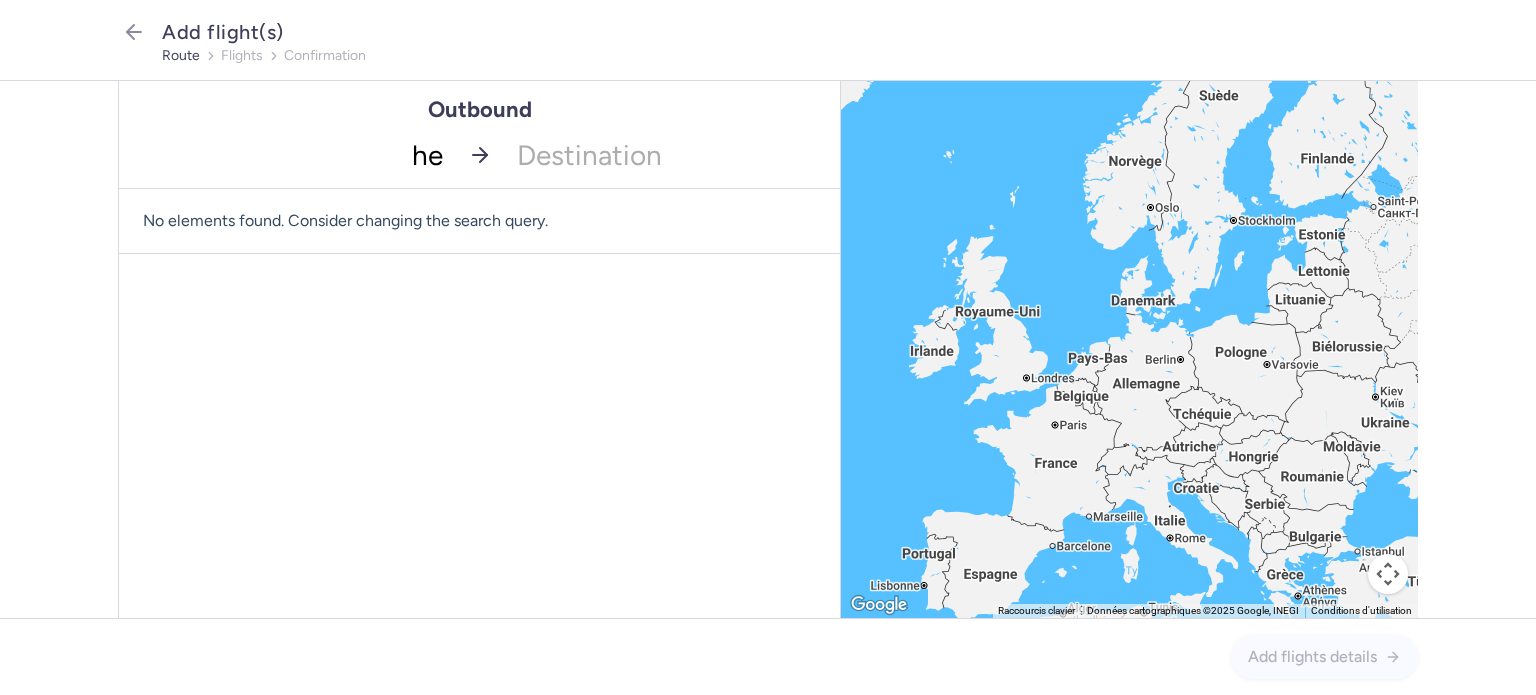 type on "her" 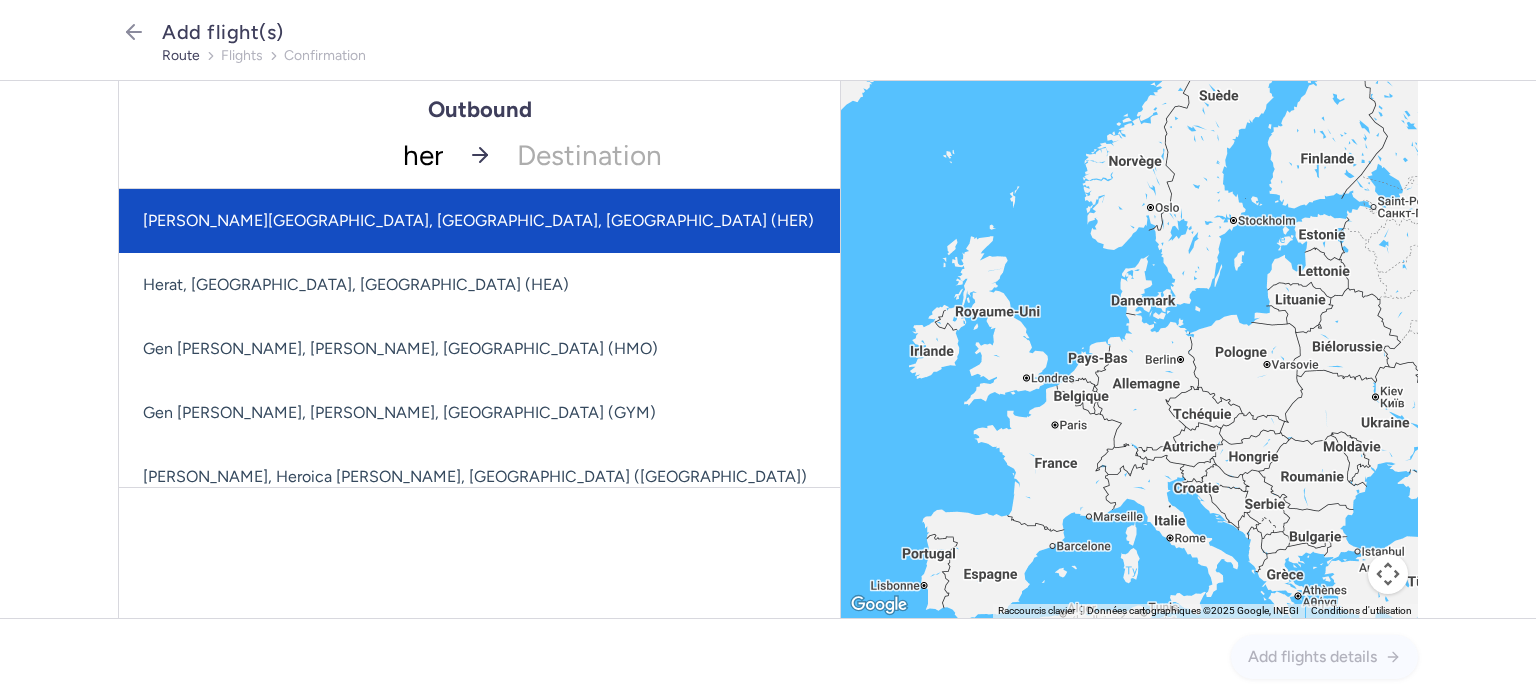 click on "[PERSON_NAME][GEOGRAPHIC_DATA], [GEOGRAPHIC_DATA], [GEOGRAPHIC_DATA] (HER)" 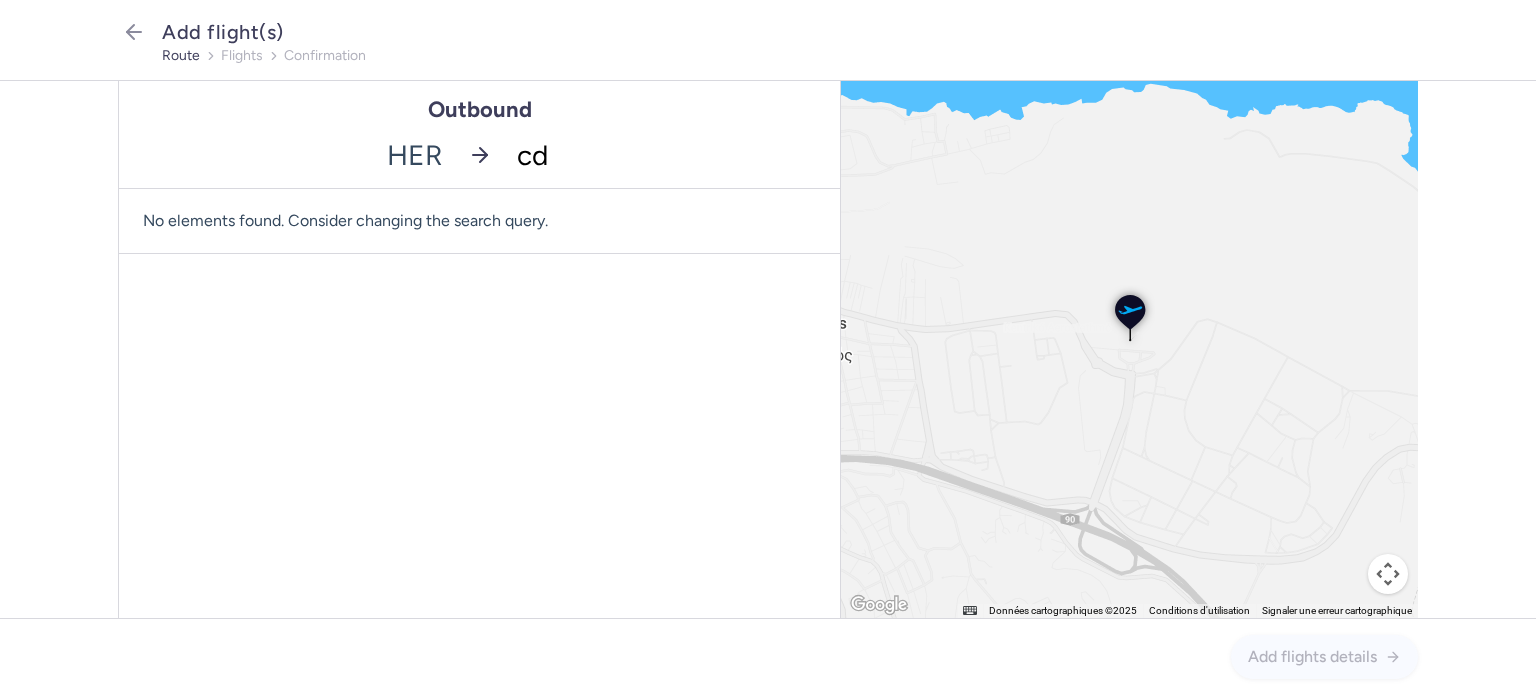 type on "cdg" 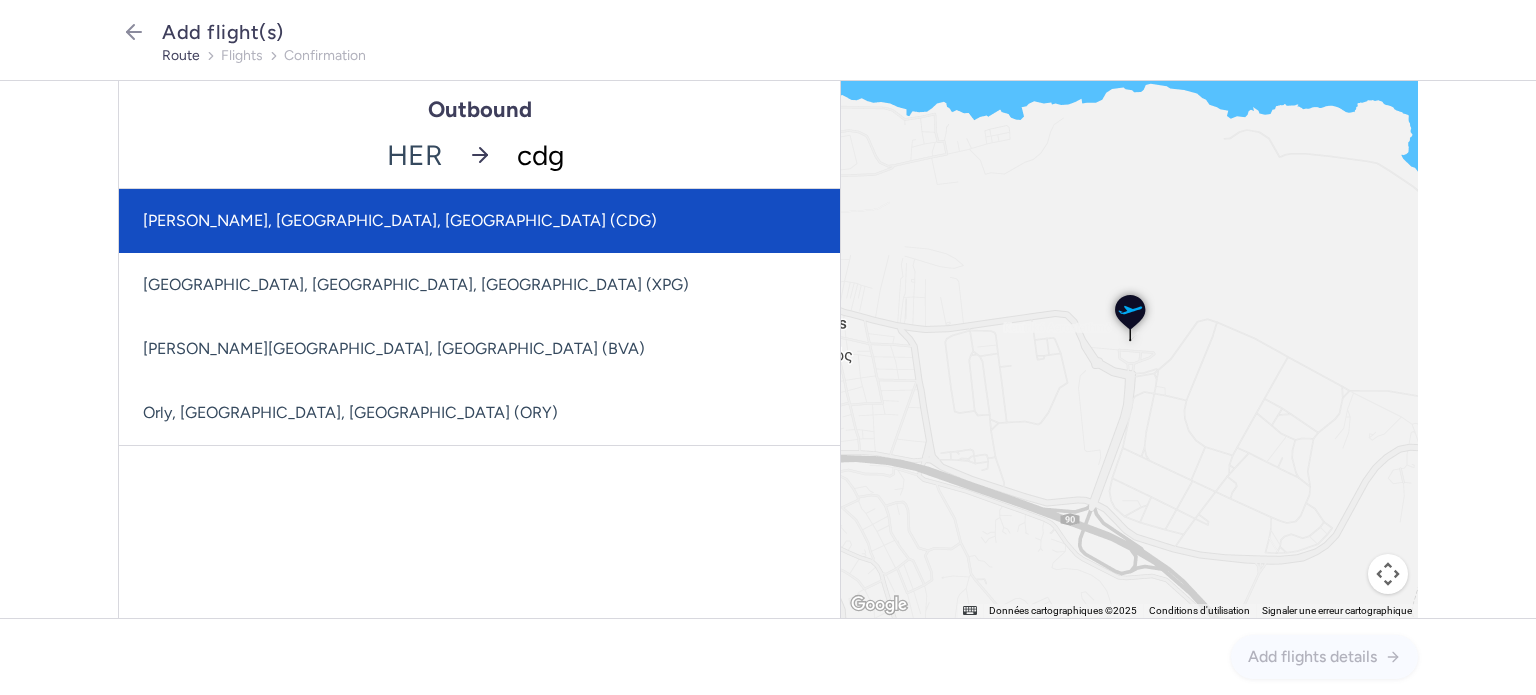 click on "[PERSON_NAME], [GEOGRAPHIC_DATA], [GEOGRAPHIC_DATA] (CDG)" at bounding box center [479, 221] 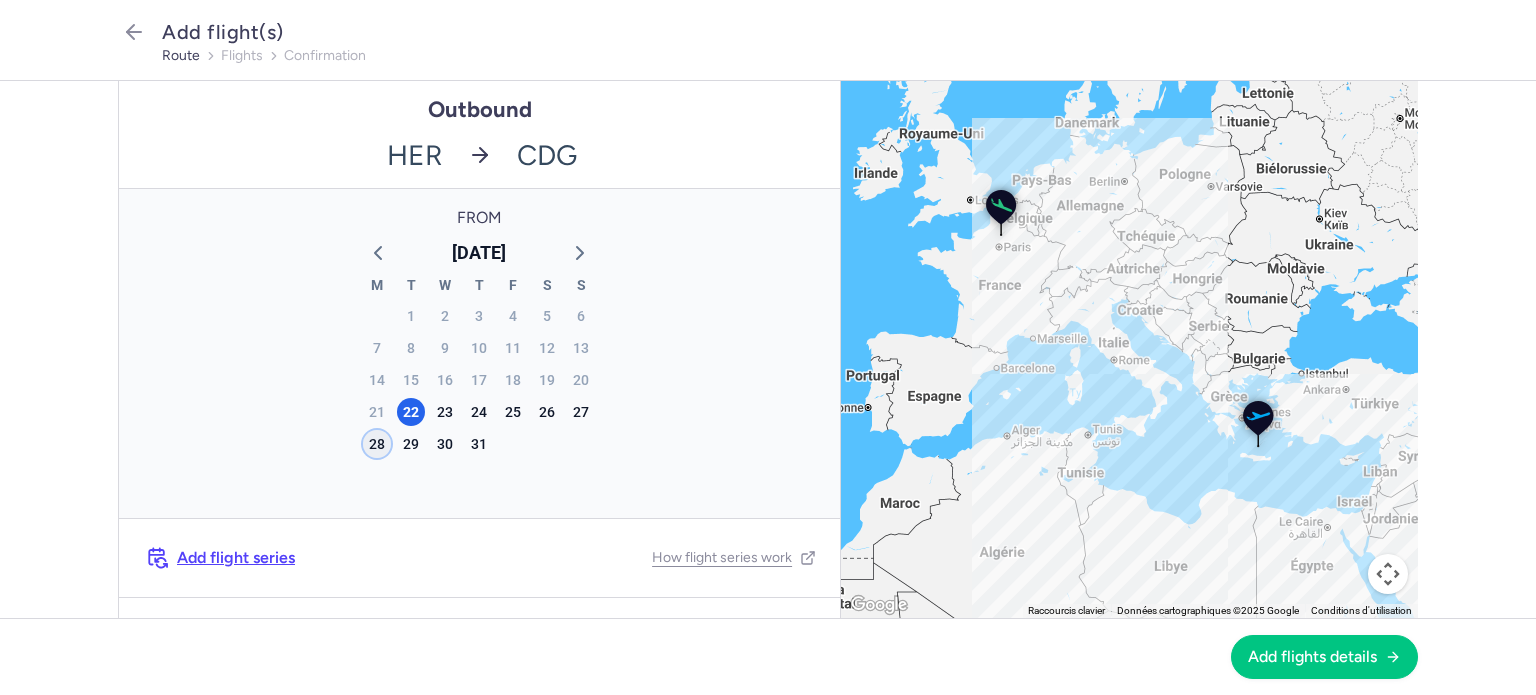 click on "28" 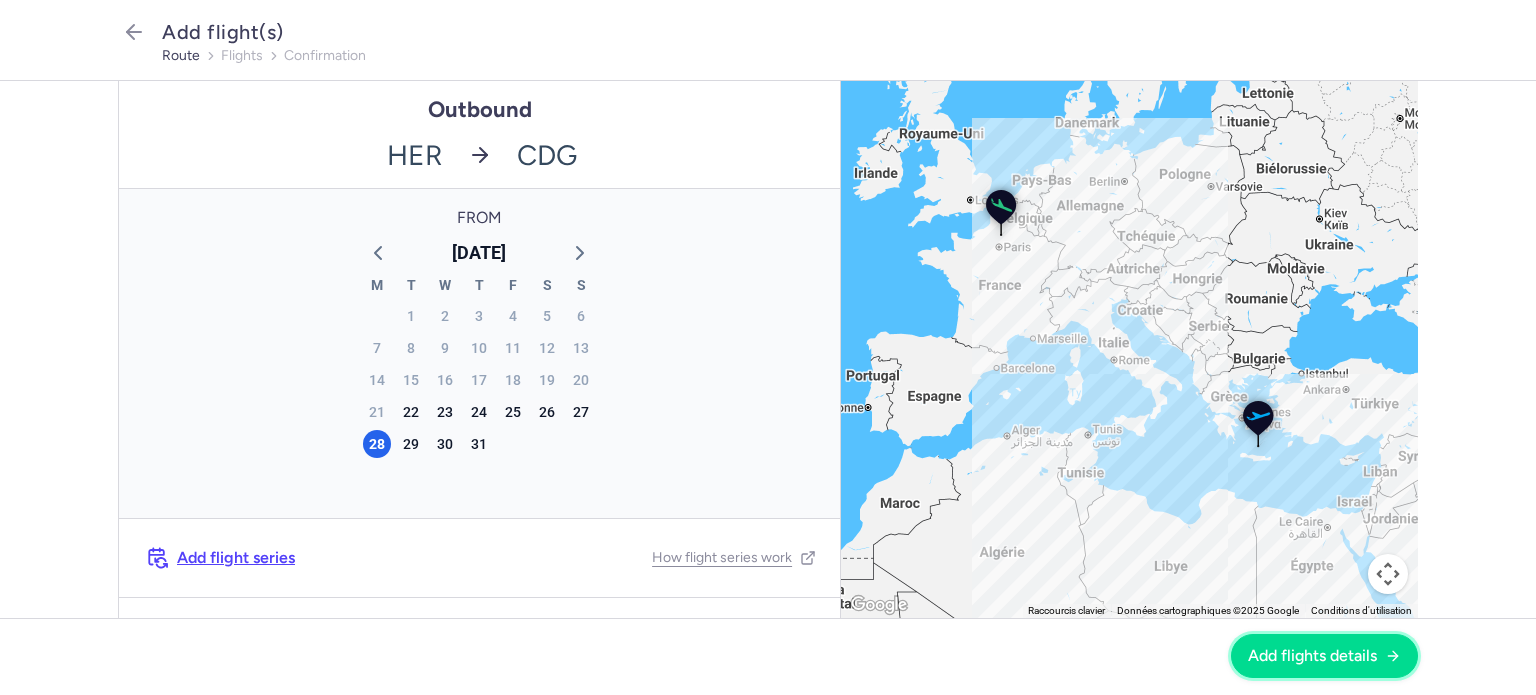 click on "Add flights details" at bounding box center (1324, 656) 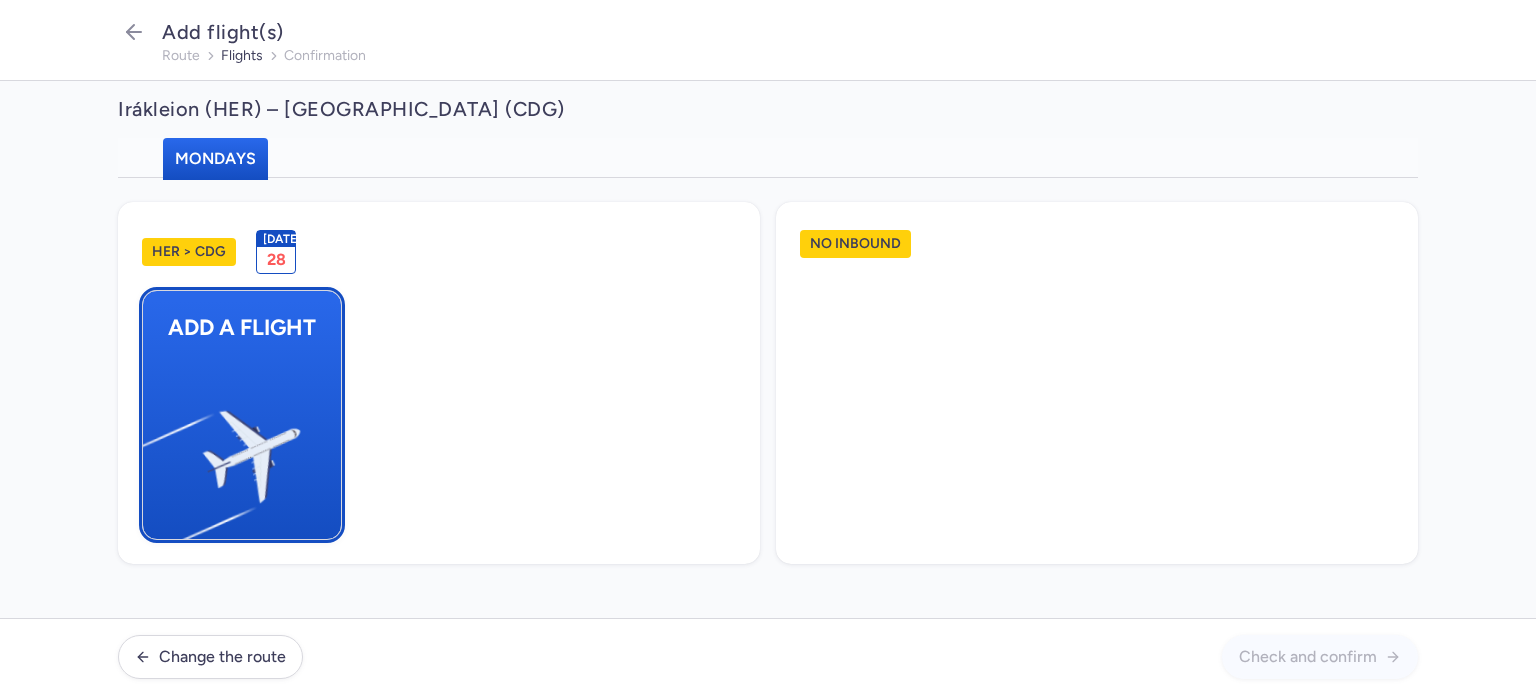 click at bounding box center [153, 448] 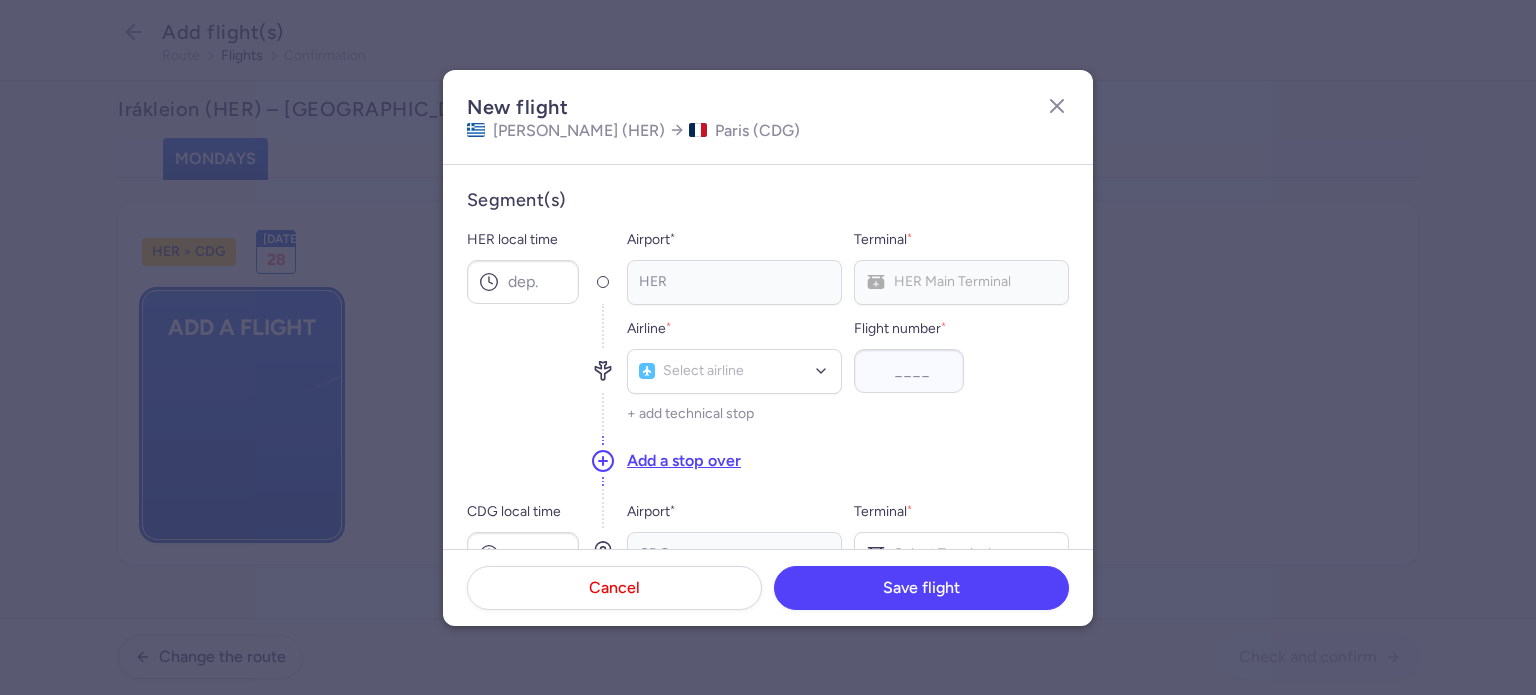 type 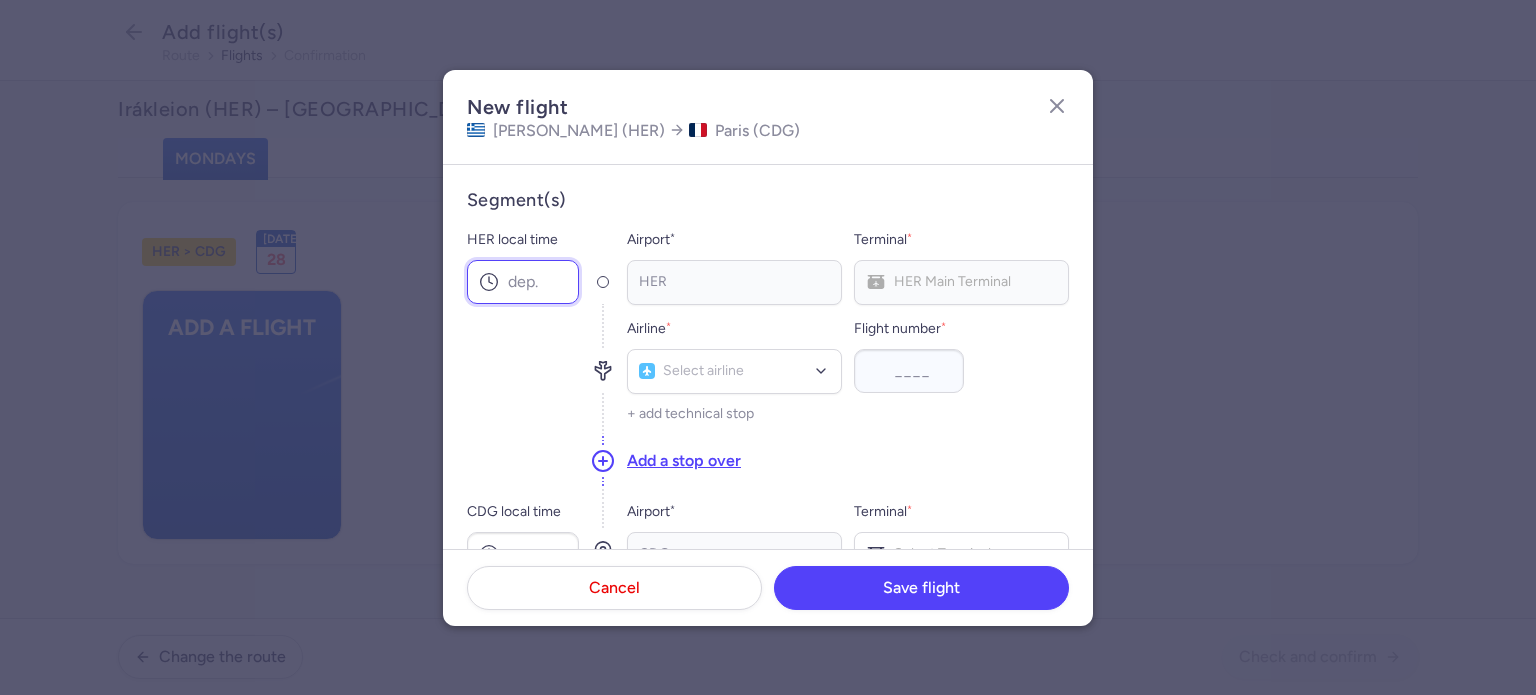 click on "HER local time" at bounding box center (523, 282) 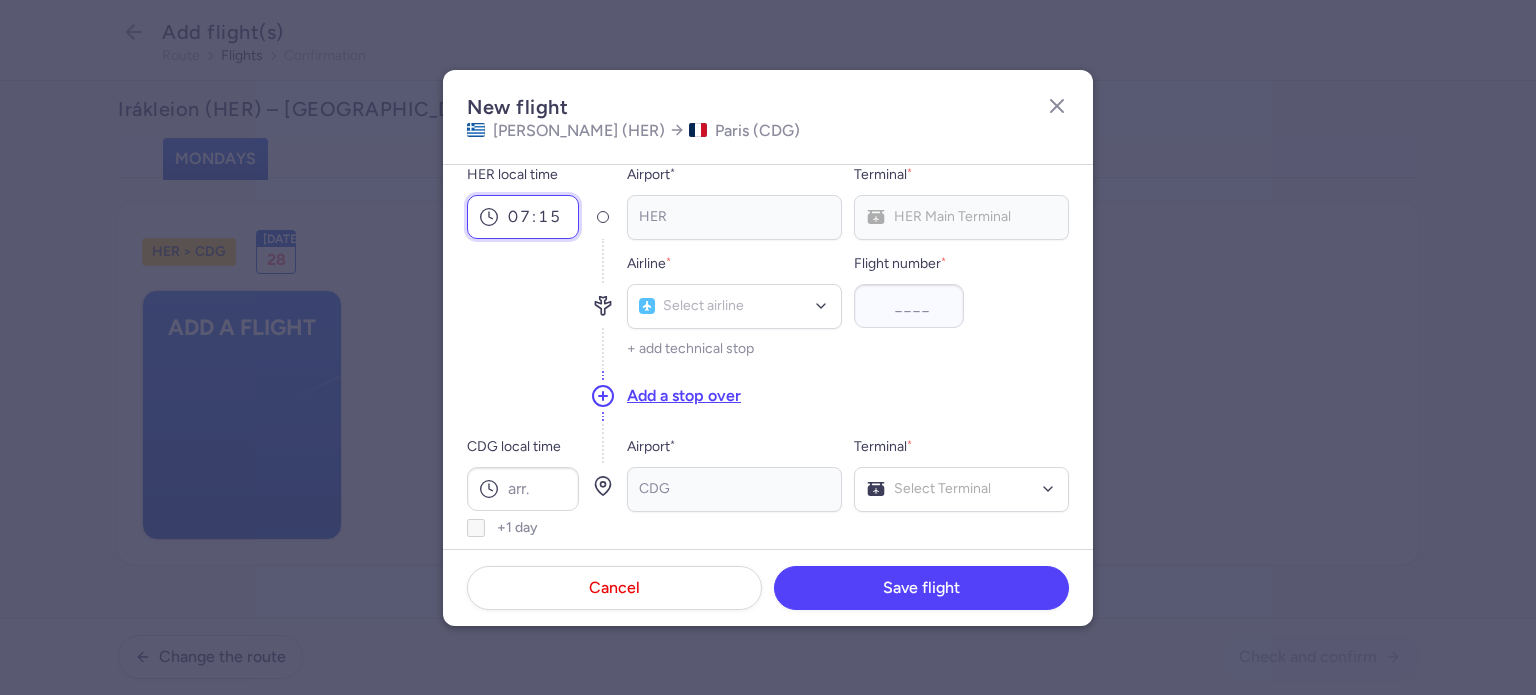 scroll, scrollTop: 100, scrollLeft: 0, axis: vertical 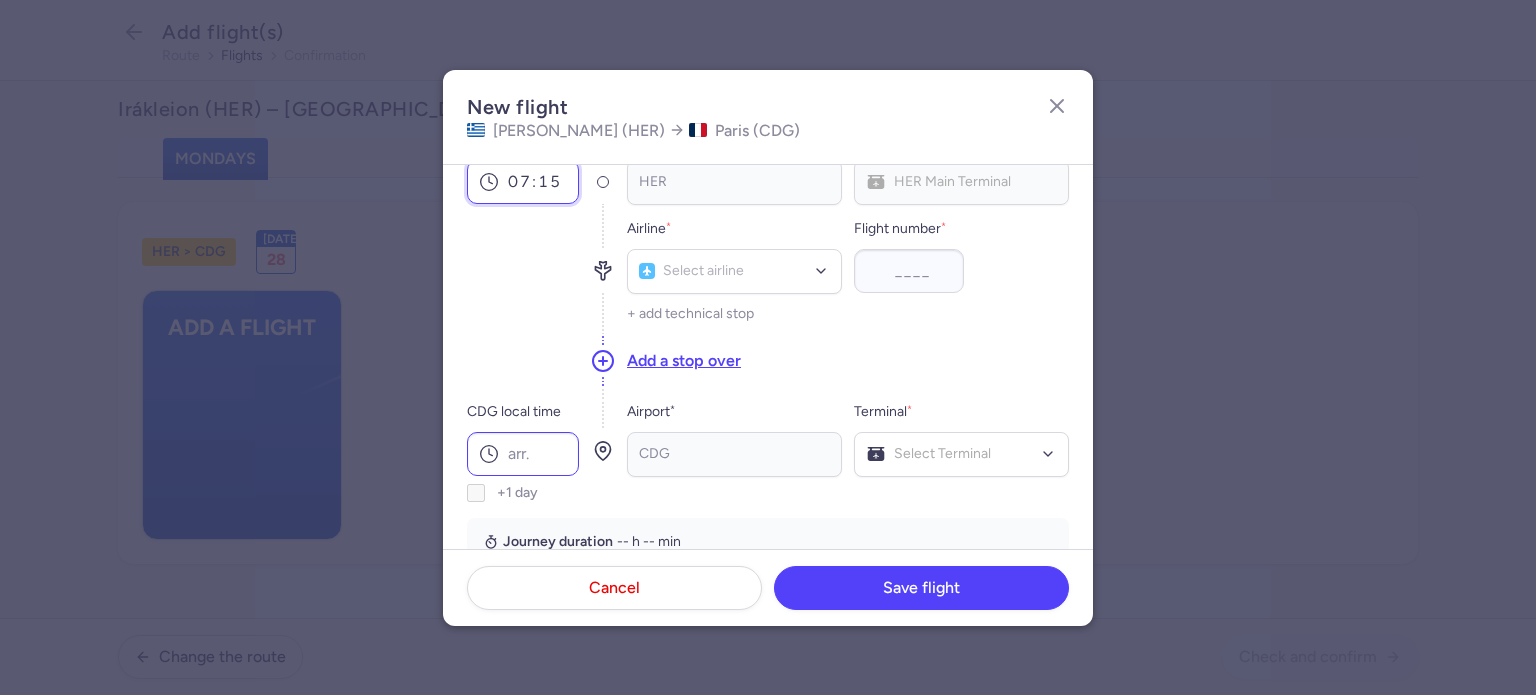 type on "07:15" 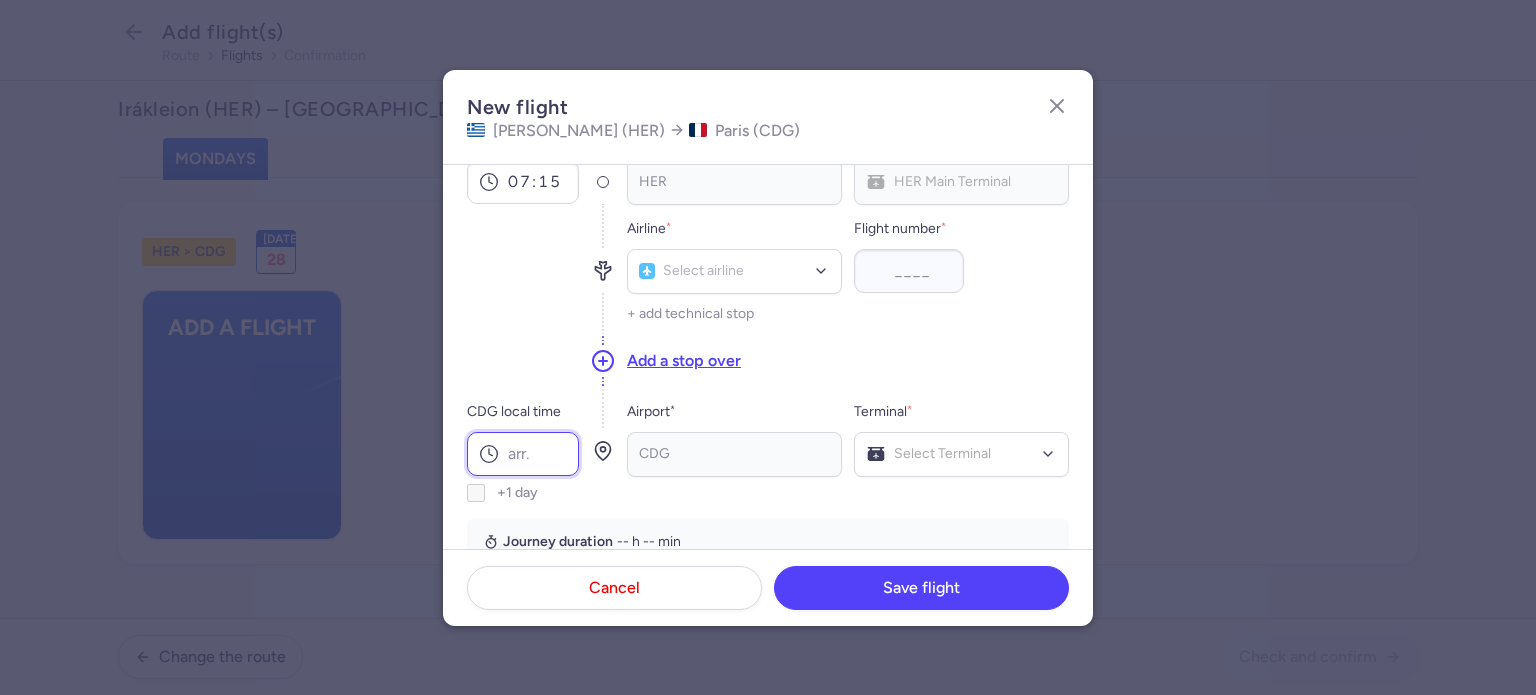 click on "CDG local time" at bounding box center [523, 454] 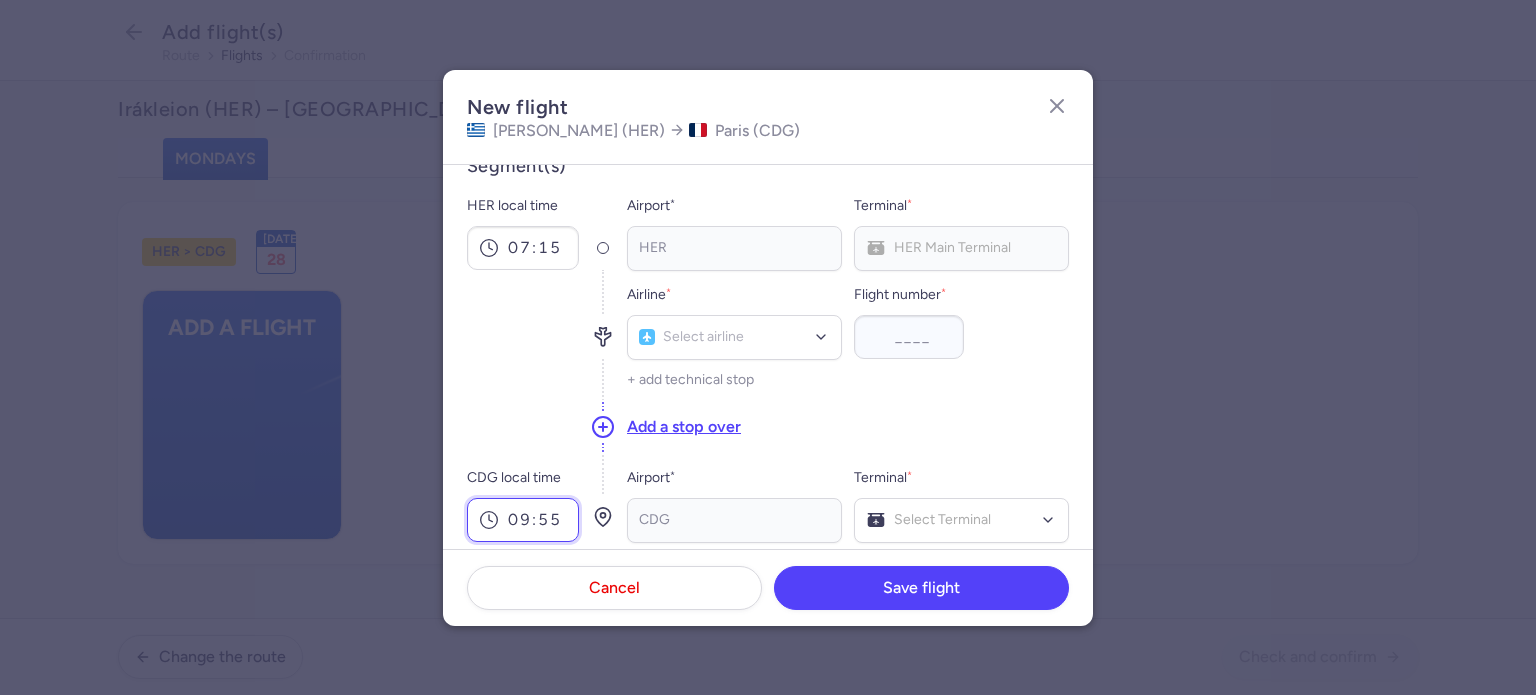 scroll, scrollTop: 0, scrollLeft: 0, axis: both 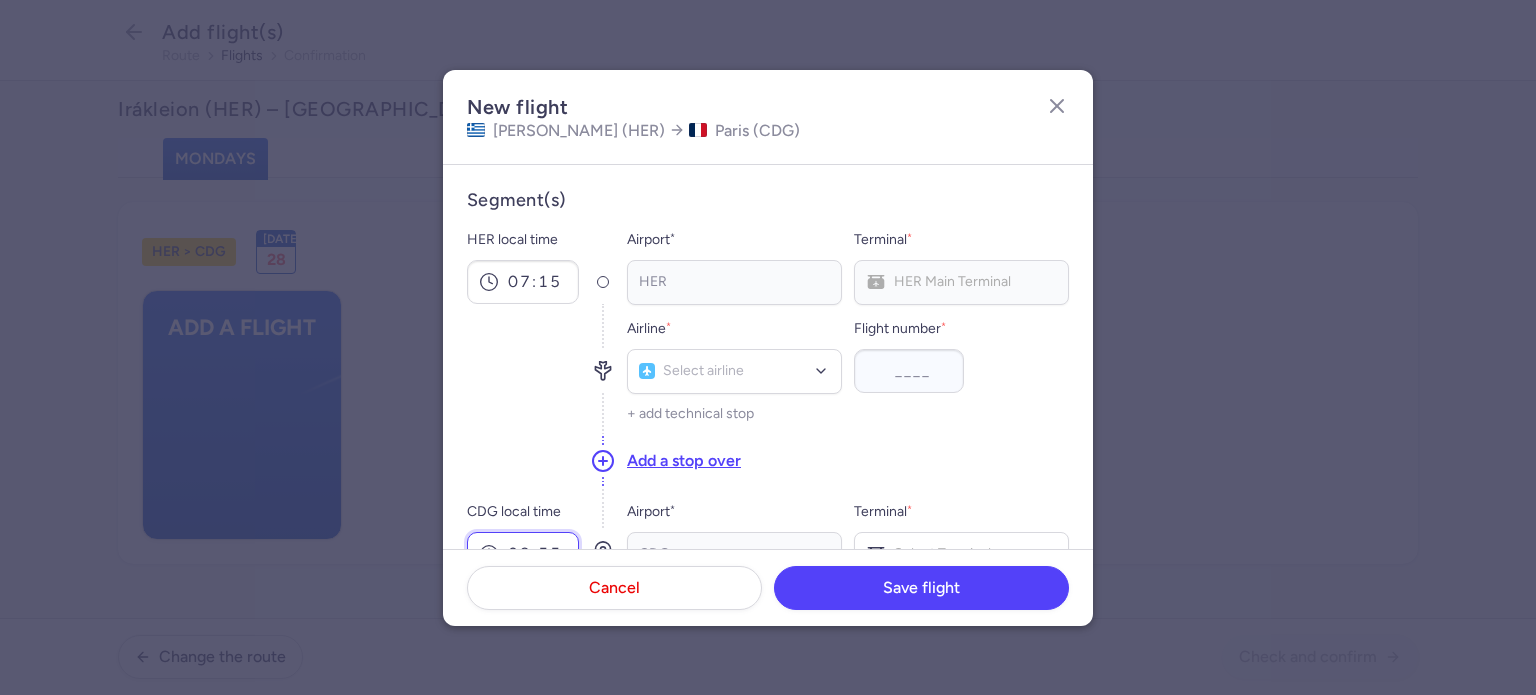 type on "09:55" 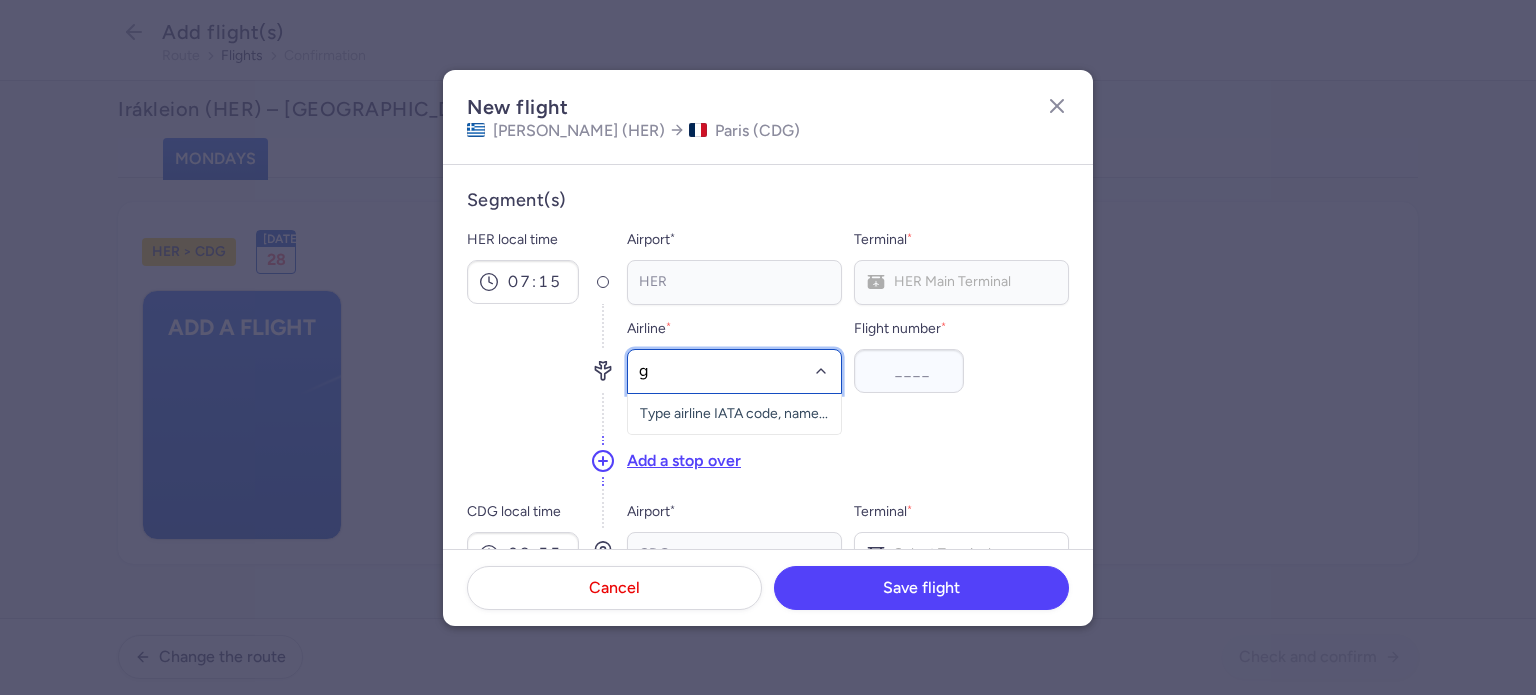 type on "gq" 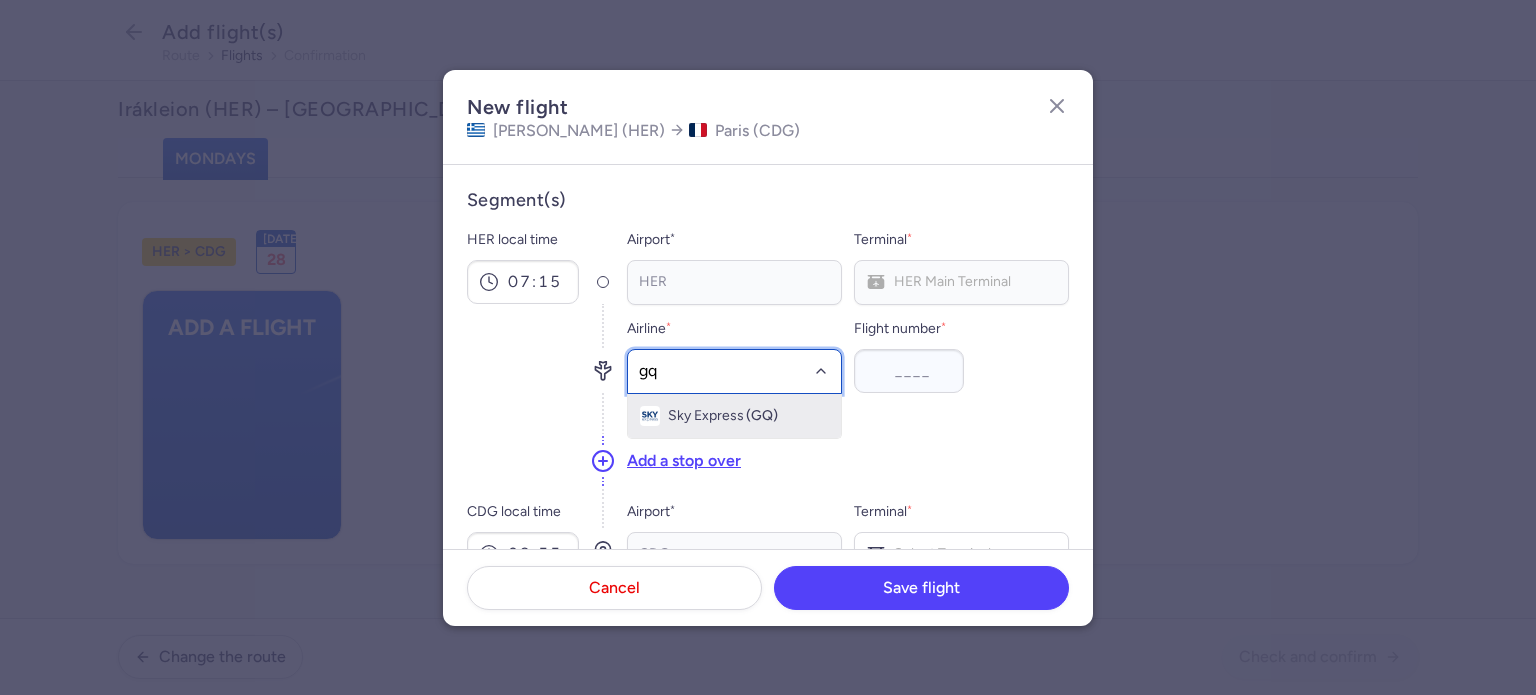 click on "Sky Express" at bounding box center (706, 416) 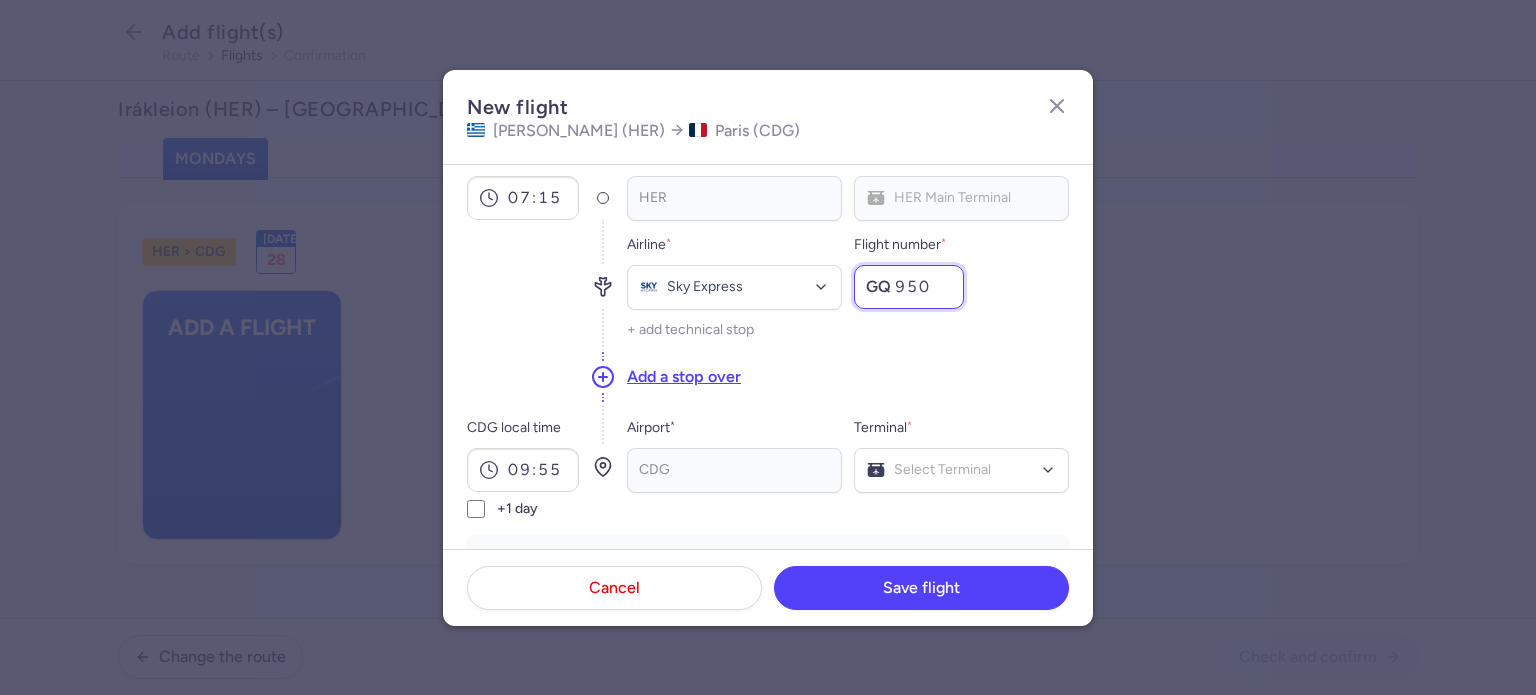 scroll, scrollTop: 200, scrollLeft: 0, axis: vertical 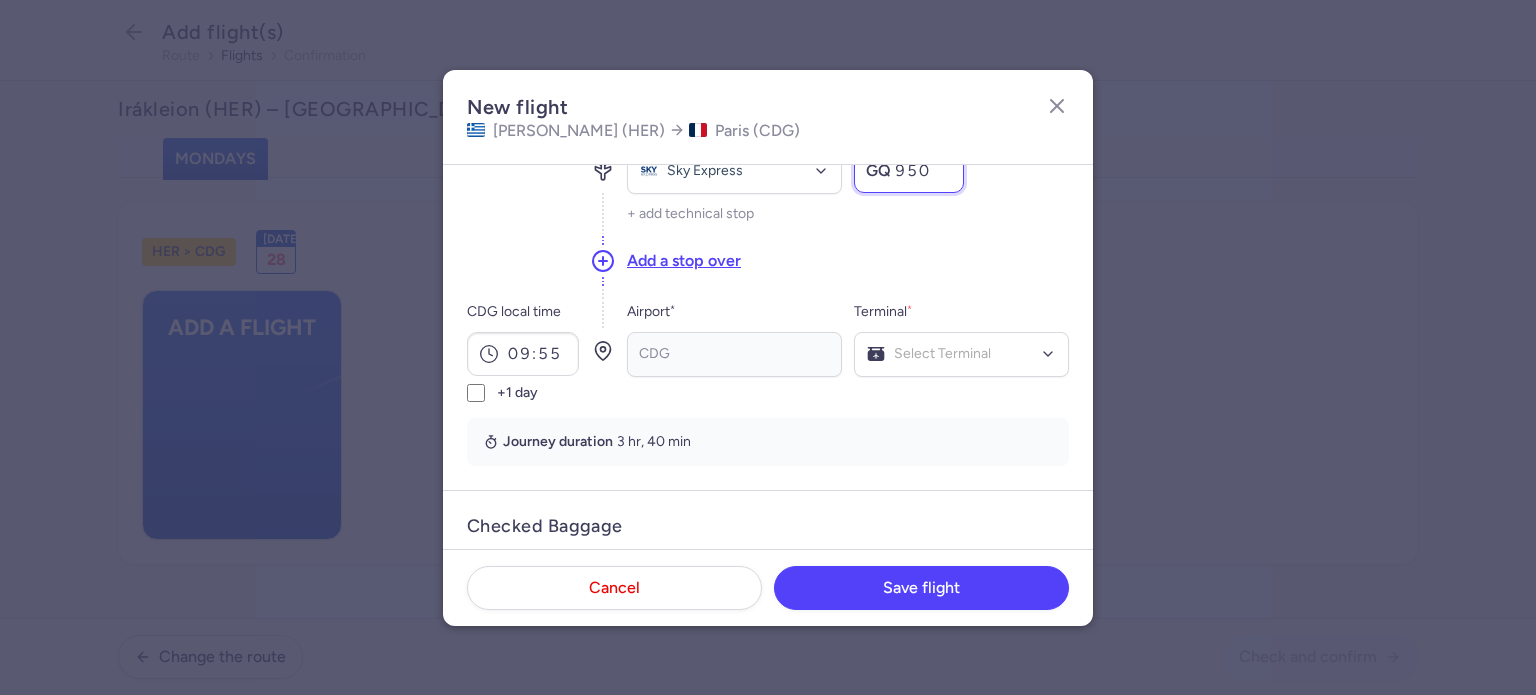 type on "950" 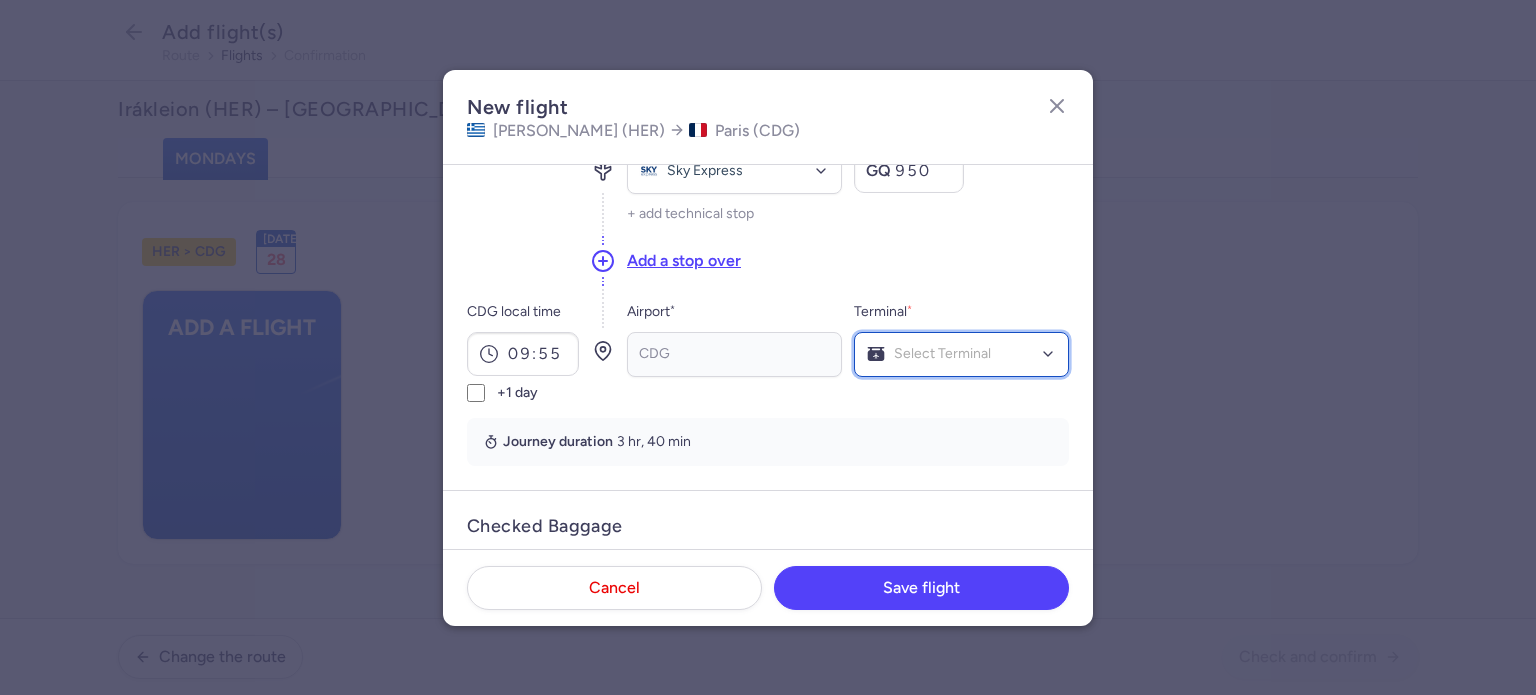 click on "Select Terminal" 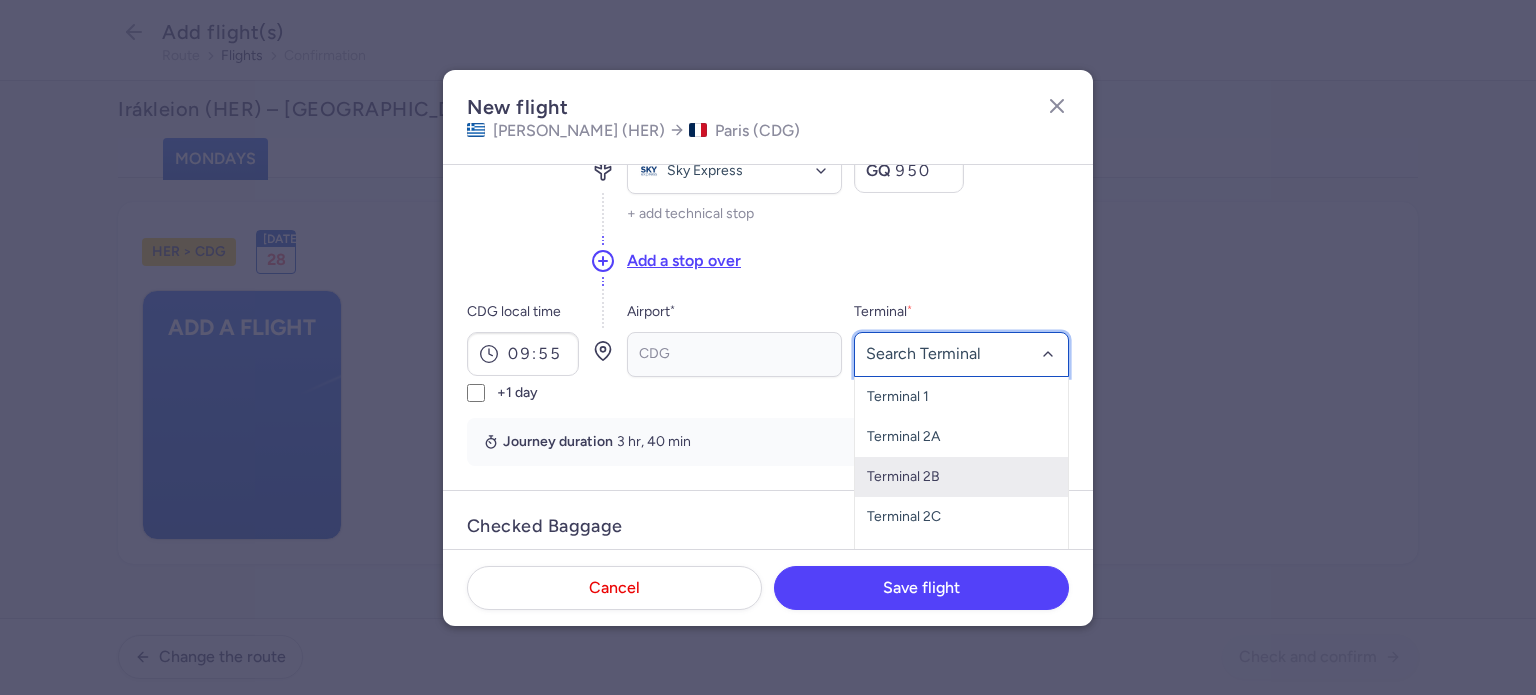 click on "Terminal 2B" at bounding box center [961, 477] 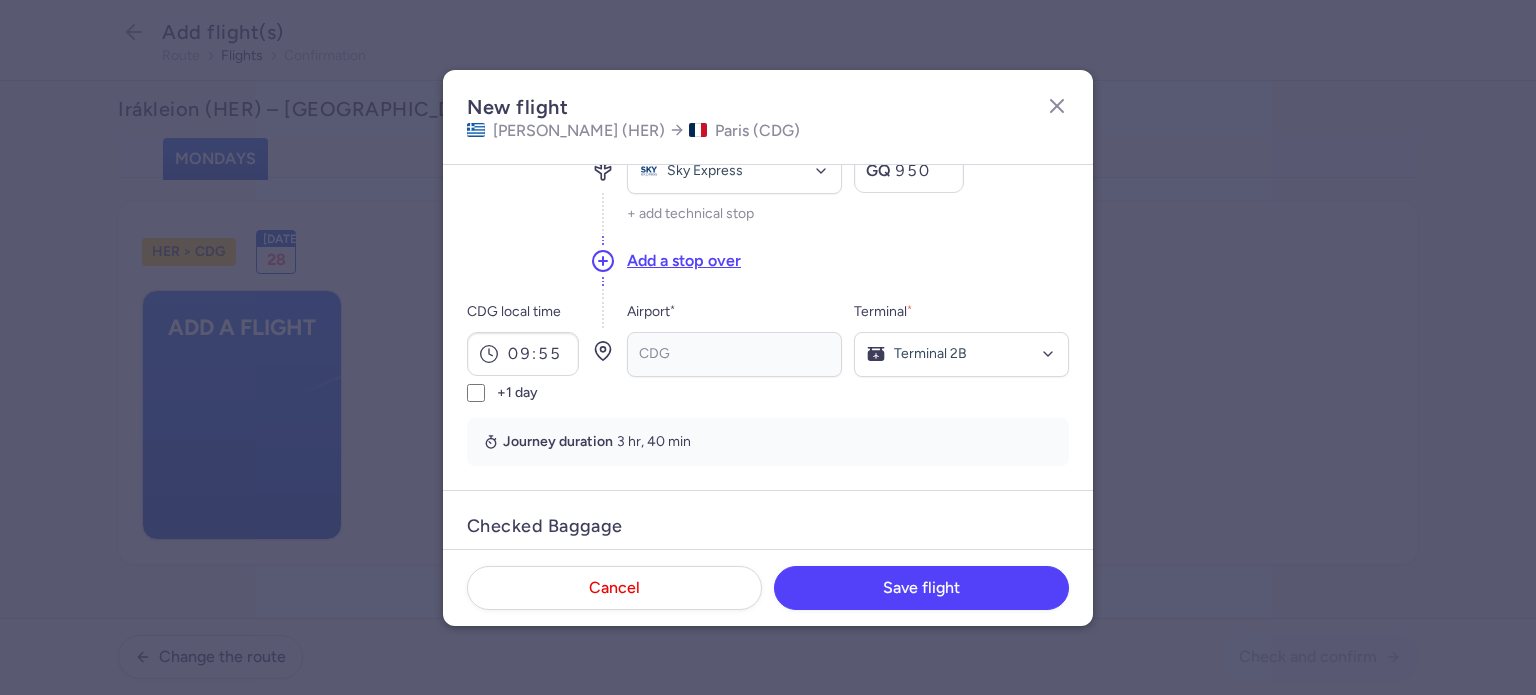 scroll, scrollTop: 500, scrollLeft: 0, axis: vertical 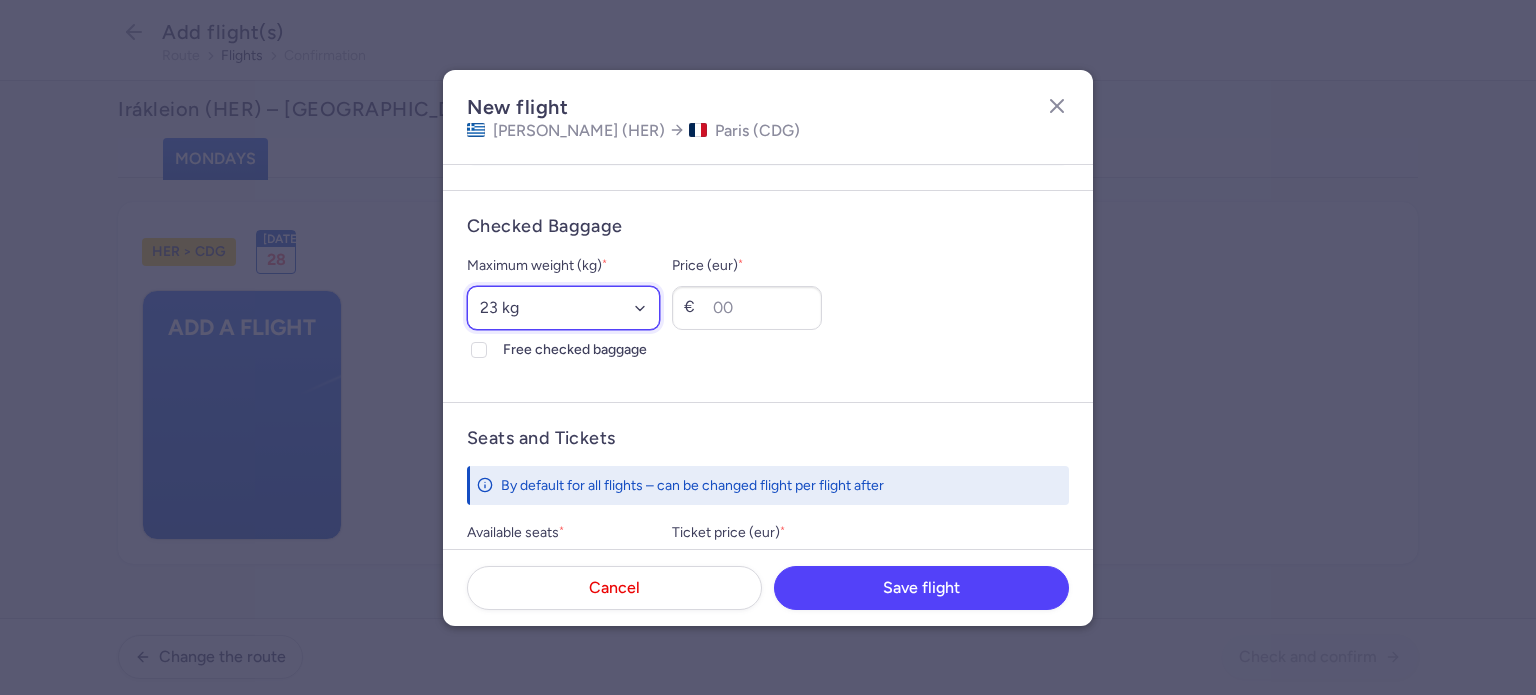 click on "Select an option 15 kg 16 kg 17 kg 18 kg 19 kg 20 kg 21 kg 22 kg 23 kg 24 kg 25 kg 26 kg 27 kg 28 kg 29 kg 30 kg 31 kg 32 kg 33 kg 34 kg 35 kg" at bounding box center [563, 308] 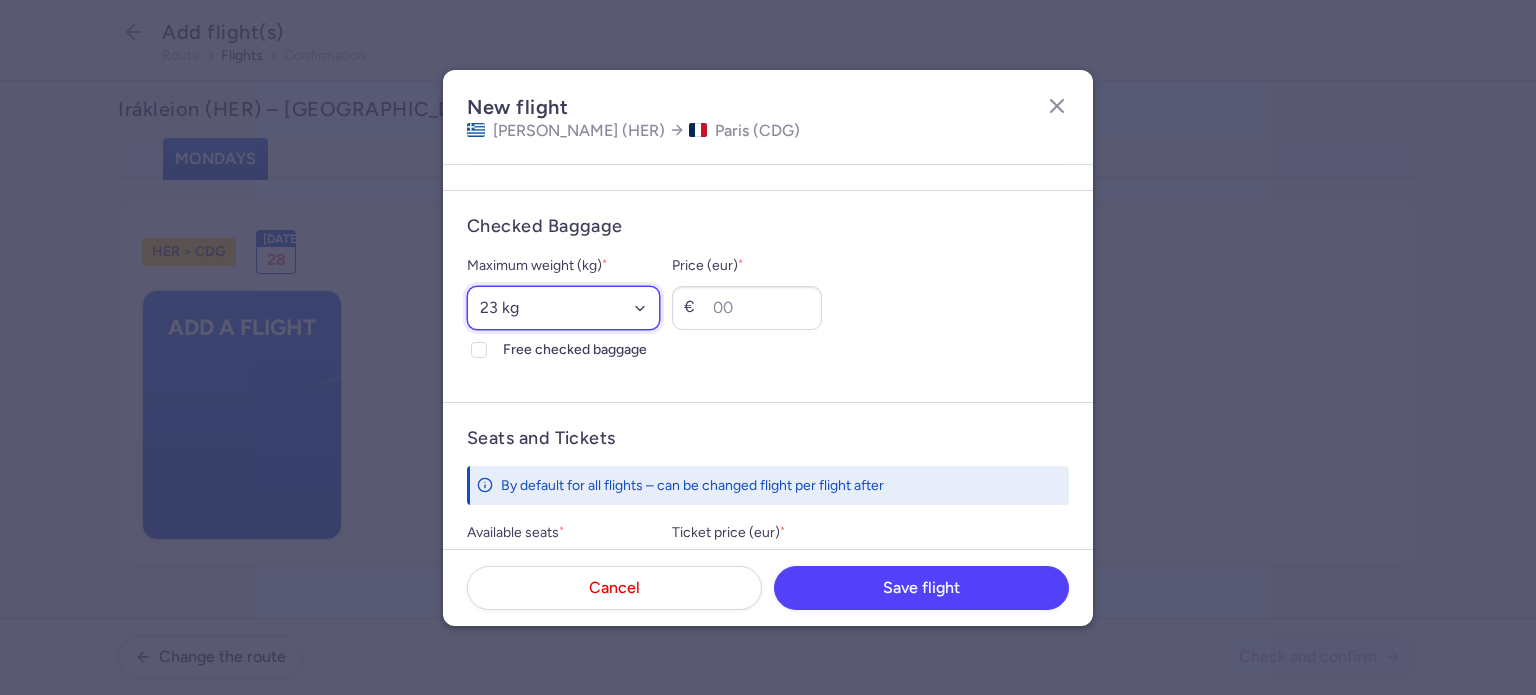select on "20" 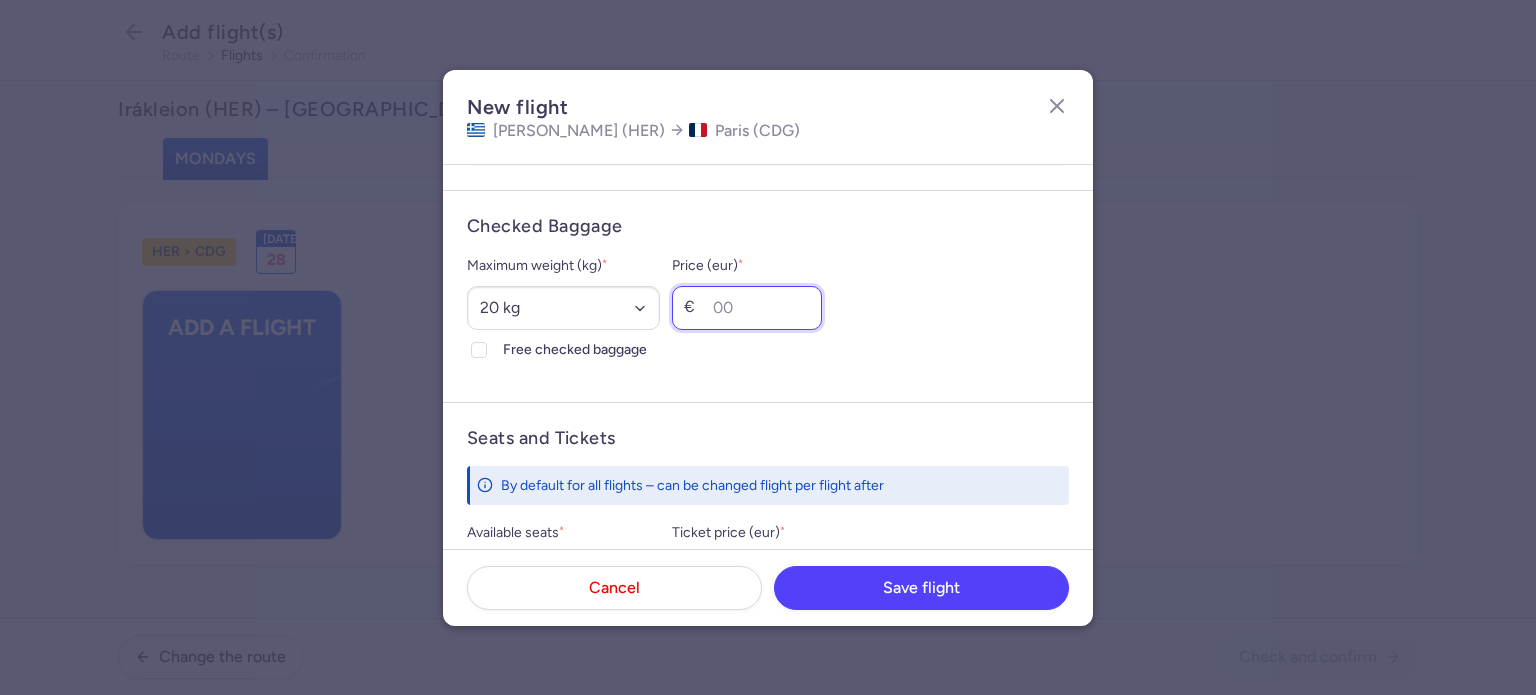 click on "Price (eur)  *" at bounding box center [747, 308] 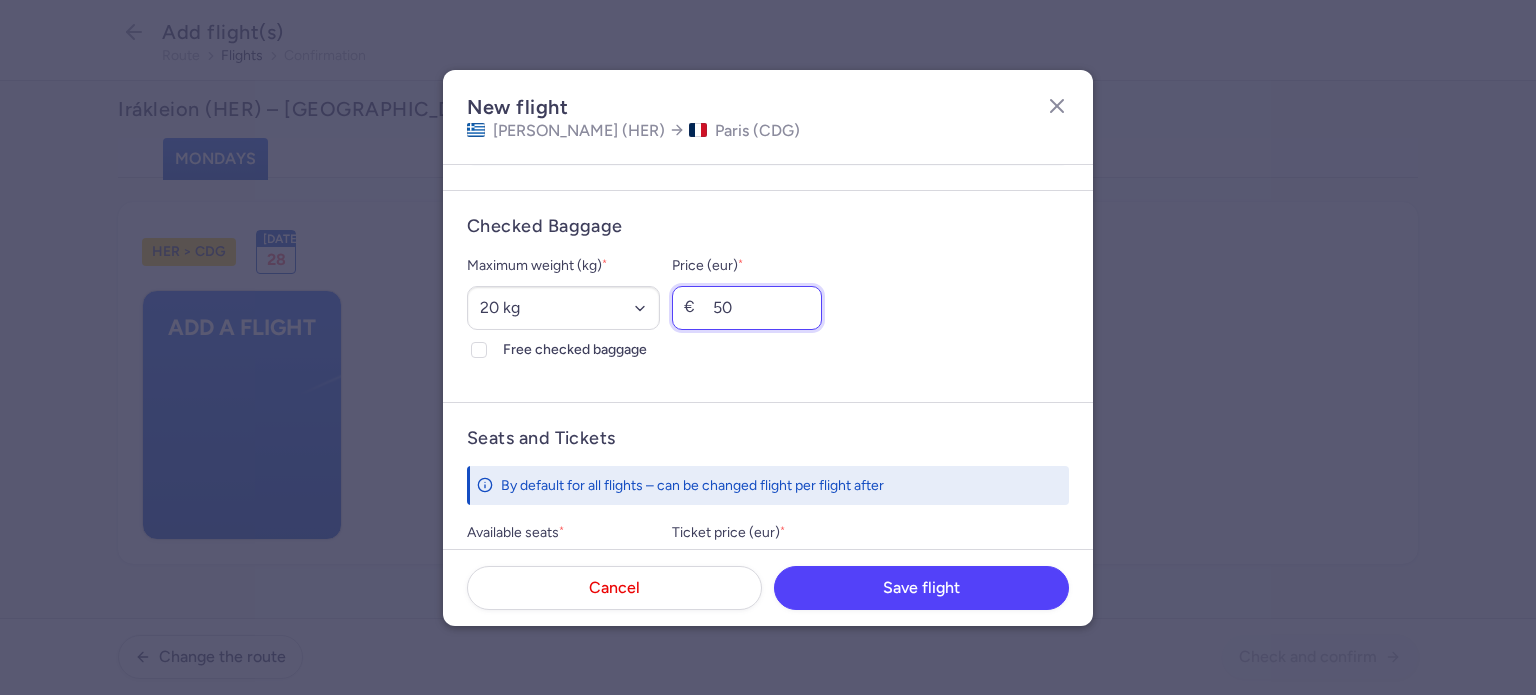 type on "5" 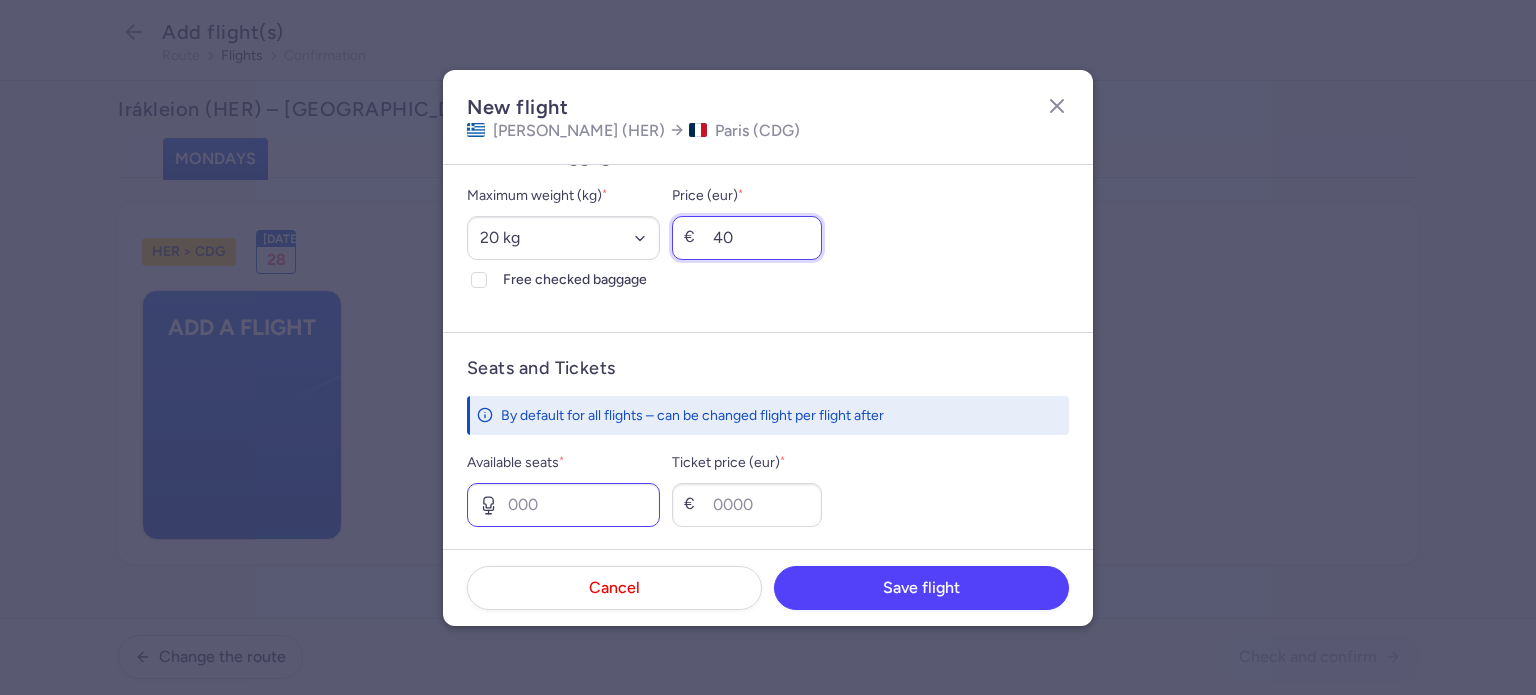 scroll, scrollTop: 600, scrollLeft: 0, axis: vertical 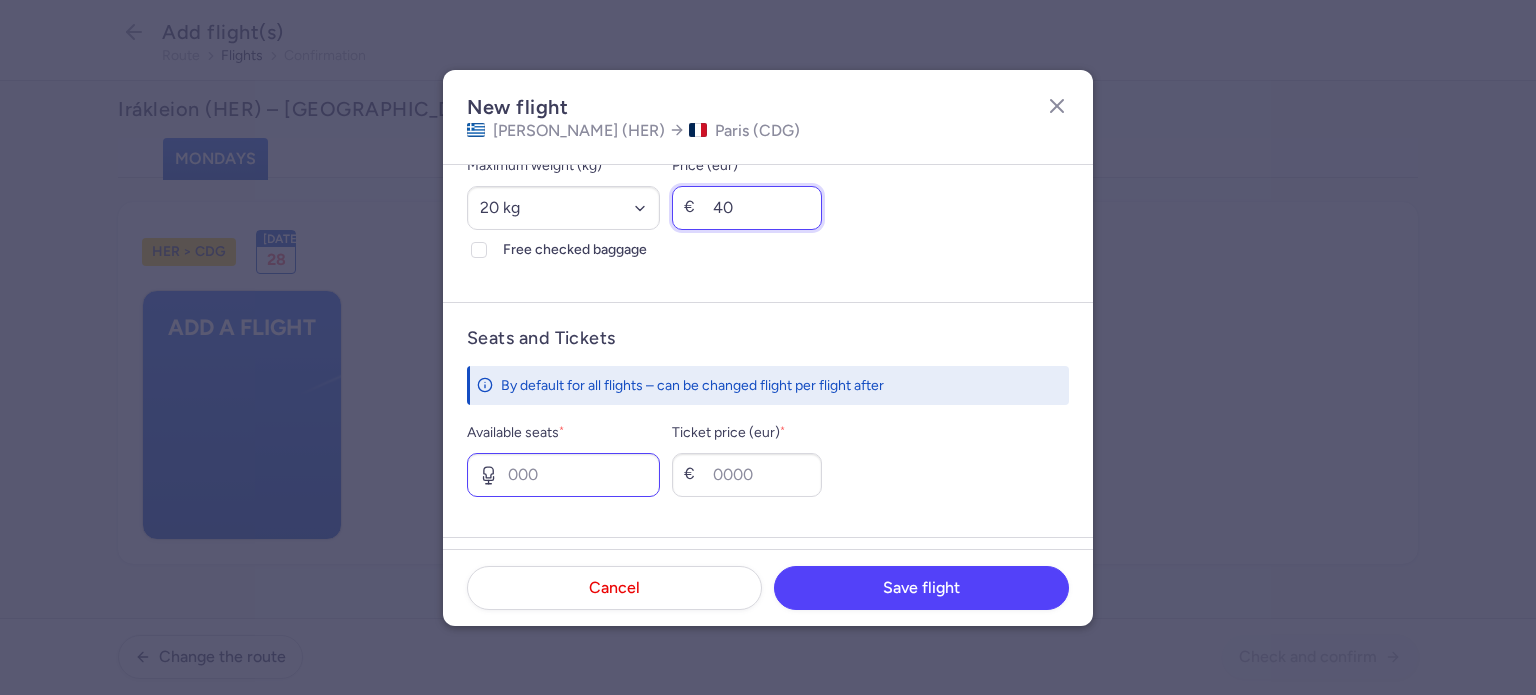 type on "40" 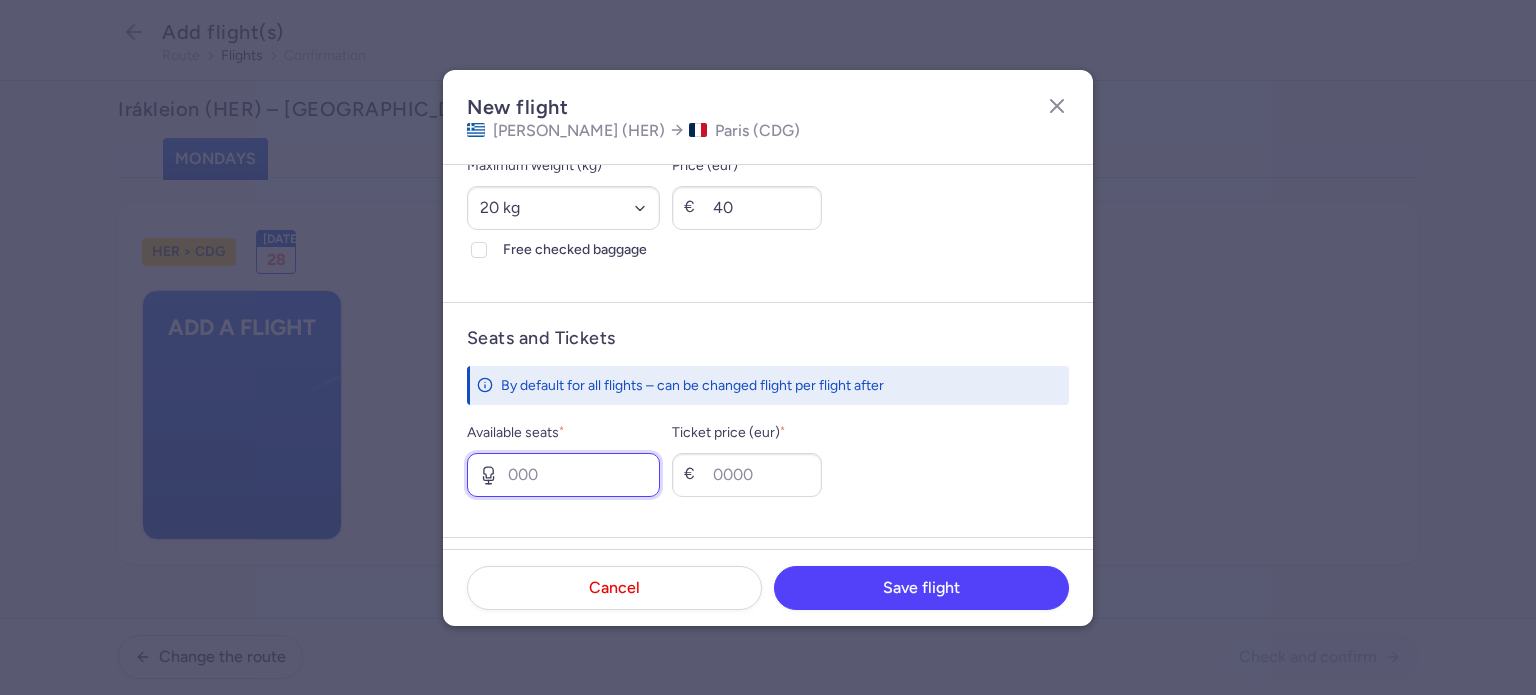 click on "Available seats  *" at bounding box center [563, 475] 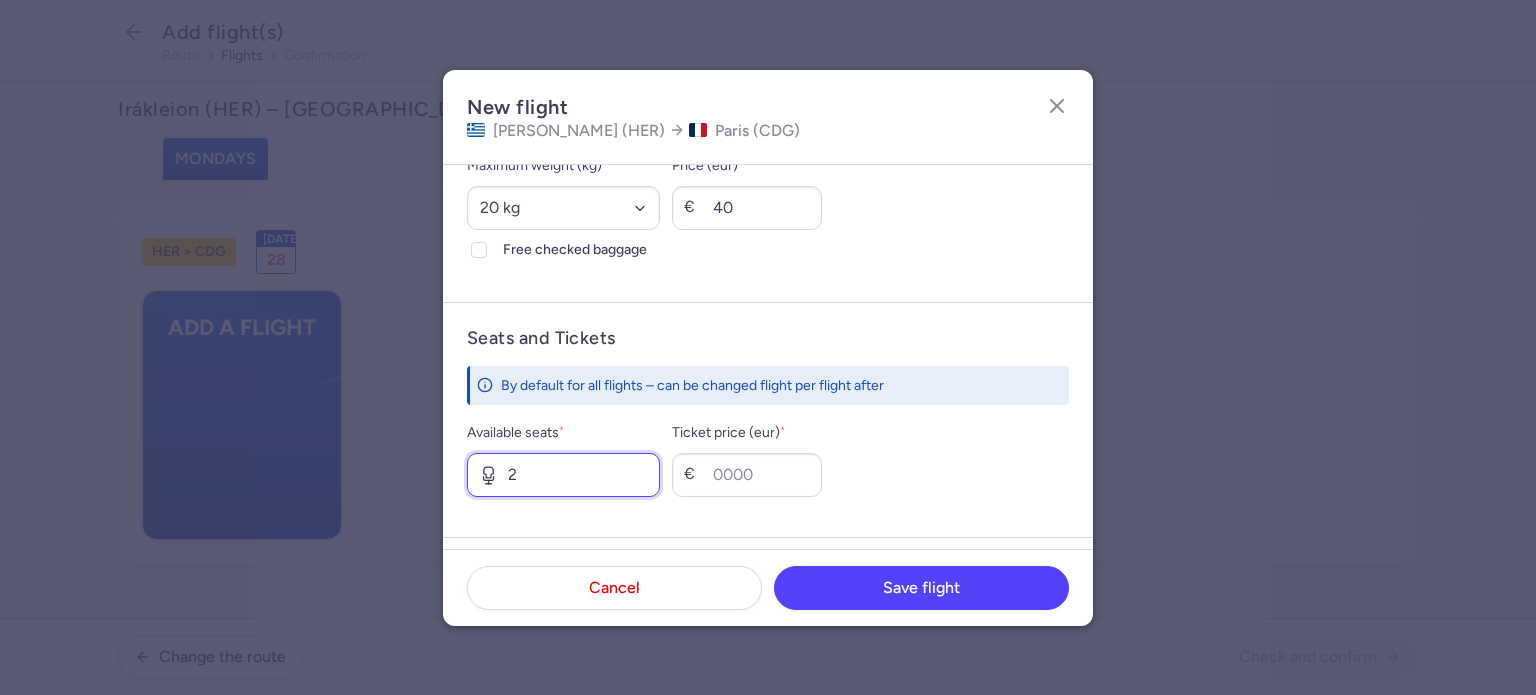 type on "2" 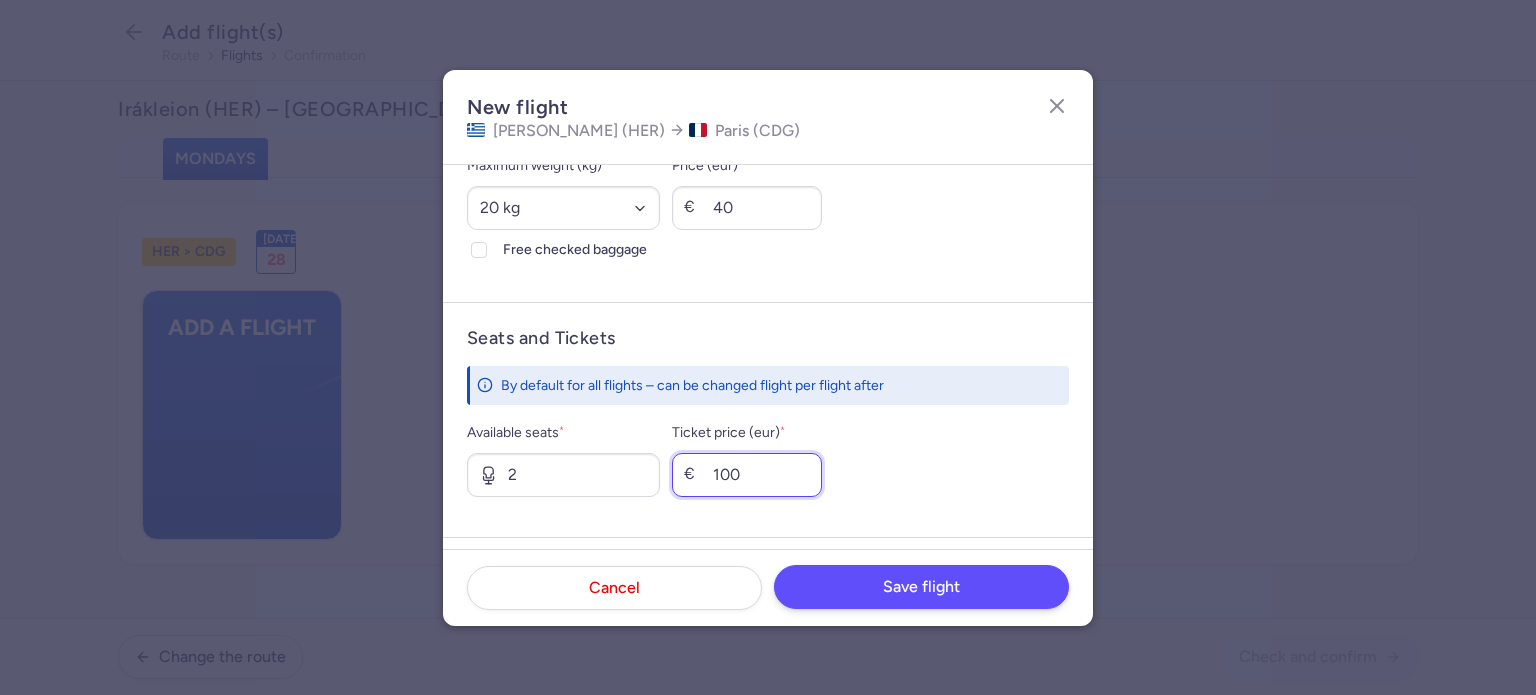 type on "100" 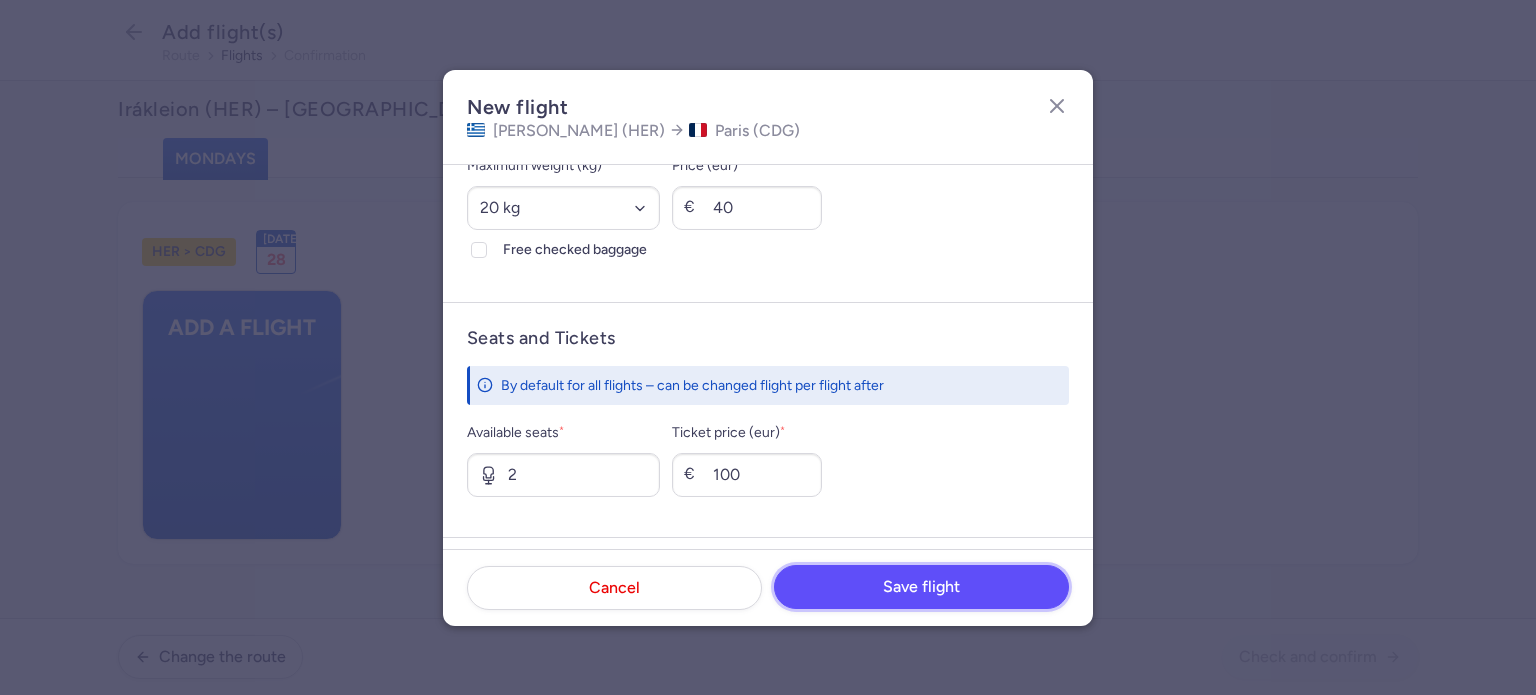 click on "Save flight" at bounding box center [921, 587] 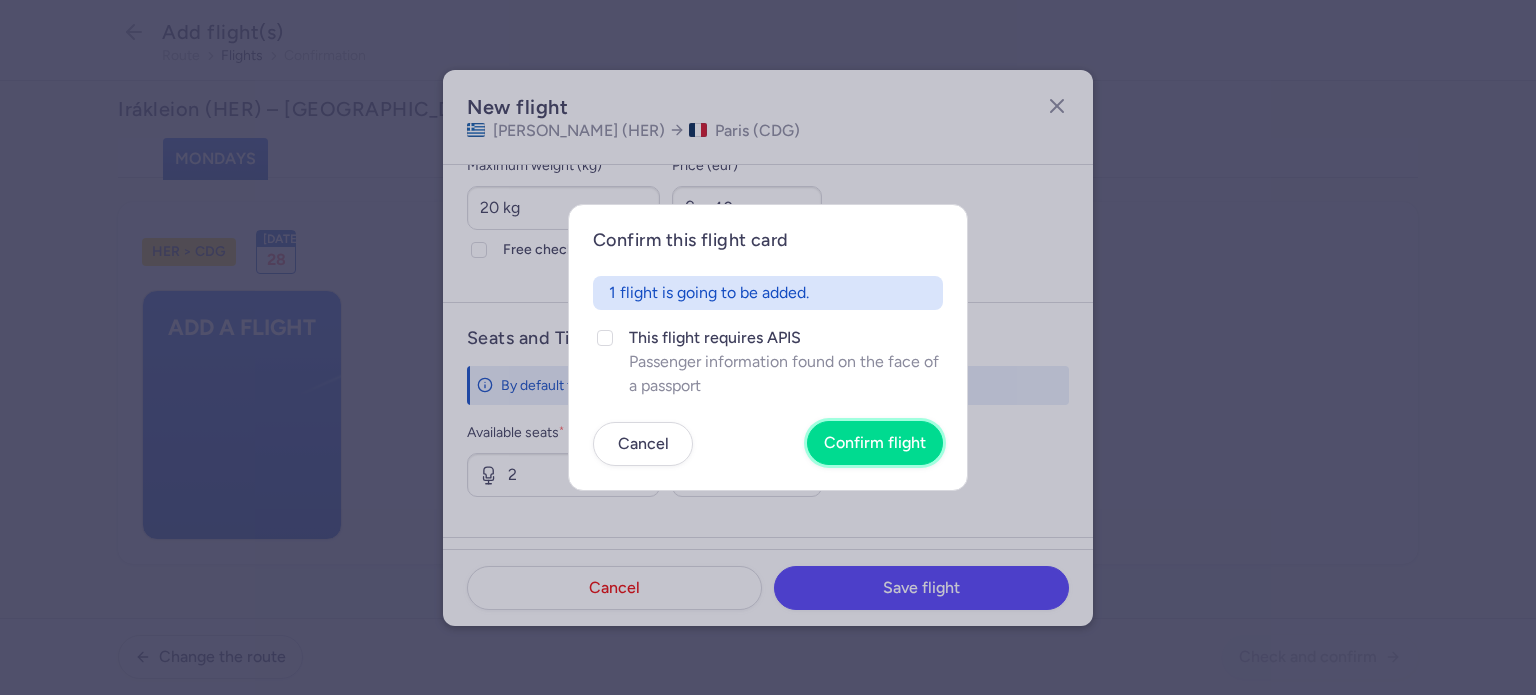 click on "Confirm flight" at bounding box center [875, 443] 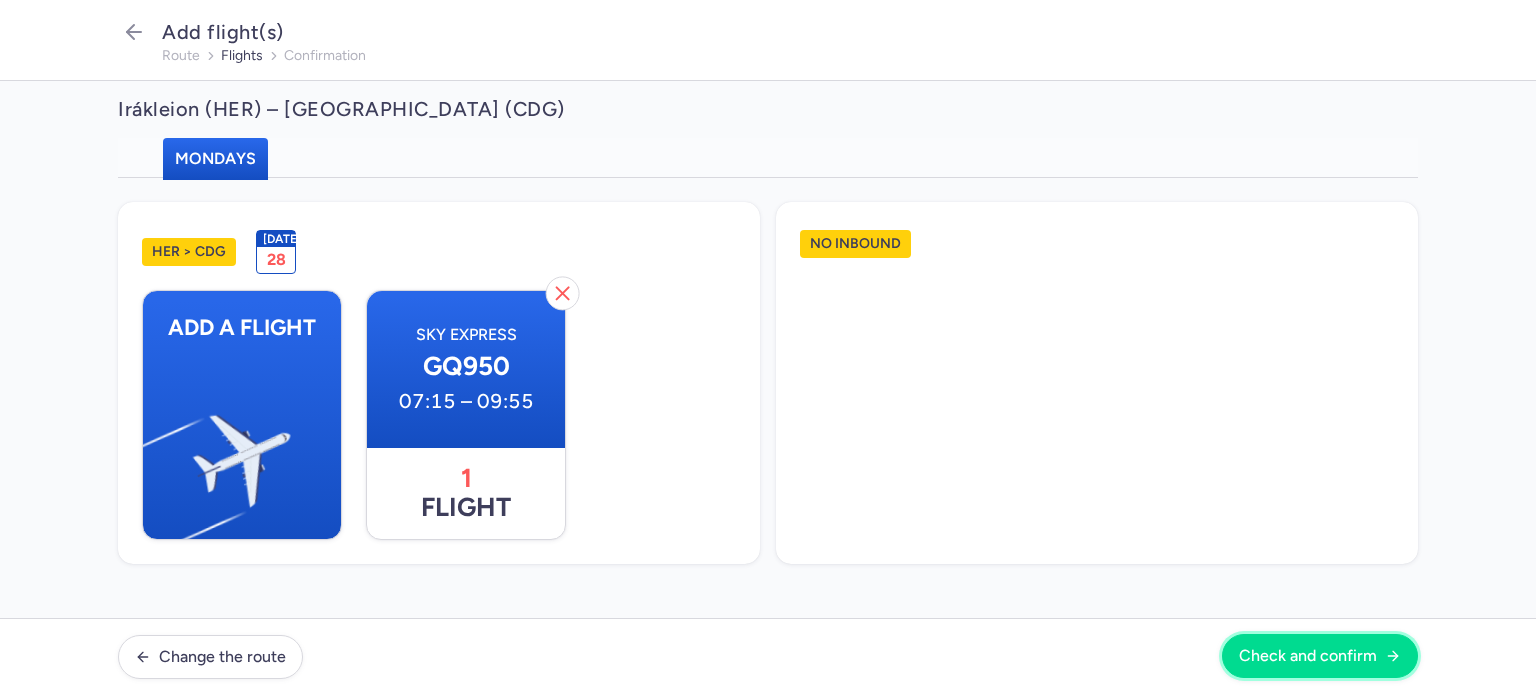 click on "Check and confirm" at bounding box center (1320, 656) 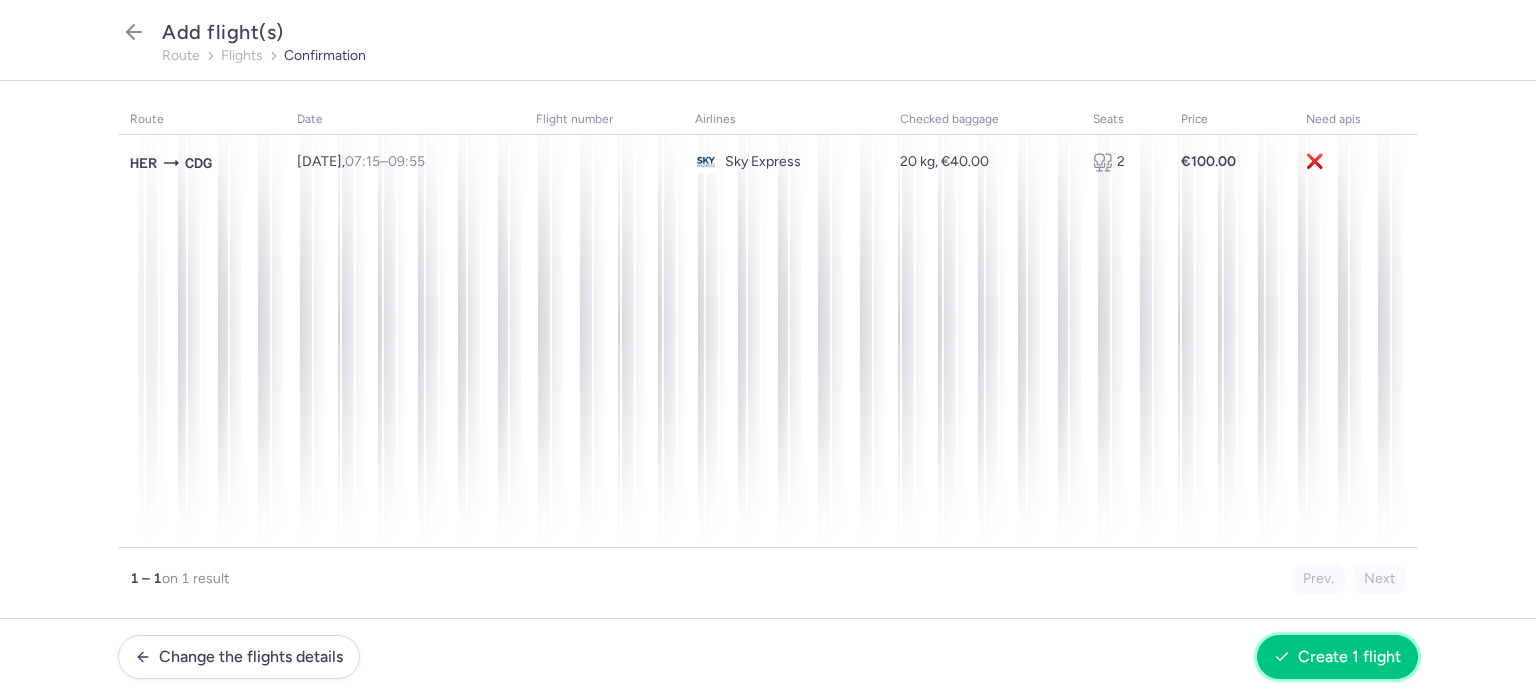 click on "Create 1 flight" at bounding box center [1337, 657] 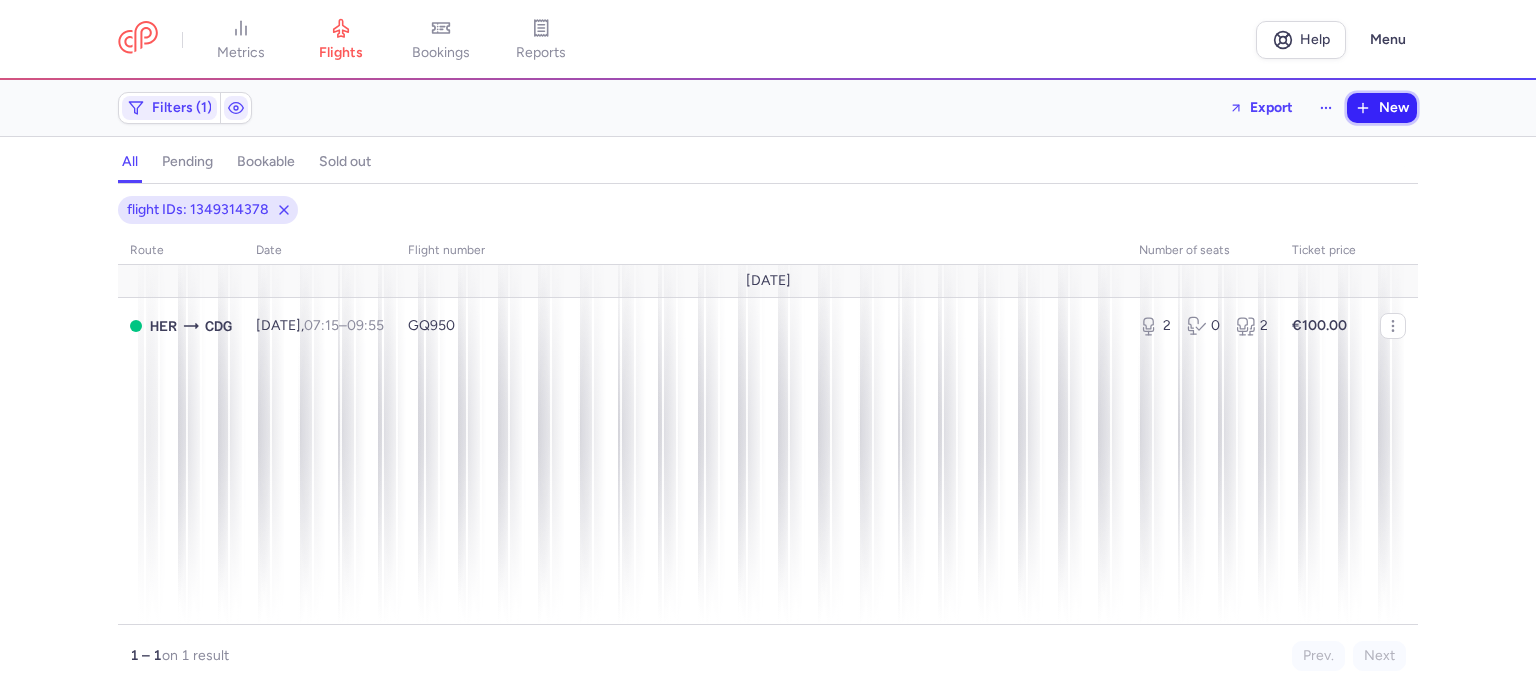 click on "New" at bounding box center (1394, 108) 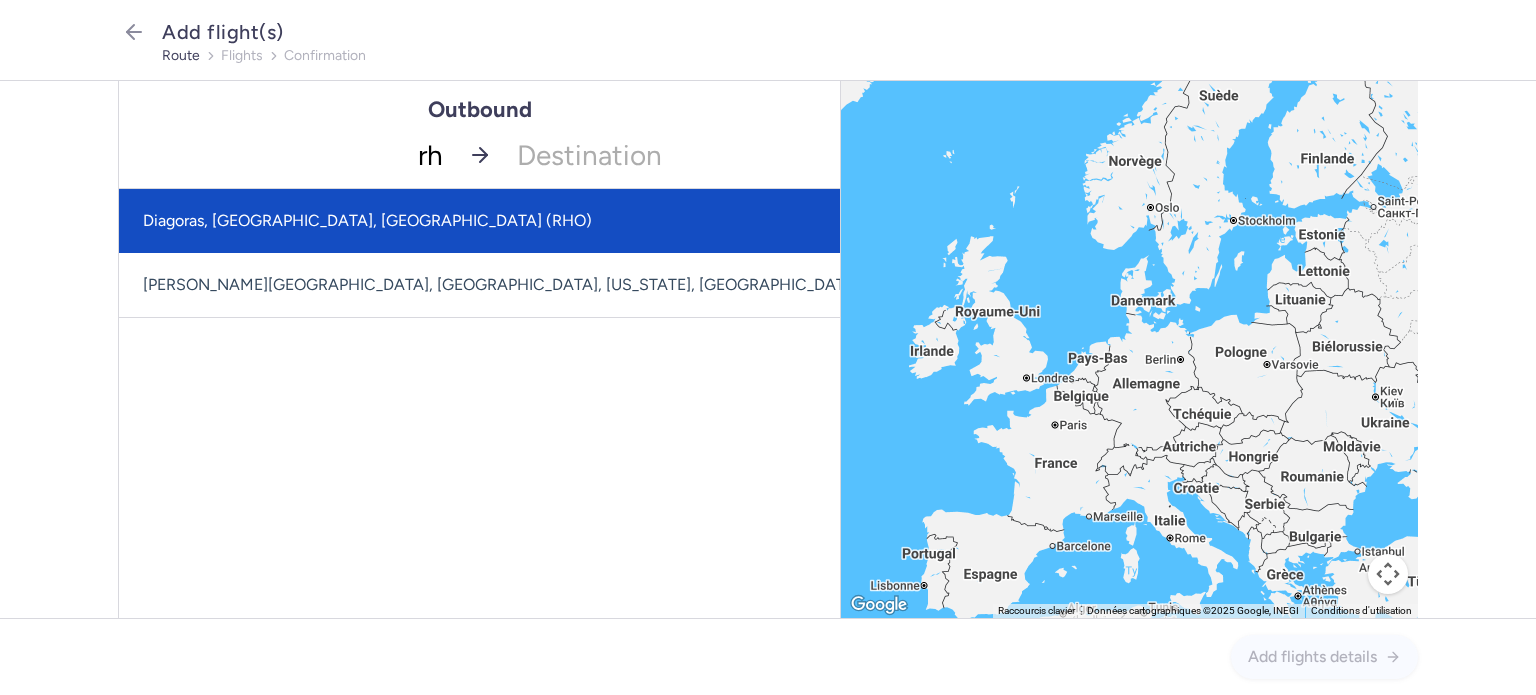 type on "rho" 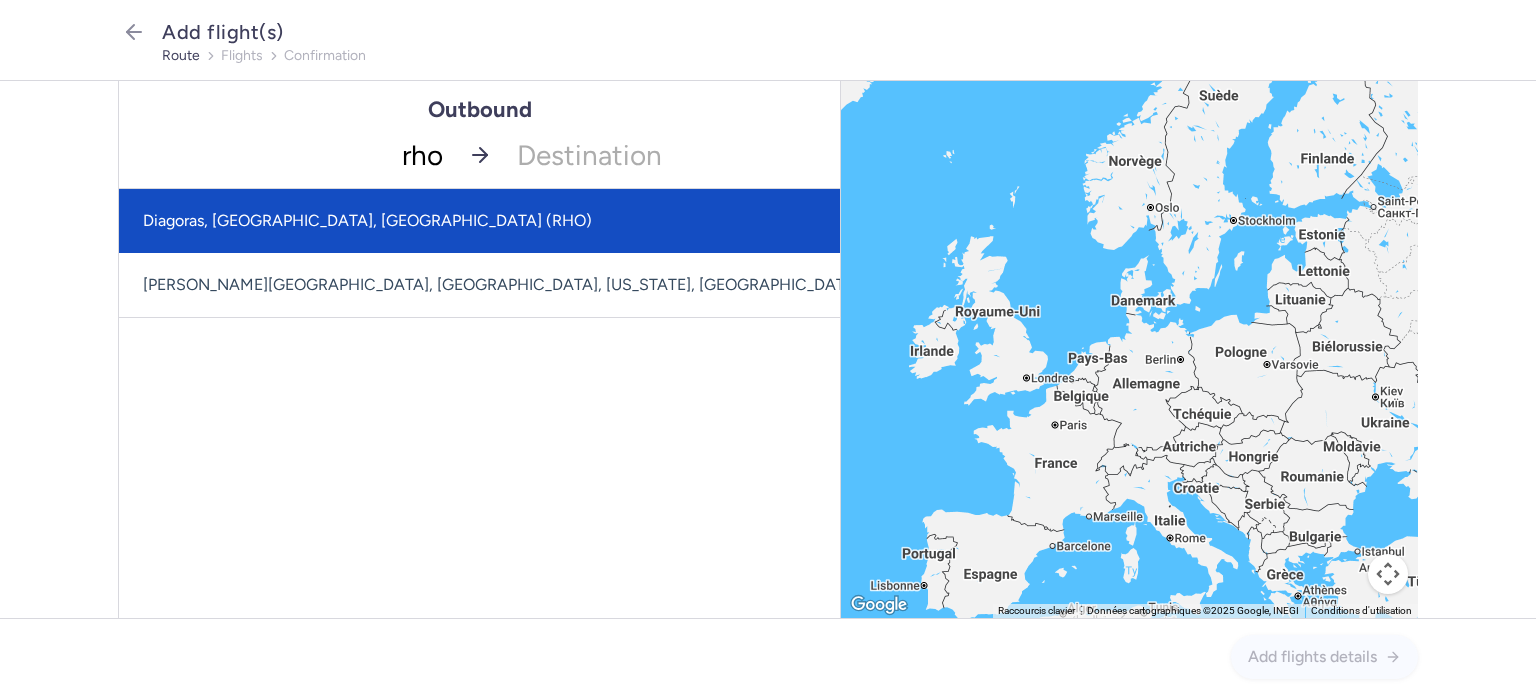 click on "Diagoras, [GEOGRAPHIC_DATA], [GEOGRAPHIC_DATA] (RHO)" at bounding box center [525, 221] 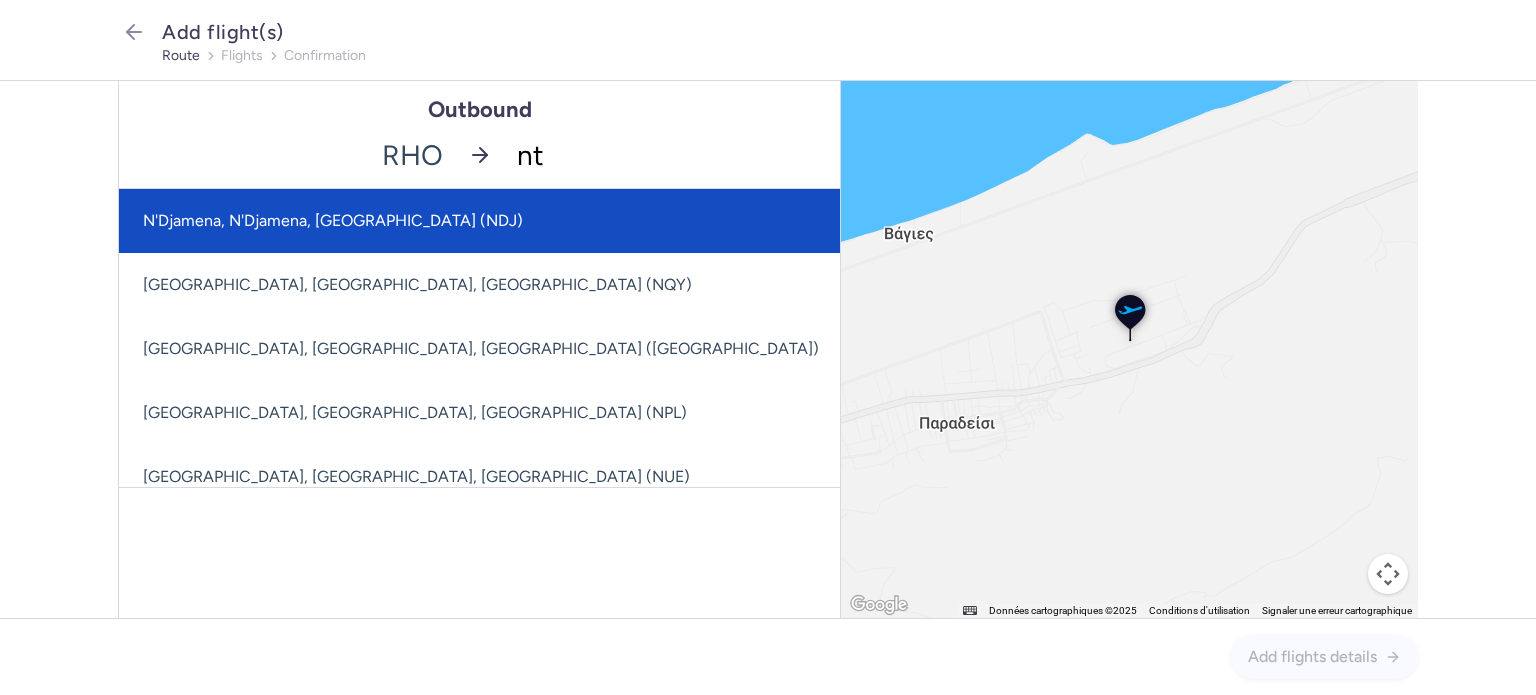 type on "nte" 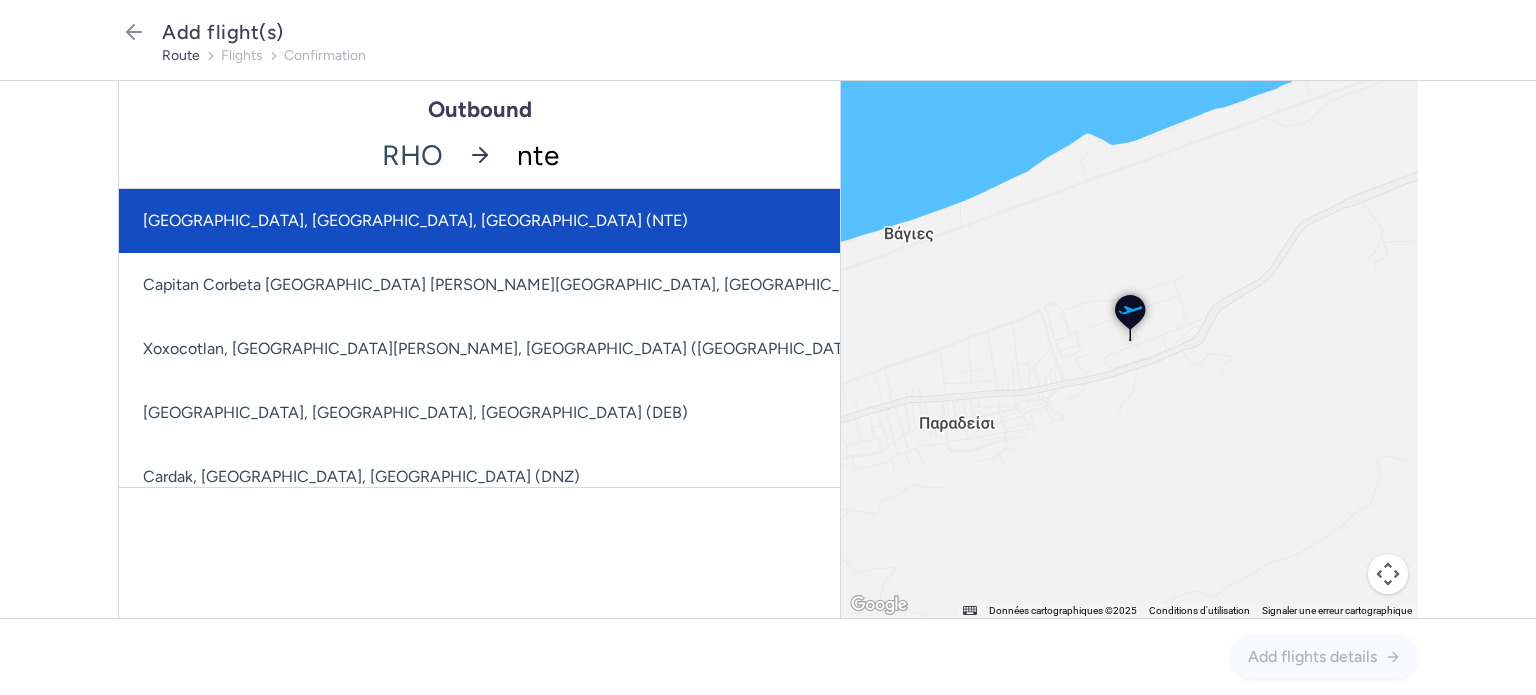 click on "[GEOGRAPHIC_DATA], [GEOGRAPHIC_DATA], [GEOGRAPHIC_DATA] (NTE)" at bounding box center (621, 221) 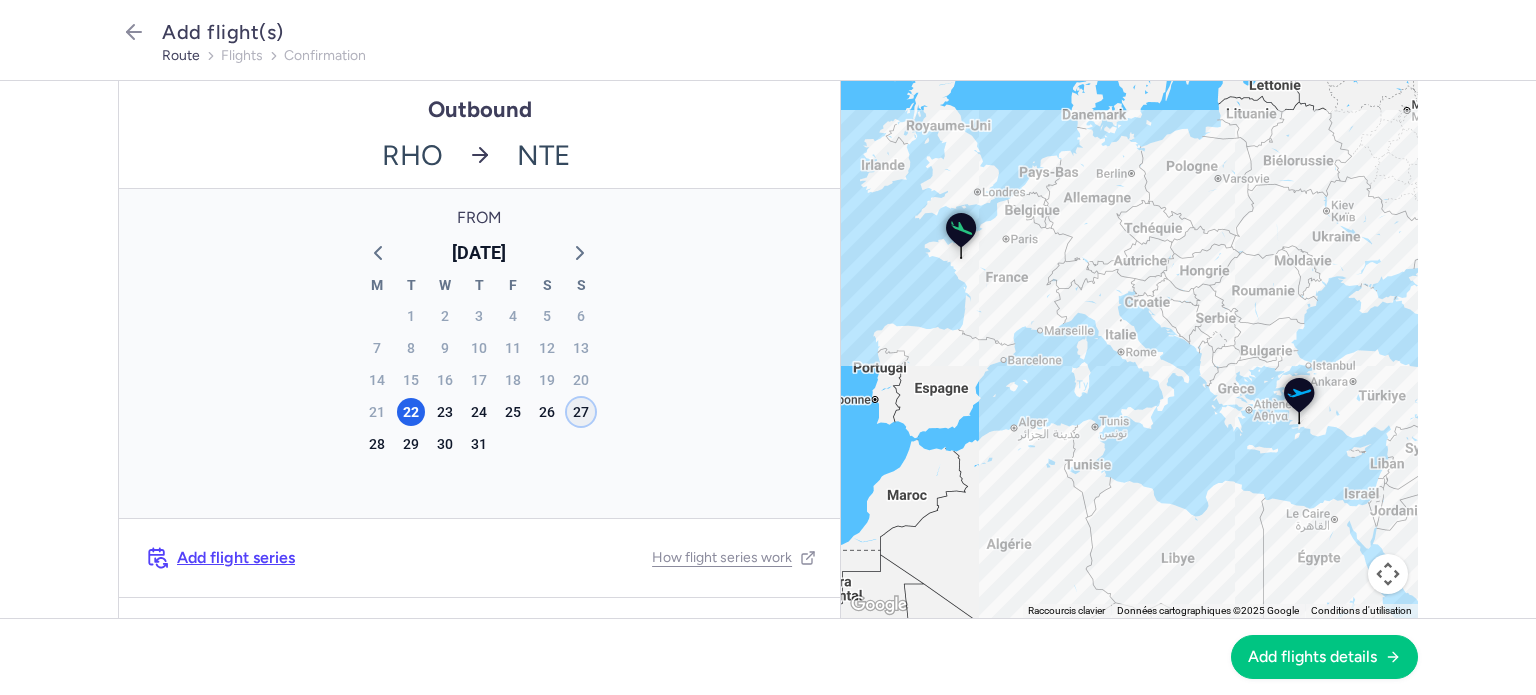 click on "27" 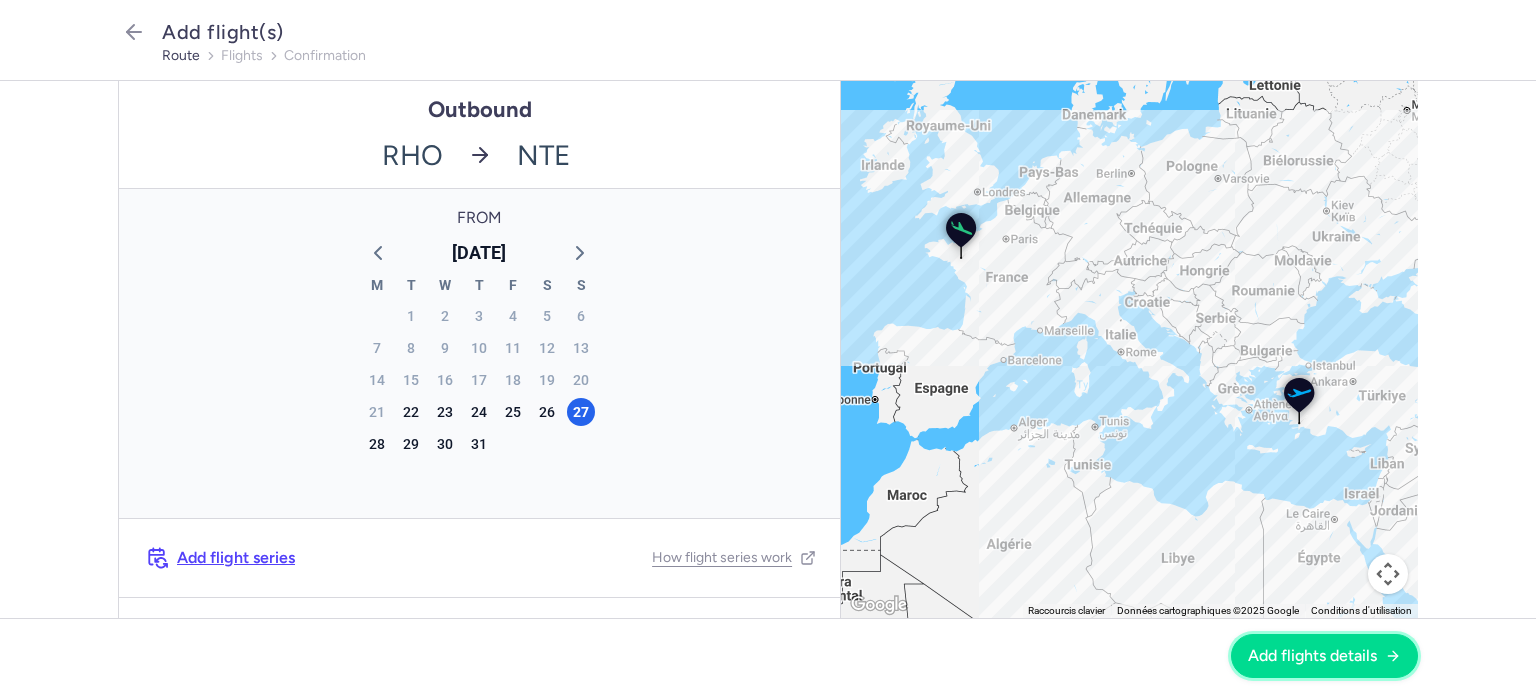 click on "Add flights details" at bounding box center [1312, 656] 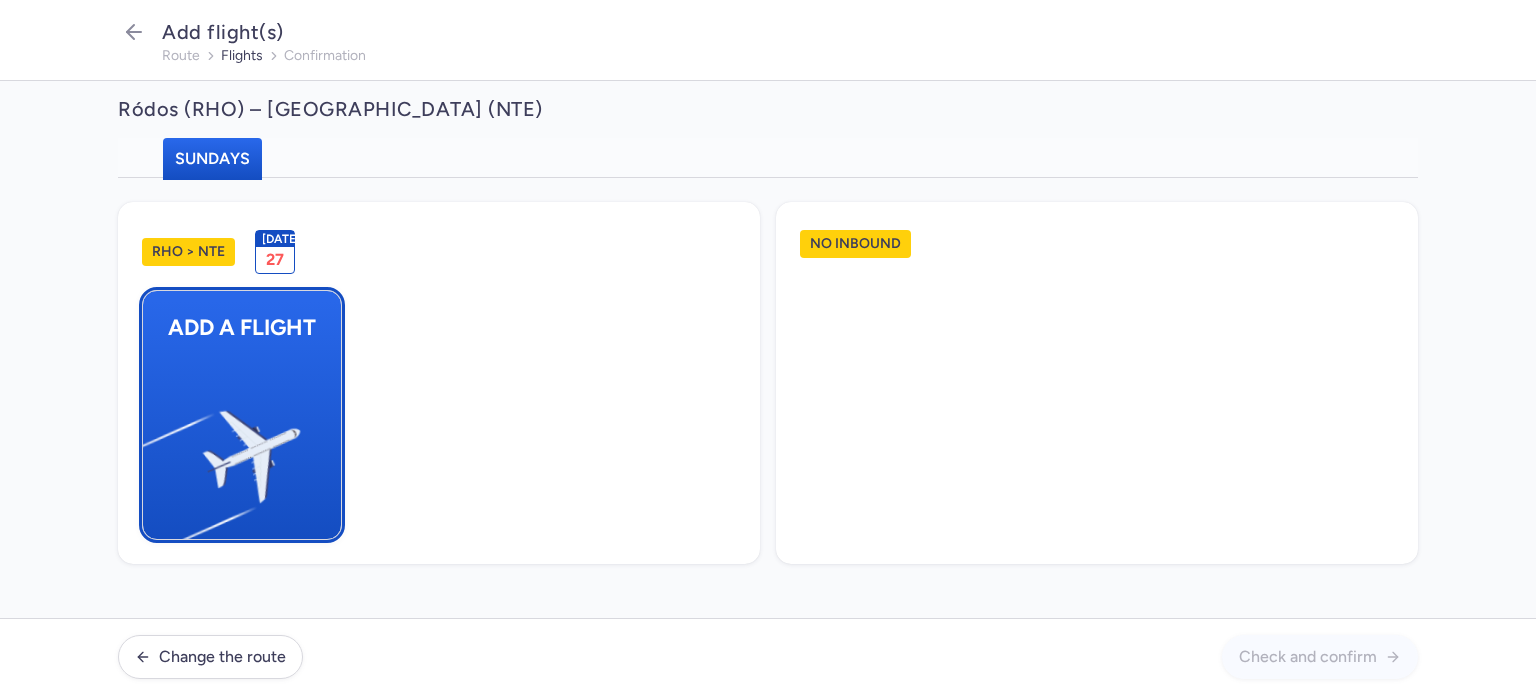 click at bounding box center [153, 448] 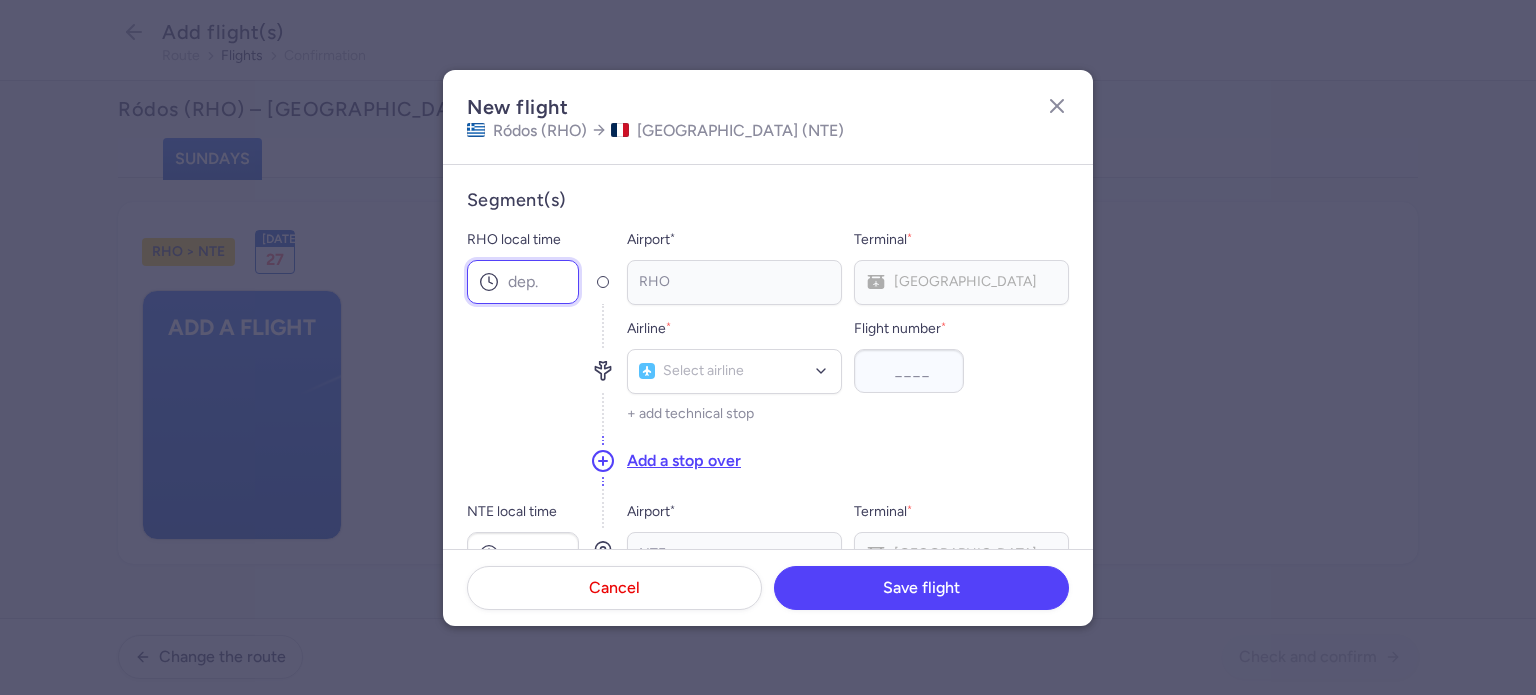 click on "RHO local time" at bounding box center (523, 282) 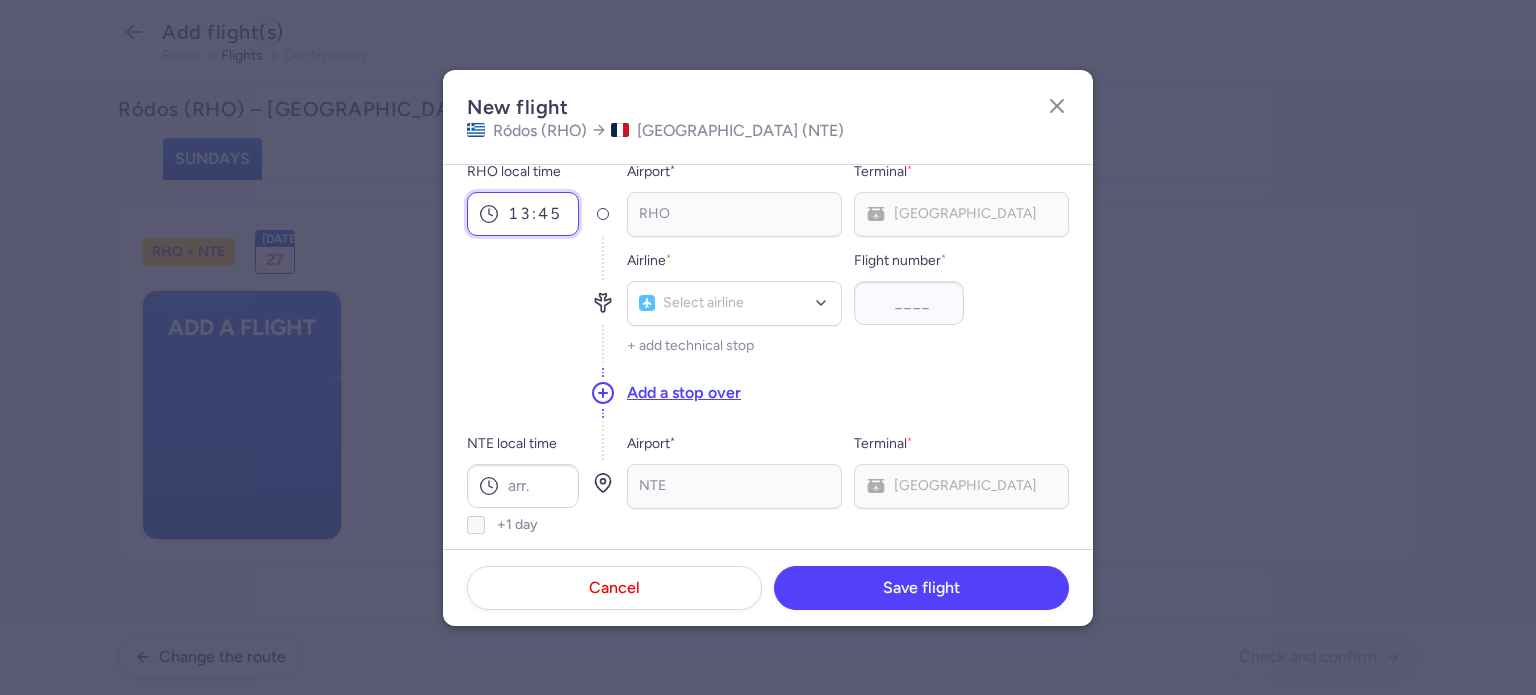 scroll, scrollTop: 200, scrollLeft: 0, axis: vertical 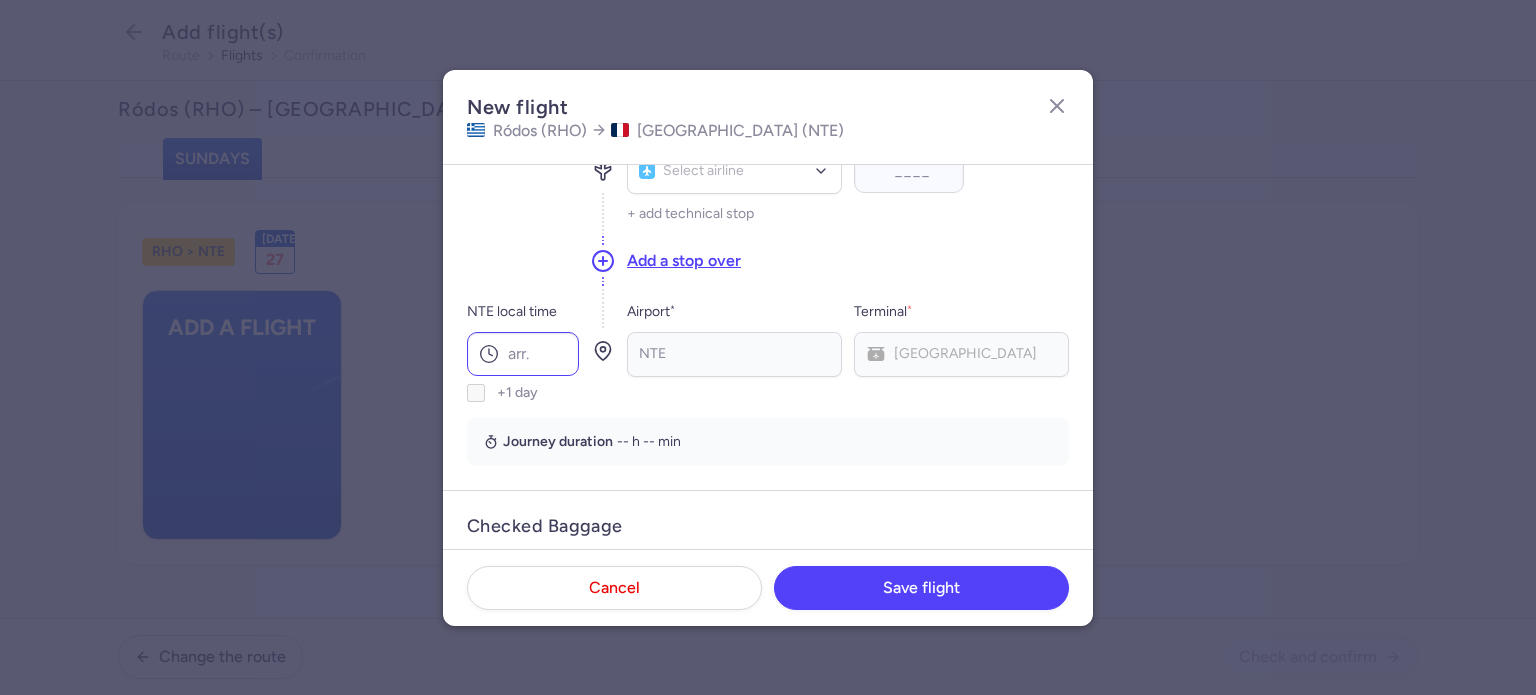 type on "13:45" 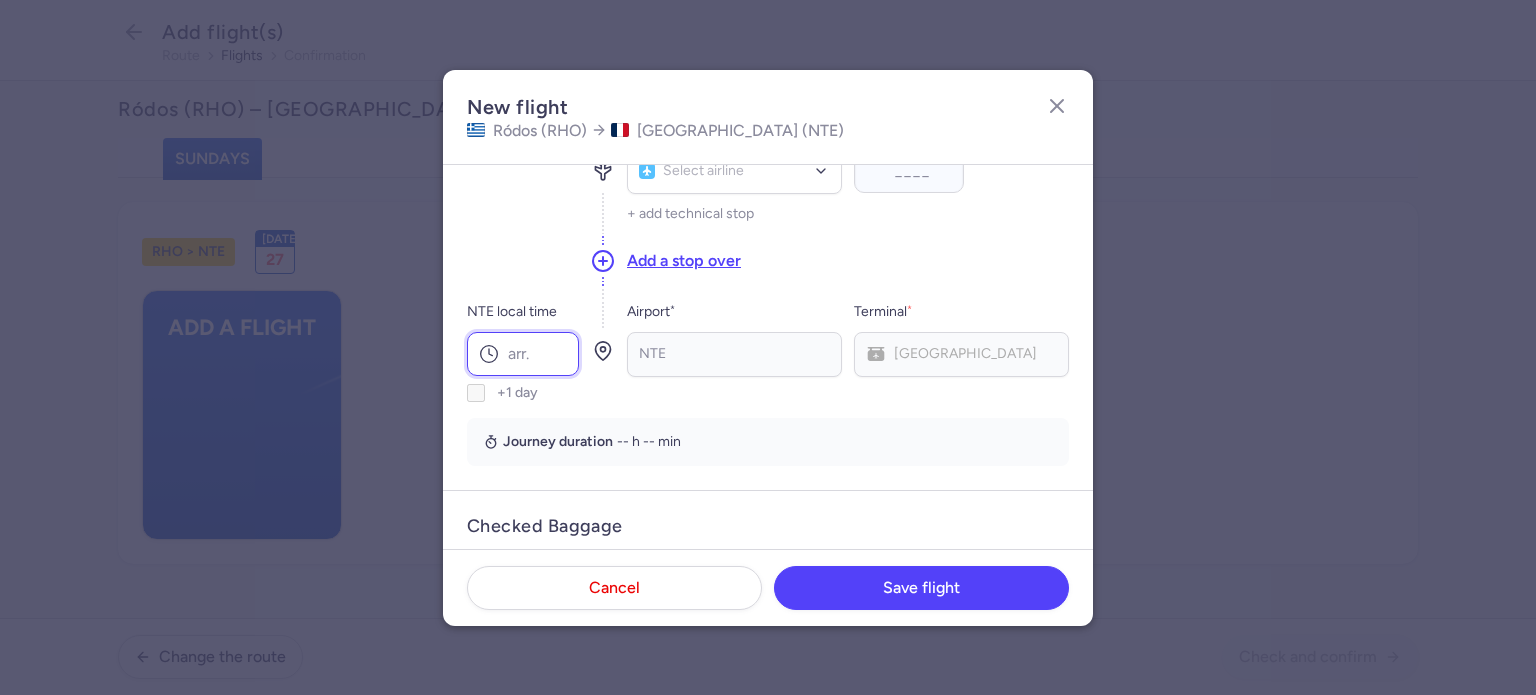 click on "NTE local time" at bounding box center (523, 354) 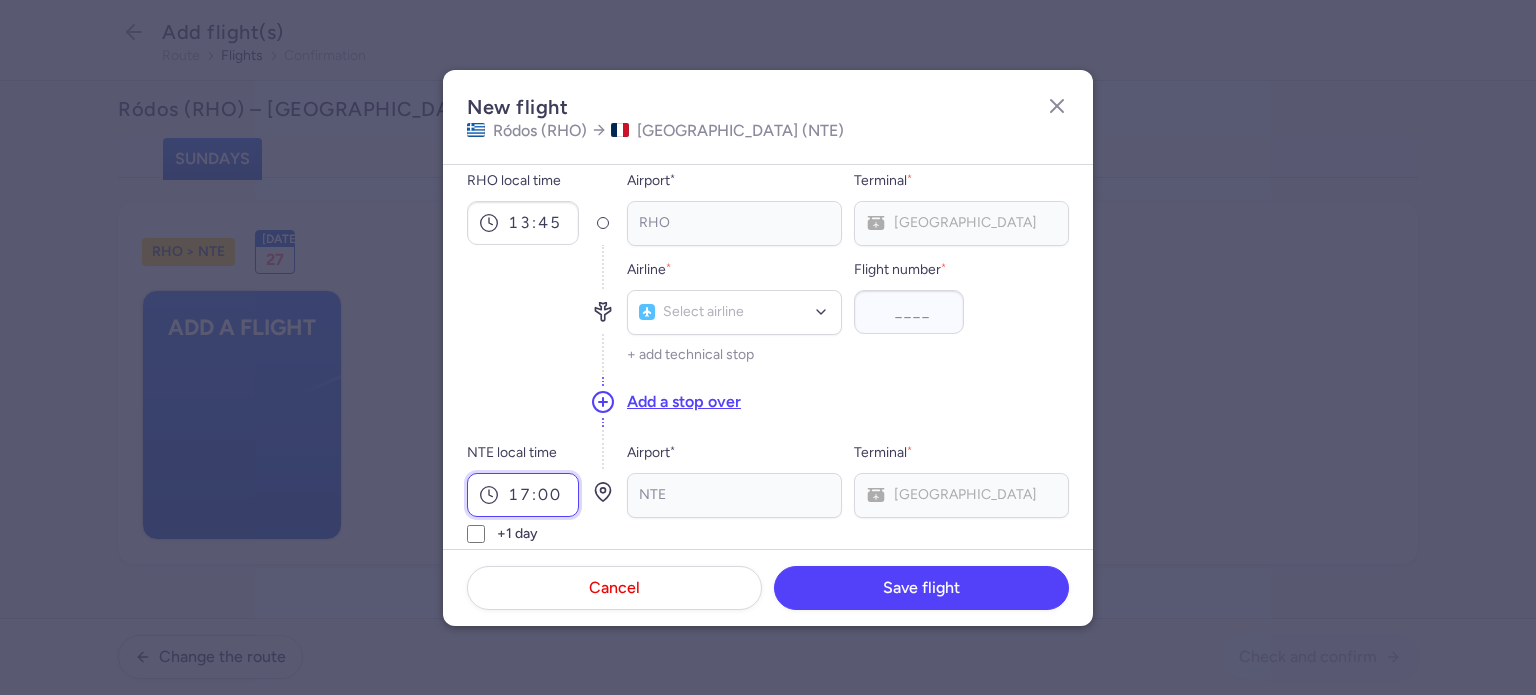 scroll, scrollTop: 0, scrollLeft: 0, axis: both 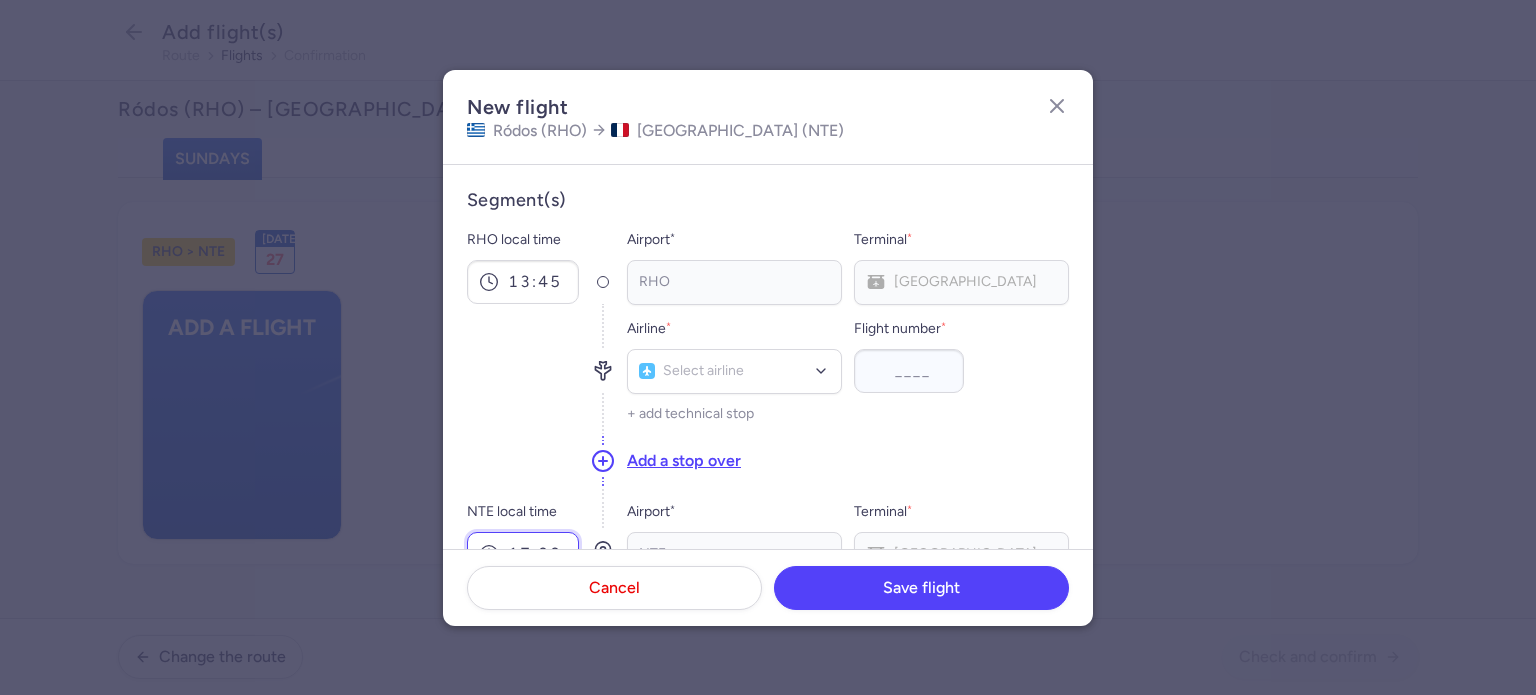 type on "17:00" 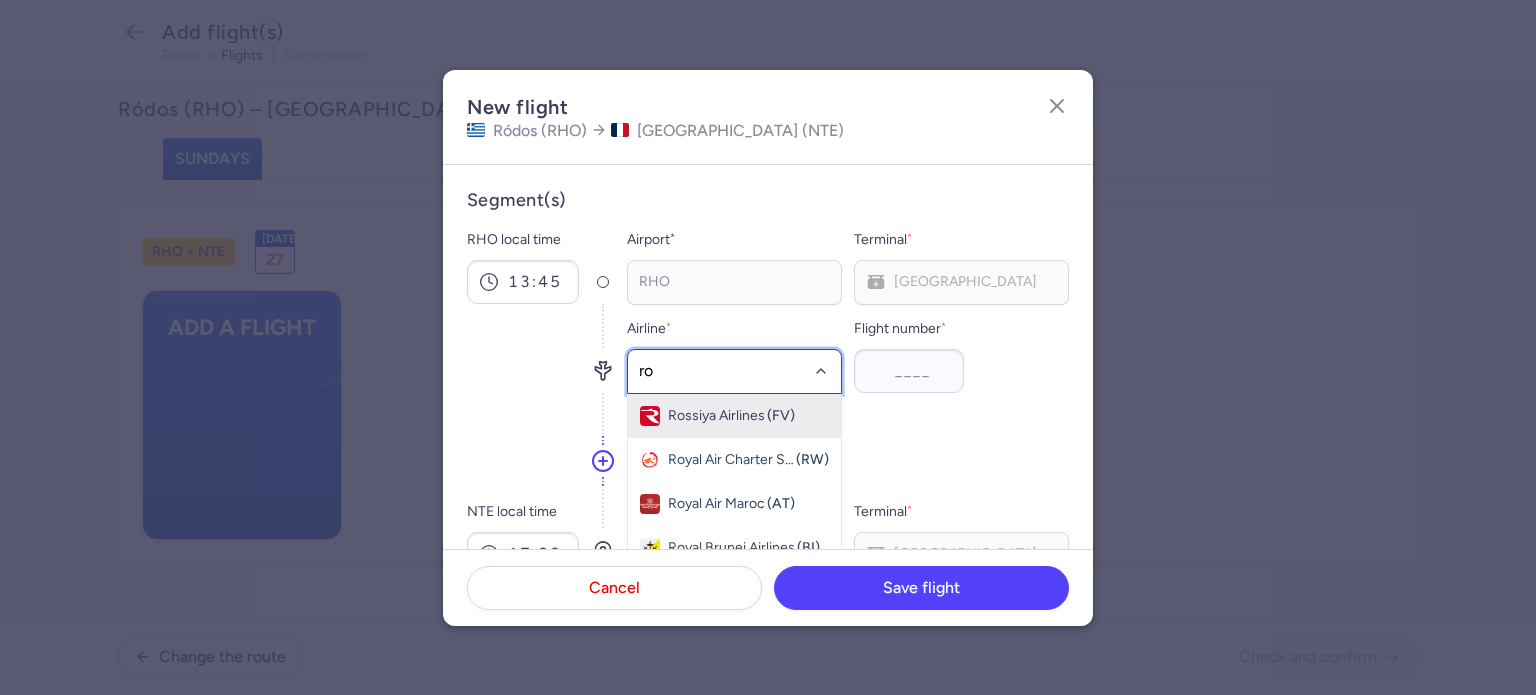 type on "r" 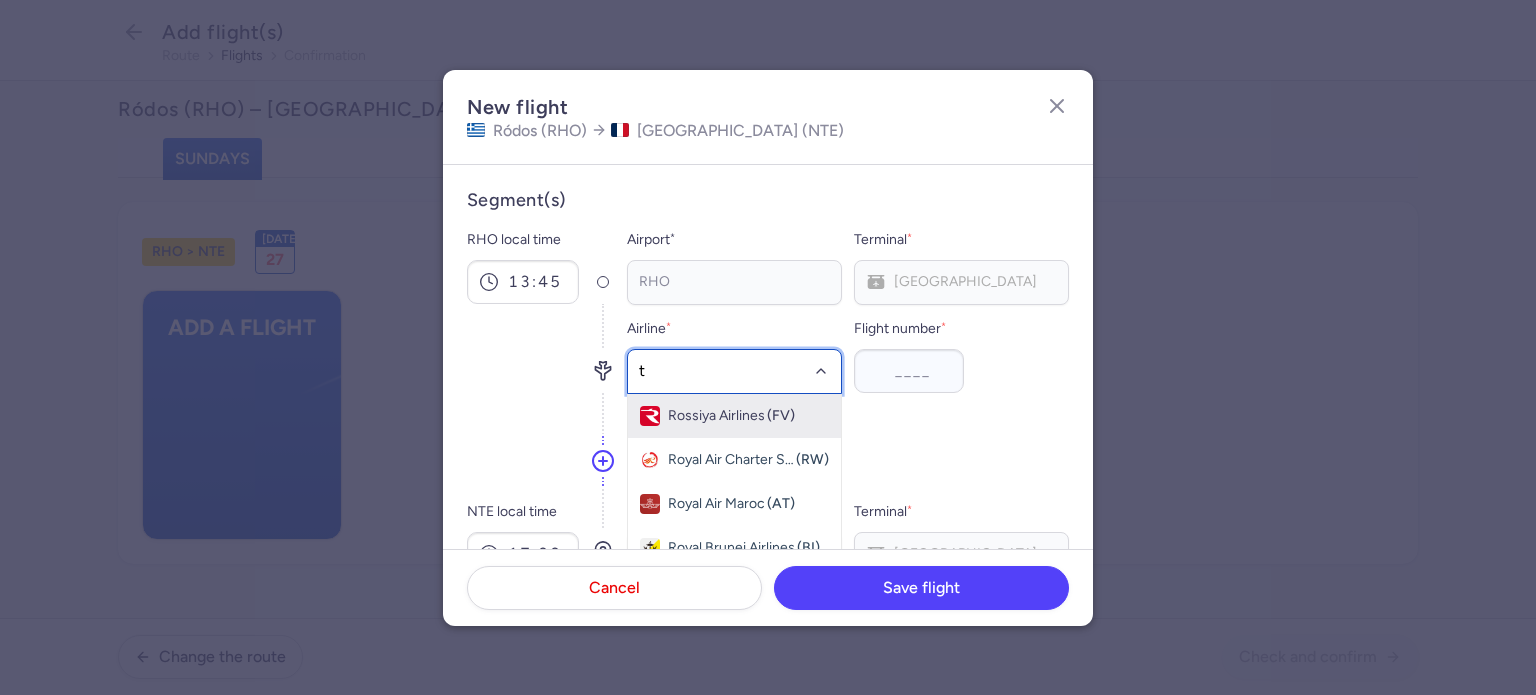 type on "to" 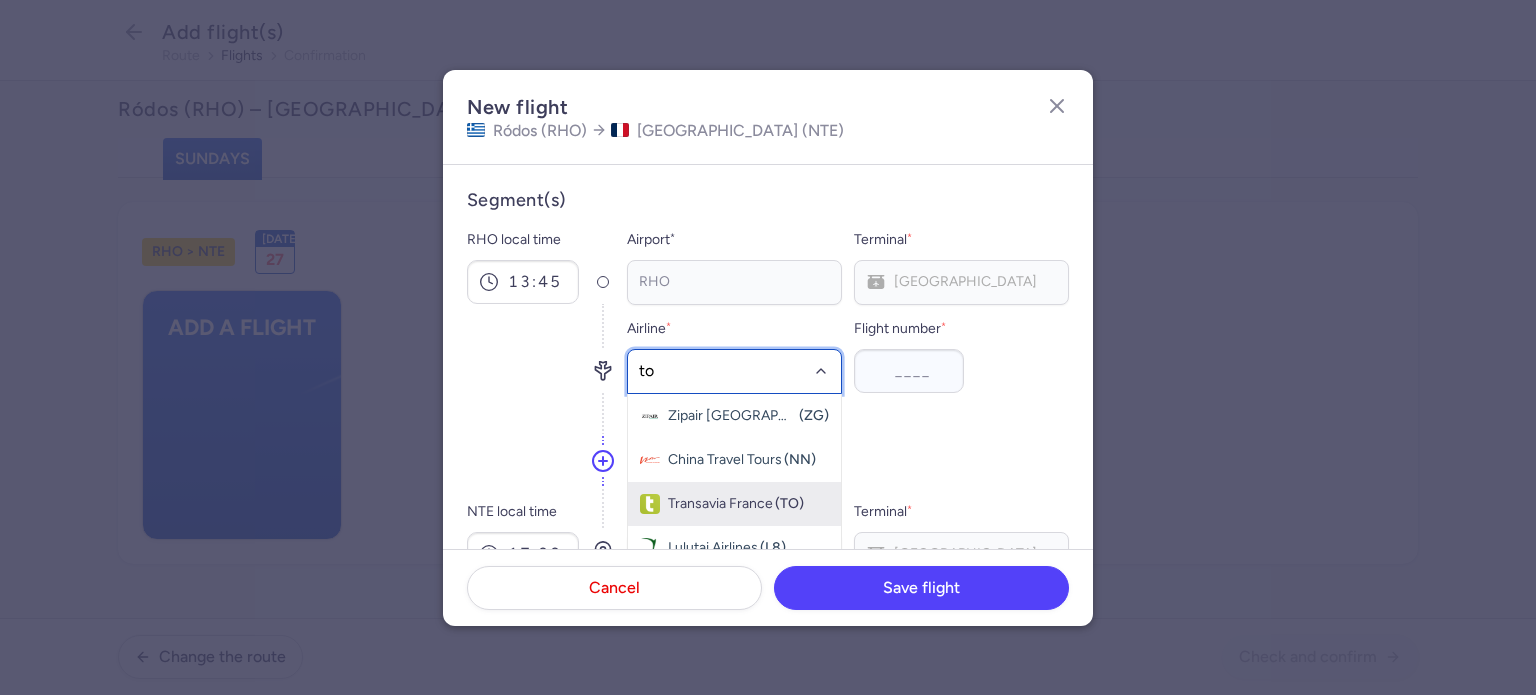 click on "Transavia France" at bounding box center [720, 504] 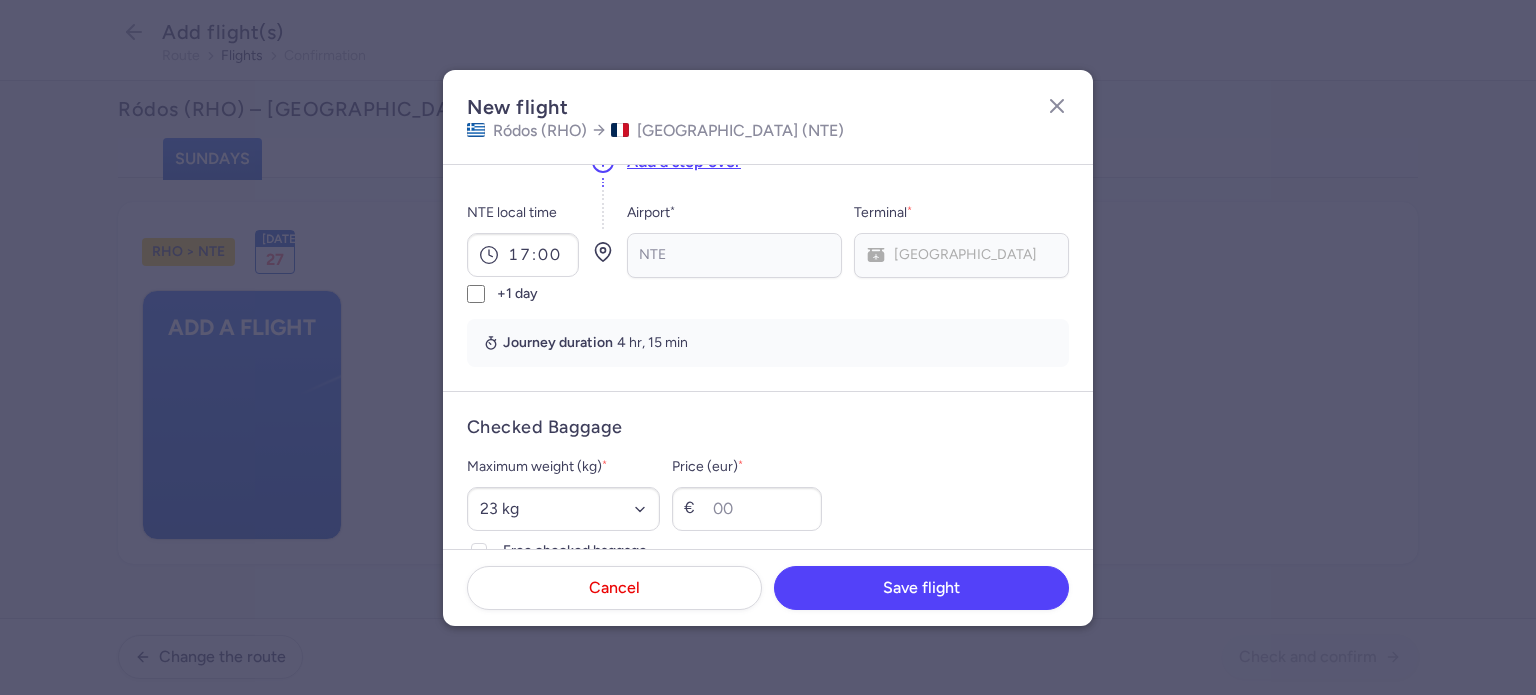 scroll, scrollTop: 400, scrollLeft: 0, axis: vertical 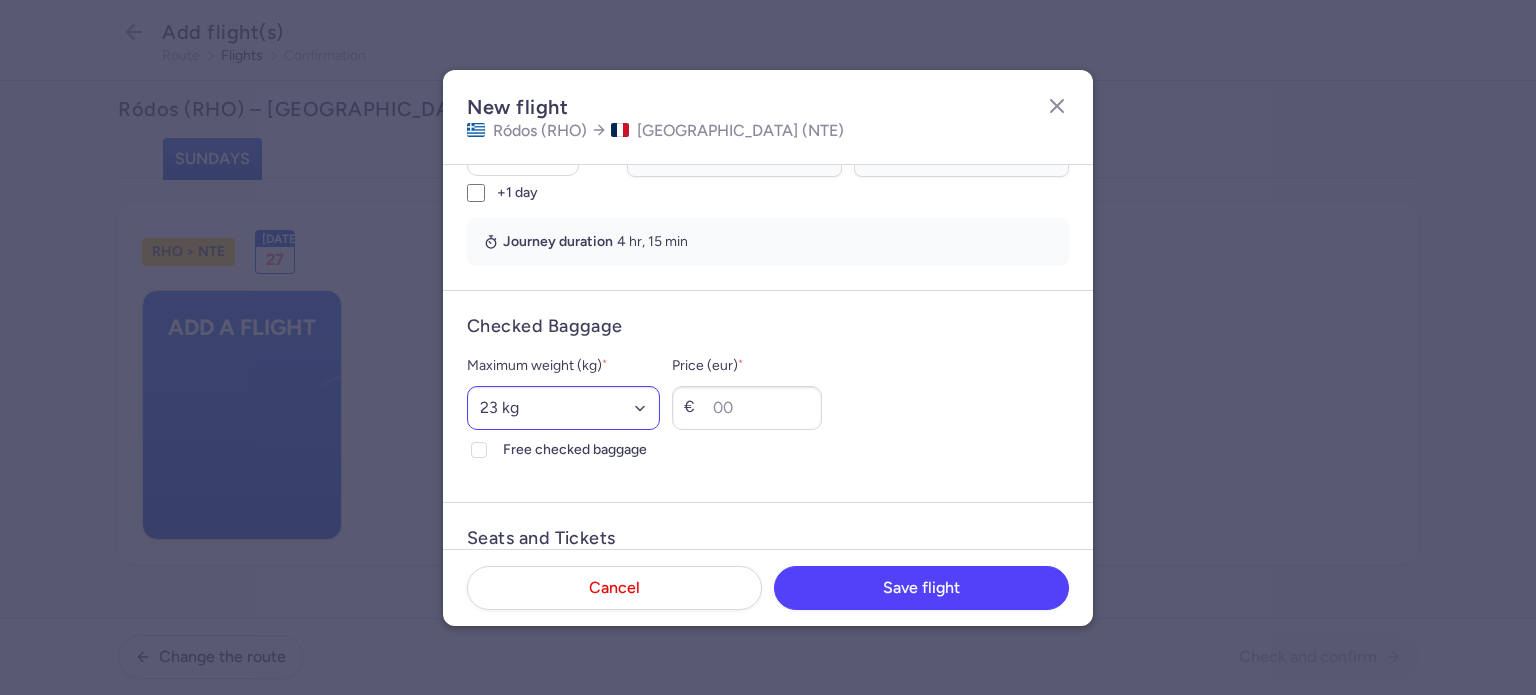 type on "3751" 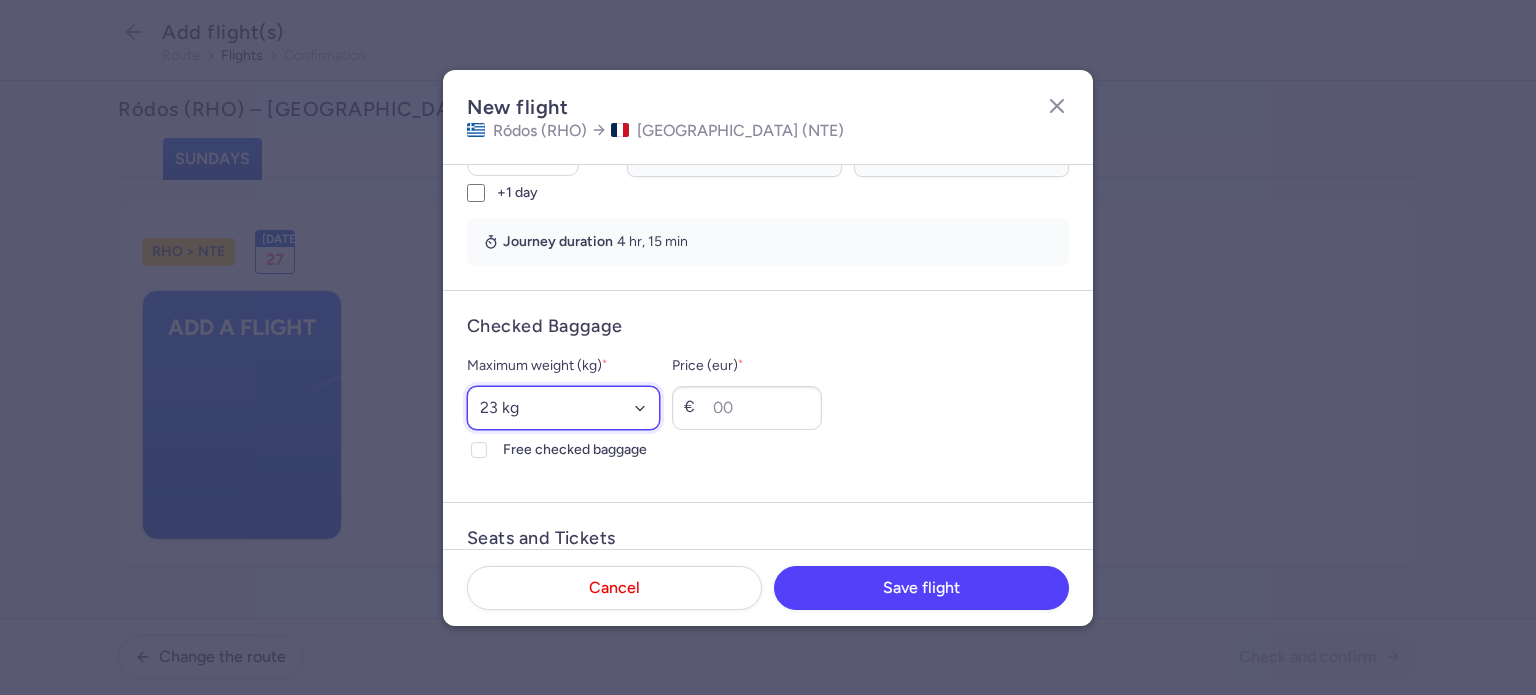 click on "Select an option 15 kg 16 kg 17 kg 18 kg 19 kg 20 kg 21 kg 22 kg 23 kg 24 kg 25 kg 26 kg 27 kg 28 kg 29 kg 30 kg 31 kg 32 kg 33 kg 34 kg 35 kg" at bounding box center (563, 408) 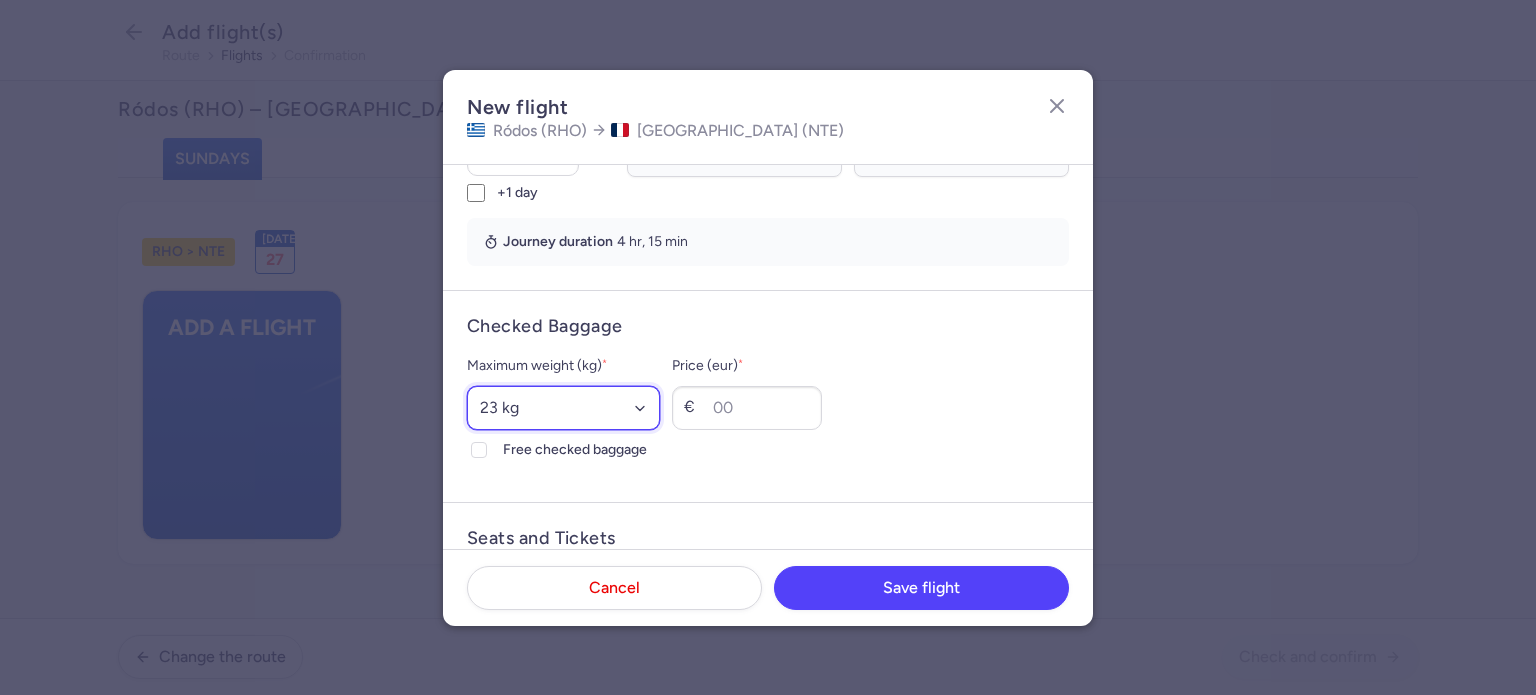 select on "20" 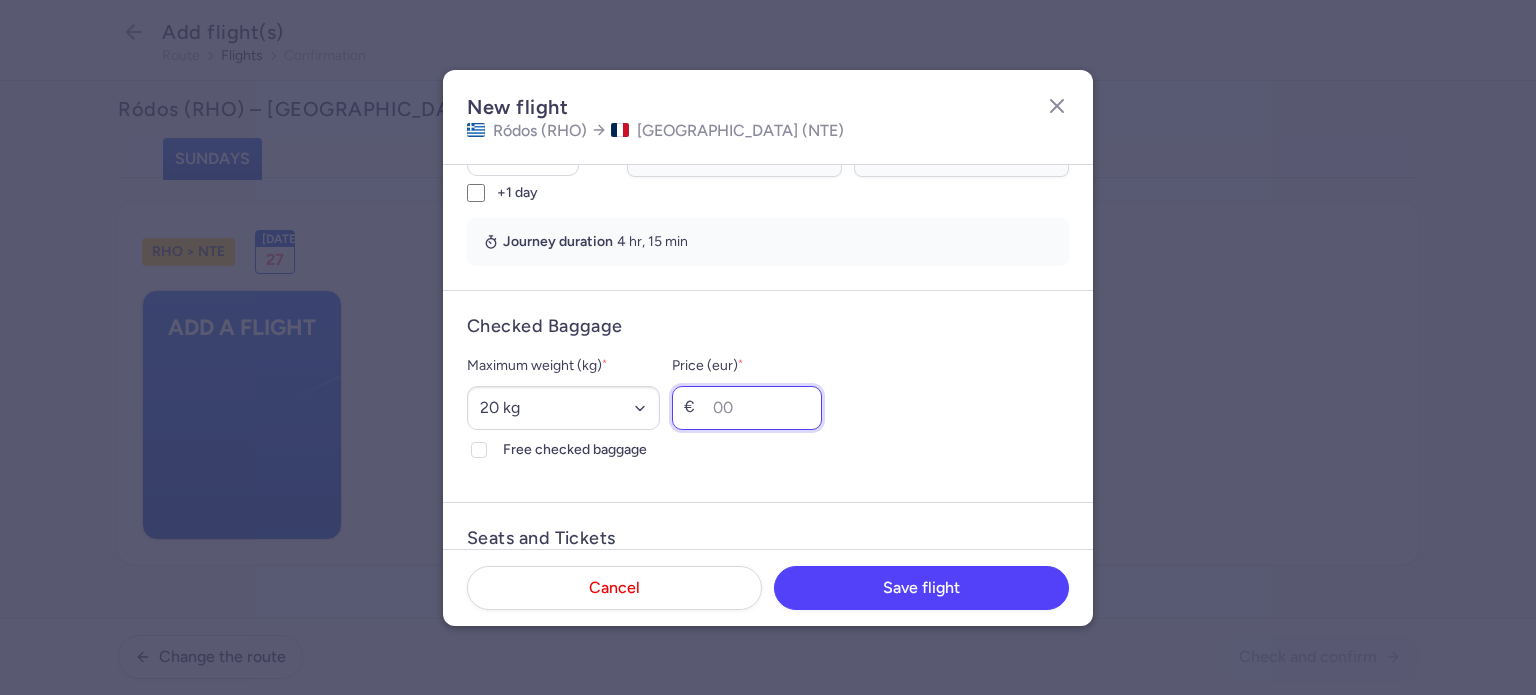 click on "Price (eur)  *" at bounding box center (747, 408) 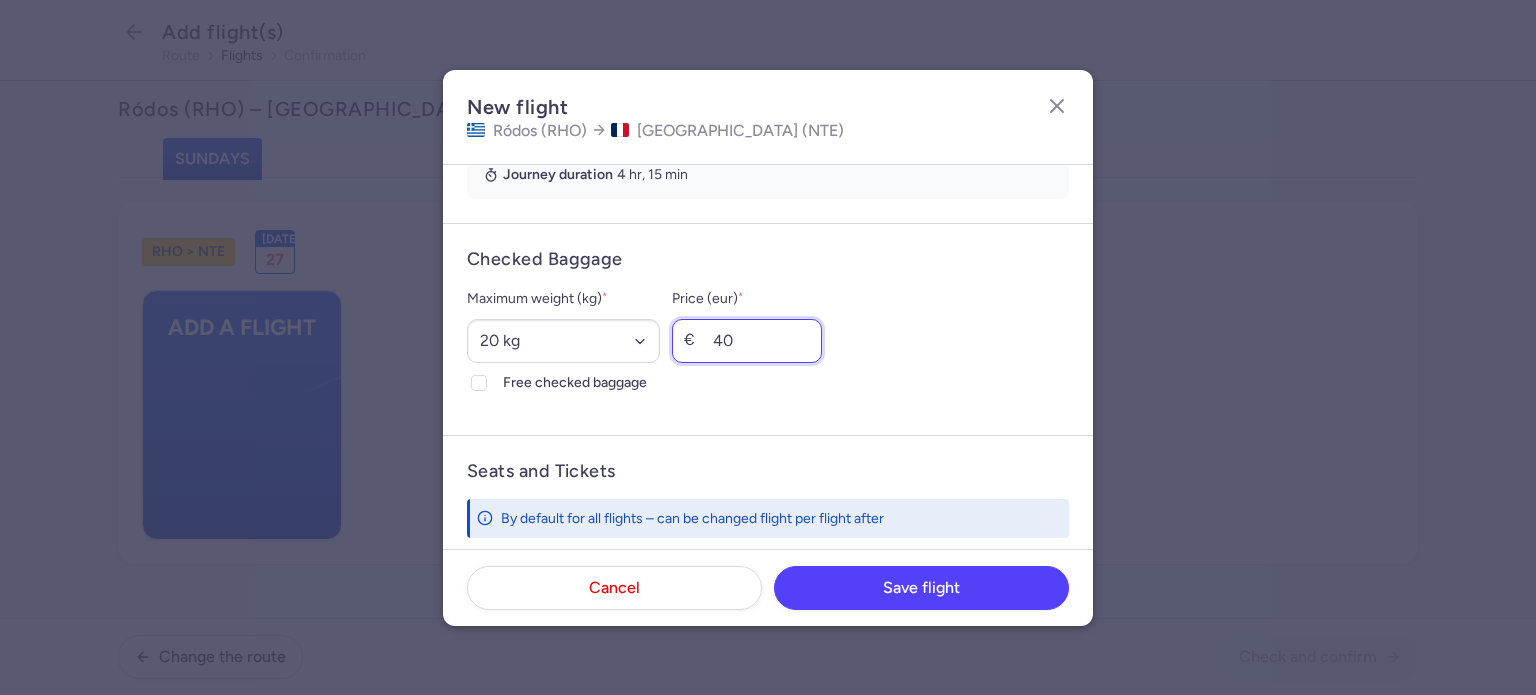 scroll, scrollTop: 600, scrollLeft: 0, axis: vertical 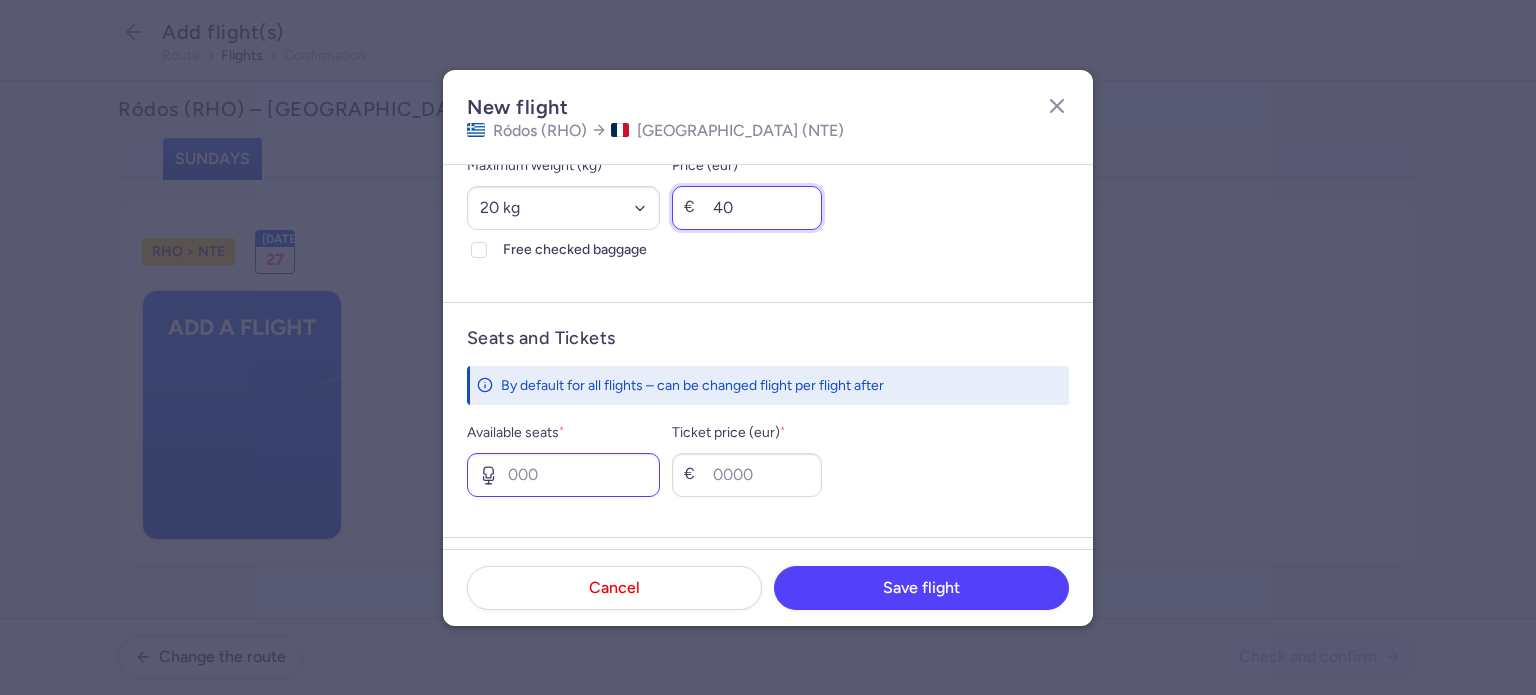 type on "40" 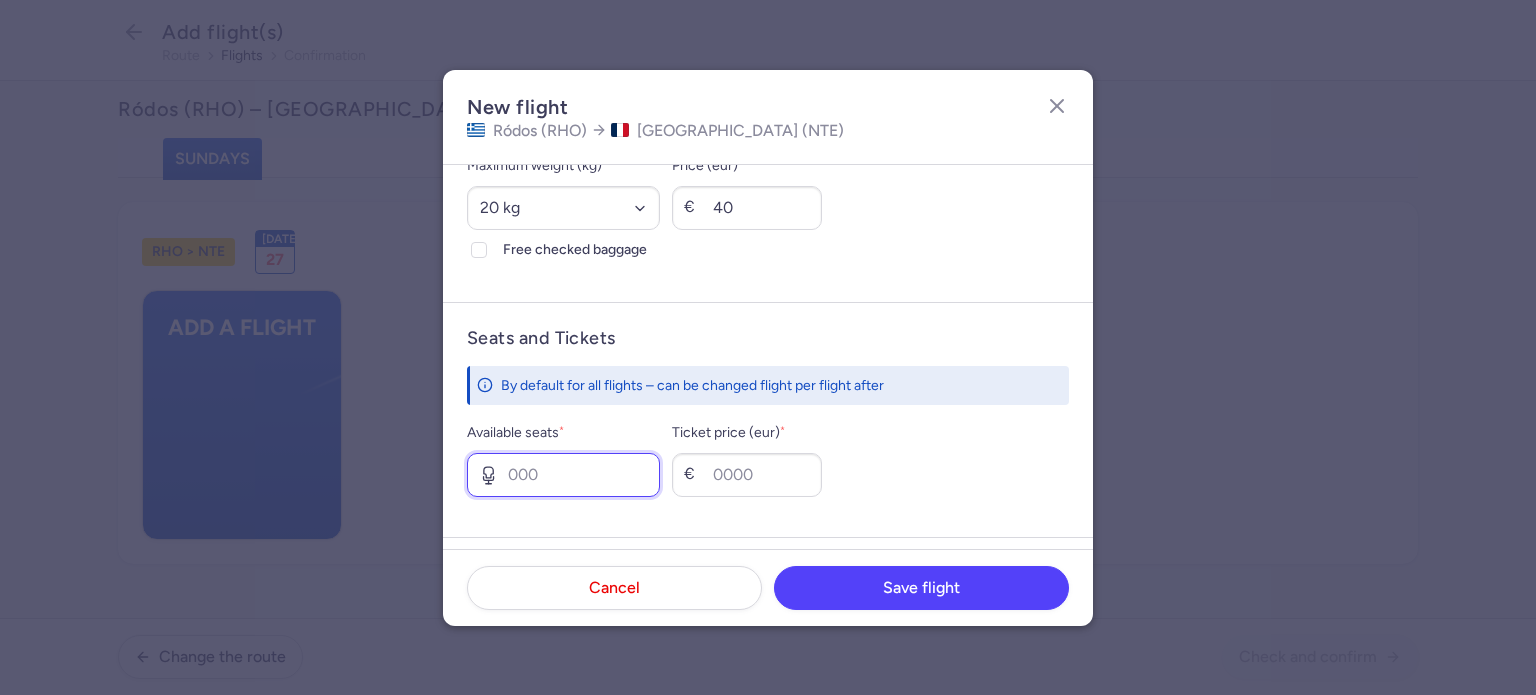 click on "Available seats  *" at bounding box center [563, 475] 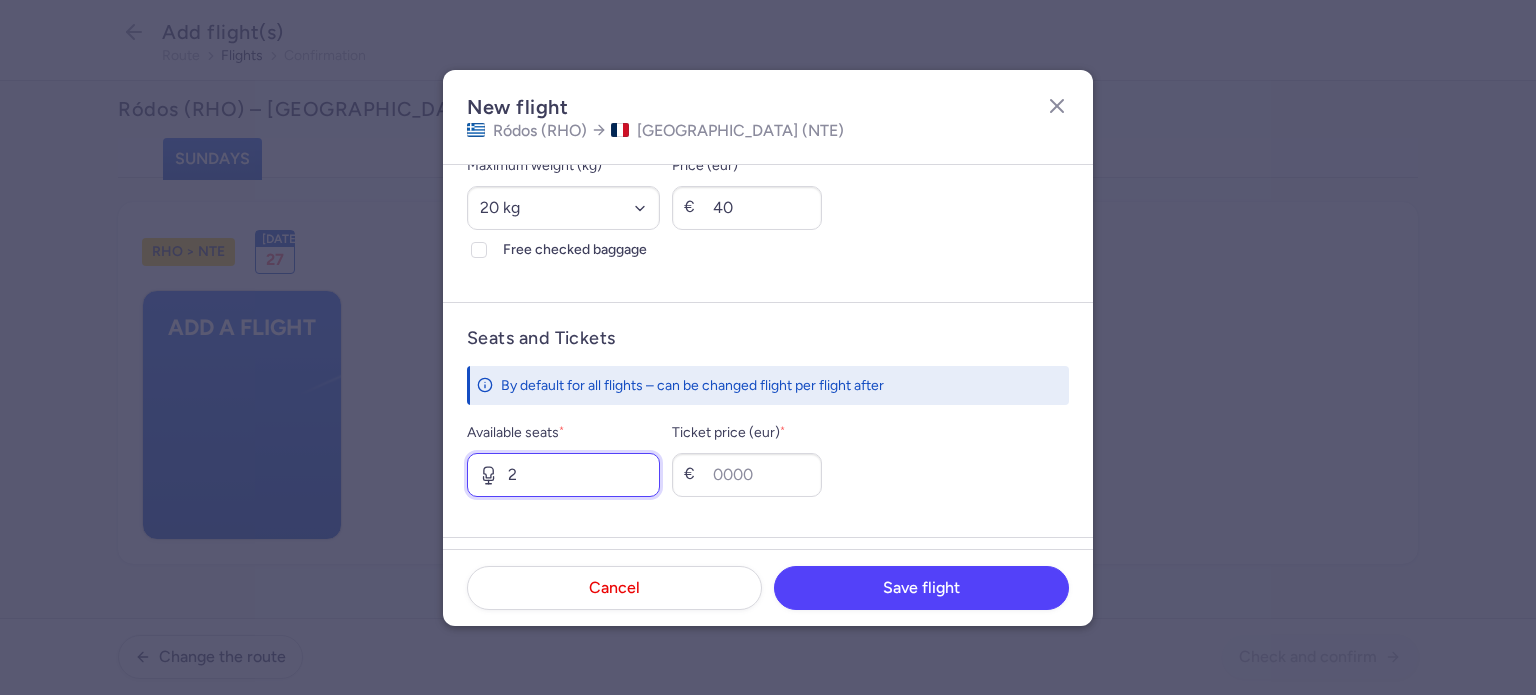 type on "2" 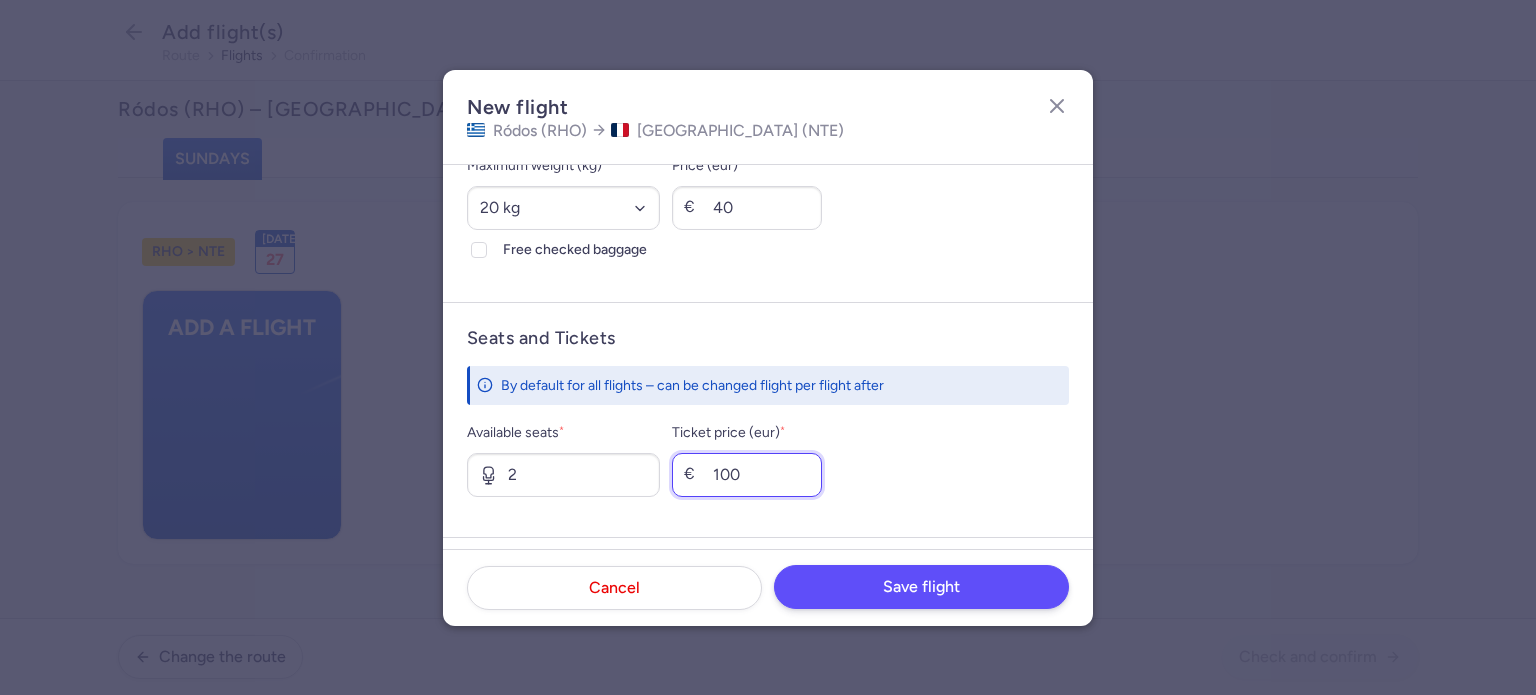 type on "100" 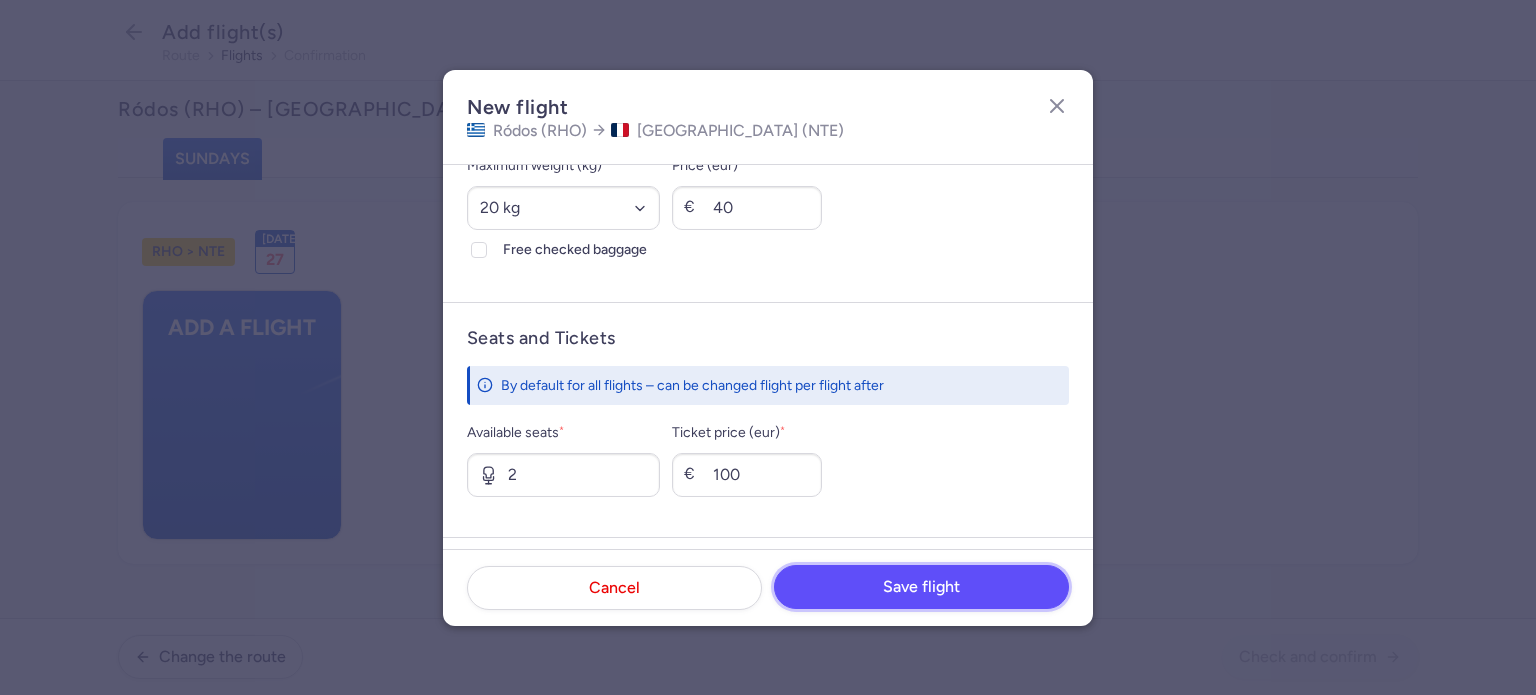 click on "Save flight" at bounding box center (921, 587) 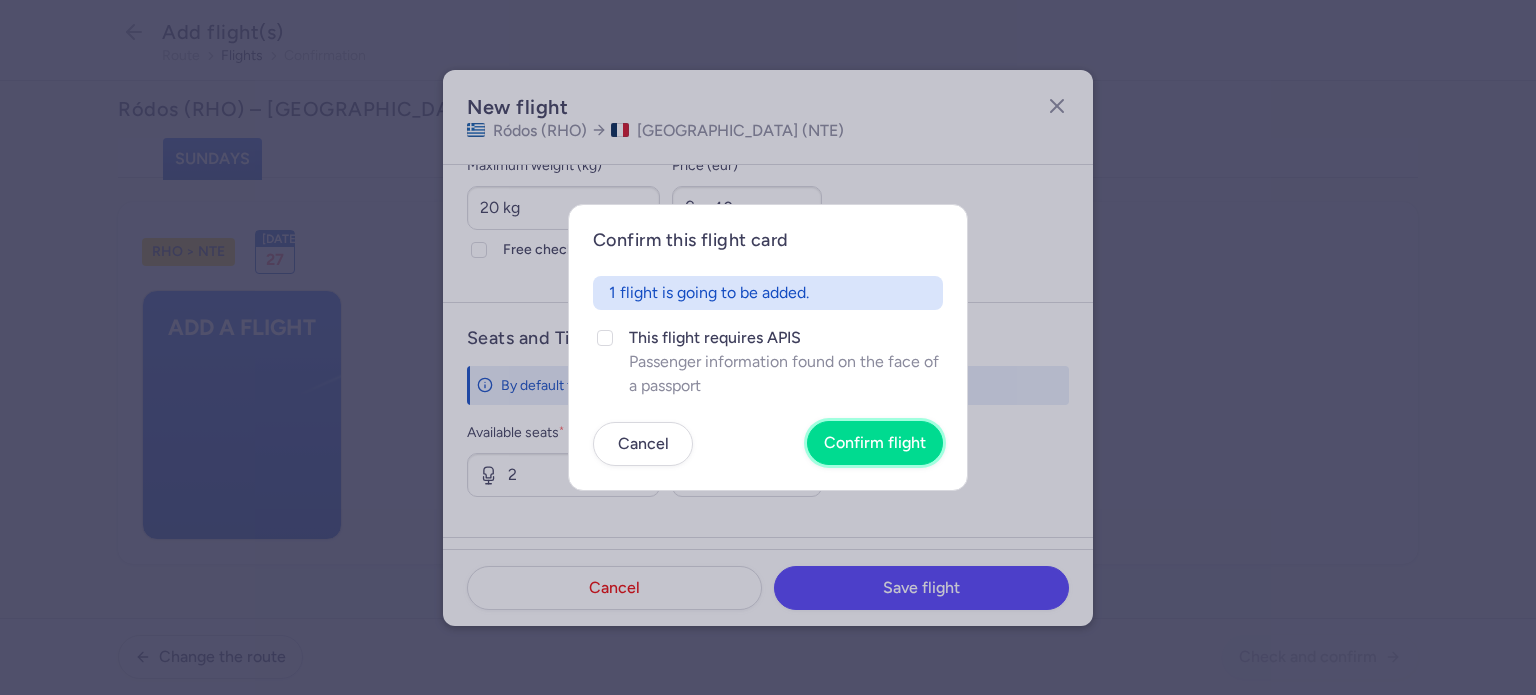 click on "Confirm flight" at bounding box center (875, 443) 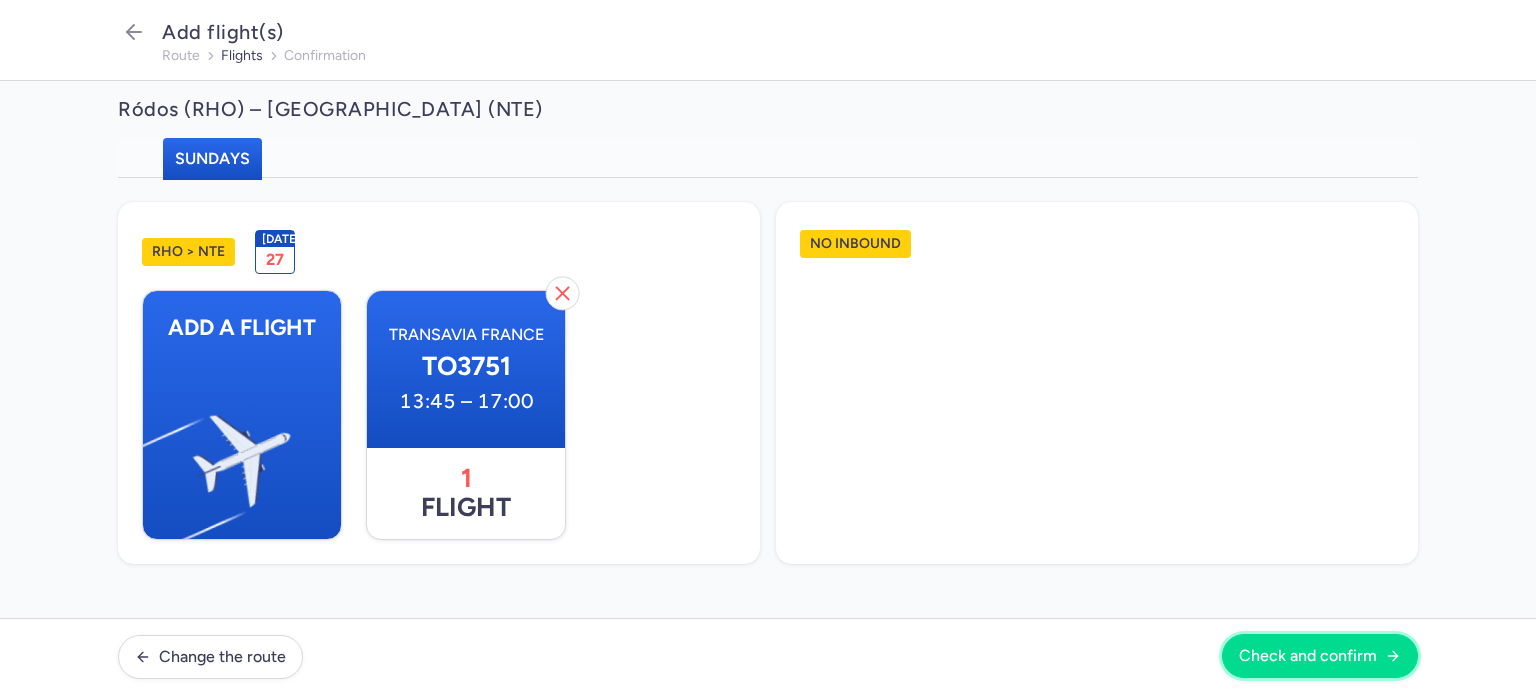 click on "Check and confirm" at bounding box center (1308, 656) 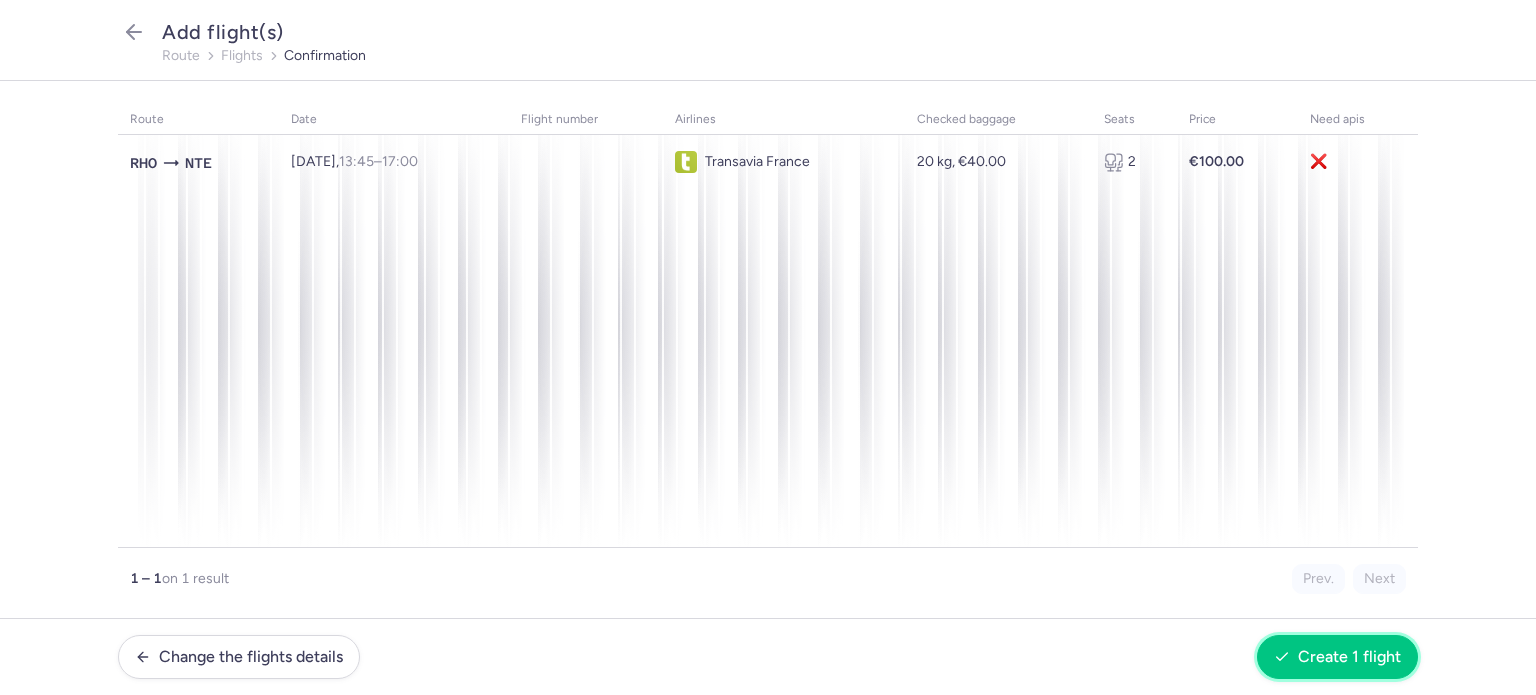click on "Create 1 flight" at bounding box center [1349, 657] 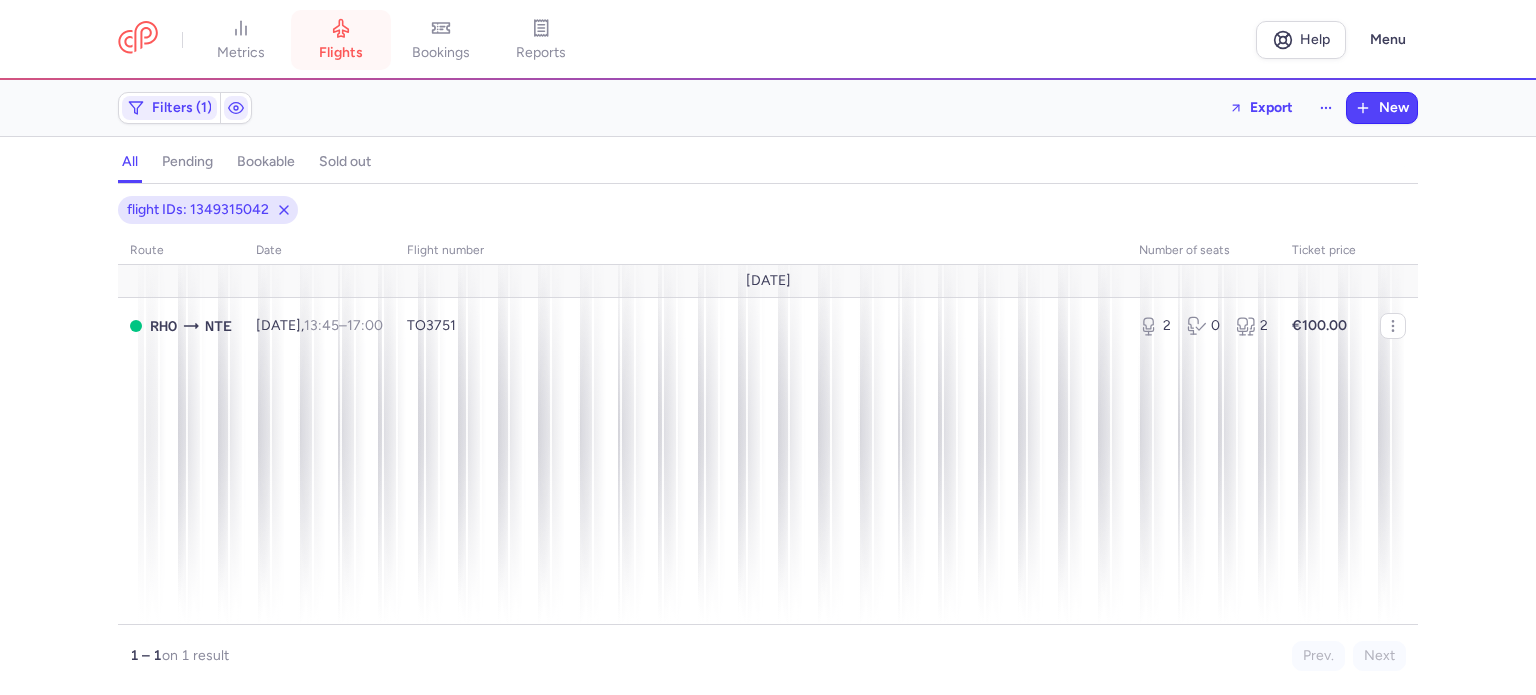 click on "flights" at bounding box center [341, 40] 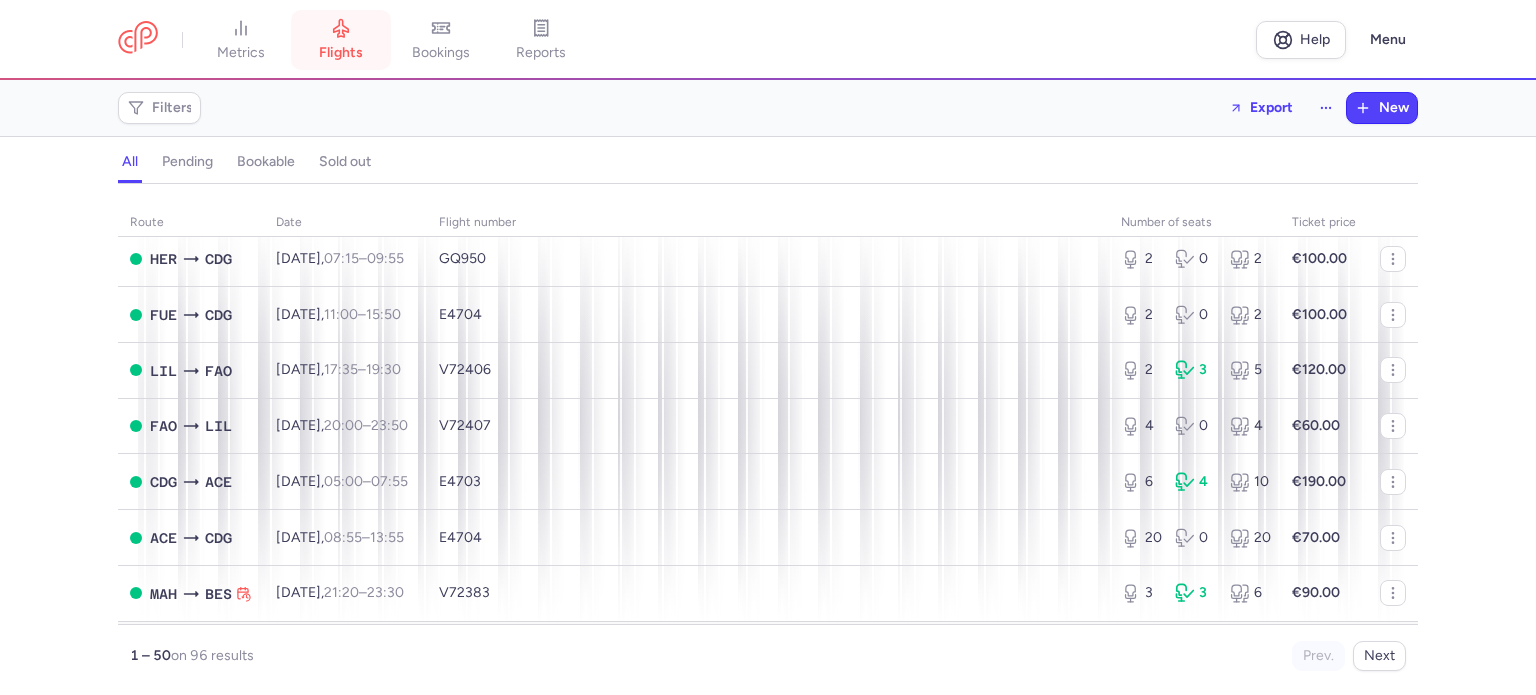 scroll, scrollTop: 1300, scrollLeft: 0, axis: vertical 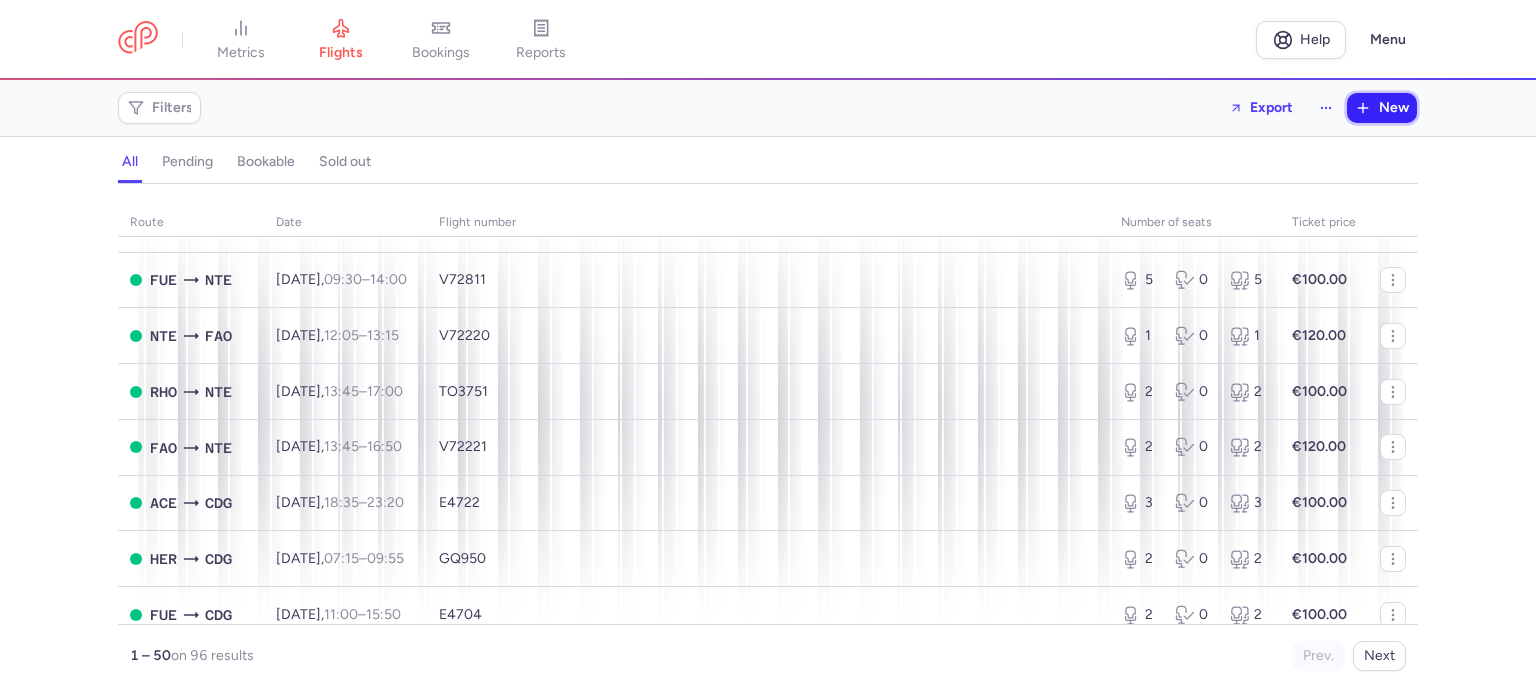 click on "New" at bounding box center [1394, 108] 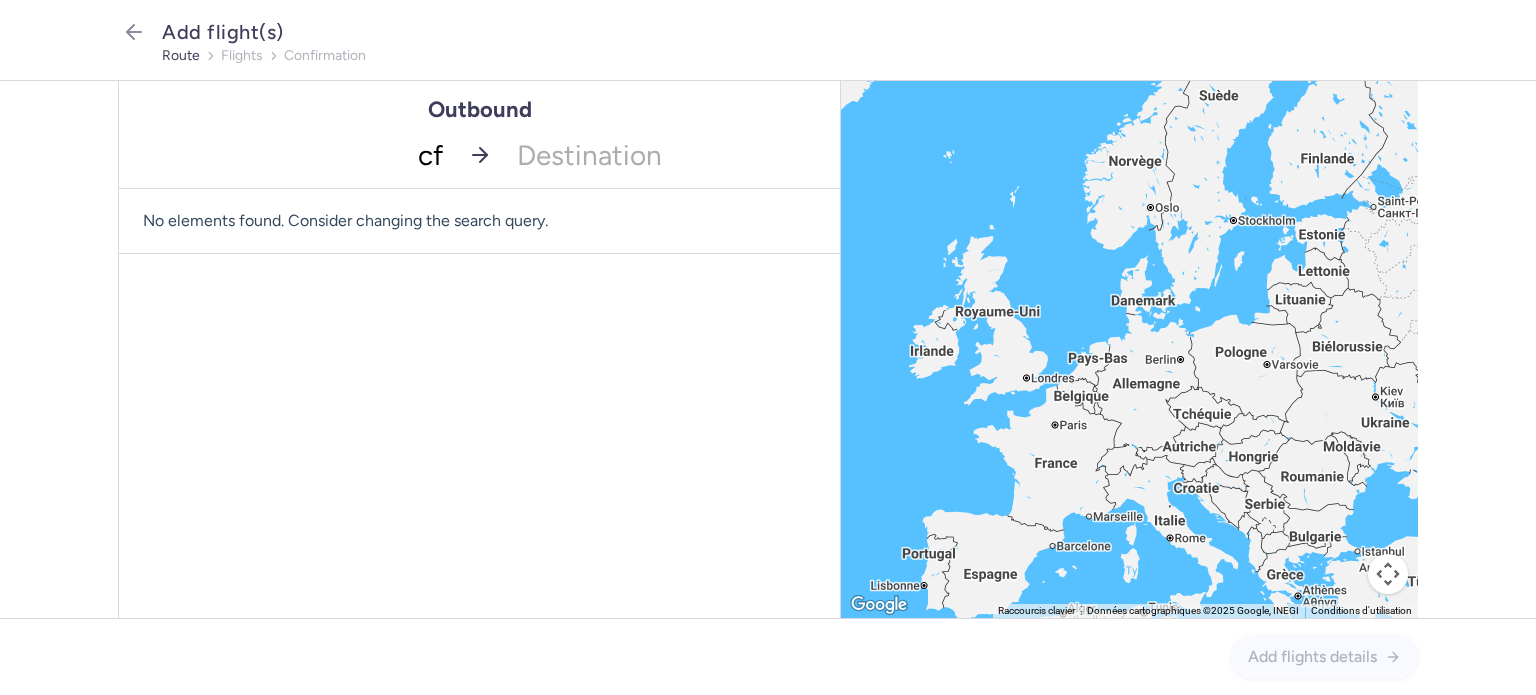 type on "cfu" 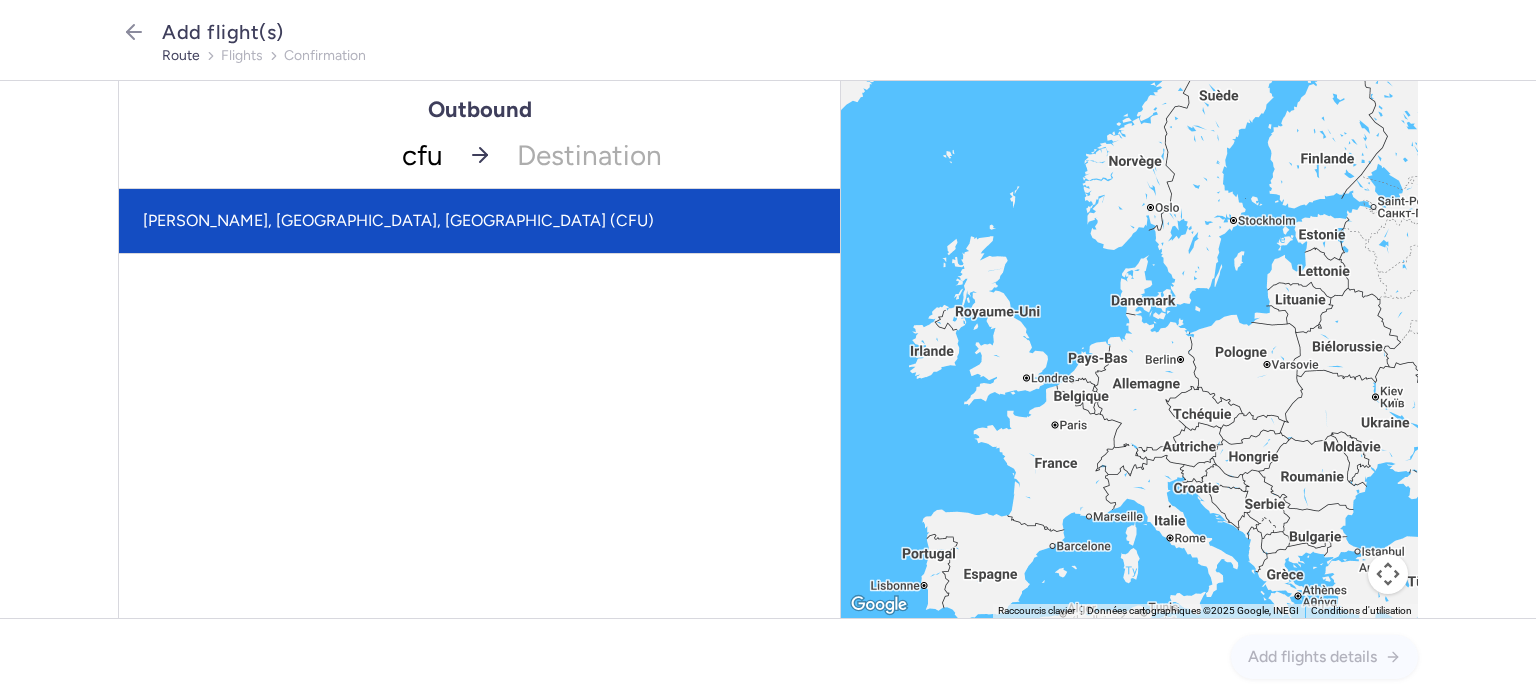 click on "[PERSON_NAME], [GEOGRAPHIC_DATA], [GEOGRAPHIC_DATA] (CFU)" at bounding box center [479, 221] 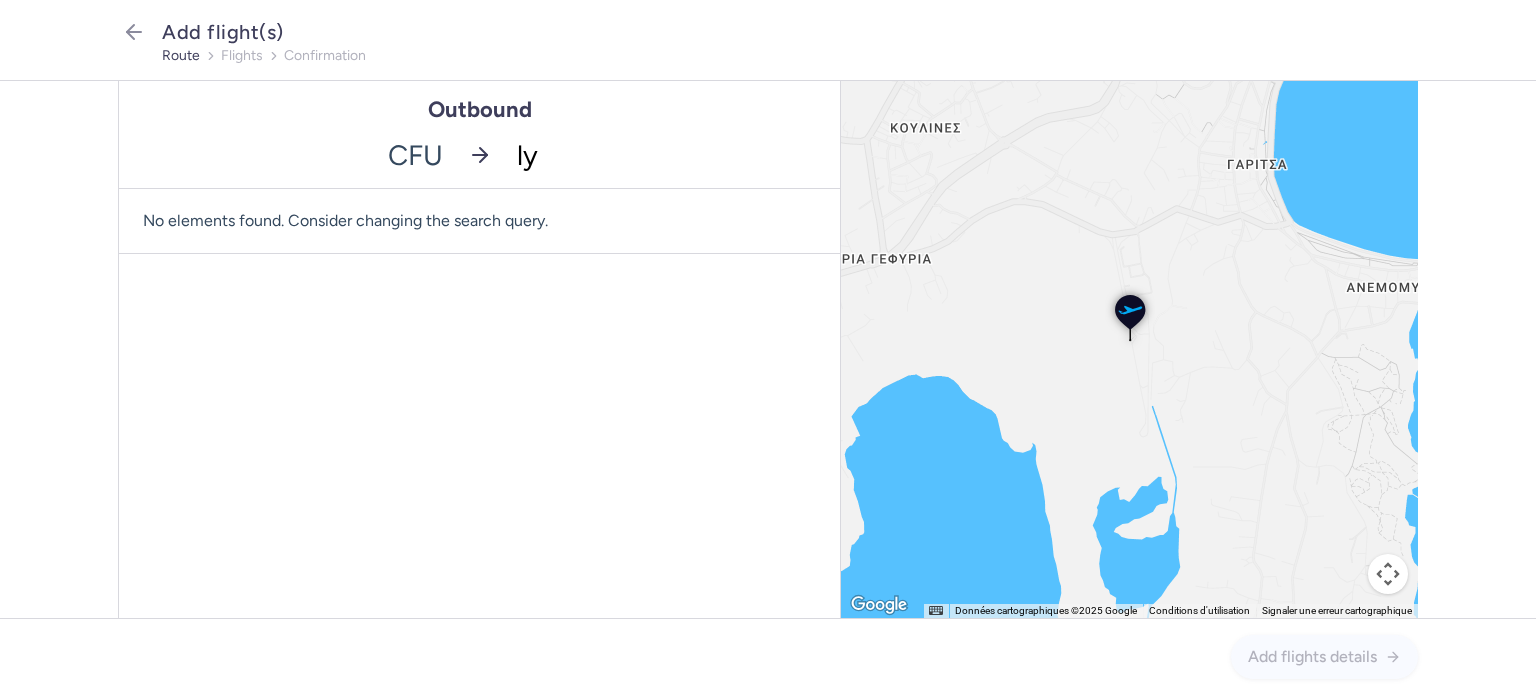 type on "lys" 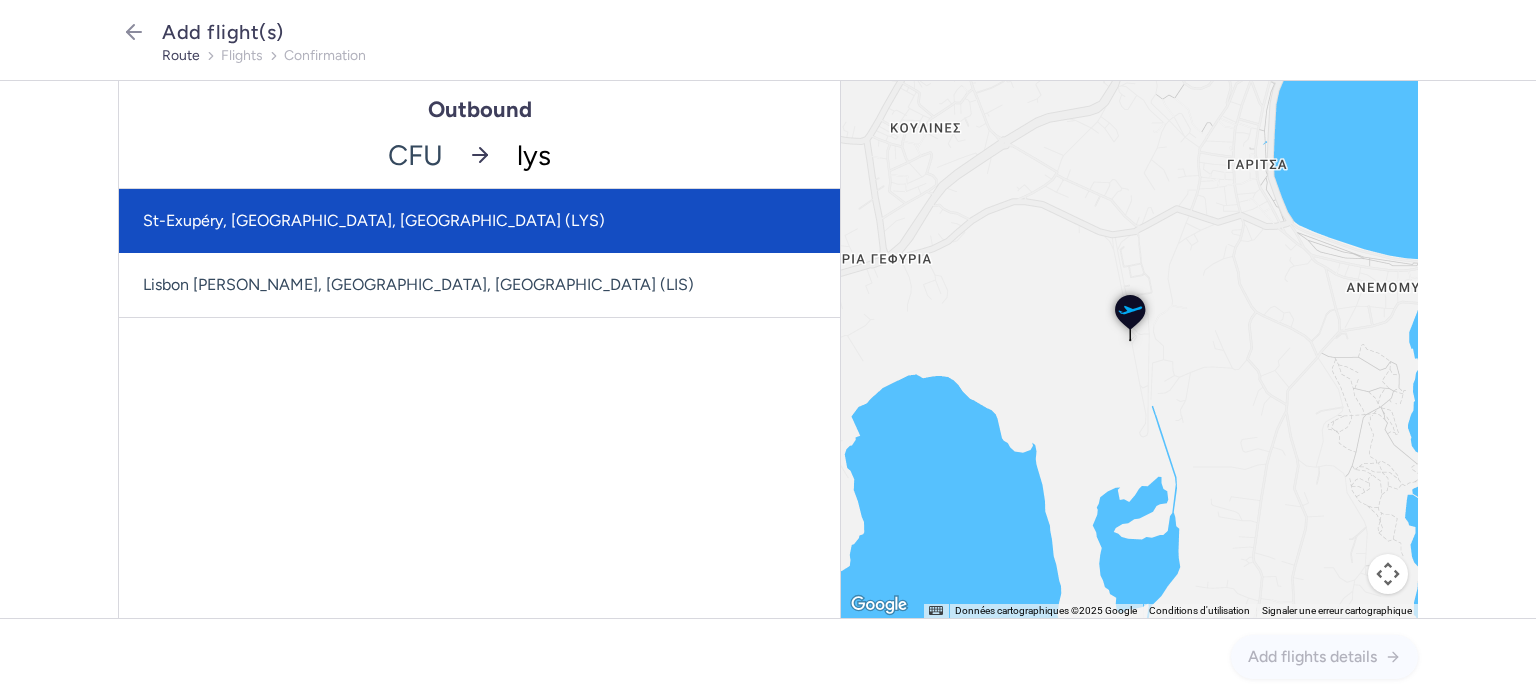 click on "St-Exupéry, [GEOGRAPHIC_DATA], [GEOGRAPHIC_DATA] (LYS)" at bounding box center (479, 221) 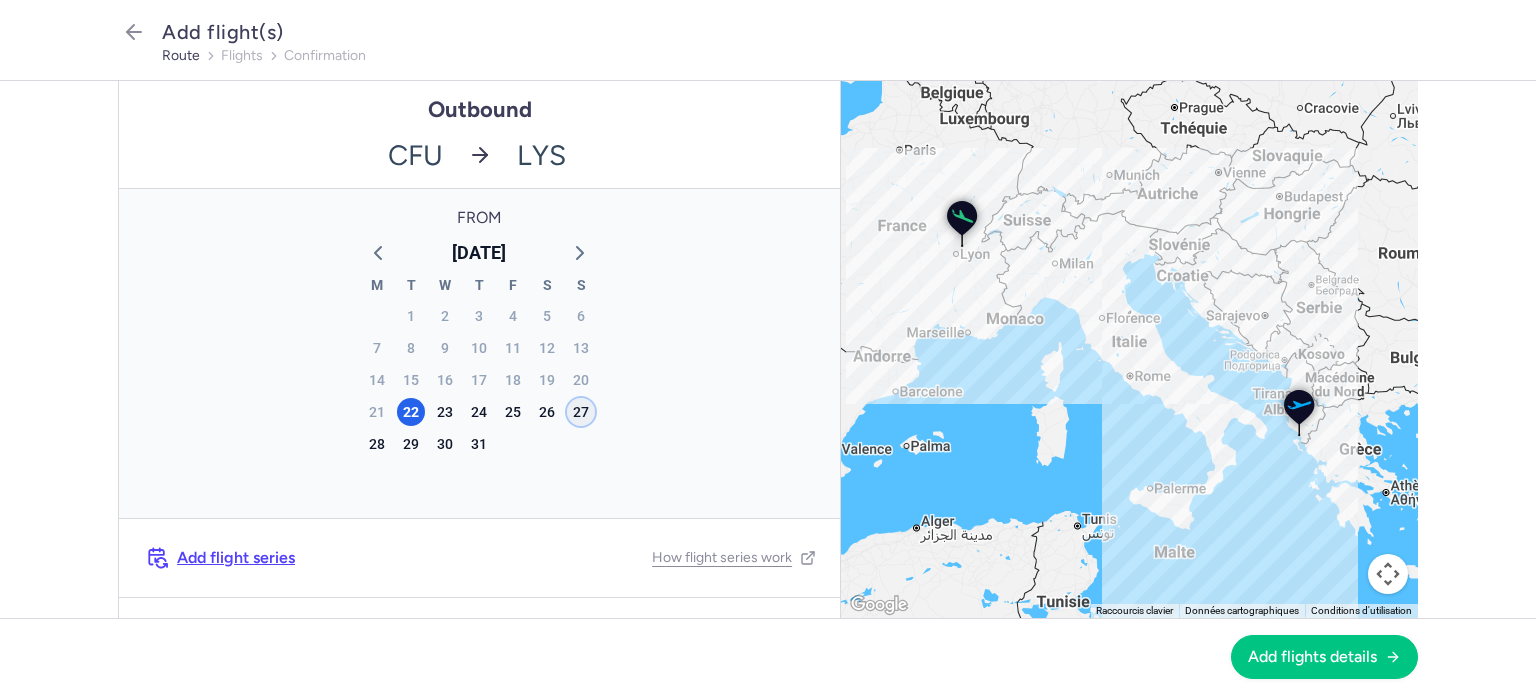 click on "27" 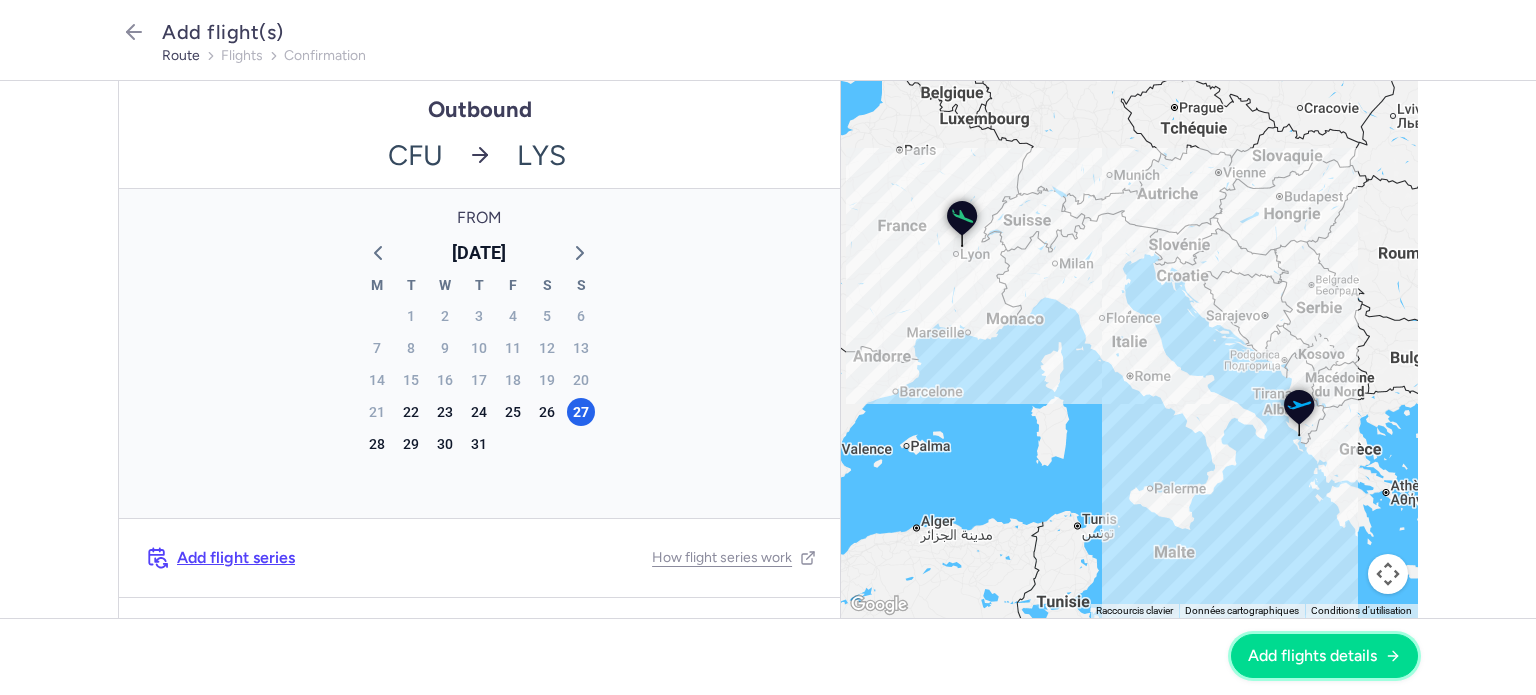 click on "Add flights details" at bounding box center [1324, 656] 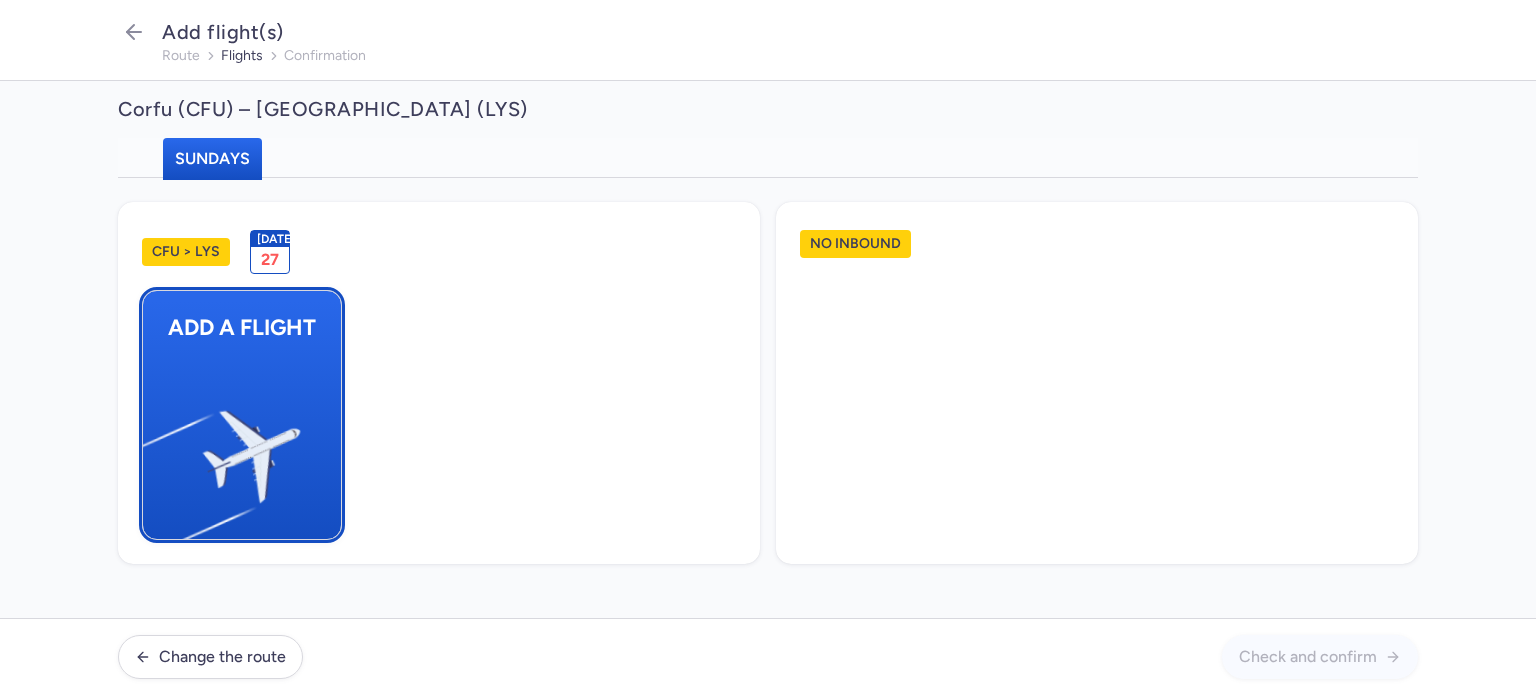 click at bounding box center (153, 448) 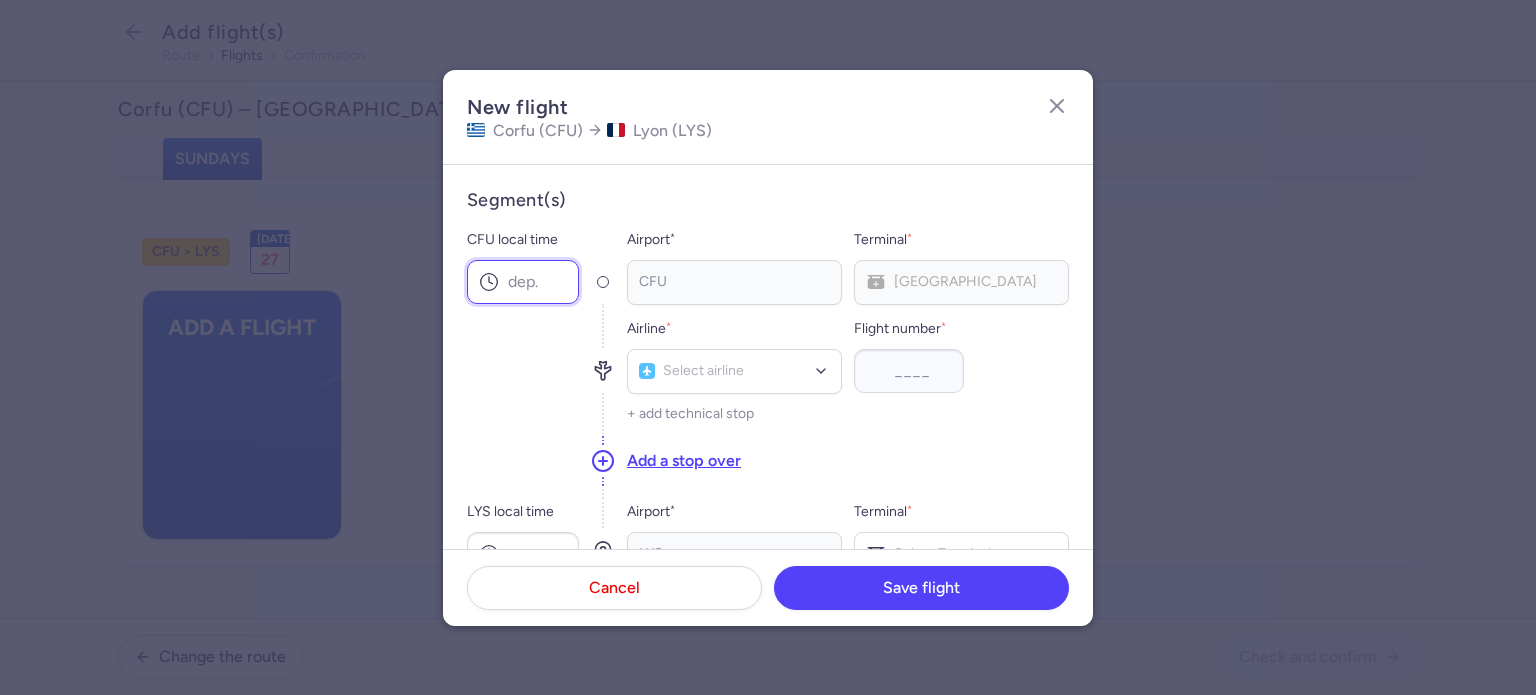 click on "CFU local time" at bounding box center [523, 282] 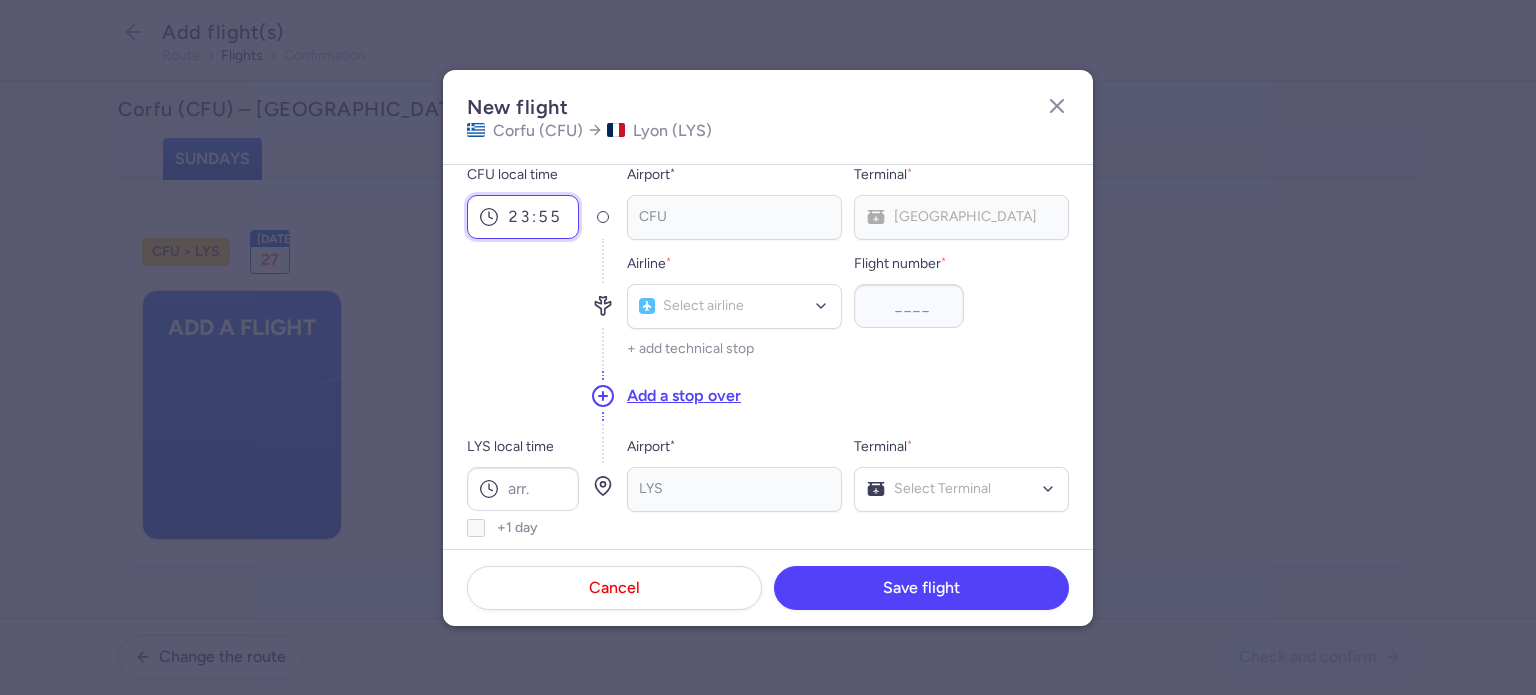 scroll, scrollTop: 100, scrollLeft: 0, axis: vertical 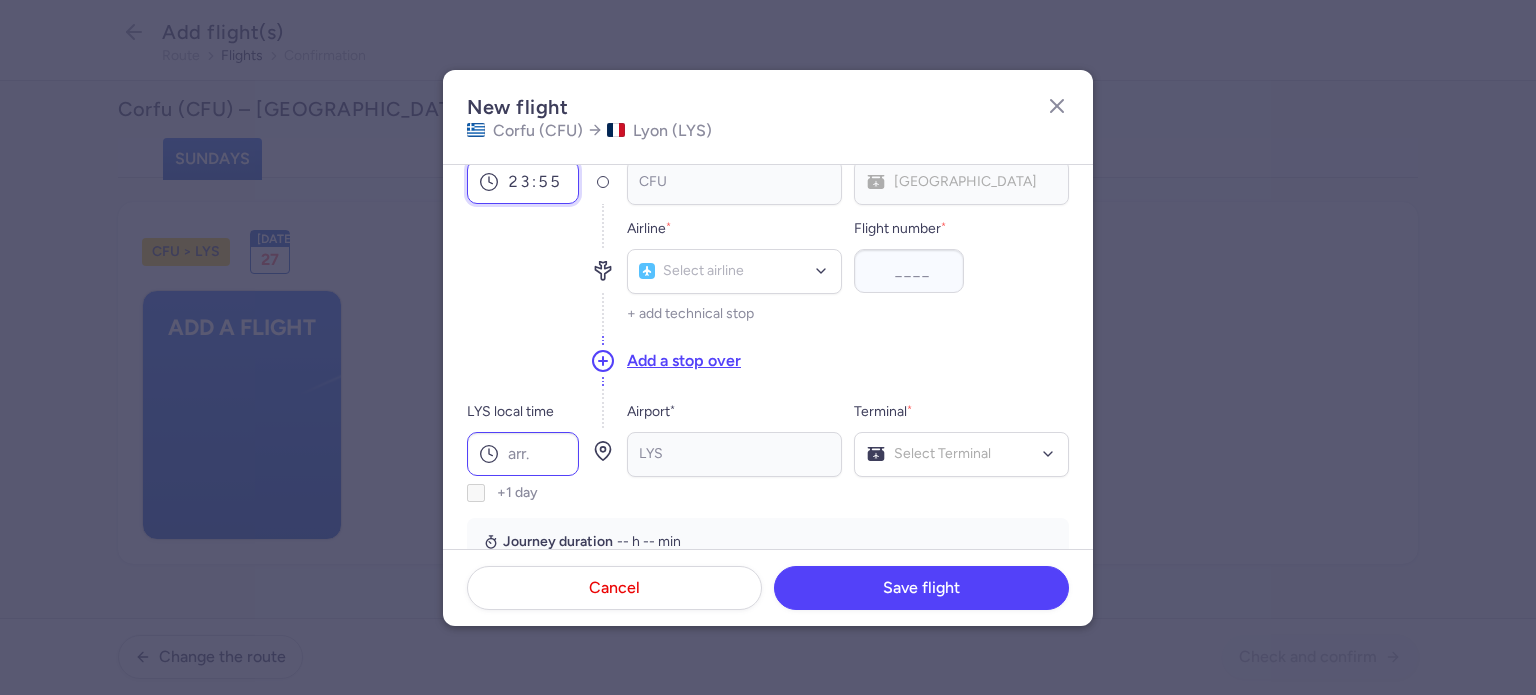 type on "23:55" 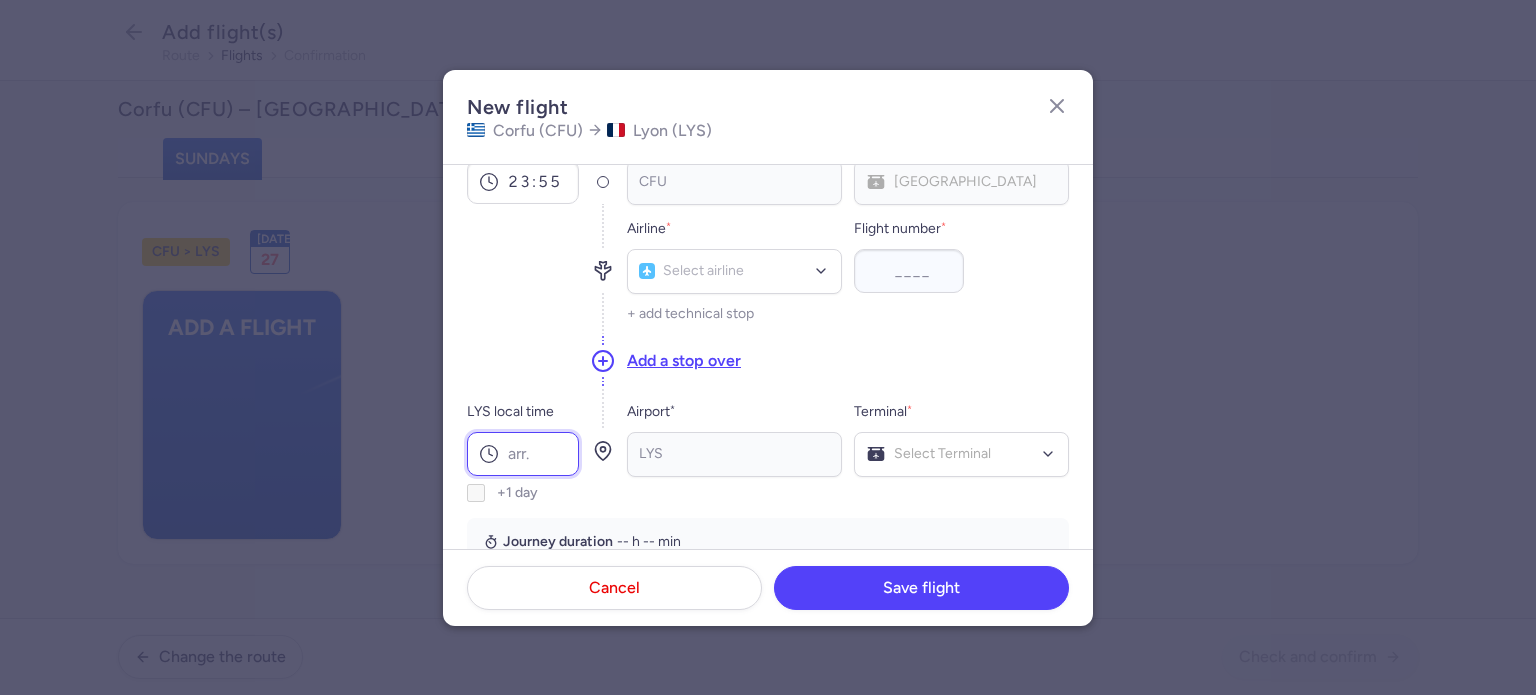 click on "LYS local time" at bounding box center [523, 454] 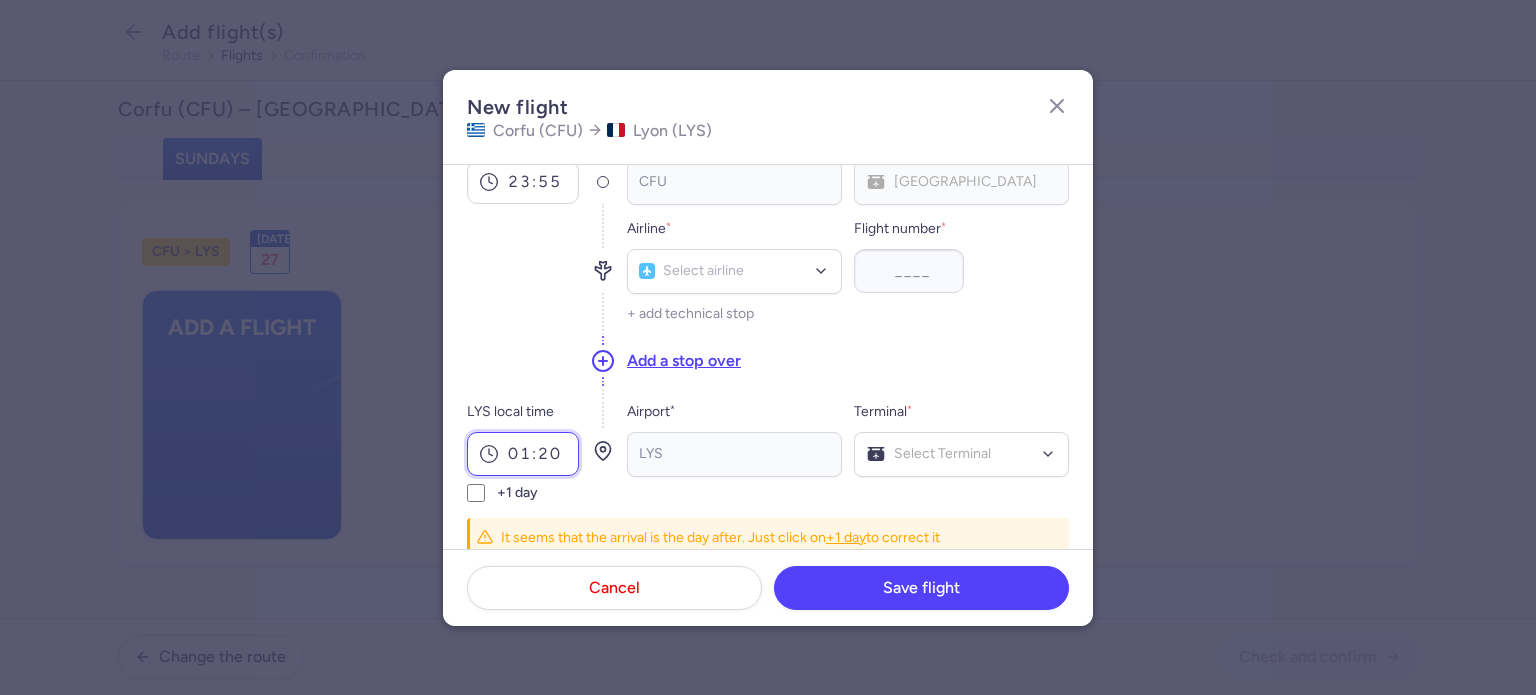 type on "01:20" 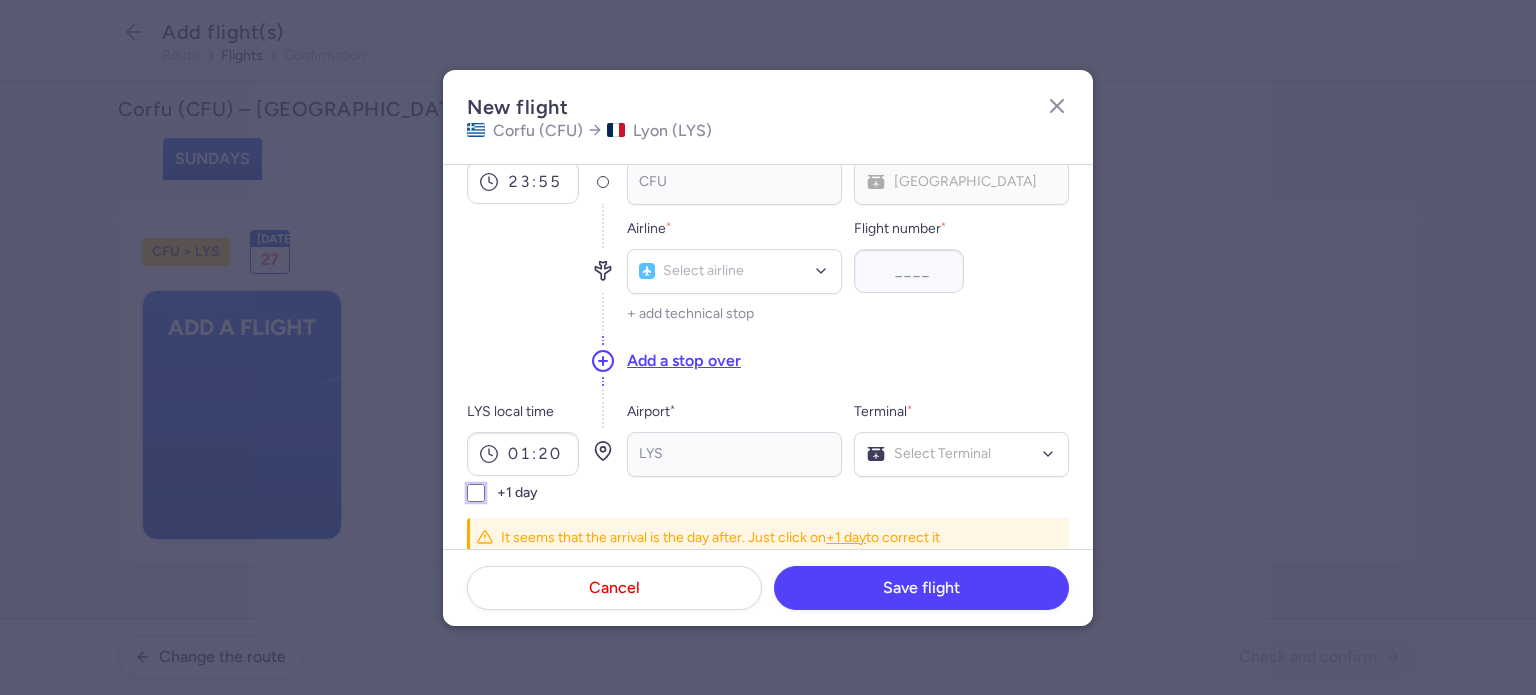 click on "+1 day" at bounding box center (476, 493) 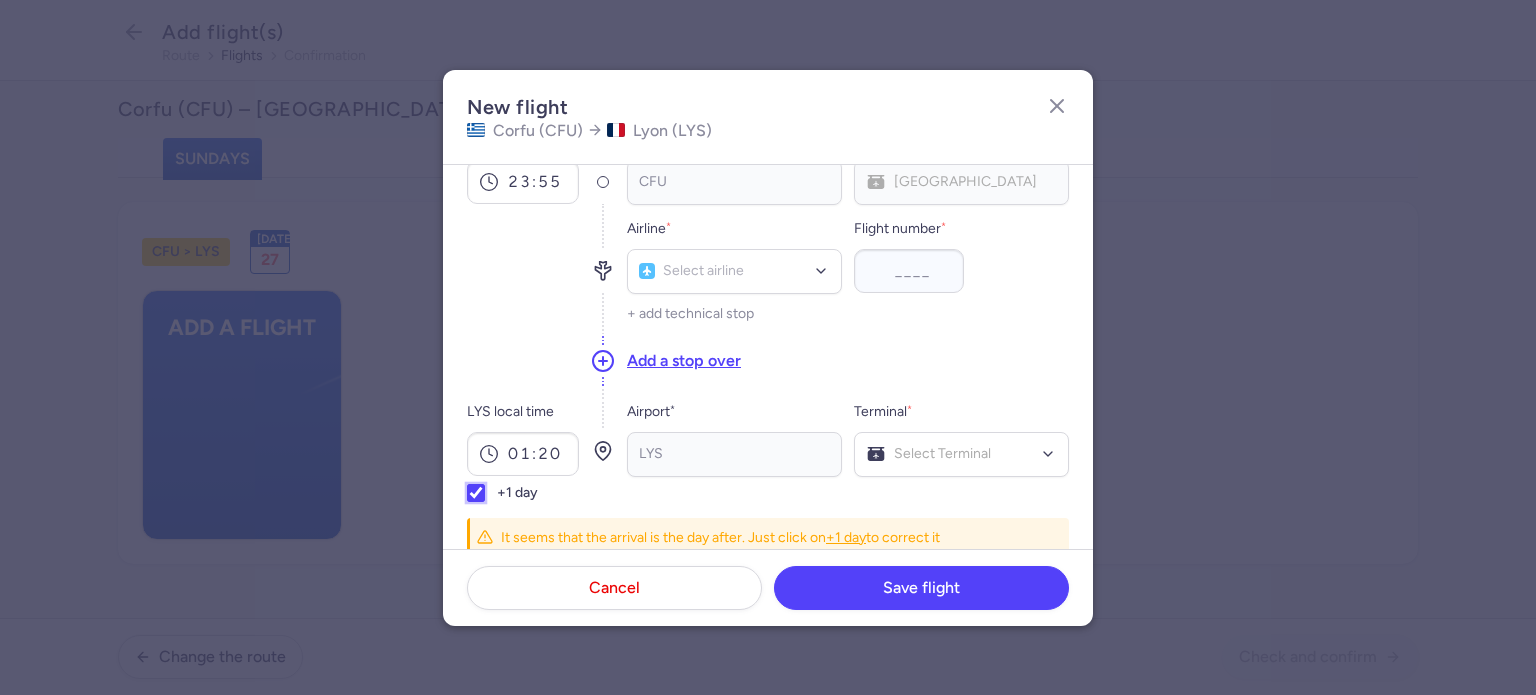 checkbox on "true" 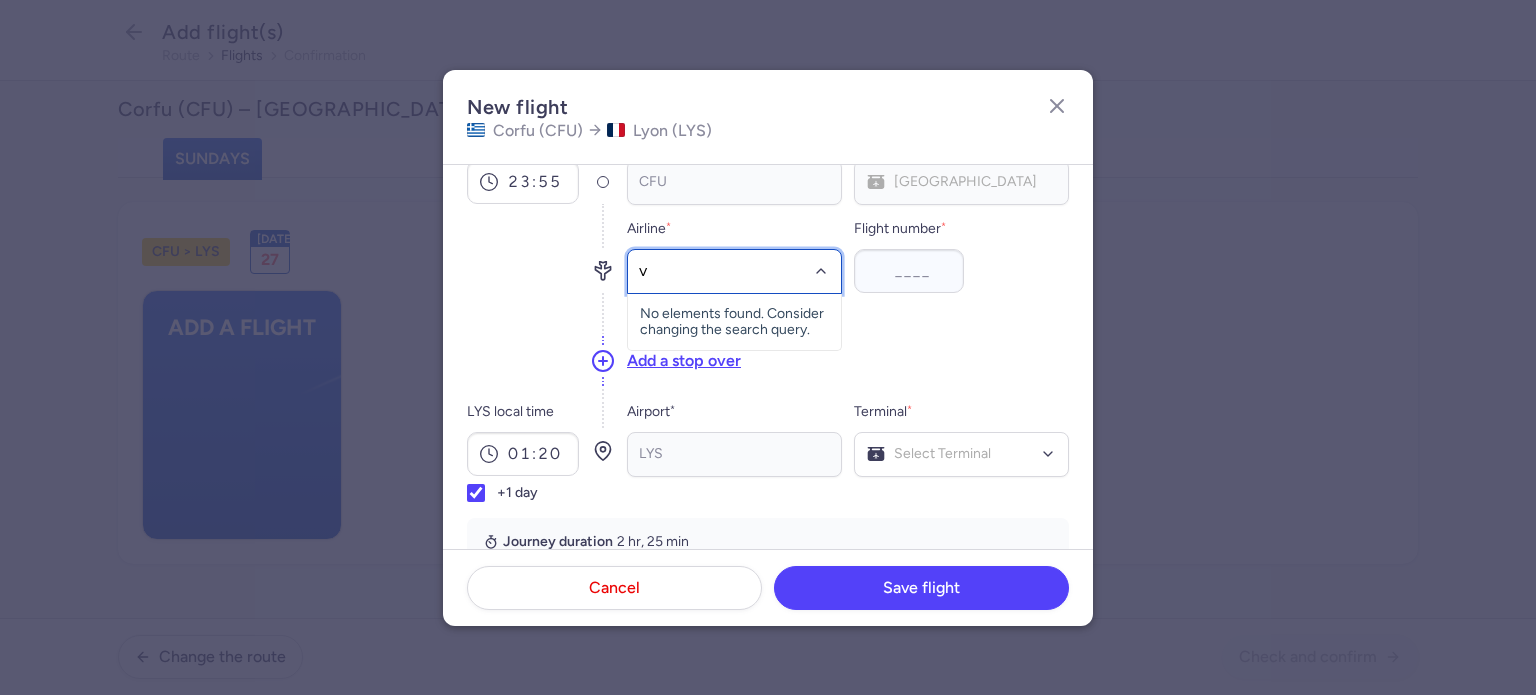 type on "v7" 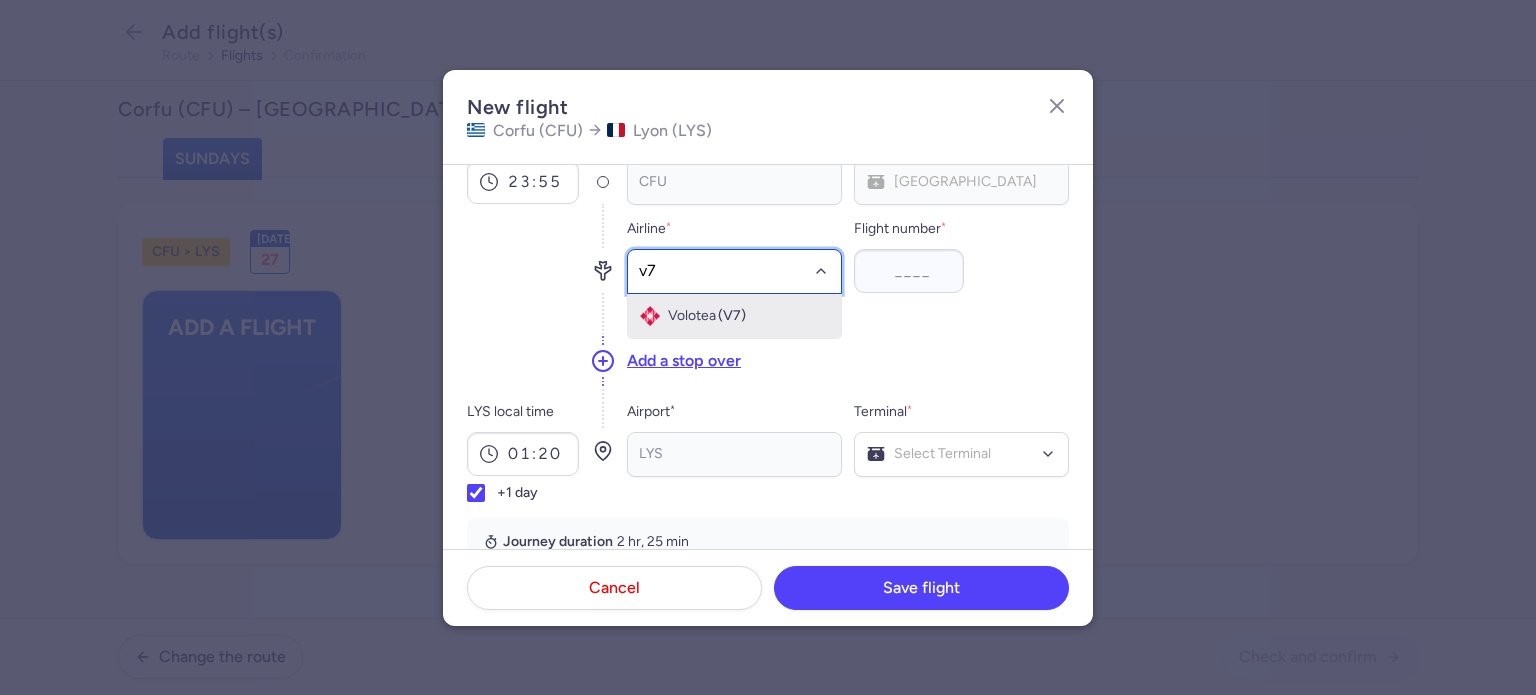click on "(V7)" at bounding box center (732, 316) 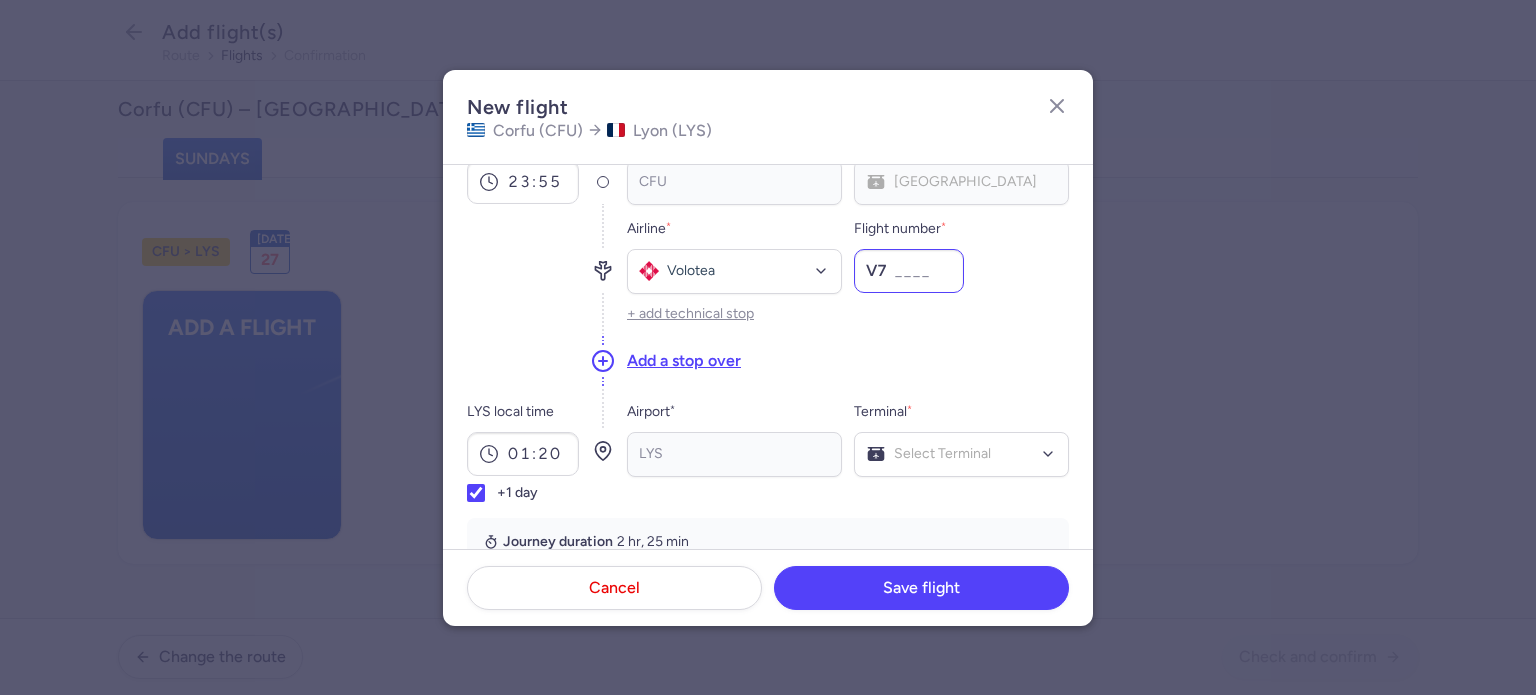 type 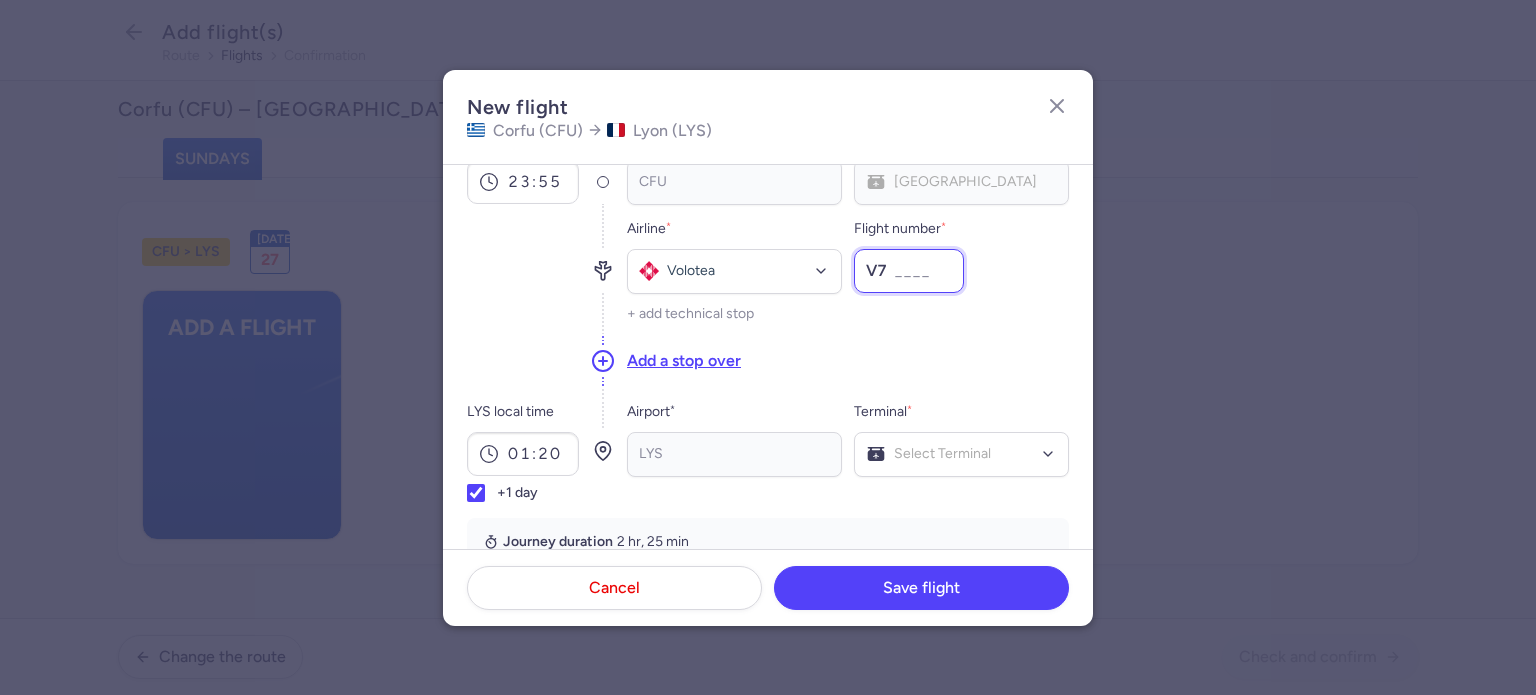 click on "Flight number  *" at bounding box center [909, 271] 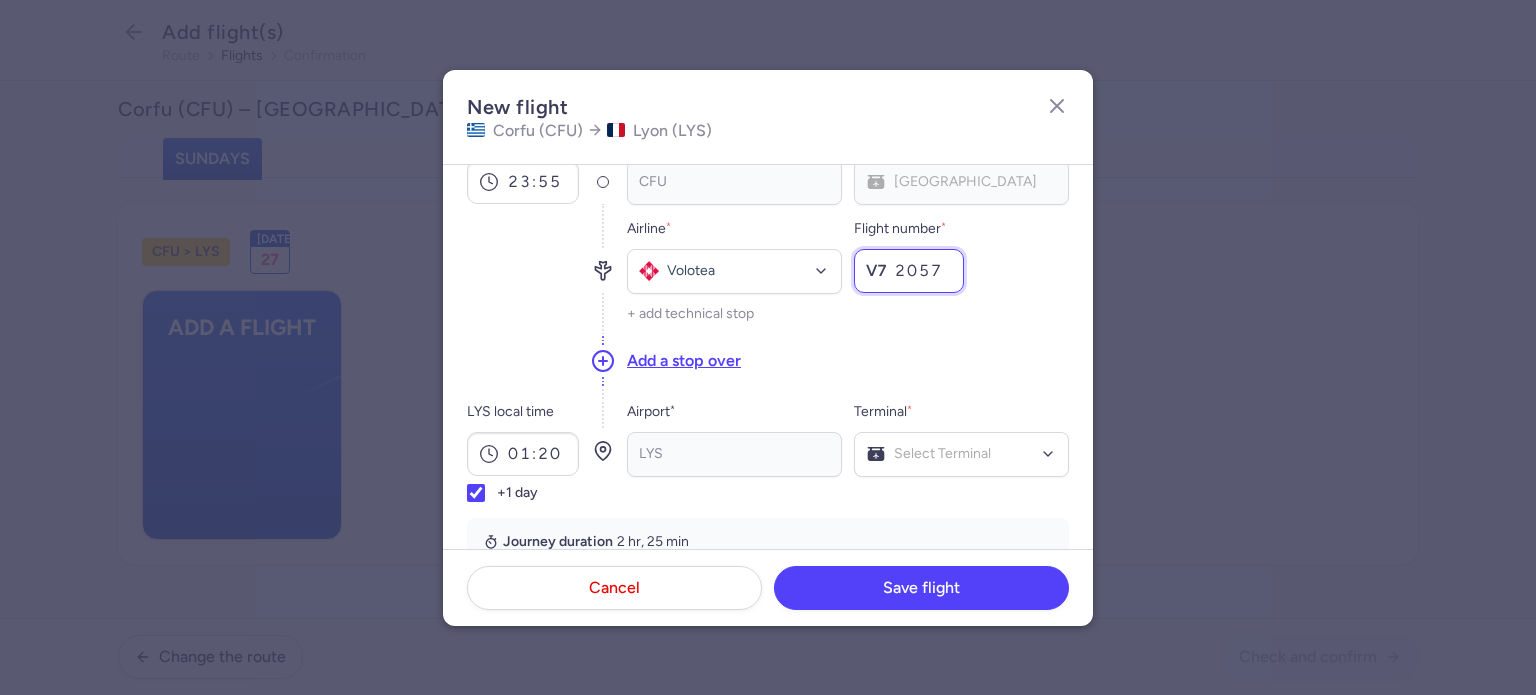 type on "2057" 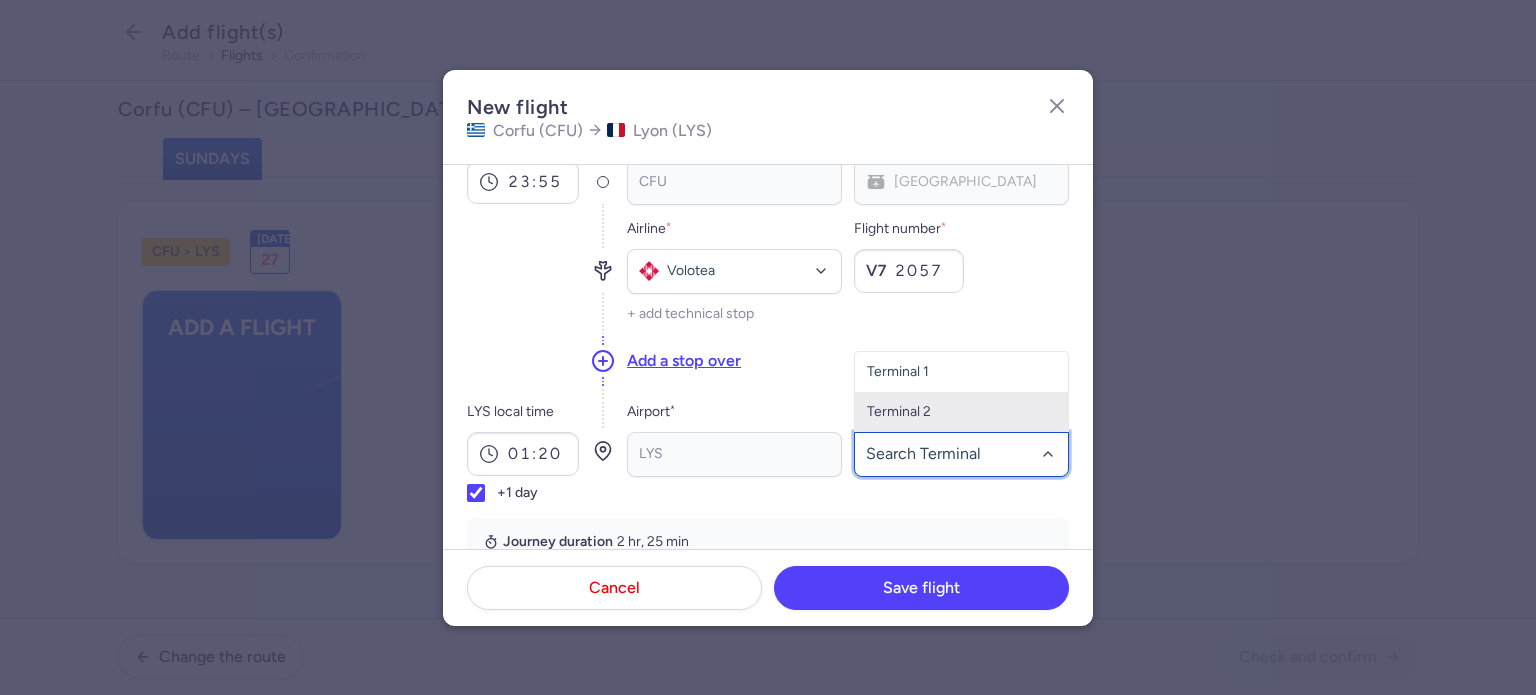 click on "Terminal 2" 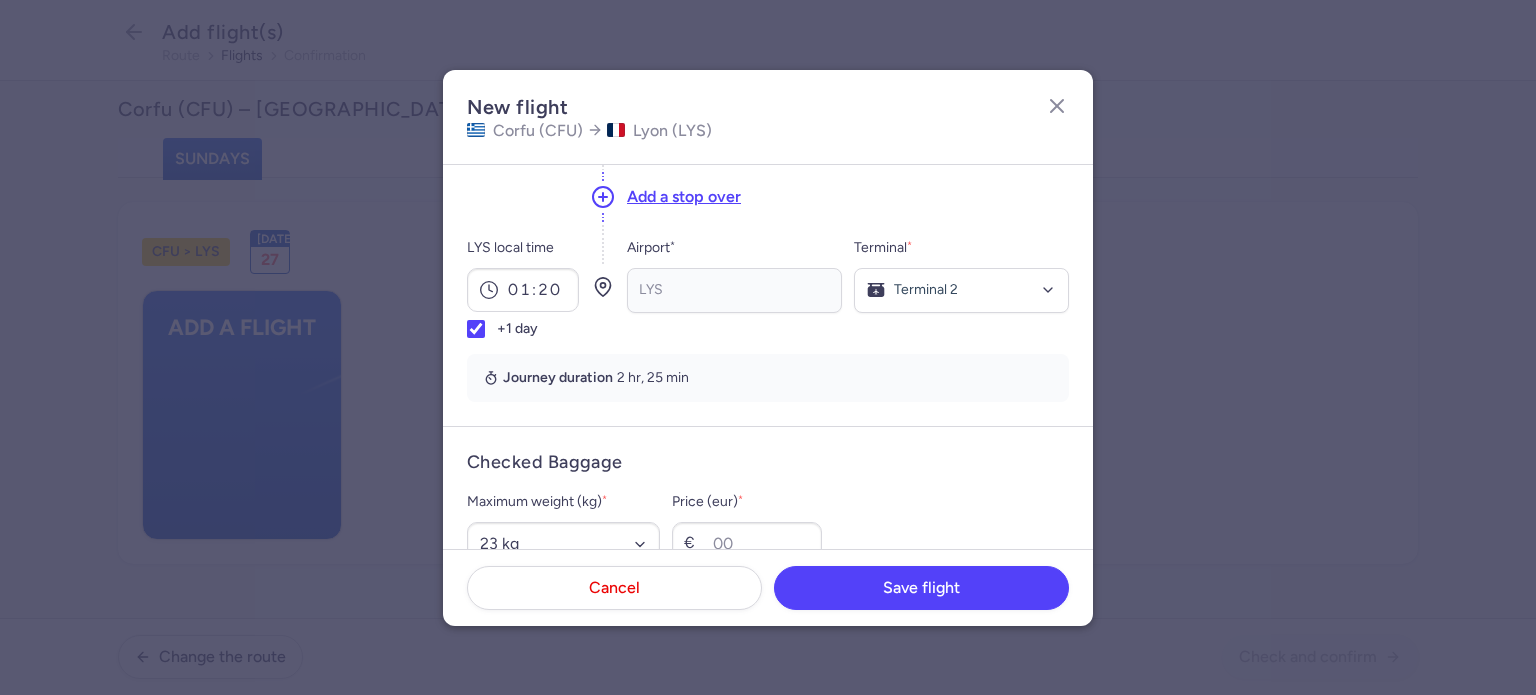 scroll, scrollTop: 400, scrollLeft: 0, axis: vertical 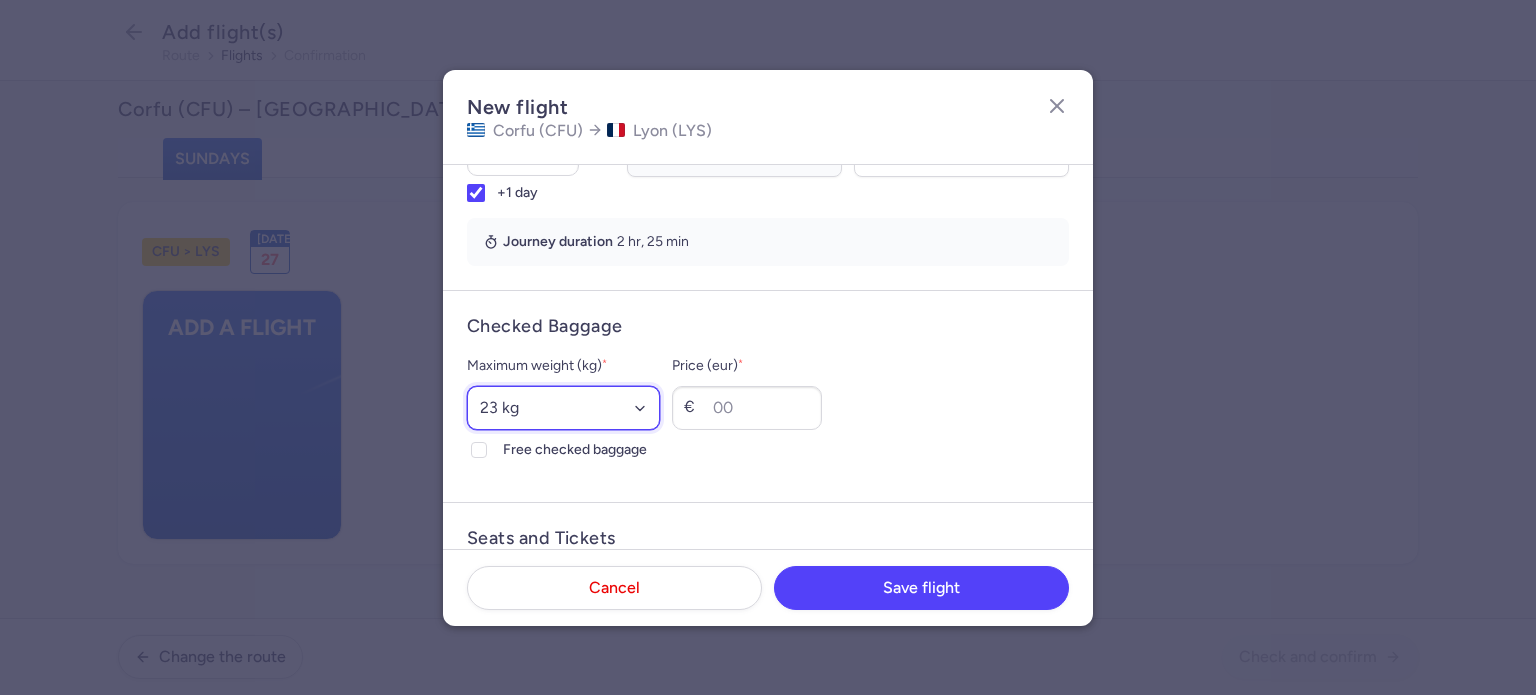 click on "Select an option 15 kg 16 kg 17 kg 18 kg 19 kg 20 kg 21 kg 22 kg 23 kg 24 kg 25 kg 26 kg 27 kg 28 kg 29 kg 30 kg 31 kg 32 kg 33 kg 34 kg 35 kg" at bounding box center [563, 408] 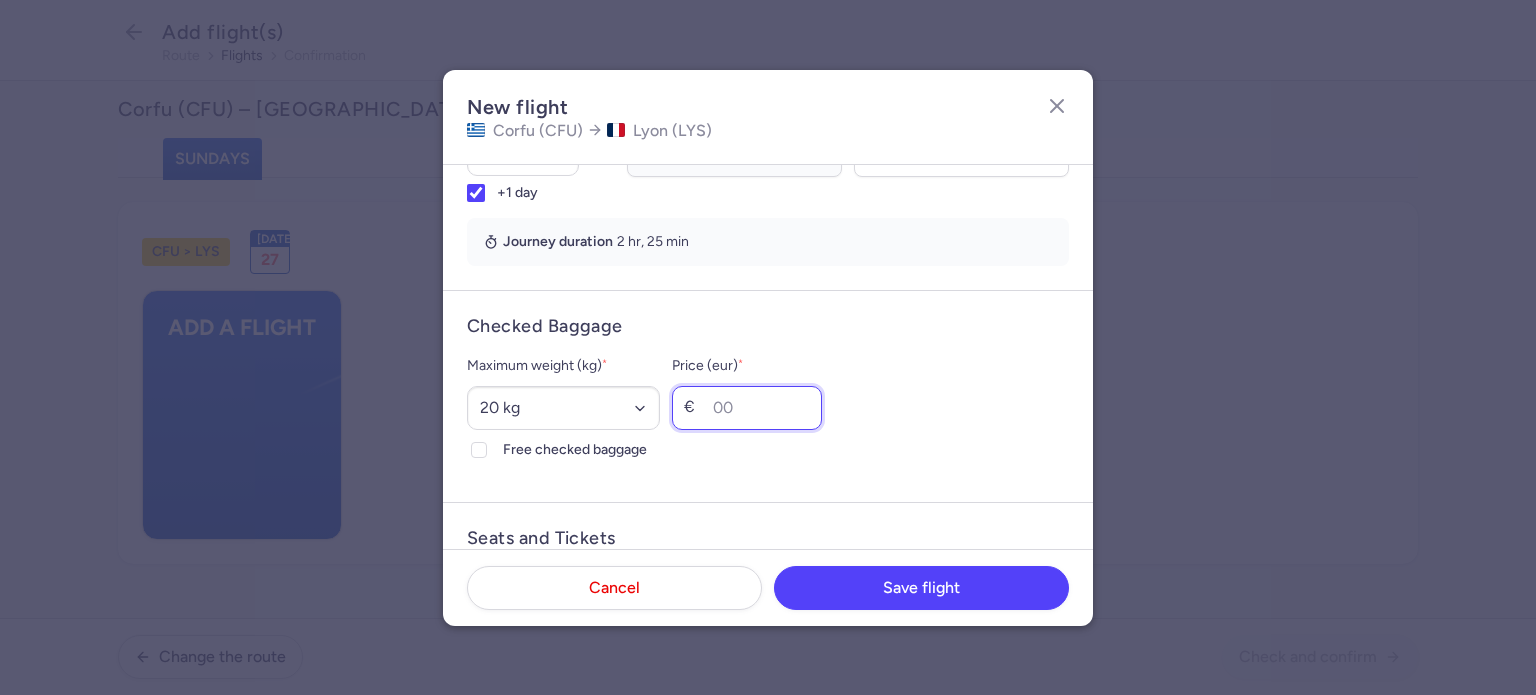 click on "Price (eur)  *" at bounding box center (747, 408) 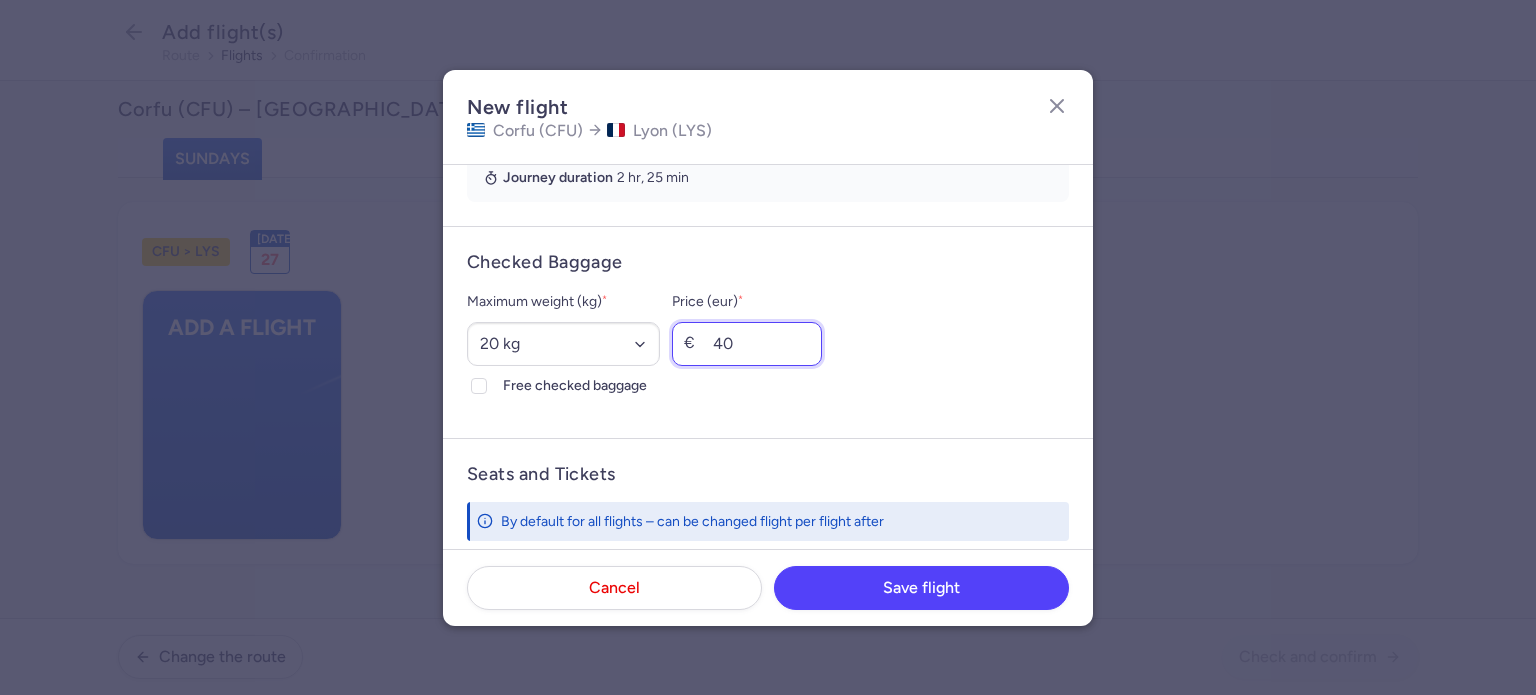 scroll, scrollTop: 600, scrollLeft: 0, axis: vertical 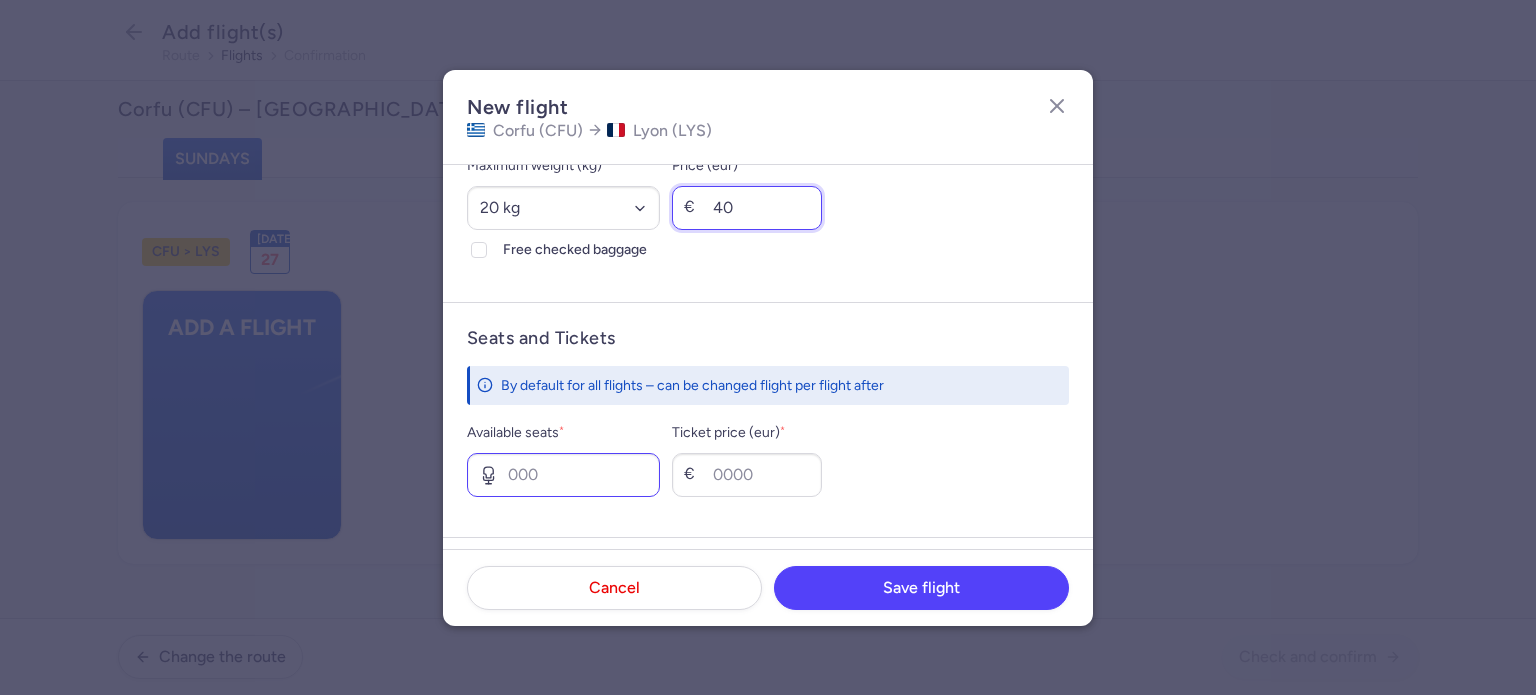type on "40" 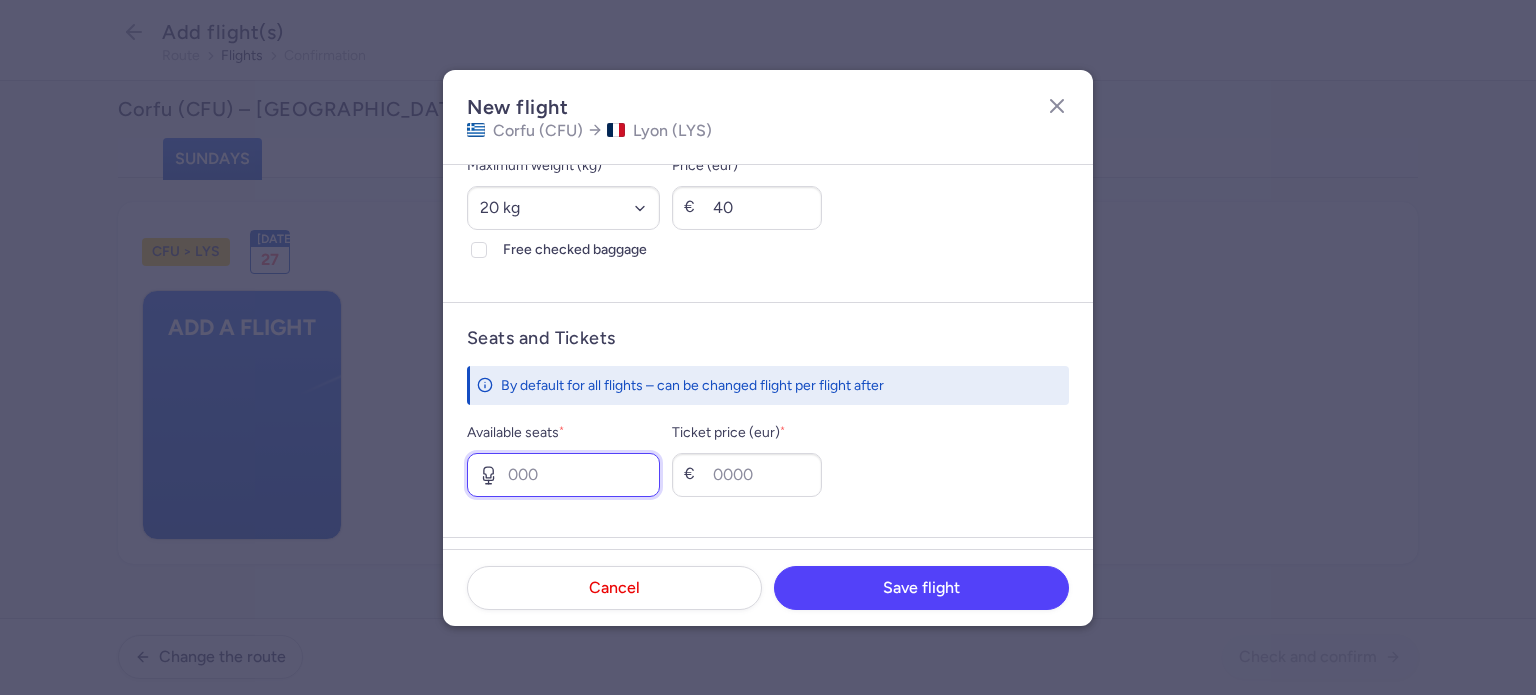 click on "Available seats  *" at bounding box center [563, 475] 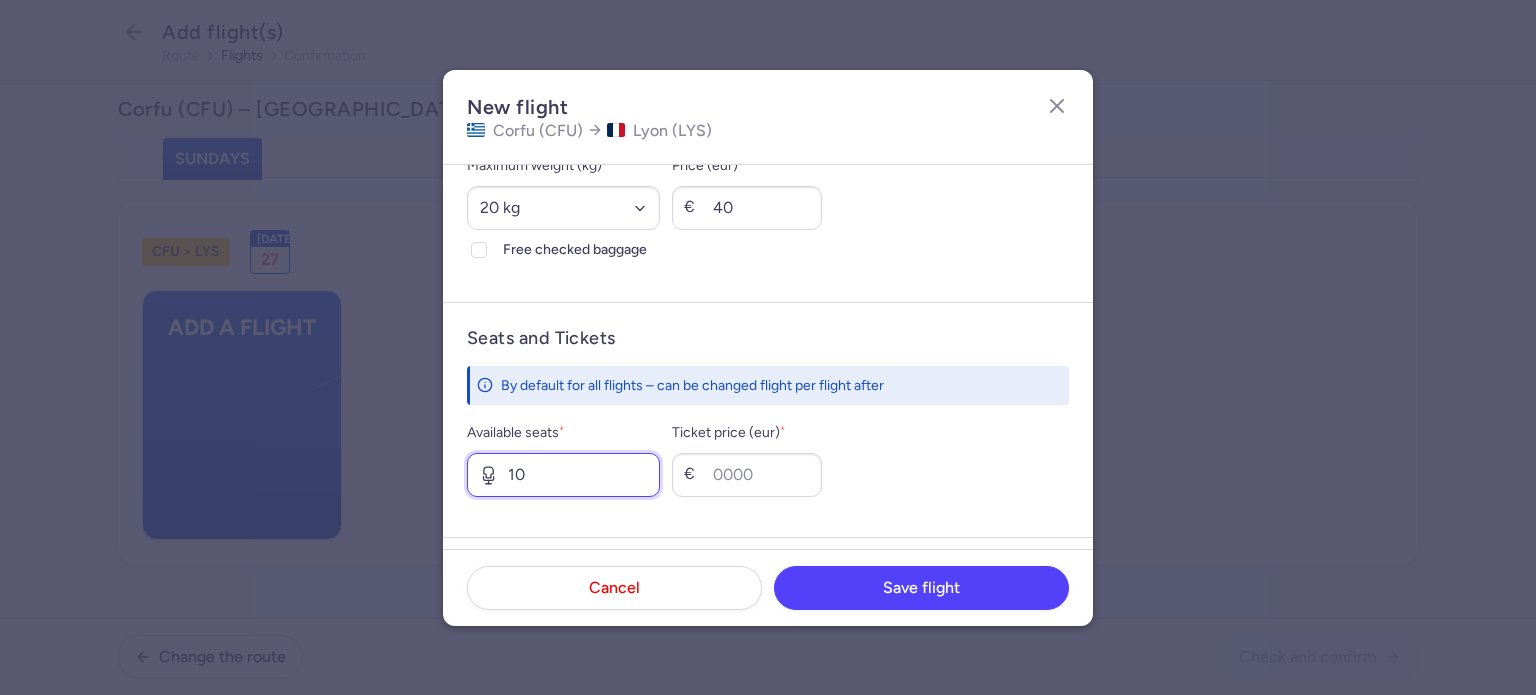 type on "10" 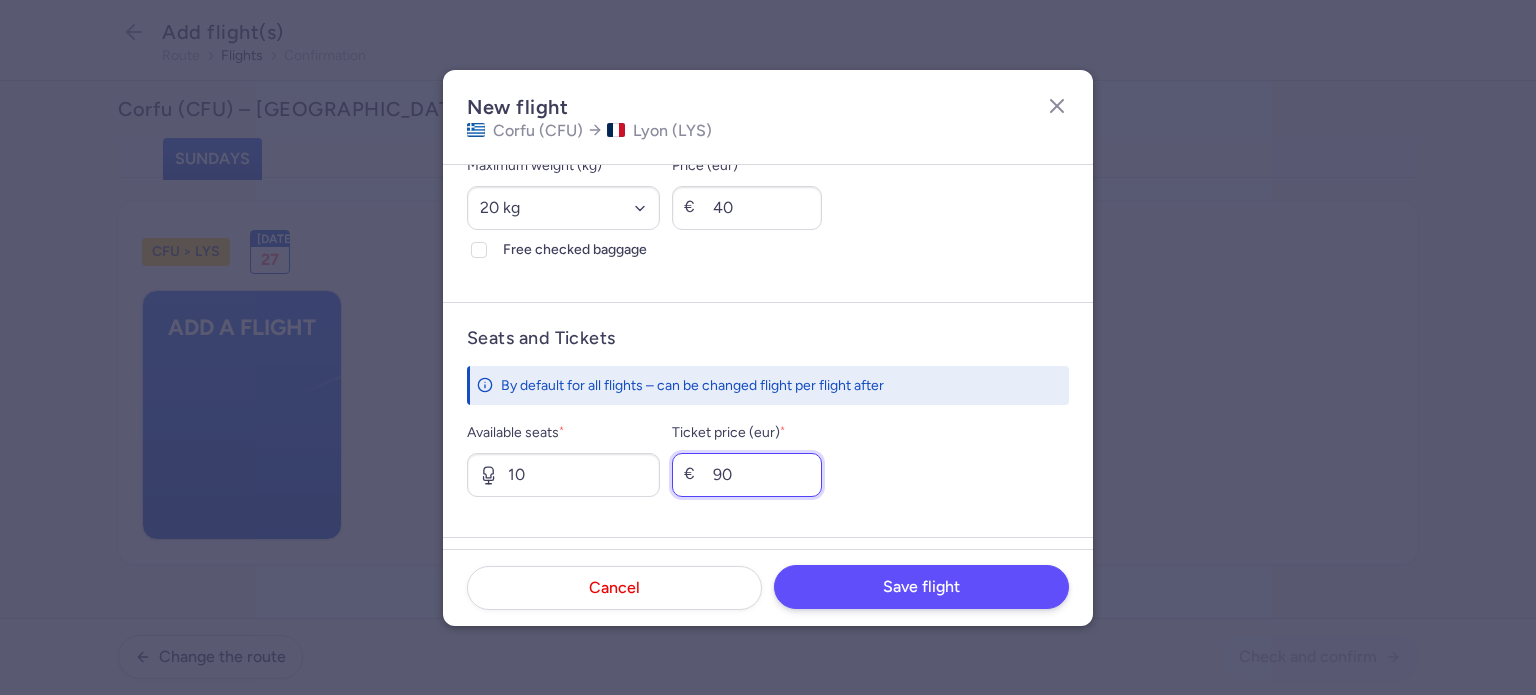 type on "90" 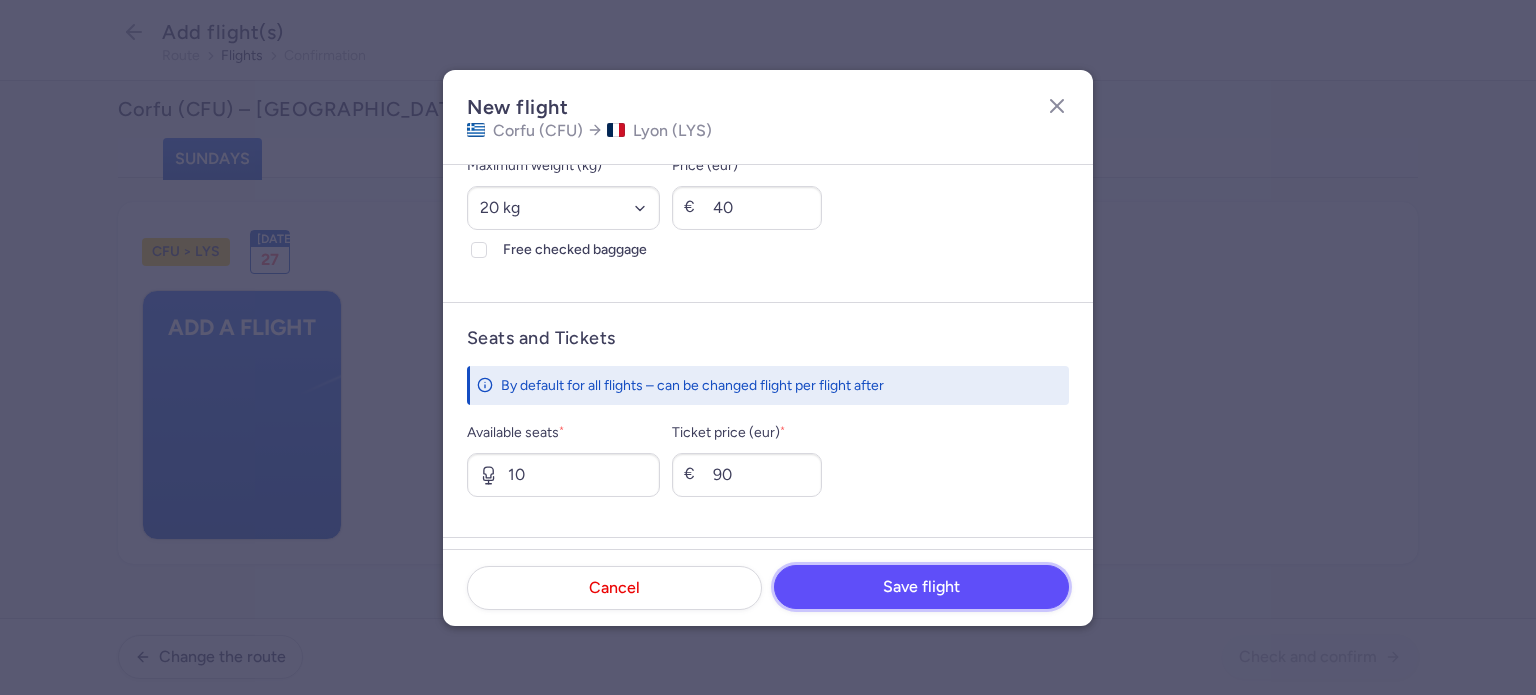 click on "Save flight" at bounding box center [921, 587] 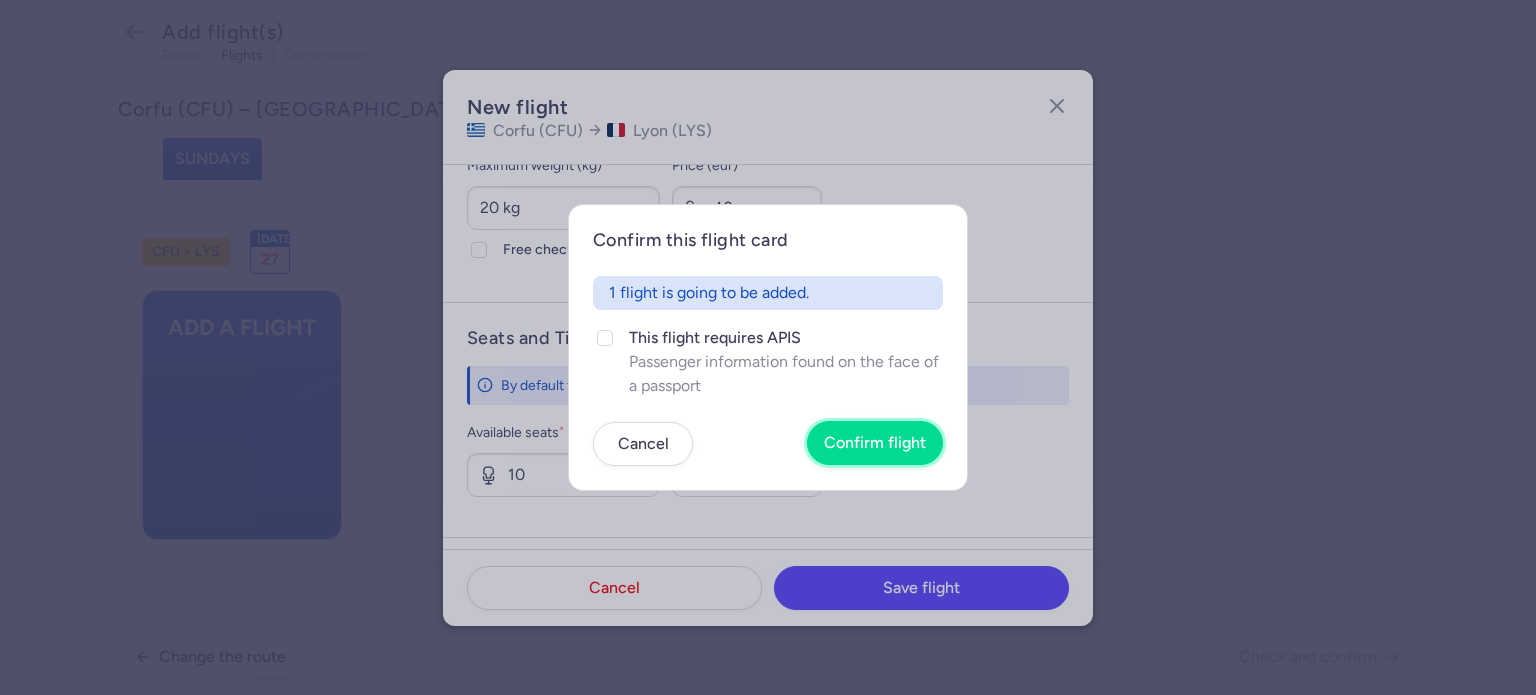 click on "Confirm flight" at bounding box center (875, 443) 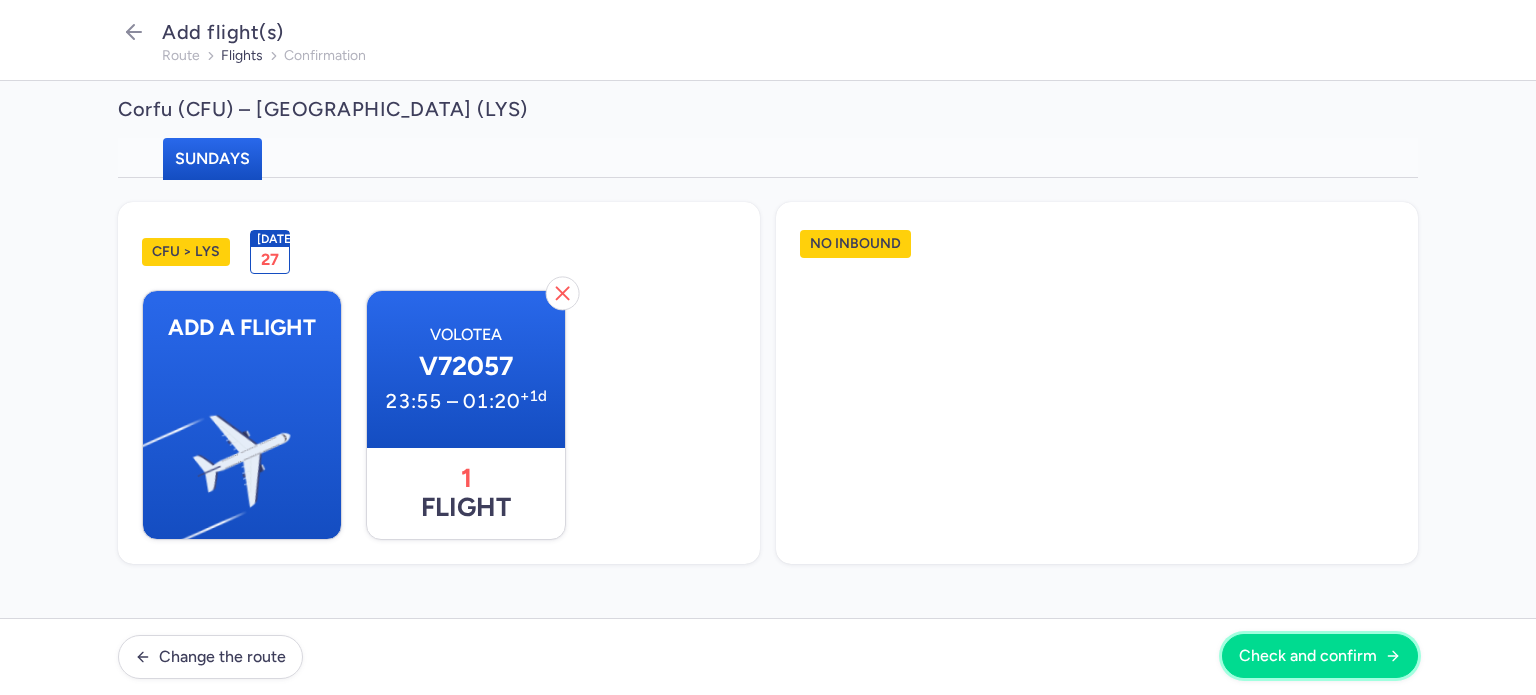 click on "Check and confirm" at bounding box center (1308, 656) 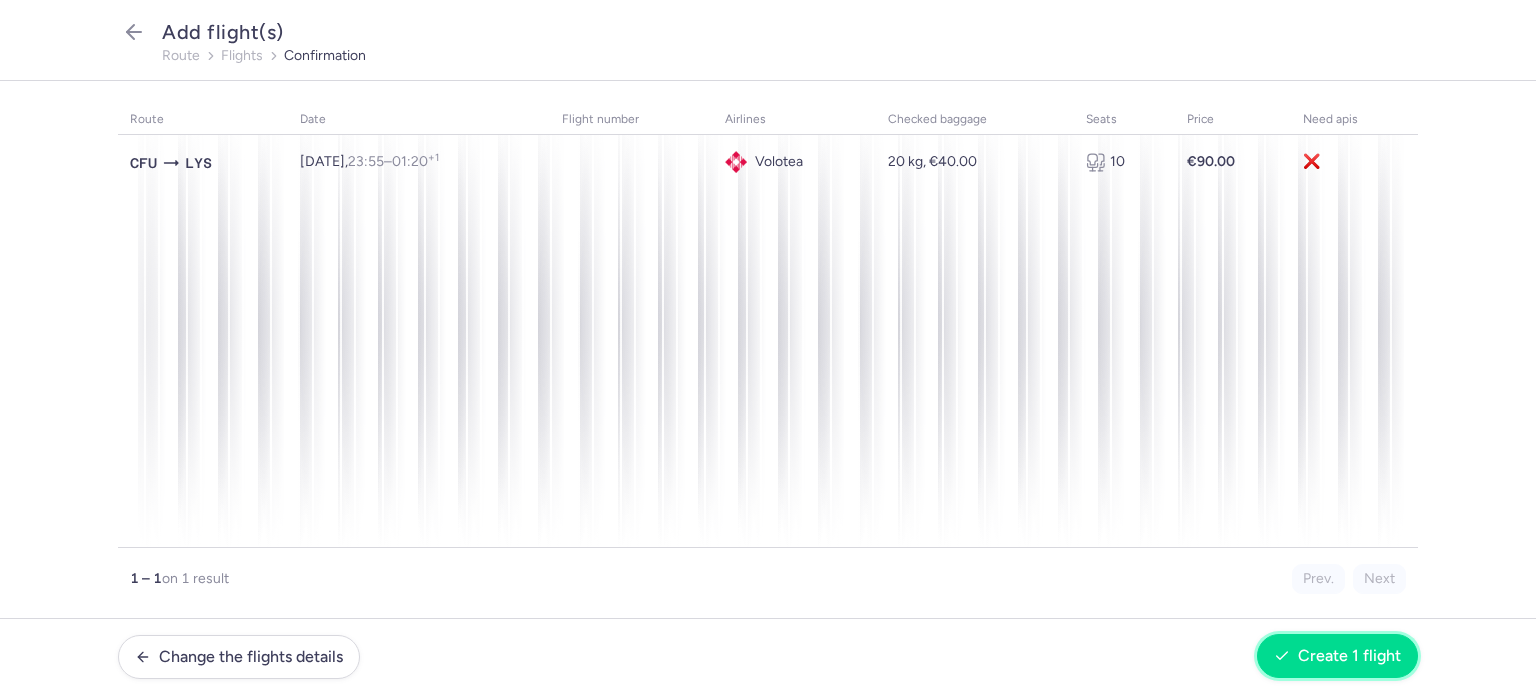 click on "Create 1 flight" at bounding box center [1349, 656] 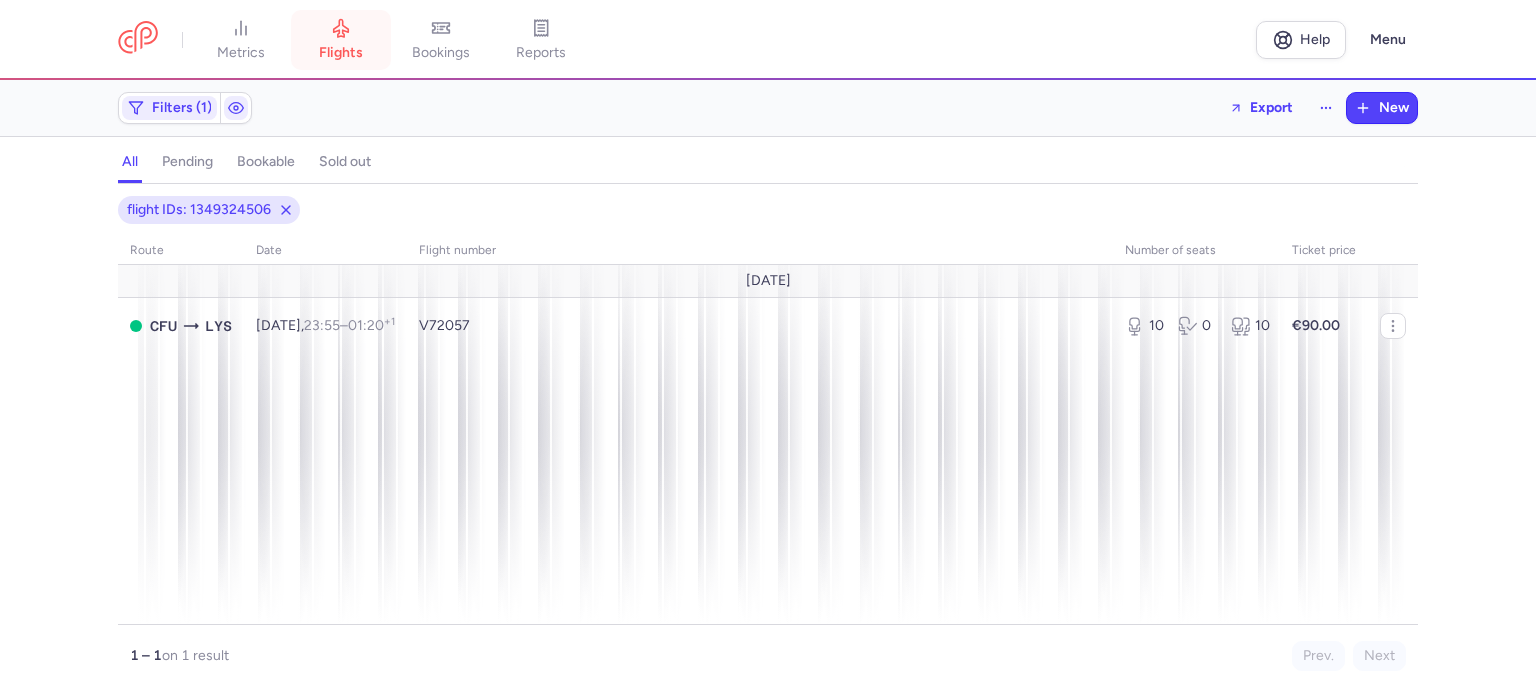 click on "flights" at bounding box center [341, 40] 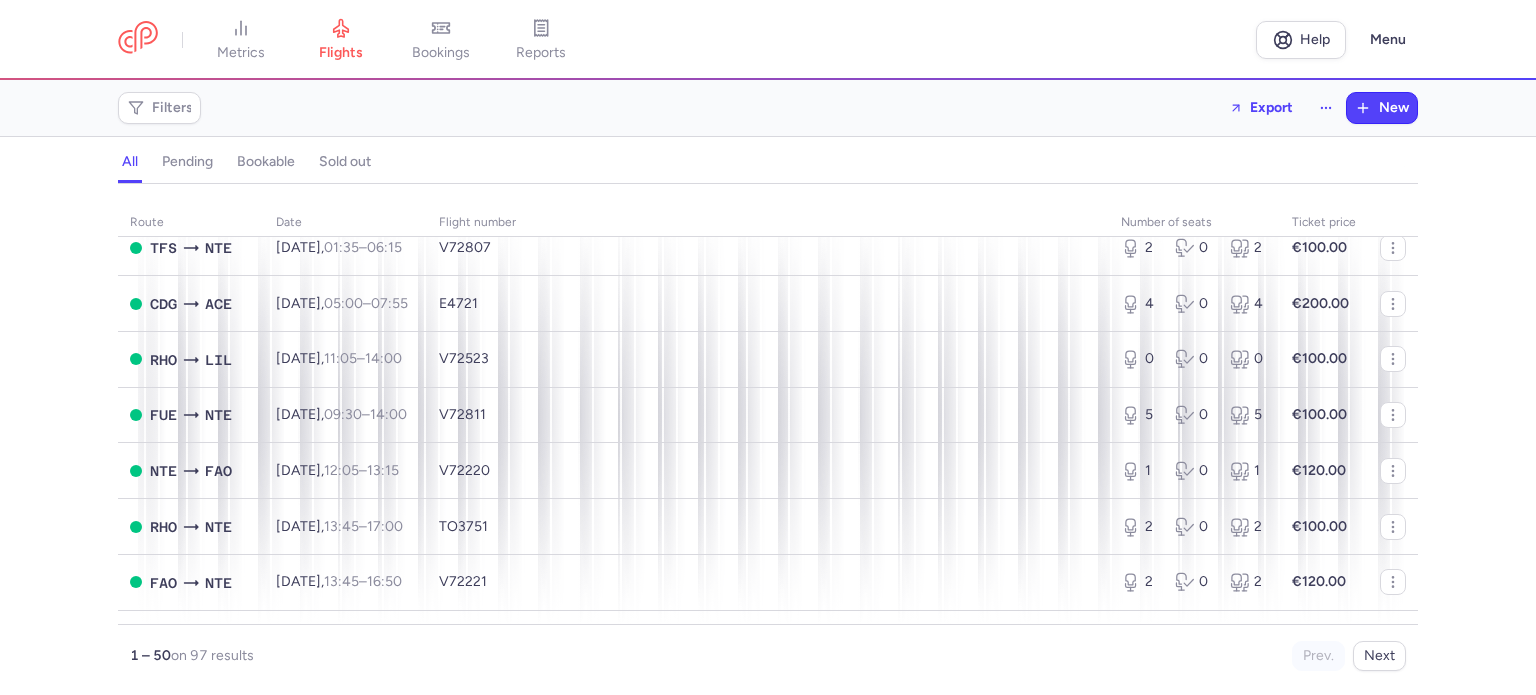 scroll, scrollTop: 1200, scrollLeft: 0, axis: vertical 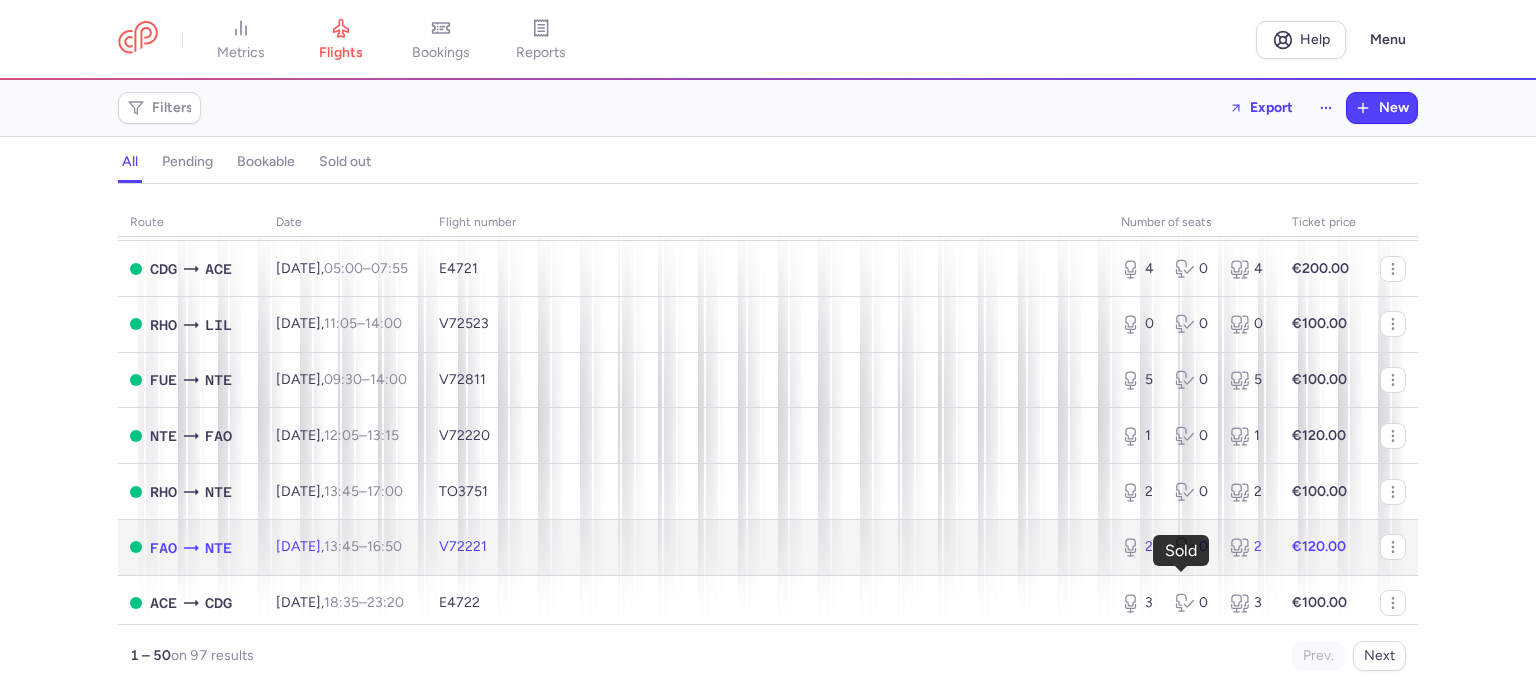 click on "0" at bounding box center [1194, 547] 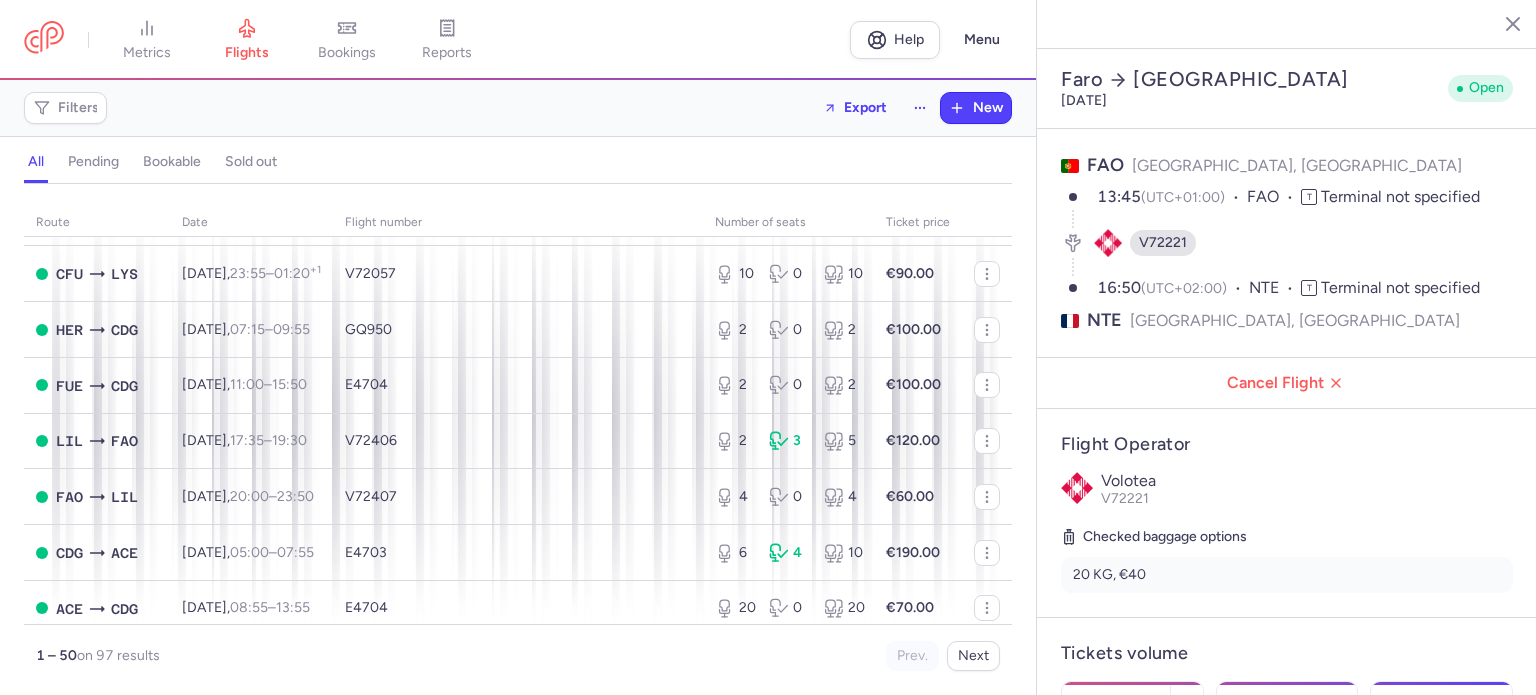 scroll, scrollTop: 1600, scrollLeft: 0, axis: vertical 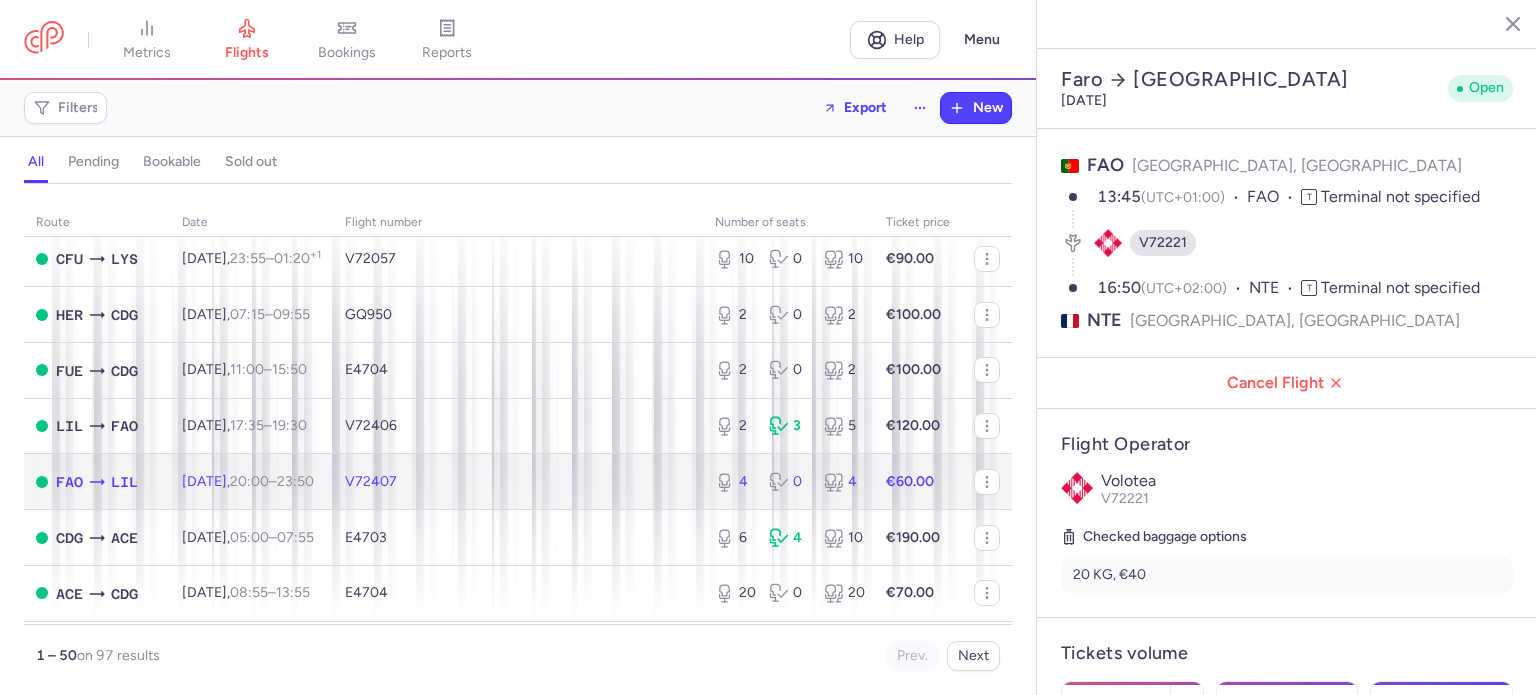 click on "V72407" 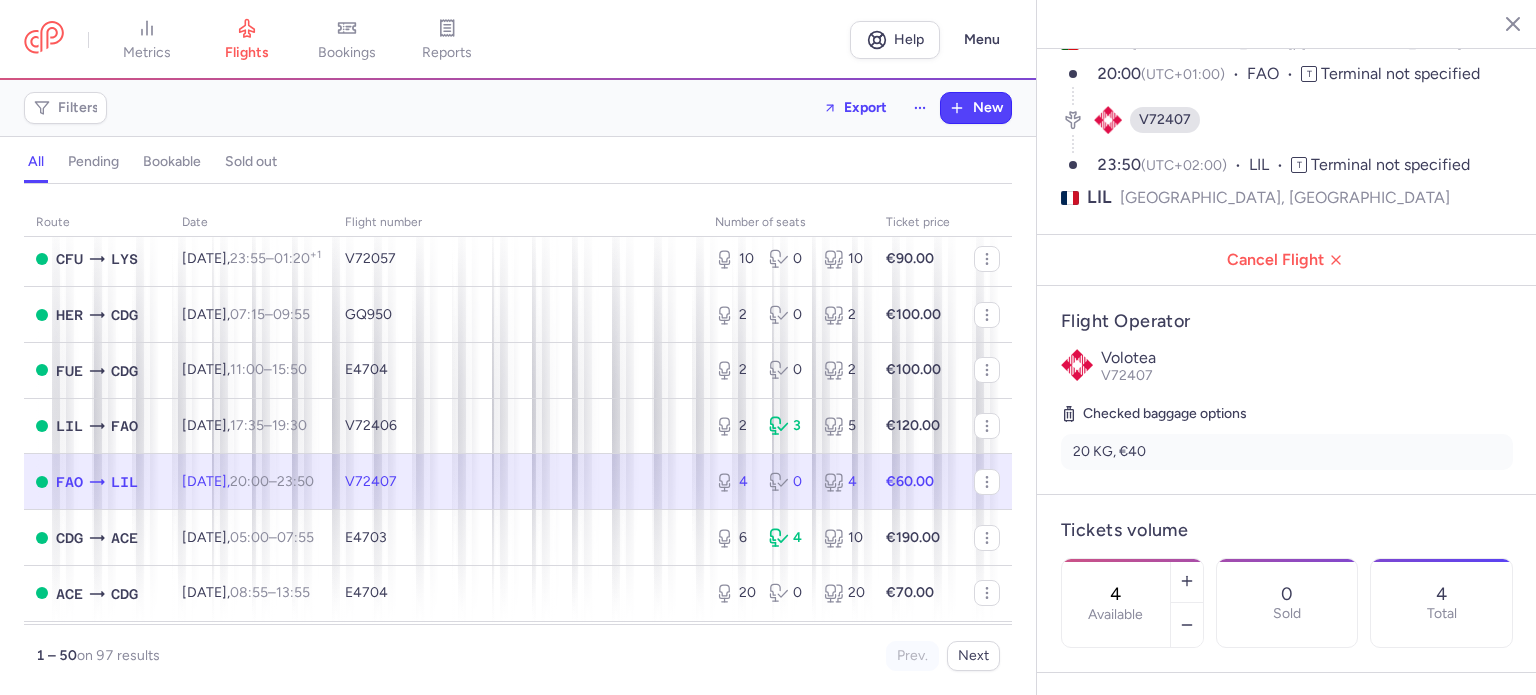 scroll, scrollTop: 200, scrollLeft: 0, axis: vertical 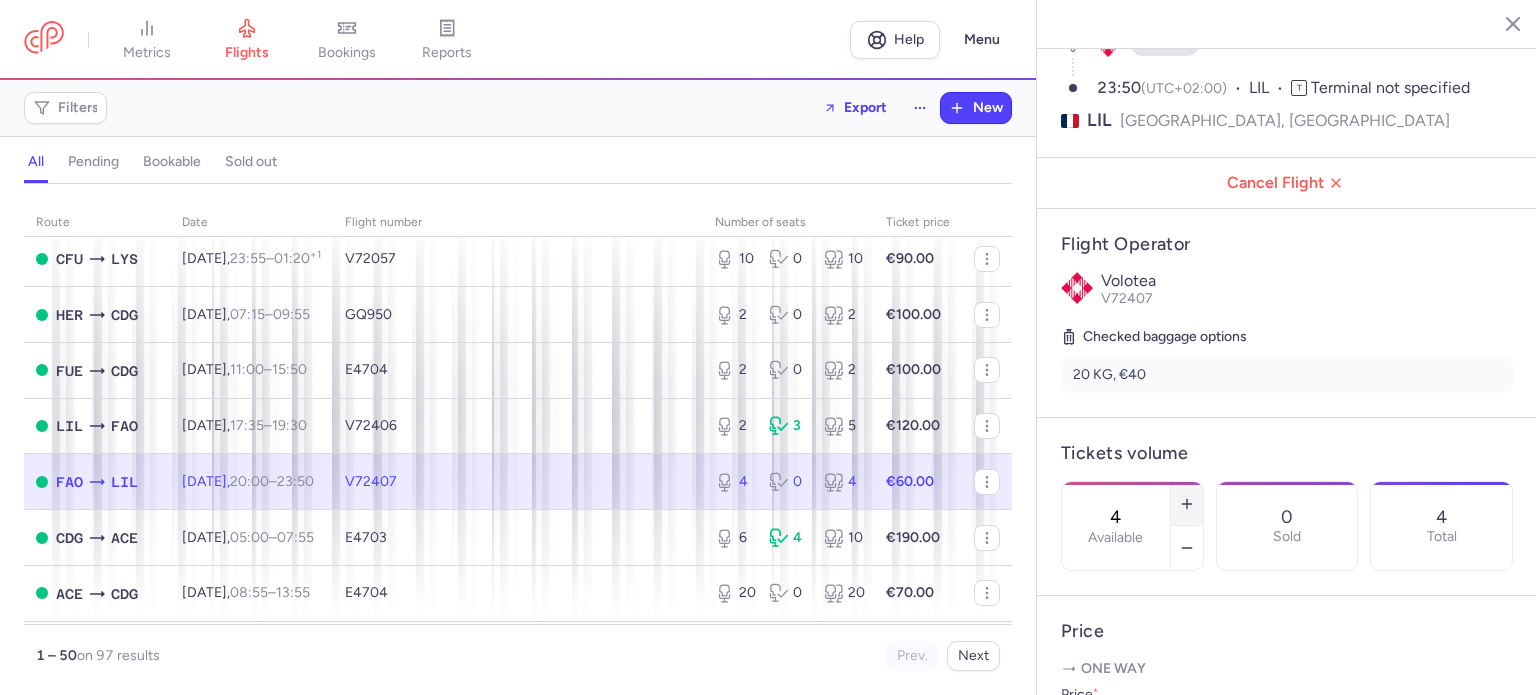 click 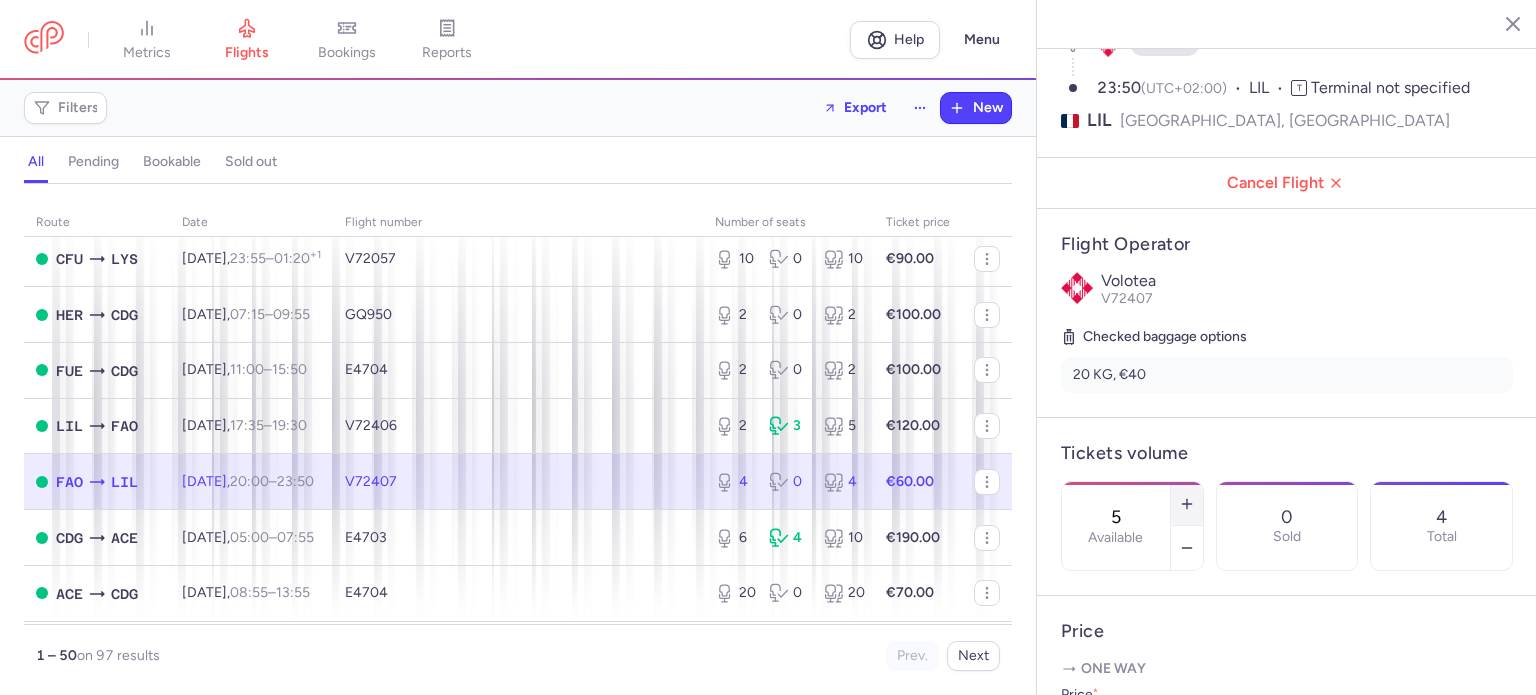 click 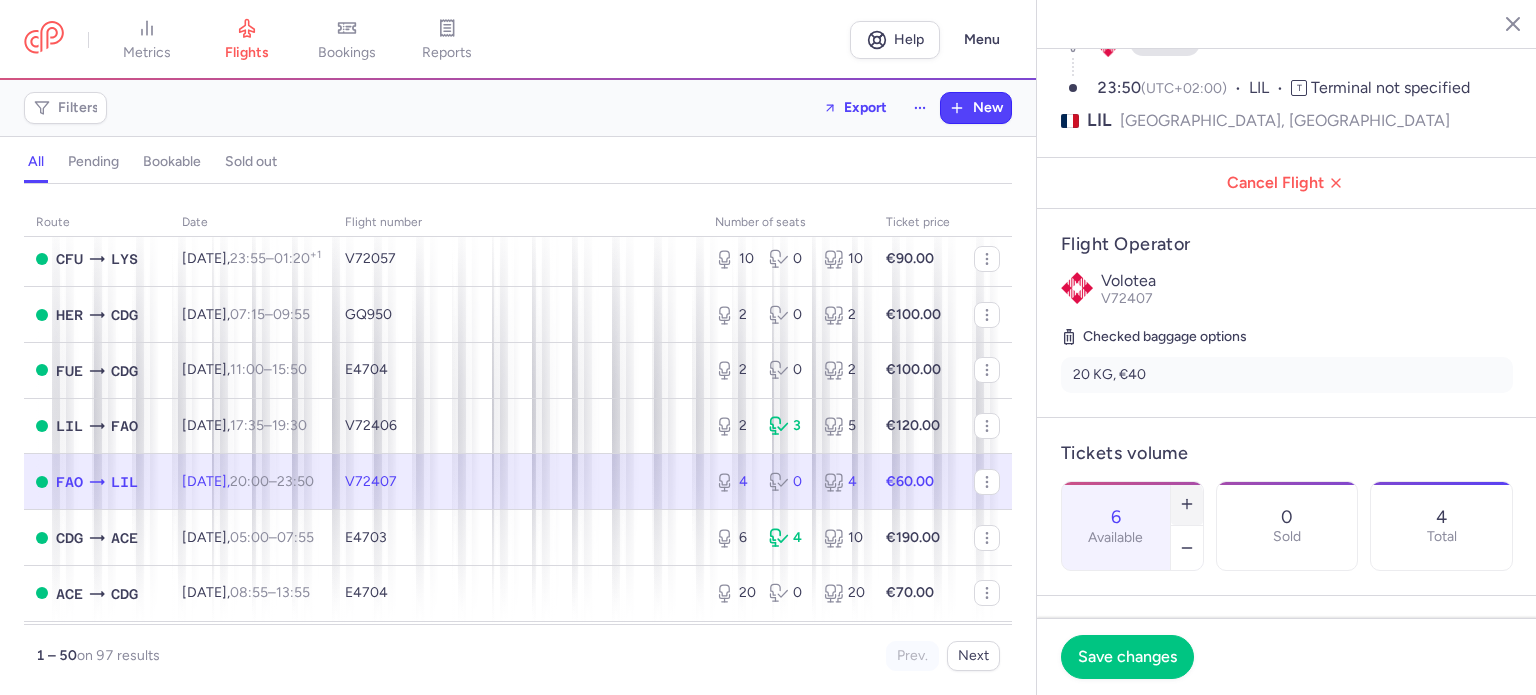 click 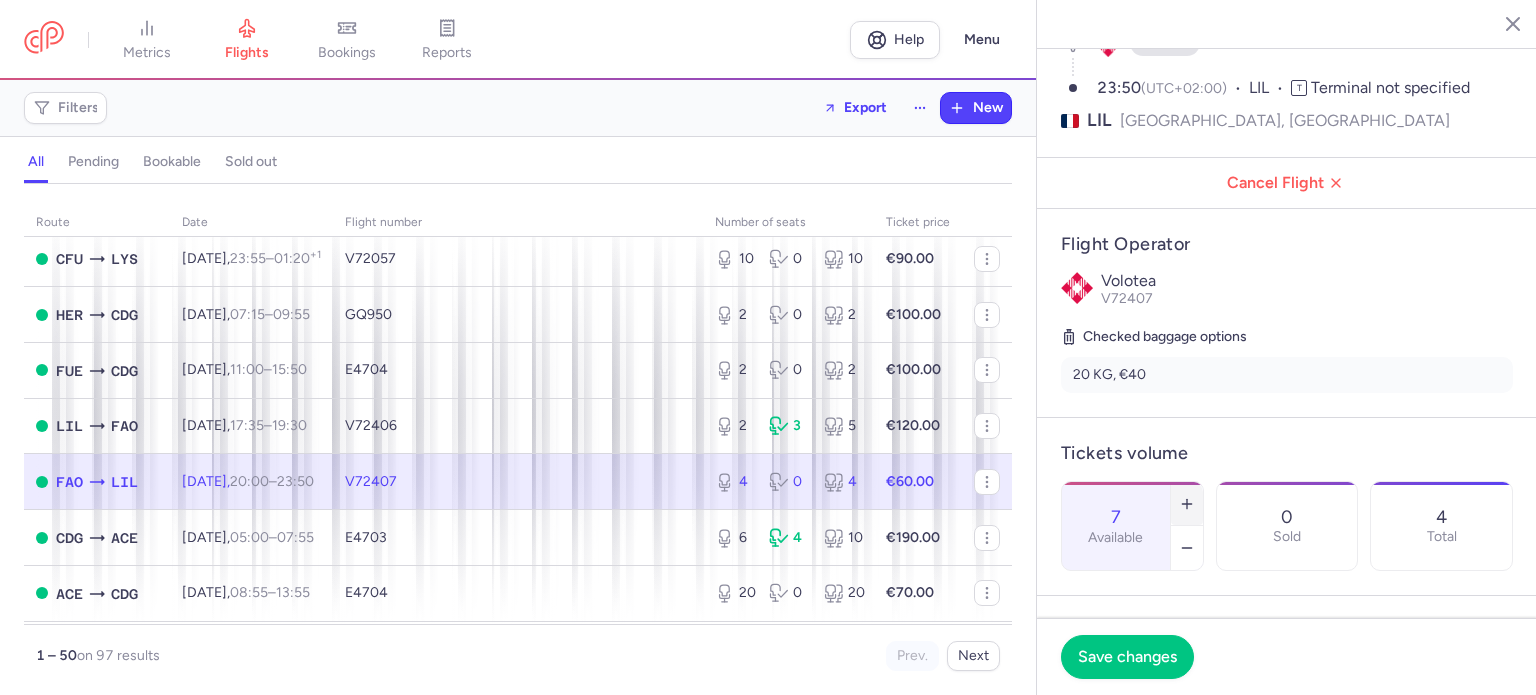 click 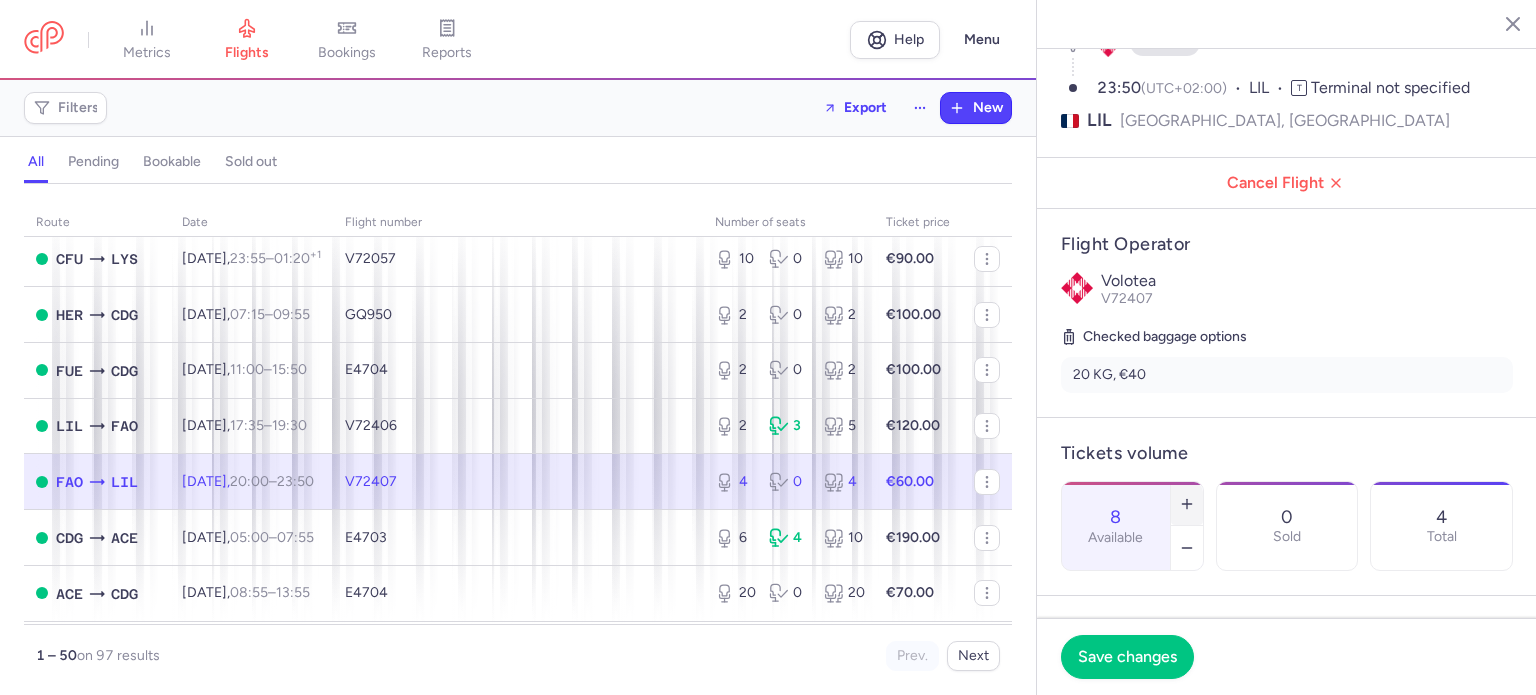 click 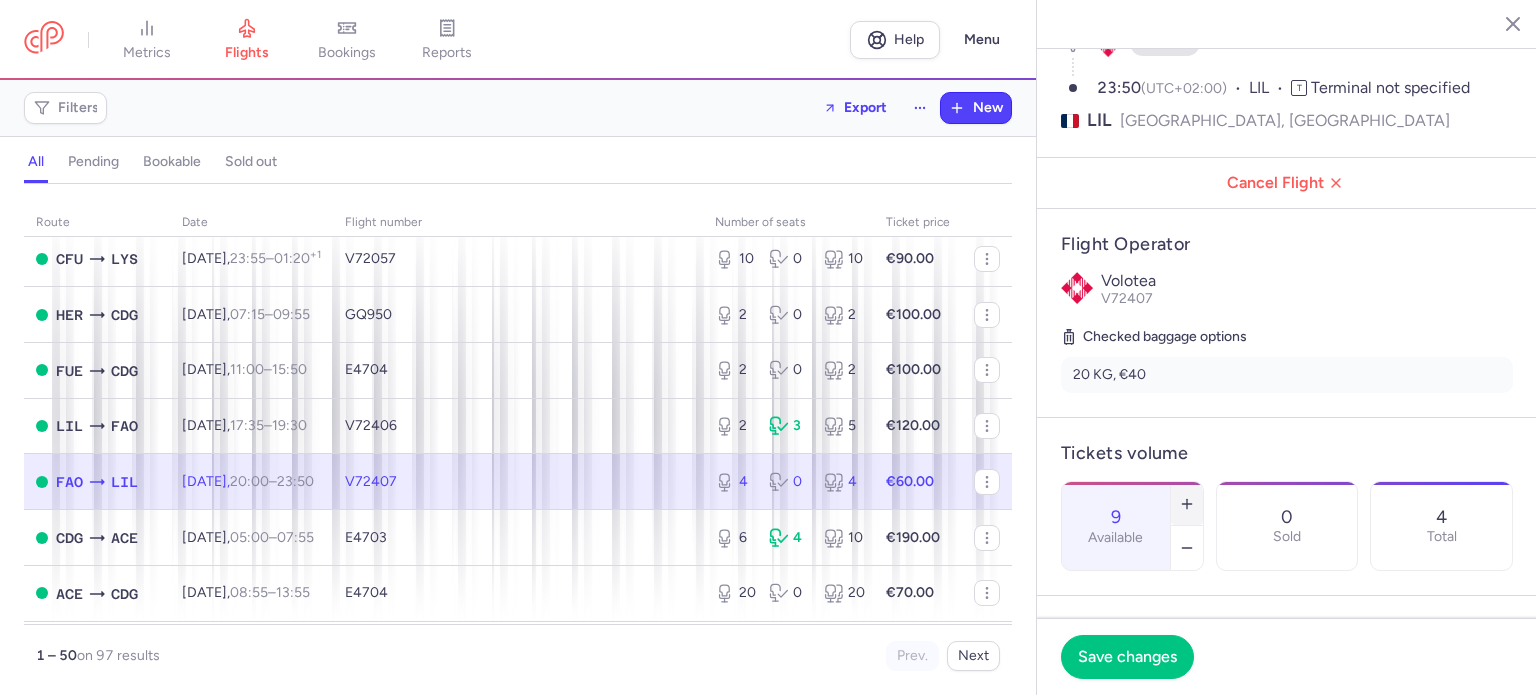 click 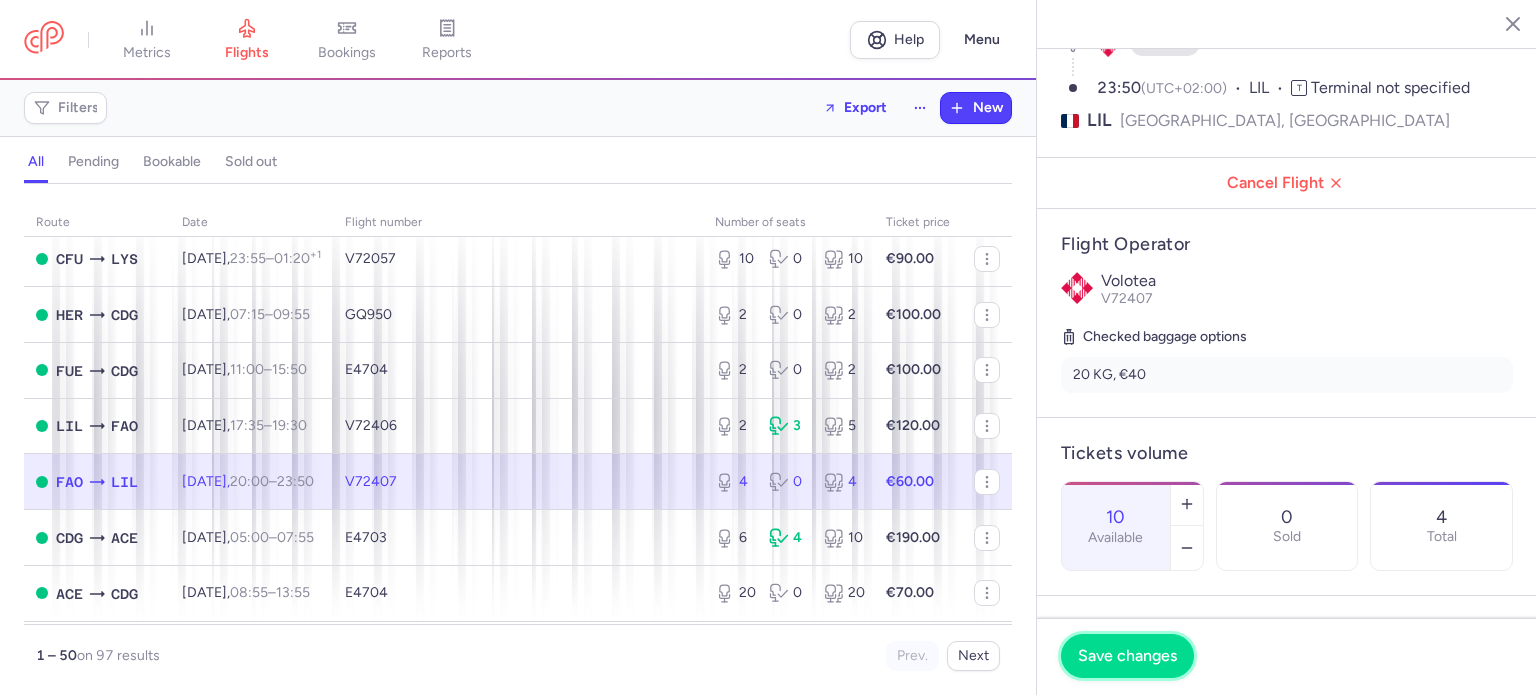 click on "Save changes" at bounding box center [1127, 656] 